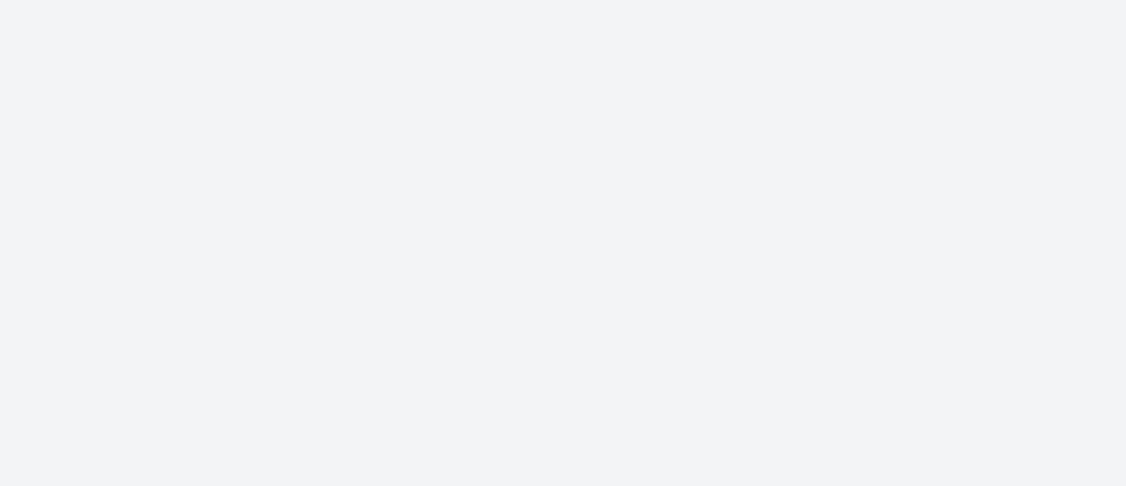 scroll, scrollTop: 0, scrollLeft: 0, axis: both 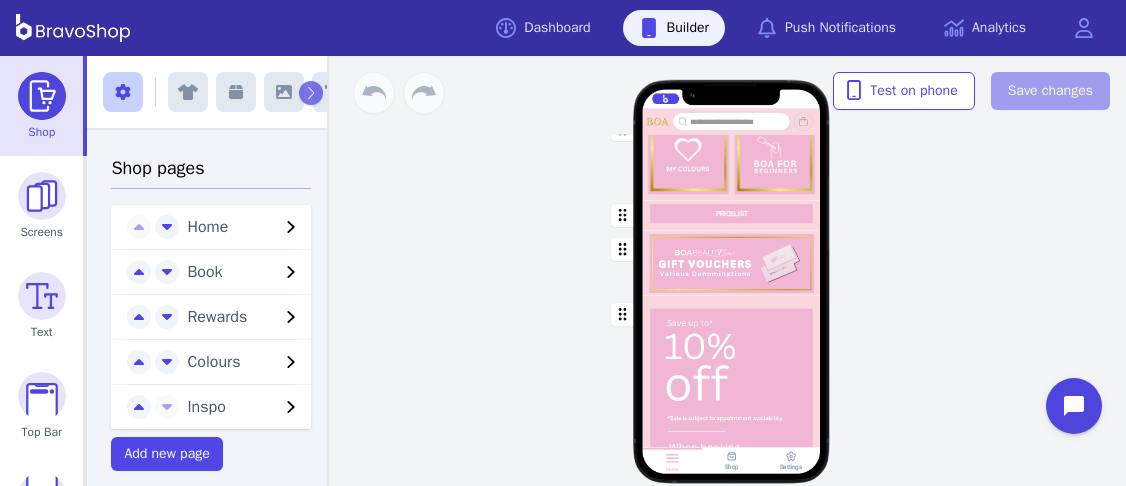 click at bounding box center (732, 262) 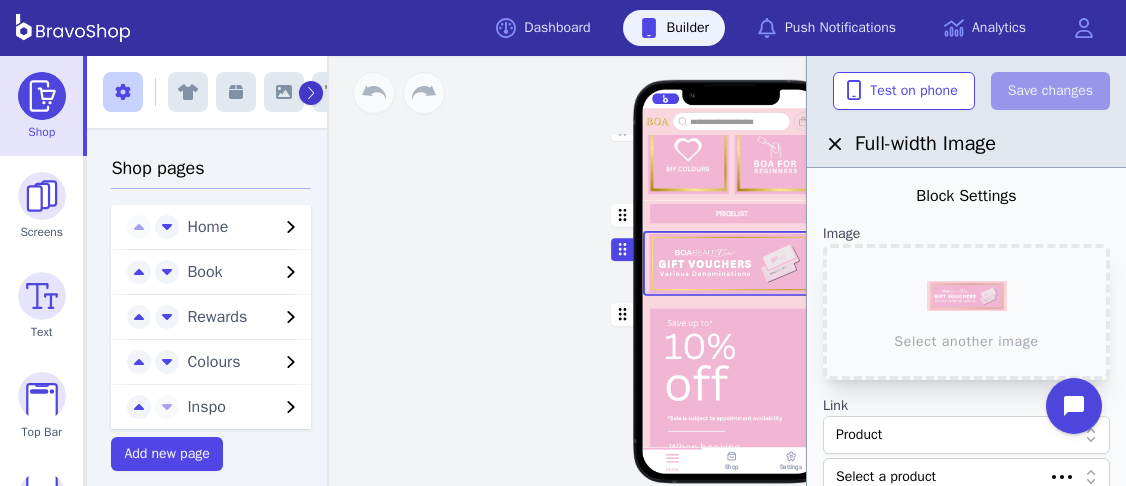 scroll, scrollTop: 520, scrollLeft: 0, axis: vertical 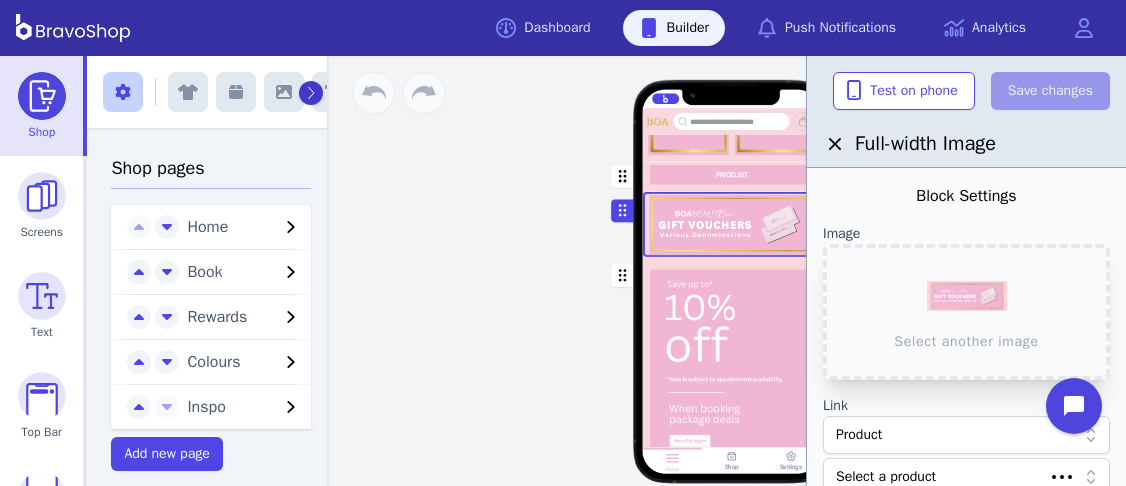 click 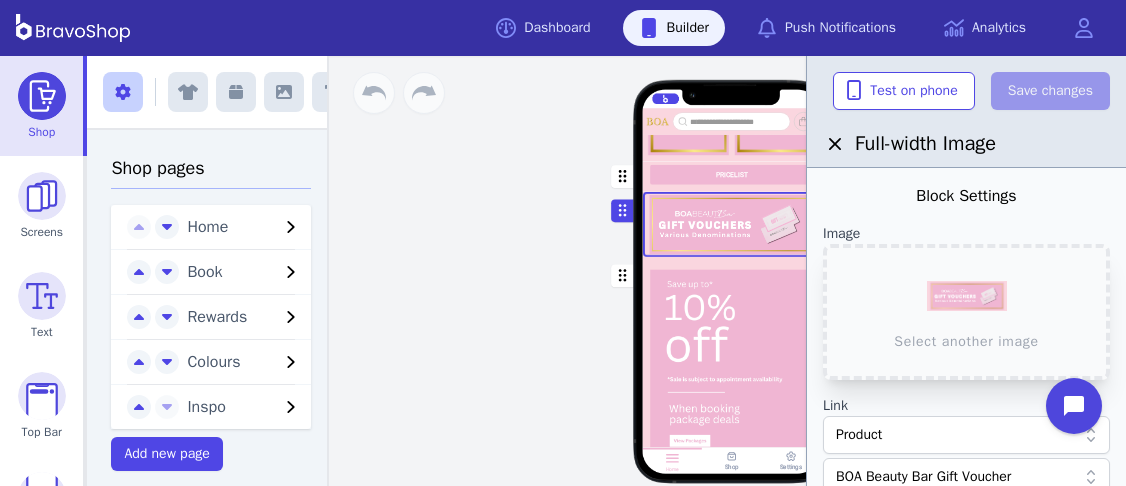 scroll, scrollTop: 0, scrollLeft: 41, axis: horizontal 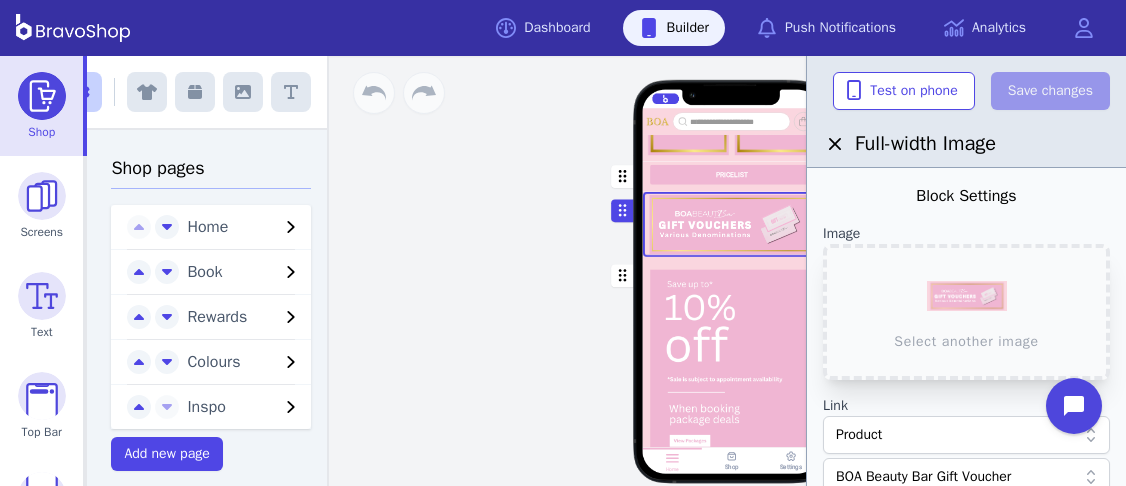 click on "Home Book Rewards Colours Inspo PRICELIST Featured Products Drag a block here to get started Home Shop Settings" at bounding box center [731, 271] 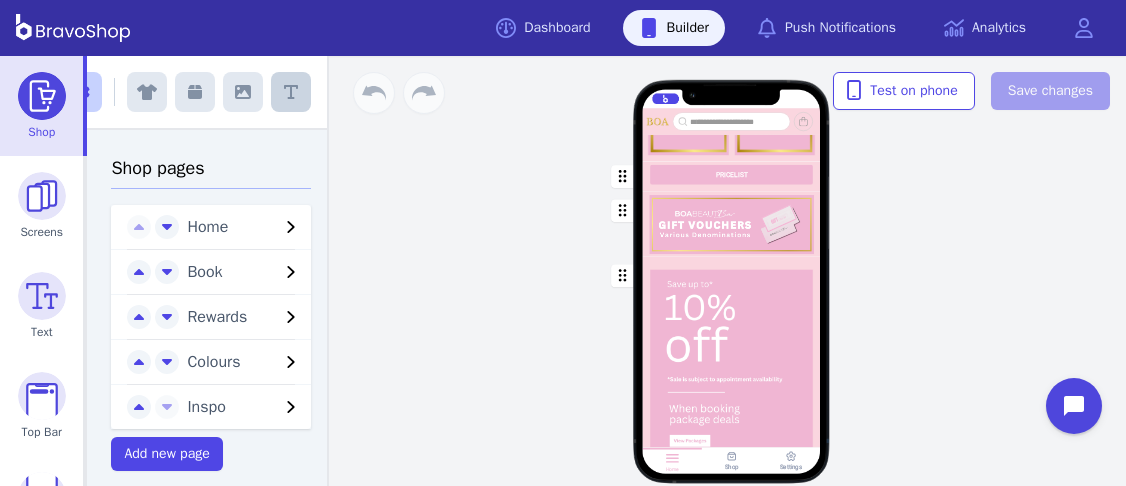 click at bounding box center (291, 92) 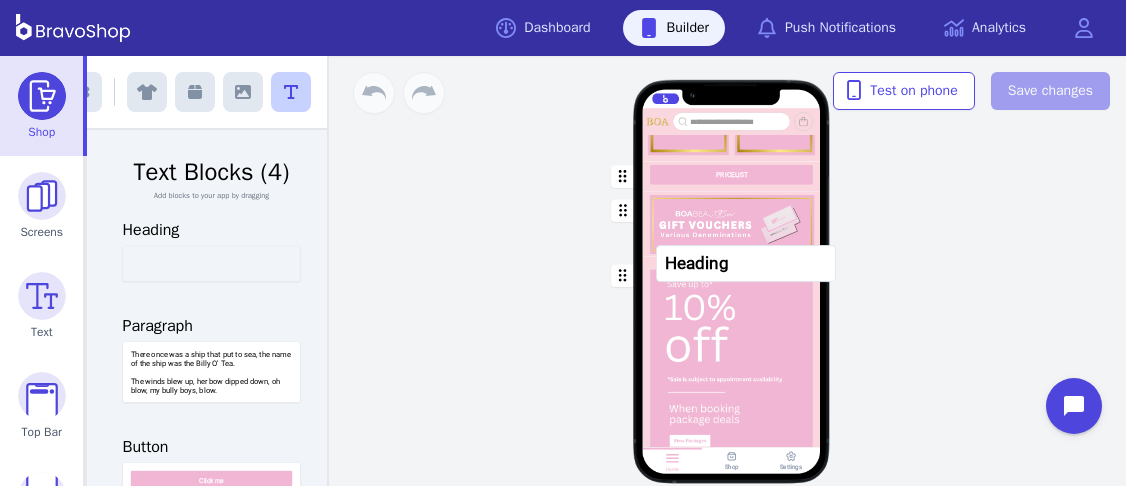 drag, startPoint x: 212, startPoint y: 262, endPoint x: 747, endPoint y: 262, distance: 535 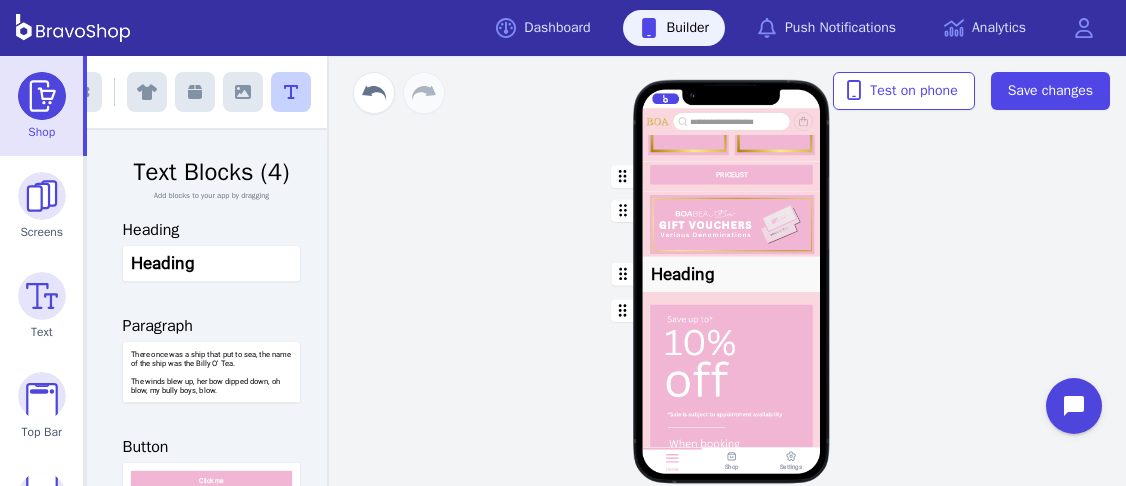 click at bounding box center [732, 274] 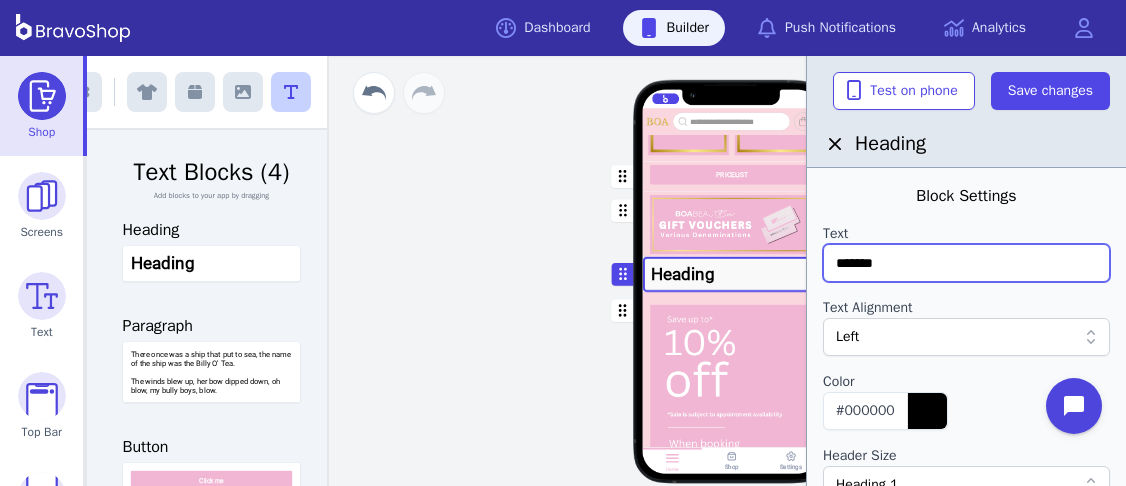 drag, startPoint x: 950, startPoint y: 265, endPoint x: 827, endPoint y: 259, distance: 123.146255 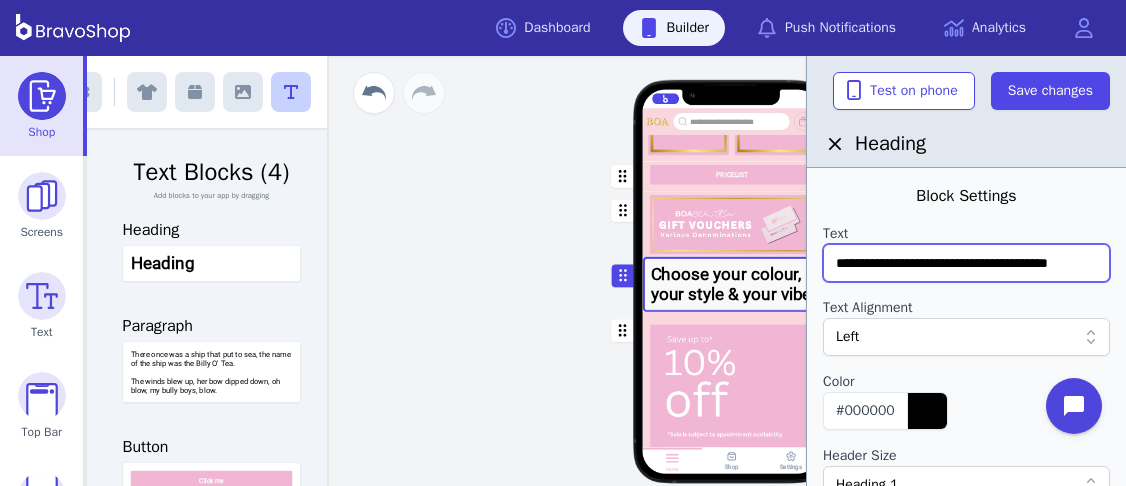 click on "**********" at bounding box center (966, 263) 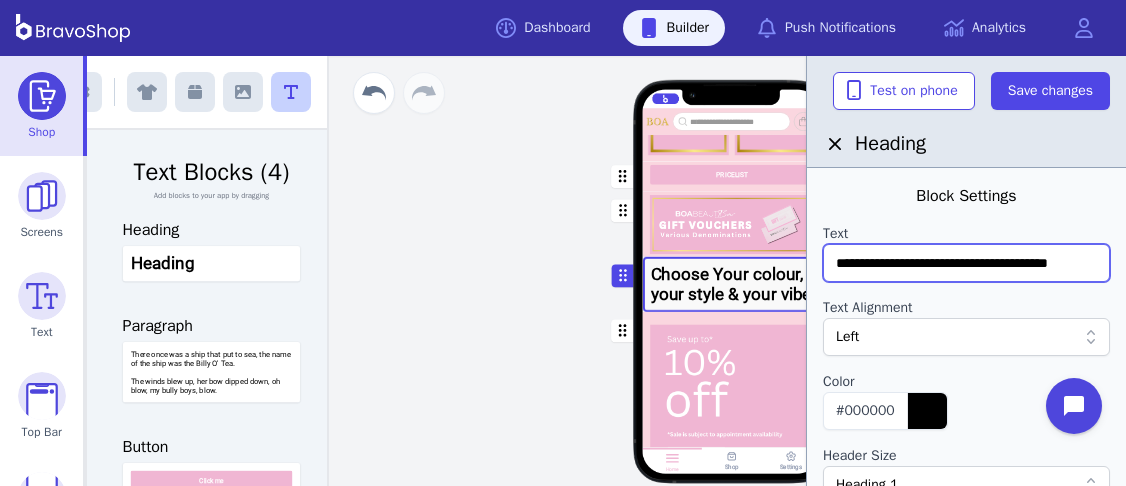 click on "**********" at bounding box center [966, 263] 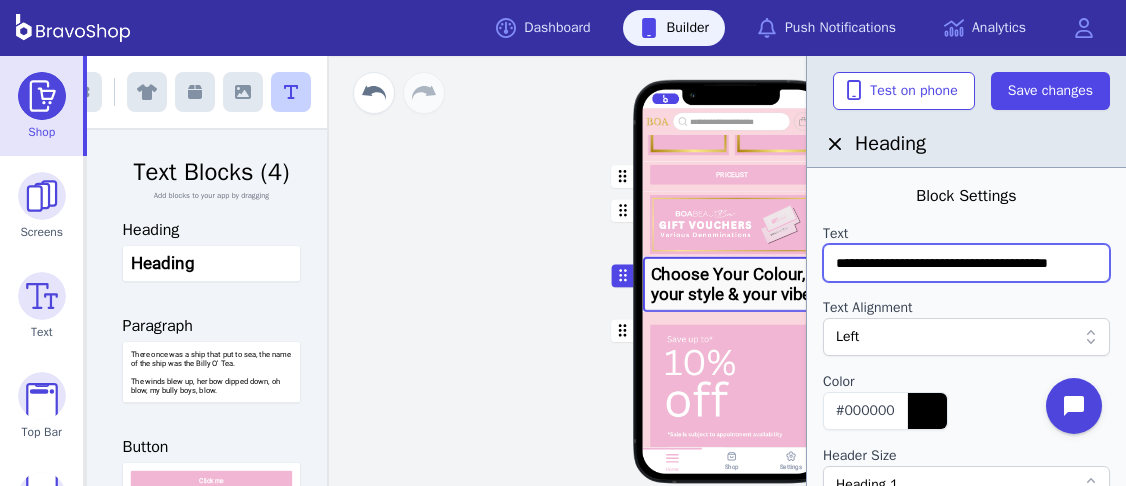 click on "**********" at bounding box center (966, 263) 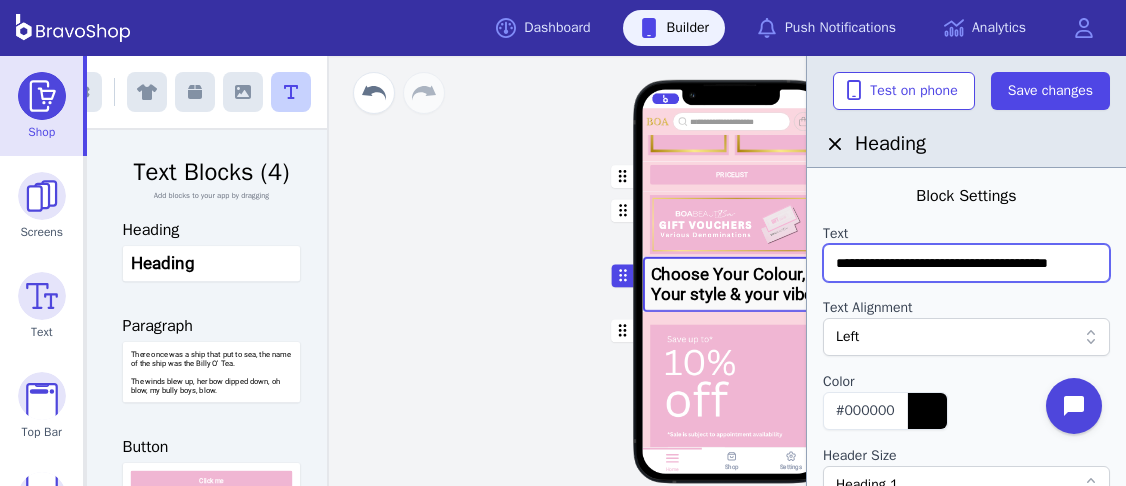 click on "**********" at bounding box center [966, 263] 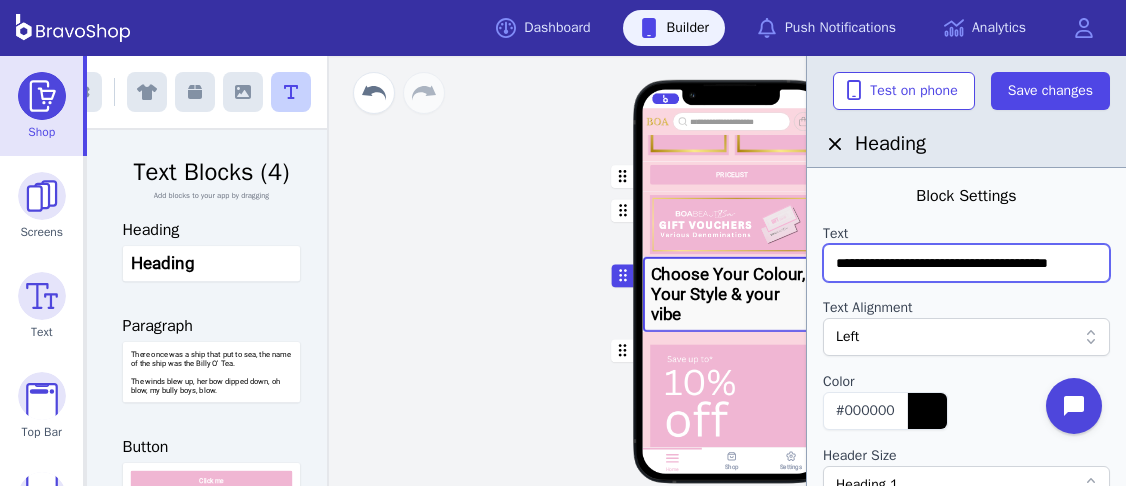 click on "**********" at bounding box center (966, 263) 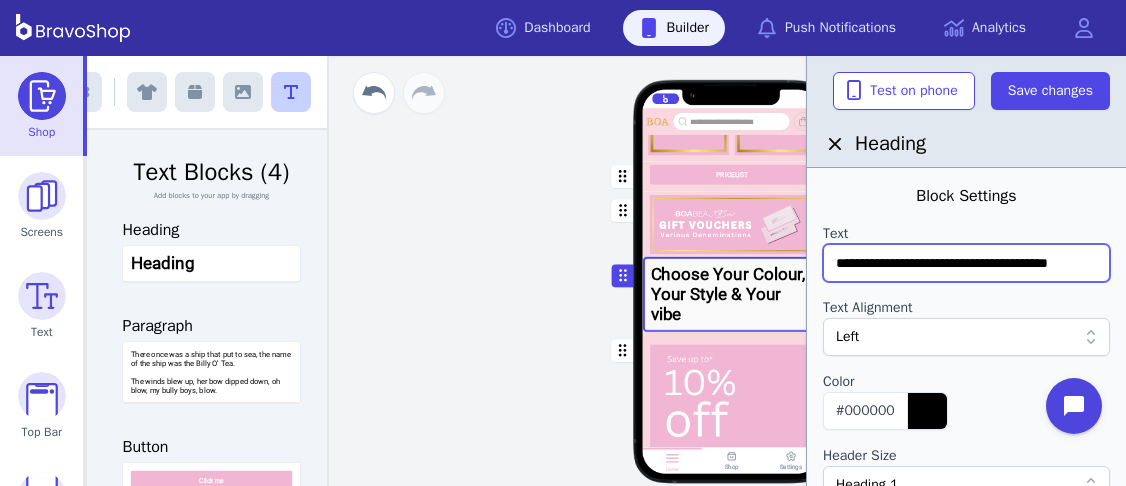scroll, scrollTop: 0, scrollLeft: 3, axis: horizontal 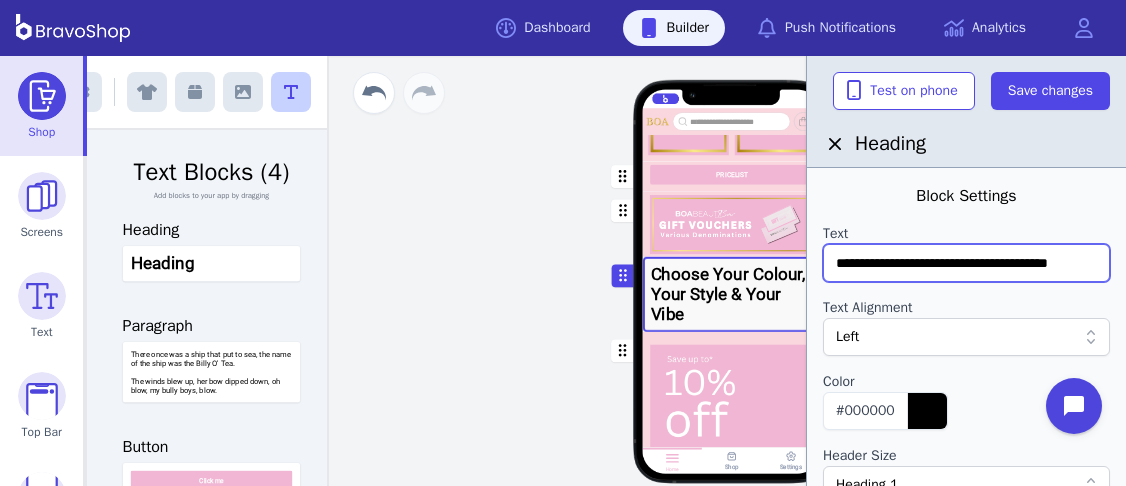 type on "**********" 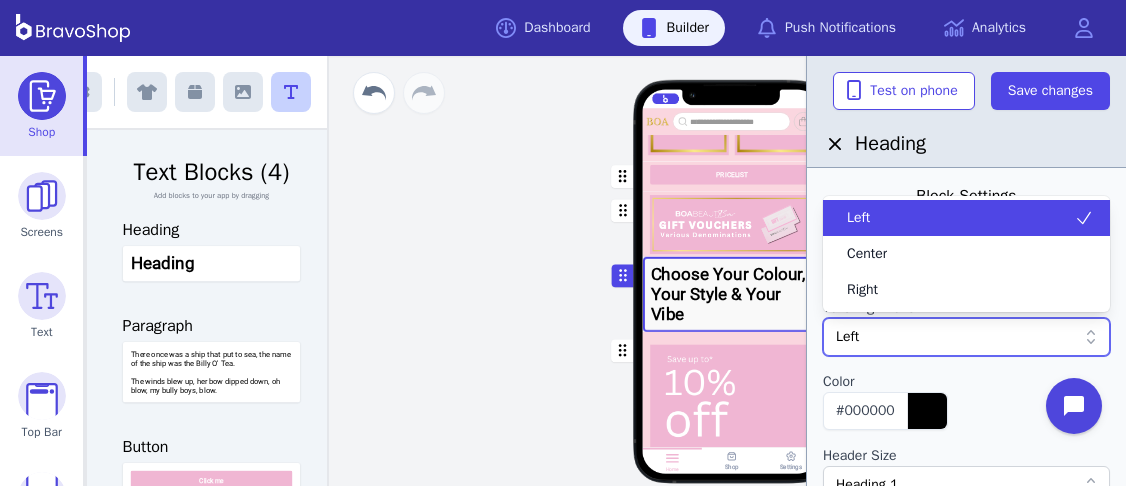 click on "Left" at bounding box center (956, 337) 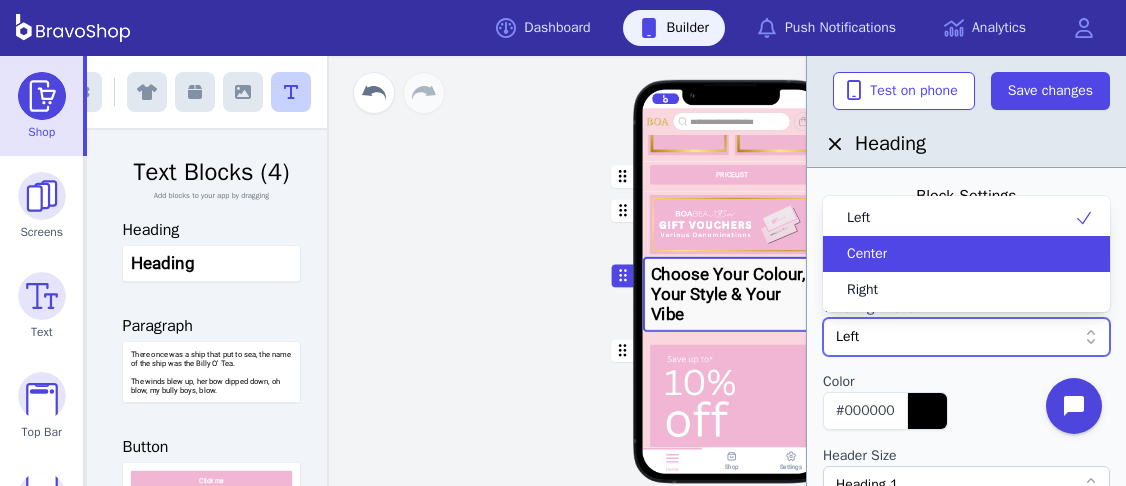click on "Center" at bounding box center (966, 254) 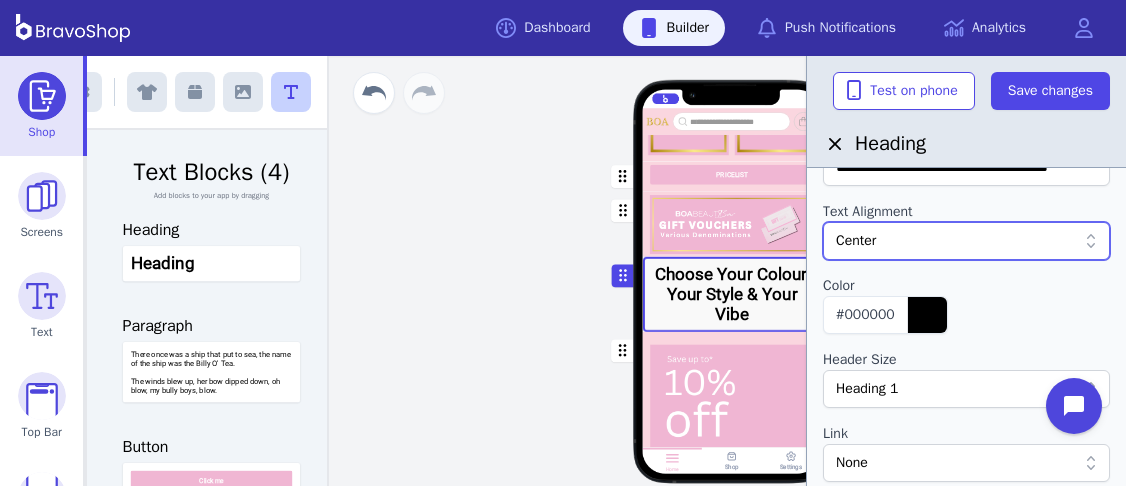 scroll, scrollTop: 106, scrollLeft: 0, axis: vertical 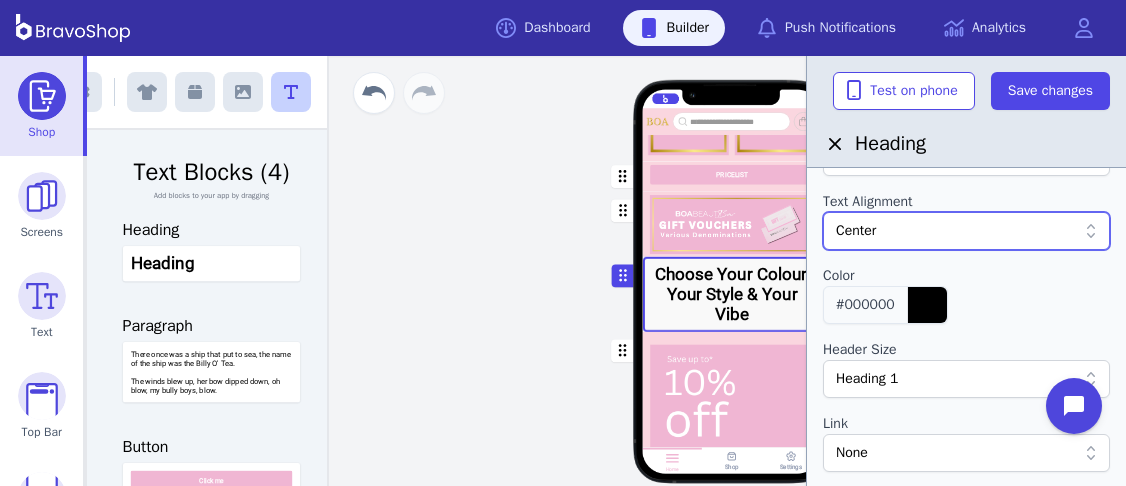 click at bounding box center [927, 305] 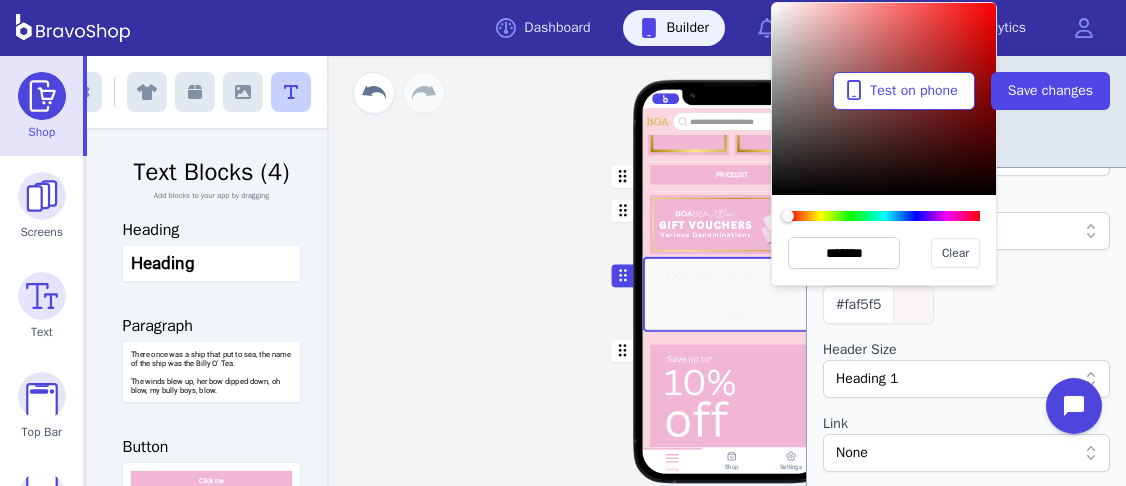 type on "*******" 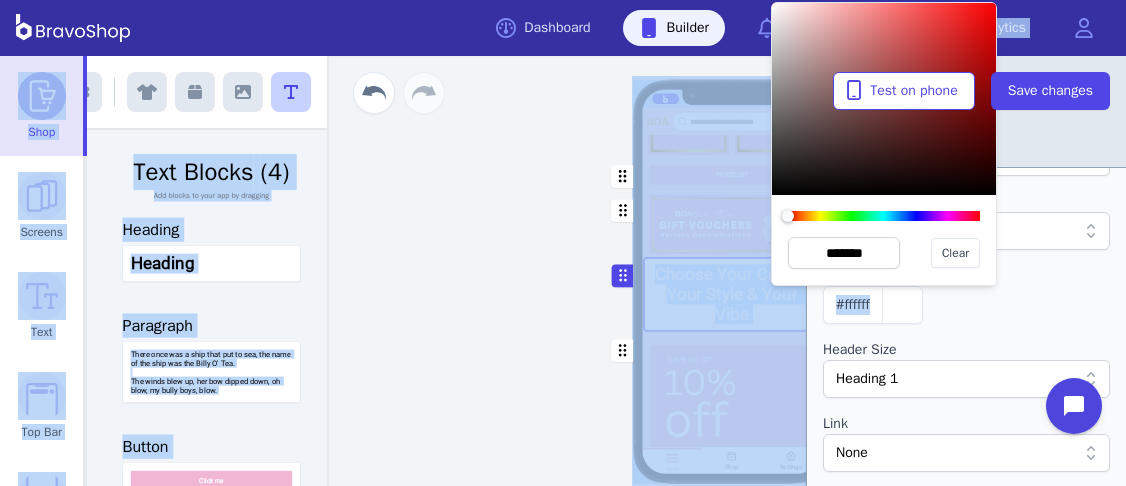 click on "Dashboard Builder Push Notifications Analytics Open main menu App has unpublished changes Not now Publish changes Shop Screens Text Top Bar Navigation More Menu Settings Exit builder Text Blocks   (4) Add blocks to your app by dragging Heading Heading Paragraph There once was a ship that put to sea, the name of the ship was the Billy O' Tea.
The winds blew up, her bow dipped down, oh blow, my bully boys, blow. Button Click me Quote This might just be the best store in the world. [PERSON] Co-chair, [PERSON] Home Book Rewards Colours Inspo PRICELIST Choose Your Colour, Your Style & Your Vibe Featured Products Drag a block here to get started Home Shop Settings
To pick up a draggable item, press the space bar.
While dragging, use the arrow keys to move the item.
Press space again to drop the item in its new position, or press escape to cancel.
Draggable item headerText was dropped over droppable area fullWidthImage:8957357845917038-84686691106184 Heading Block Settings" at bounding box center [563, 243] 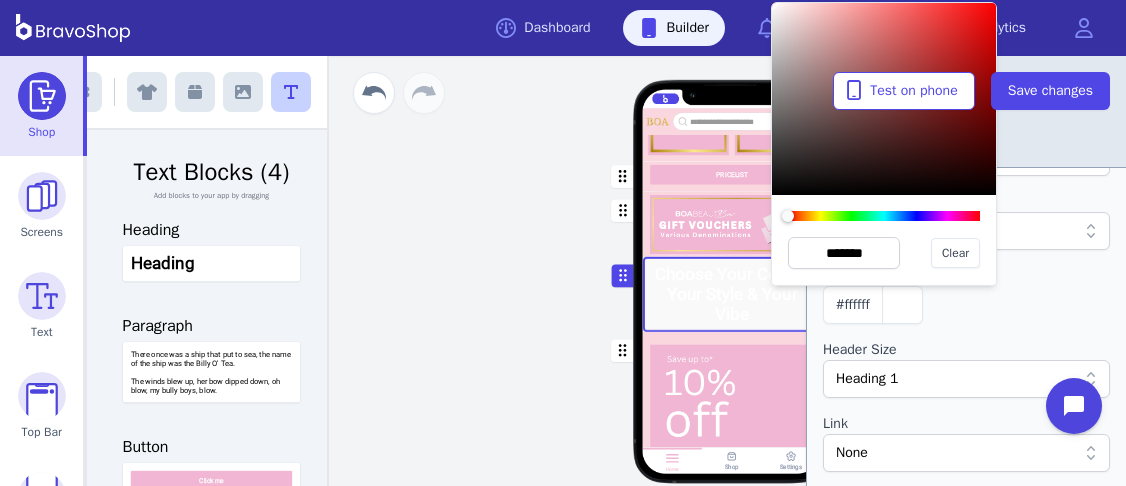 click at bounding box center [966, 332] 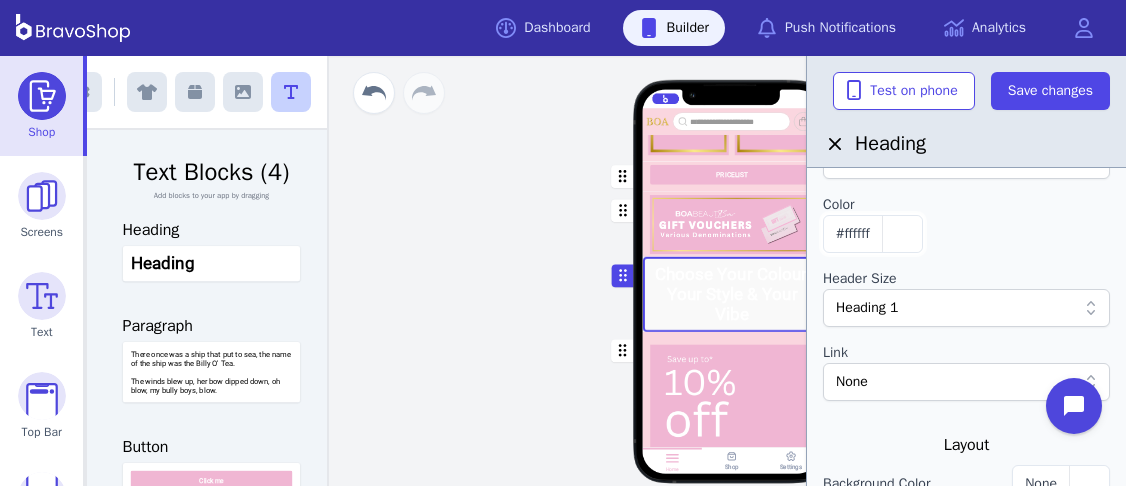 scroll, scrollTop: 178, scrollLeft: 0, axis: vertical 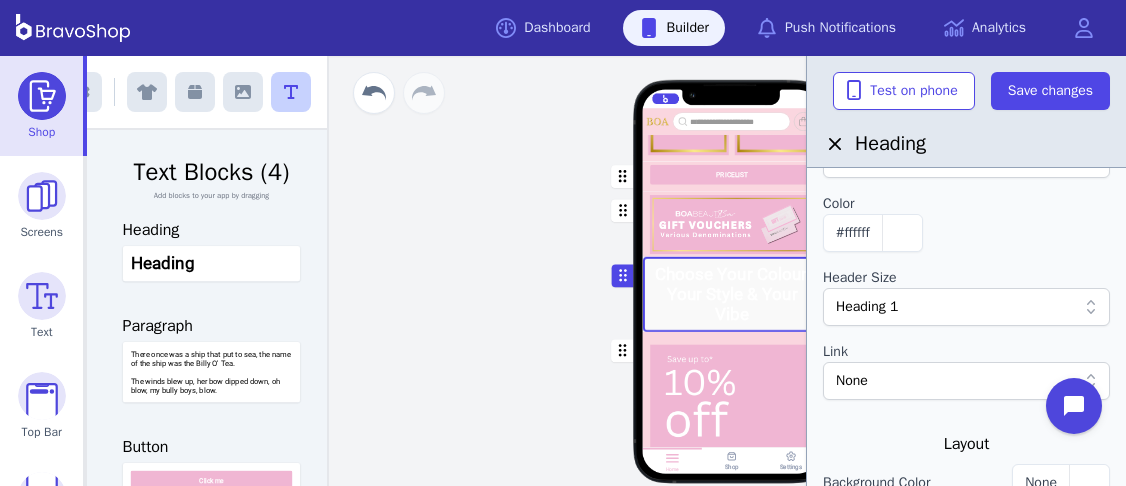 click on "Heading 1" at bounding box center (956, 307) 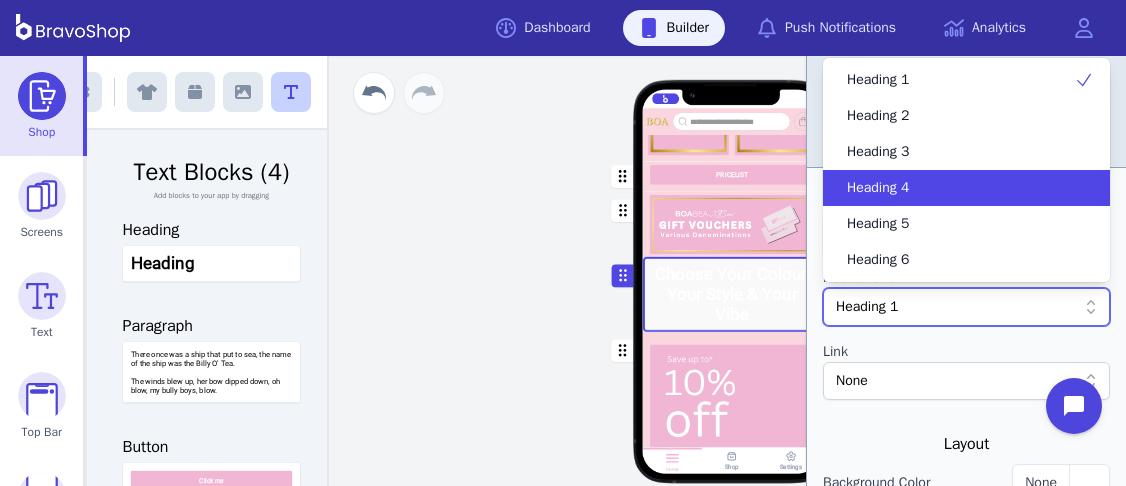 click on "Heading 4" at bounding box center [954, 188] 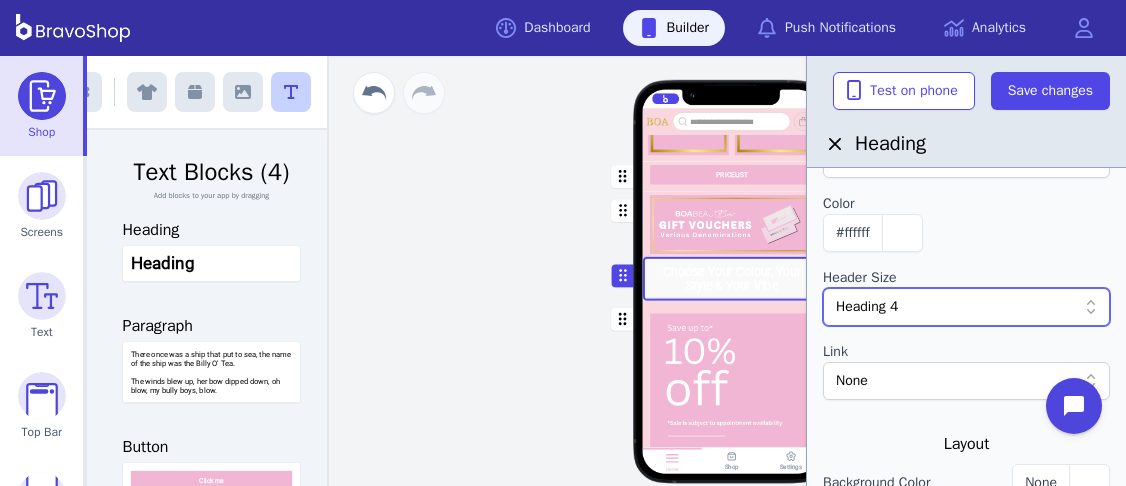 click at bounding box center [732, 224] 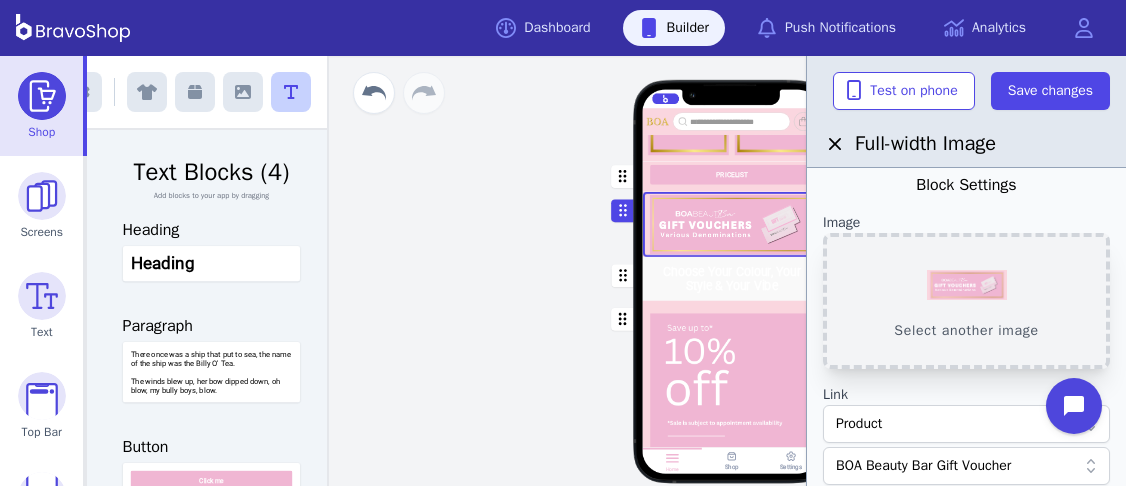 scroll, scrollTop: 0, scrollLeft: 0, axis: both 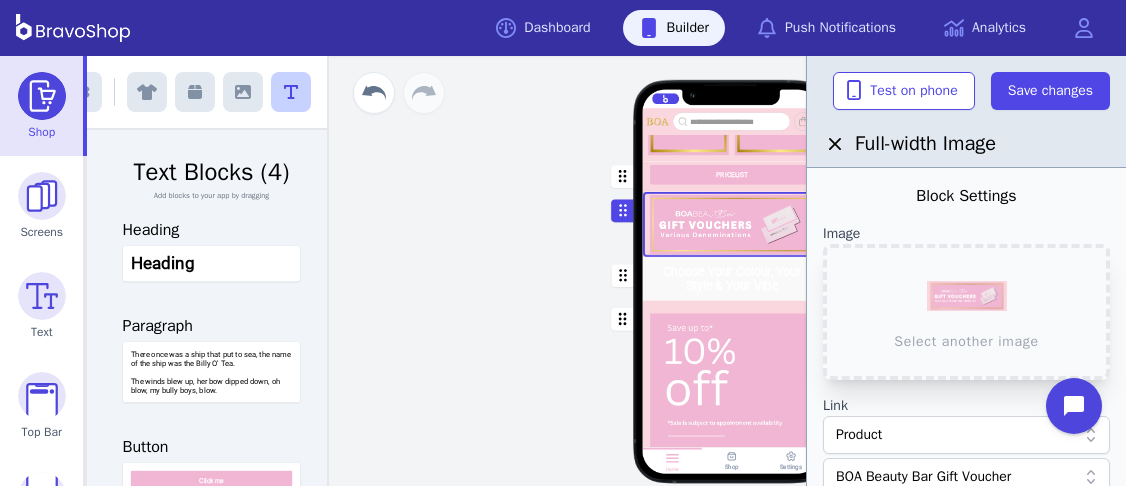 click at bounding box center [732, 176] 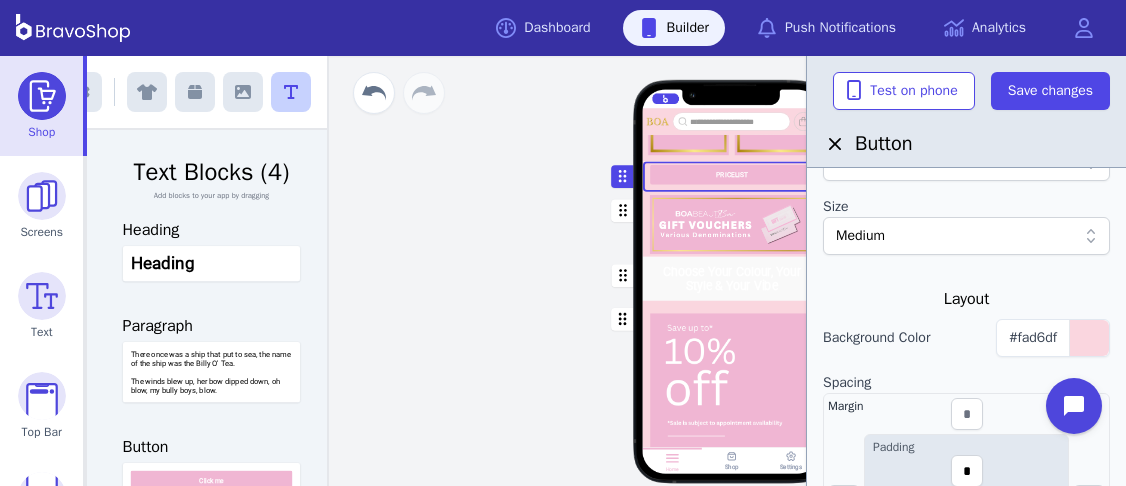 scroll, scrollTop: 458, scrollLeft: 0, axis: vertical 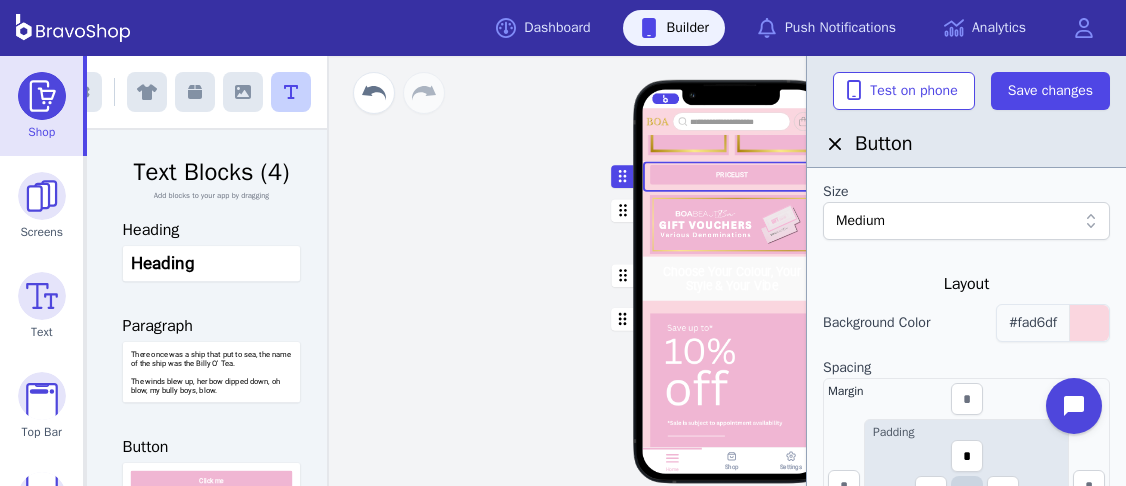 click on "#fad6df" at bounding box center (1053, 323) 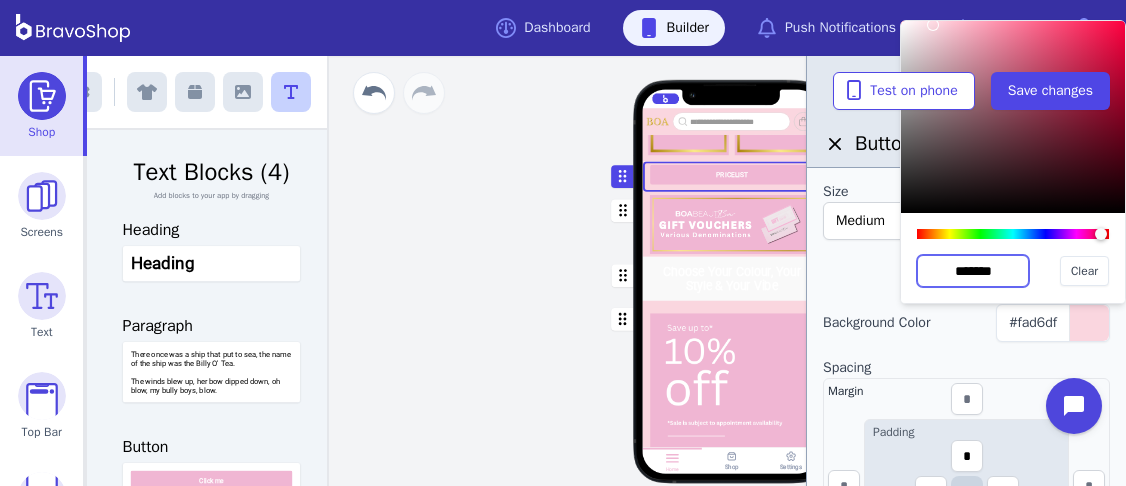 click on "*******" at bounding box center (973, 271) 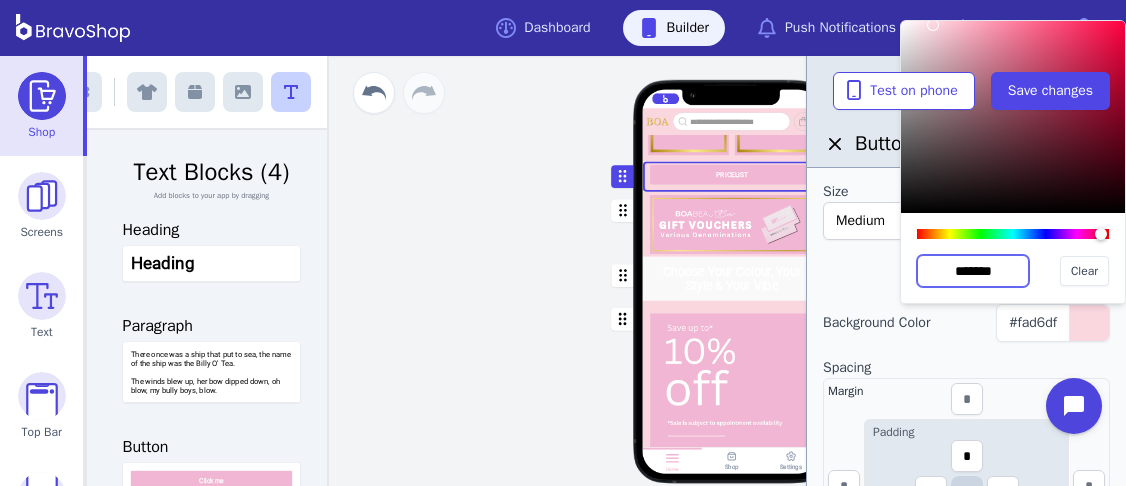 drag, startPoint x: 1020, startPoint y: 270, endPoint x: 909, endPoint y: 281, distance: 111.54372 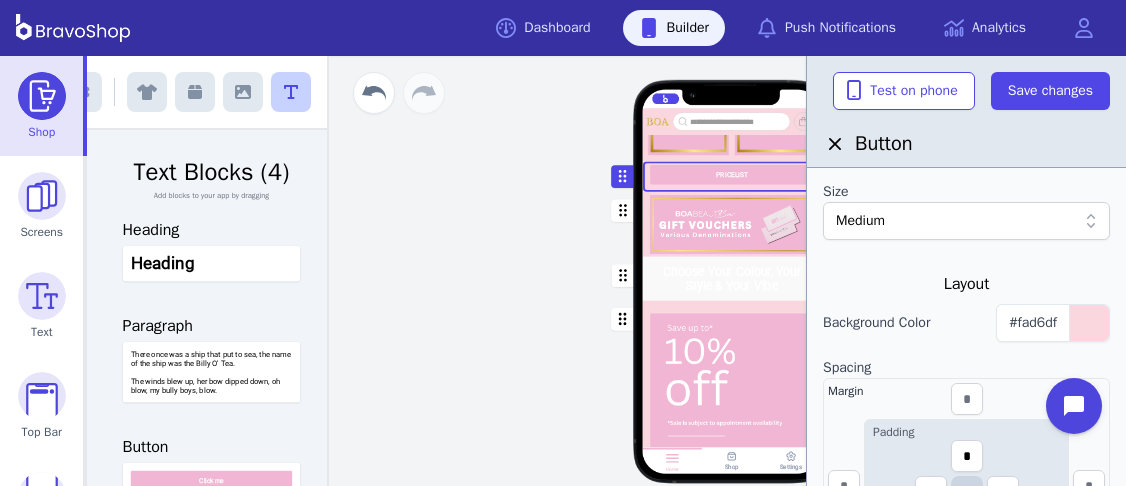 click at bounding box center [732, 279] 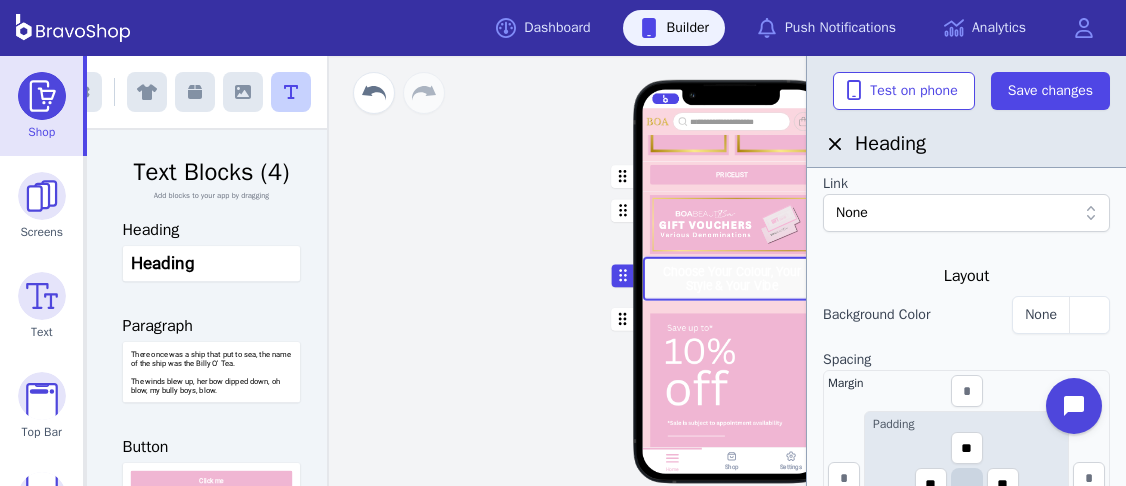 scroll, scrollTop: 361, scrollLeft: 0, axis: vertical 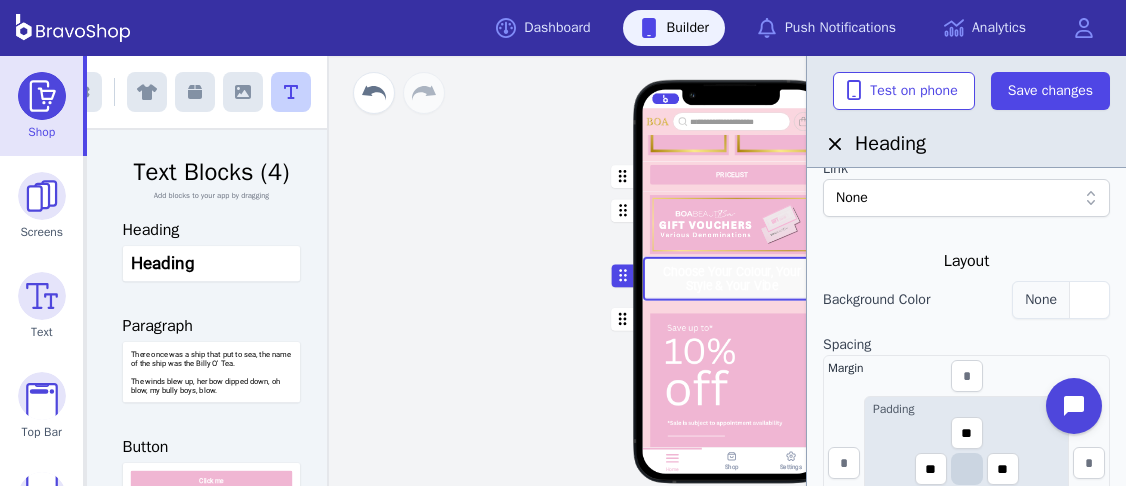 click at bounding box center [1089, 300] 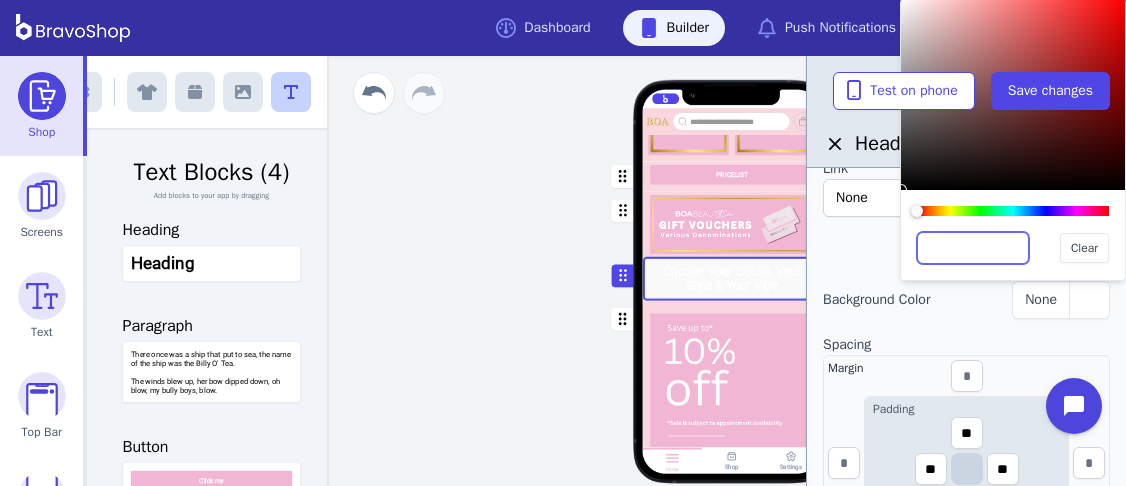 click at bounding box center [973, 248] 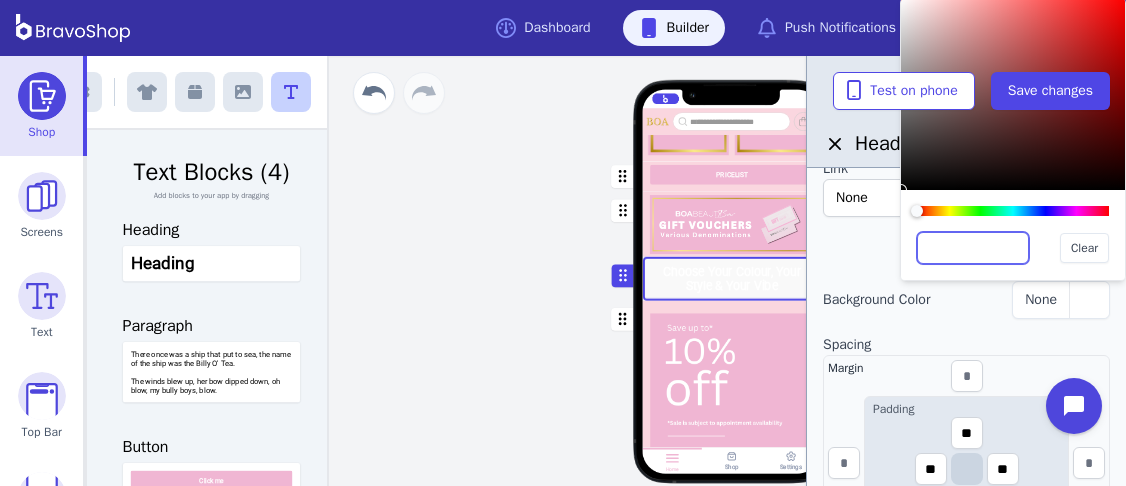 paste on "*******" 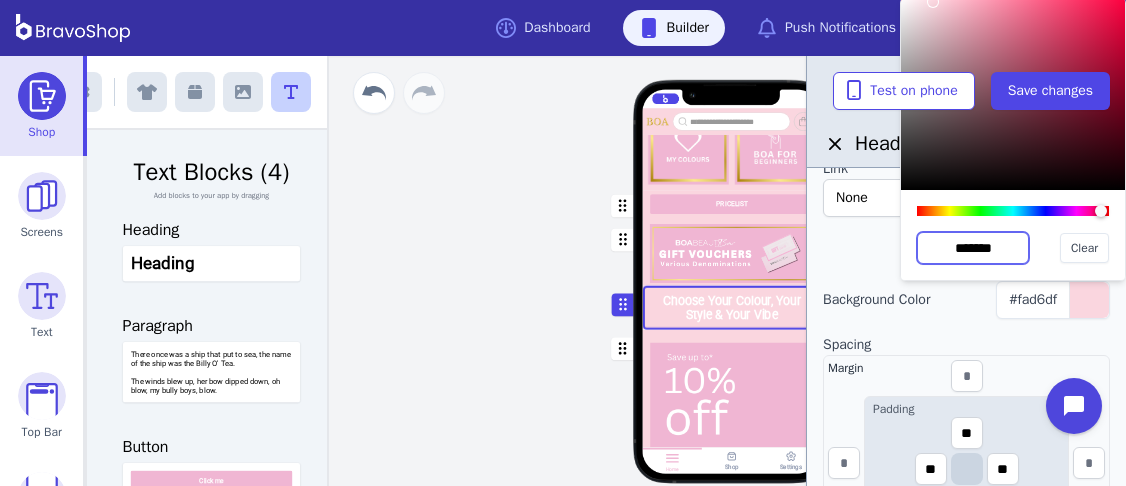 scroll, scrollTop: 460, scrollLeft: 0, axis: vertical 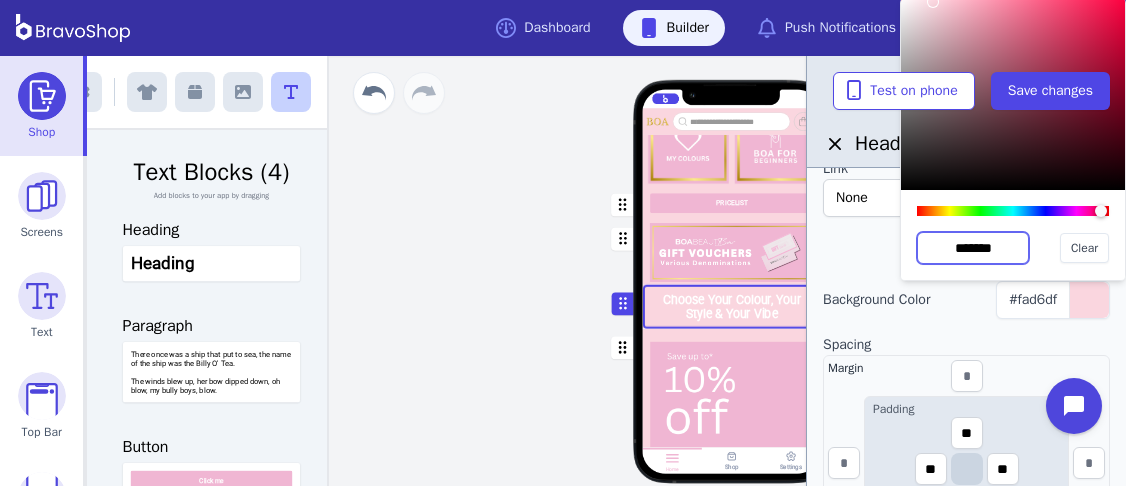 type on "*******" 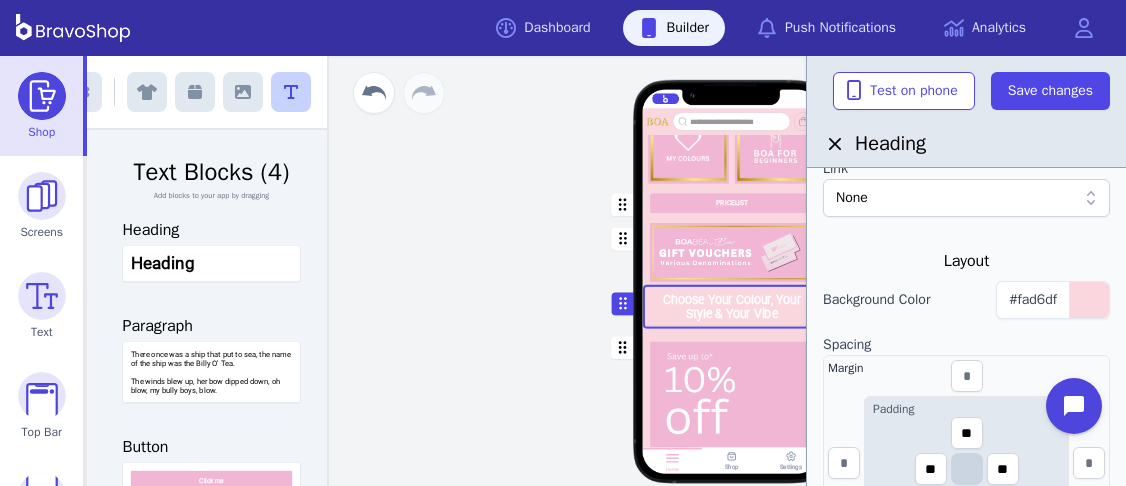 click at bounding box center [732, 205] 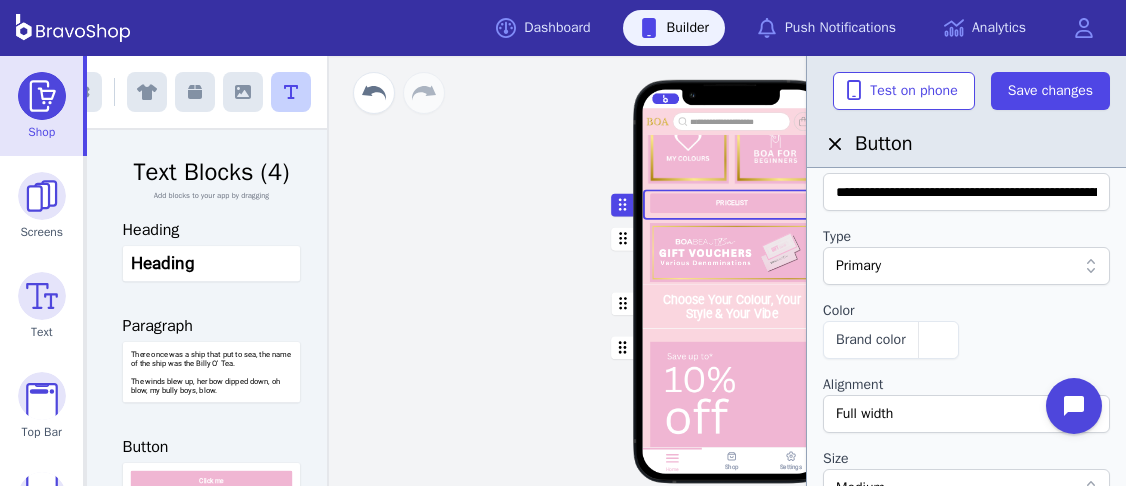 scroll, scrollTop: 196, scrollLeft: 0, axis: vertical 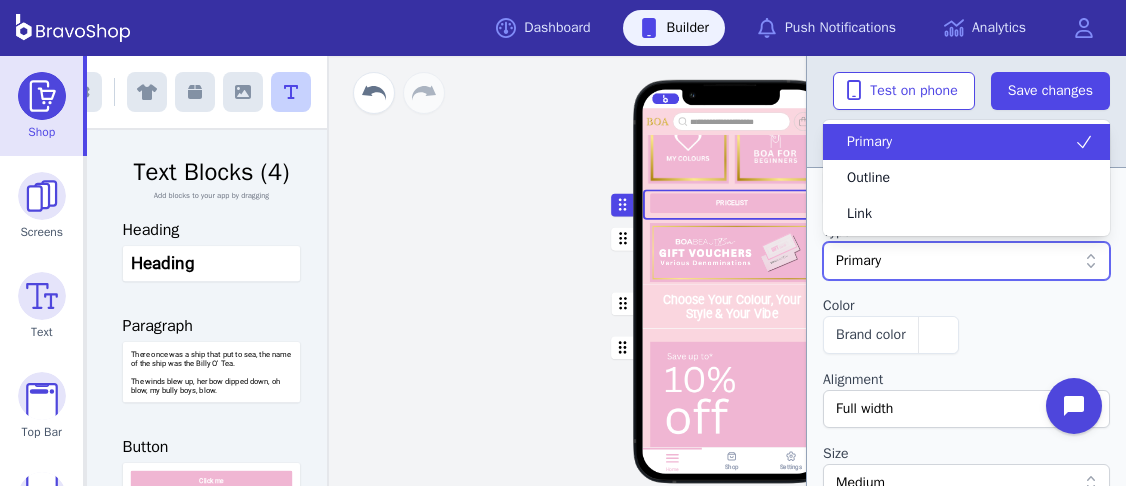 click on "Primary" at bounding box center [956, 261] 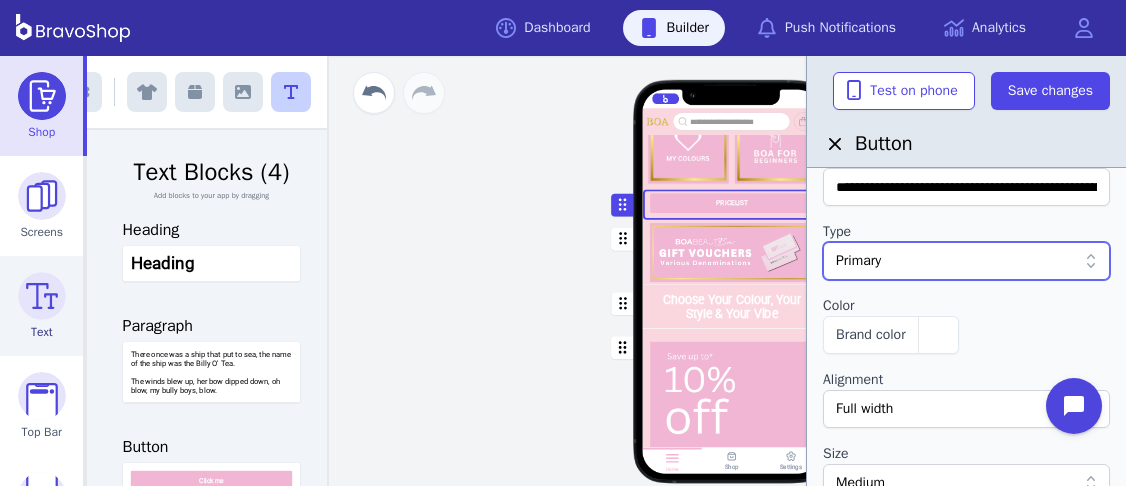 scroll, scrollTop: 270, scrollLeft: 0, axis: vertical 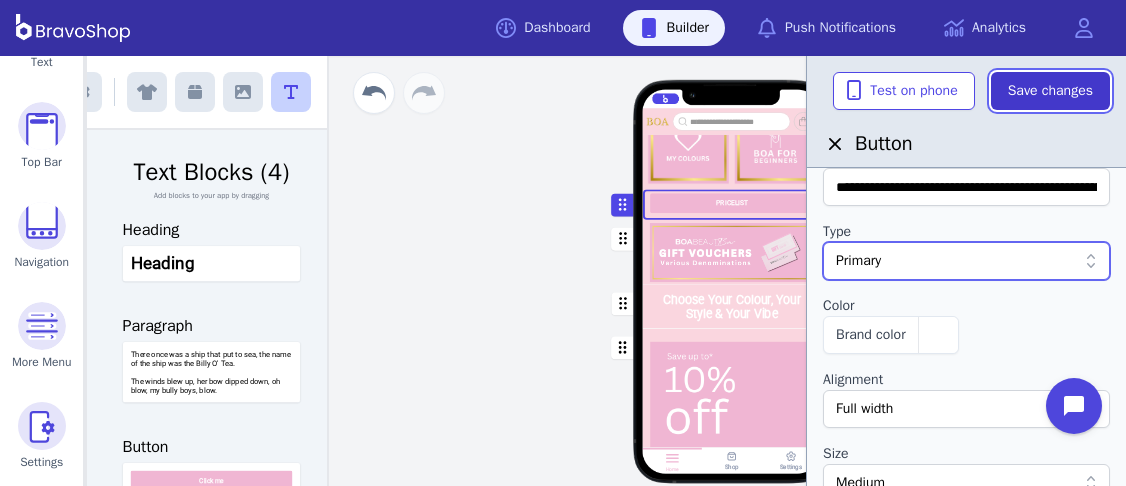 click on "Save changes" at bounding box center (1050, 91) 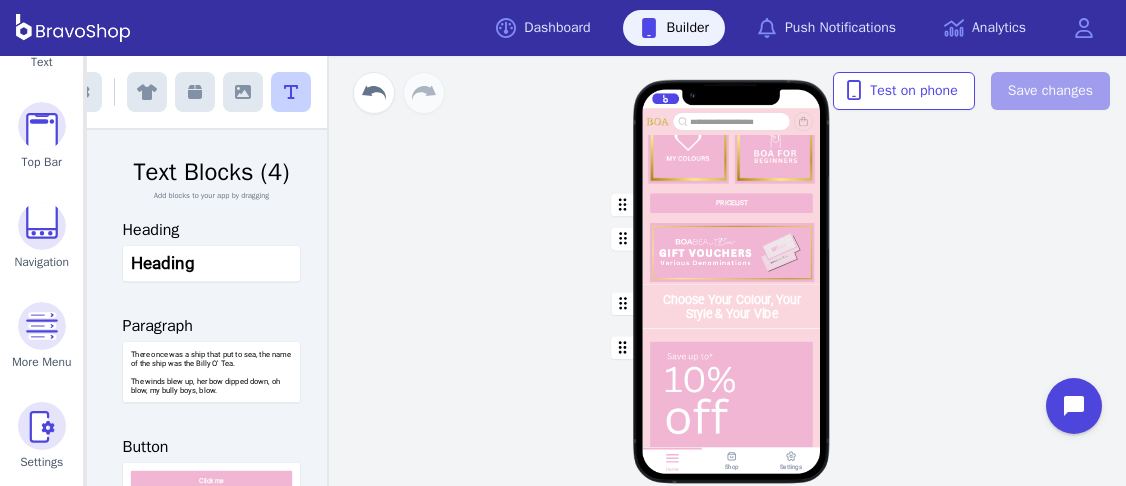 click at bounding box center (732, 307) 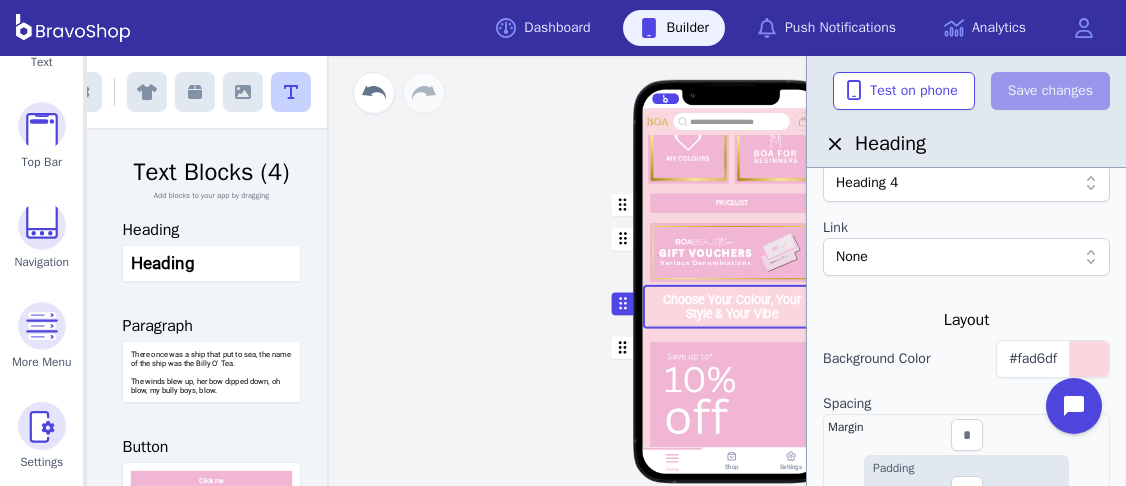 scroll, scrollTop: 309, scrollLeft: 0, axis: vertical 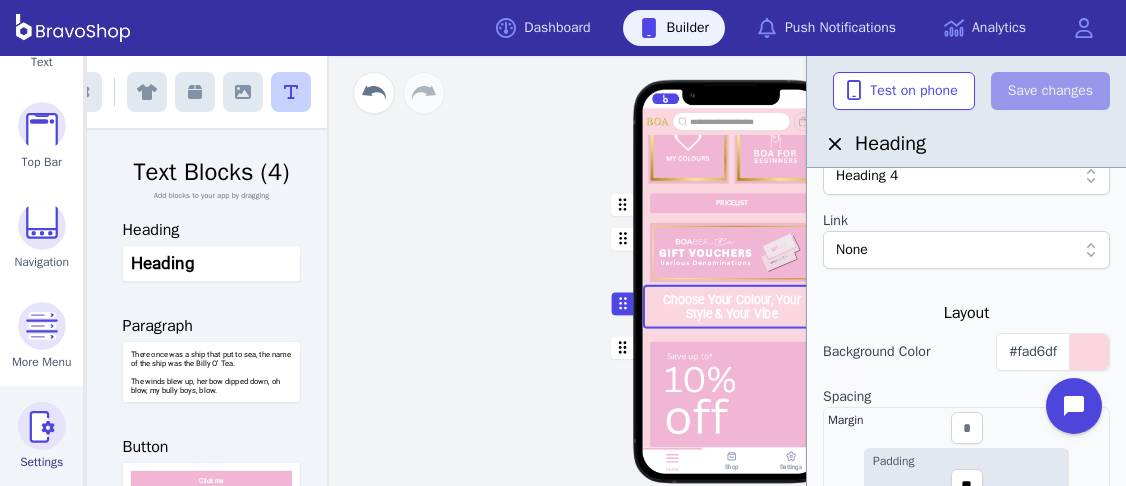 click at bounding box center [42, 426] 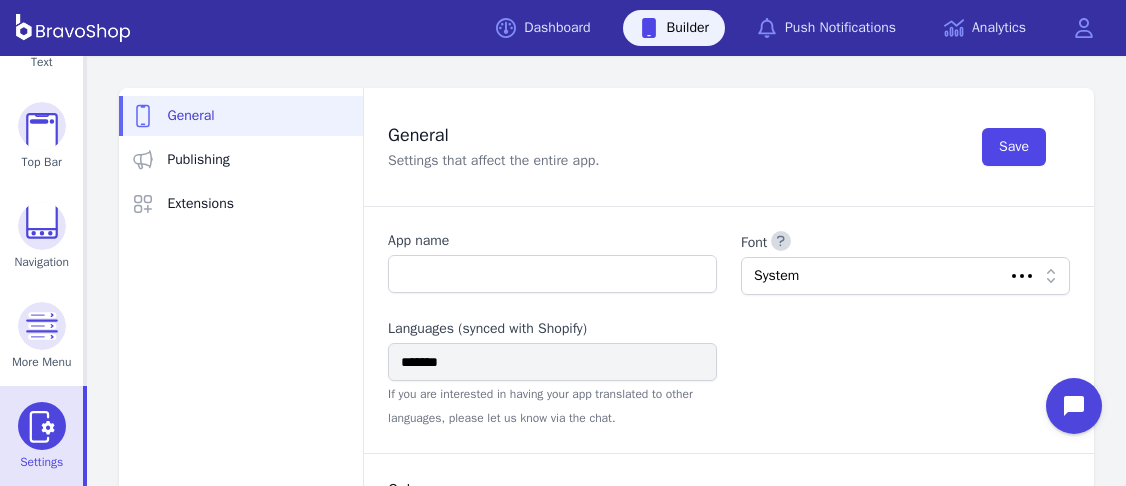 scroll, scrollTop: 272, scrollLeft: 0, axis: vertical 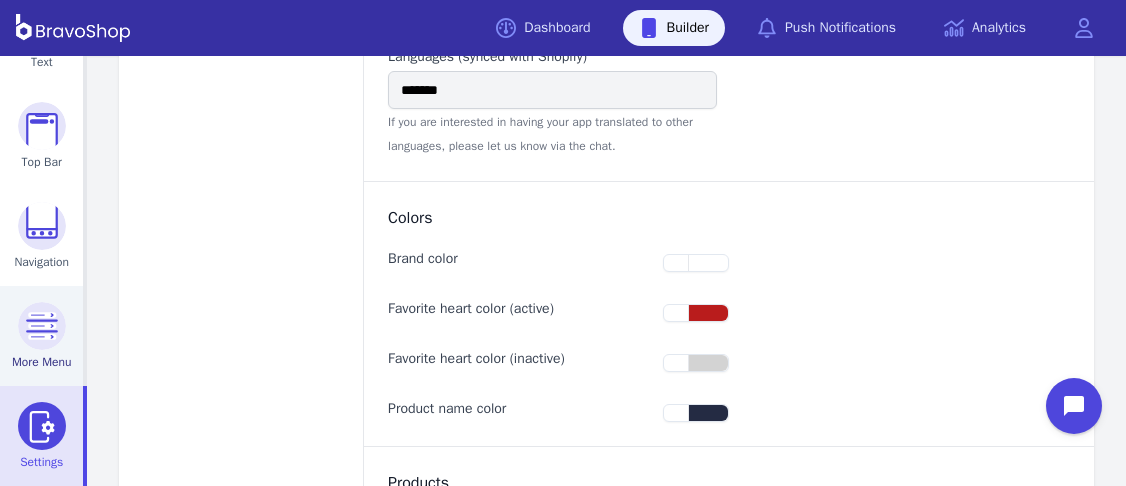 type on "**********" 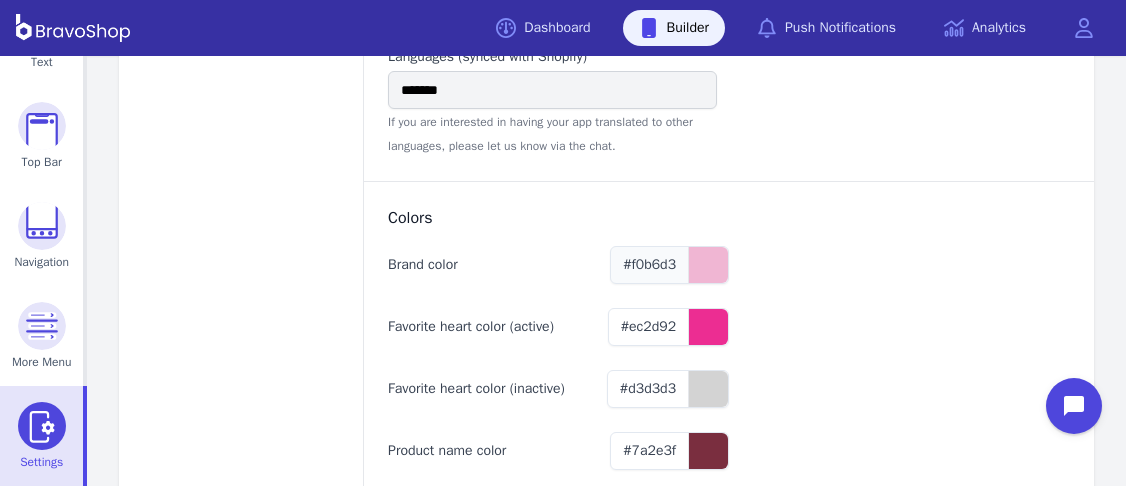 click on "#f0b6d3" at bounding box center [649, 264] 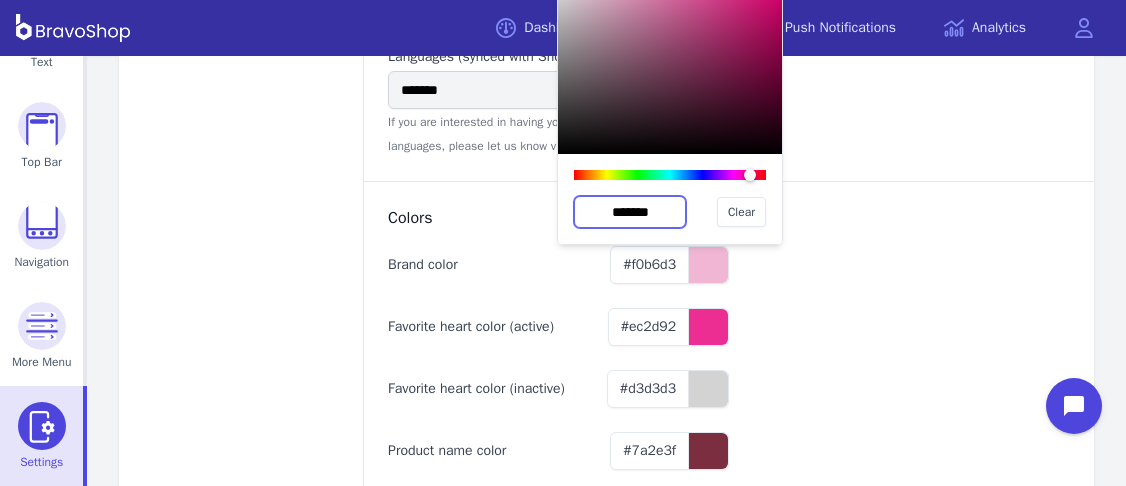 drag, startPoint x: 666, startPoint y: 210, endPoint x: 579, endPoint y: 212, distance: 87.02299 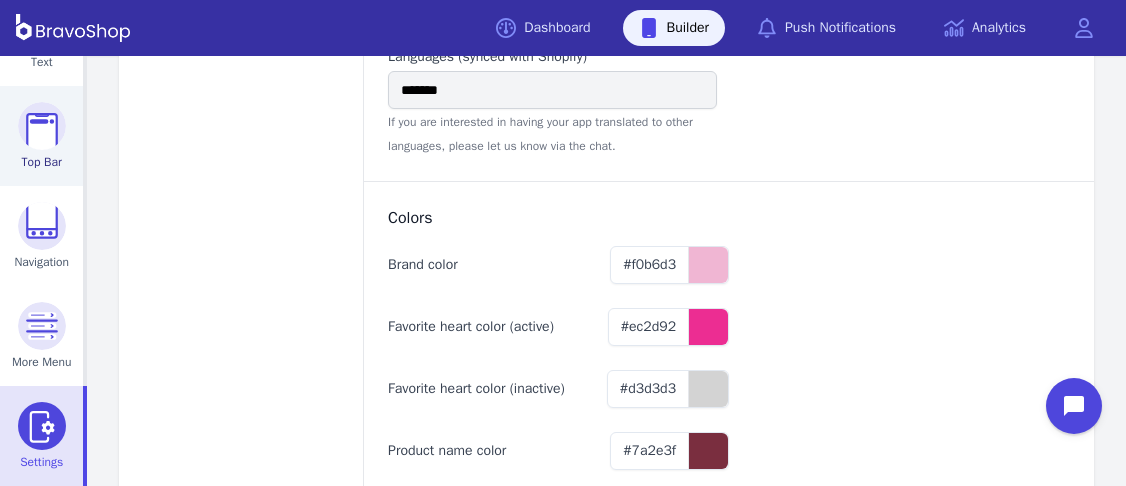 click at bounding box center [42, 126] 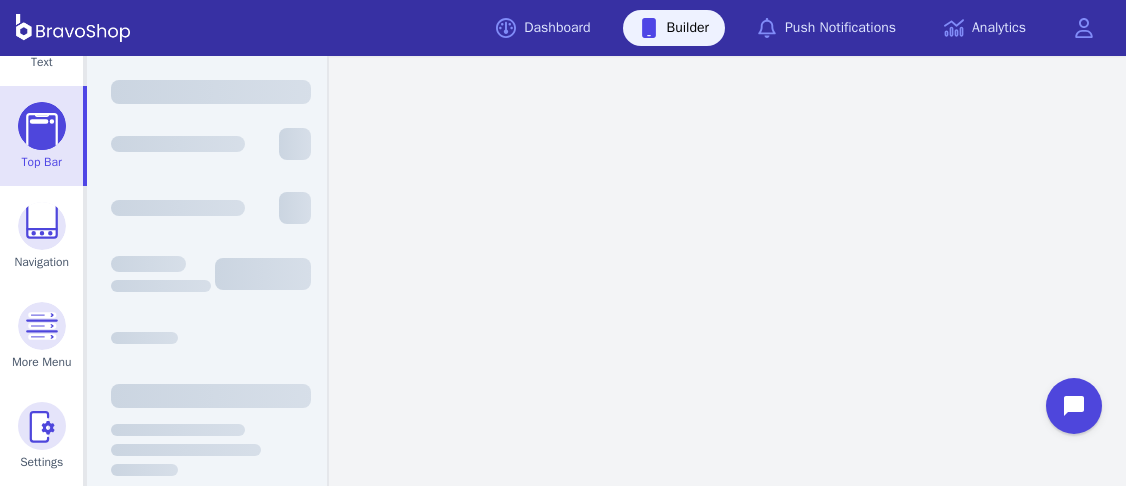 scroll, scrollTop: 0, scrollLeft: 0, axis: both 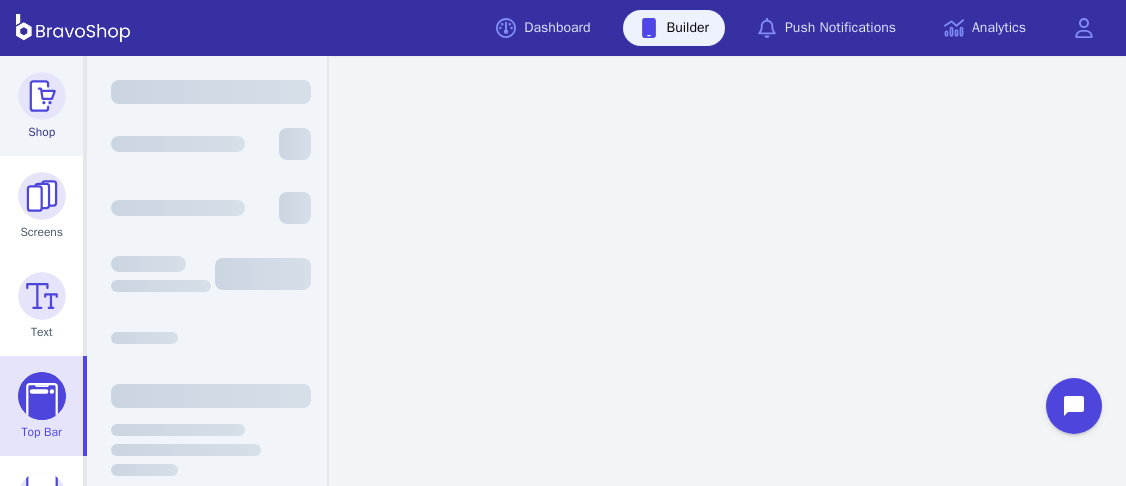 click at bounding box center [42, 96] 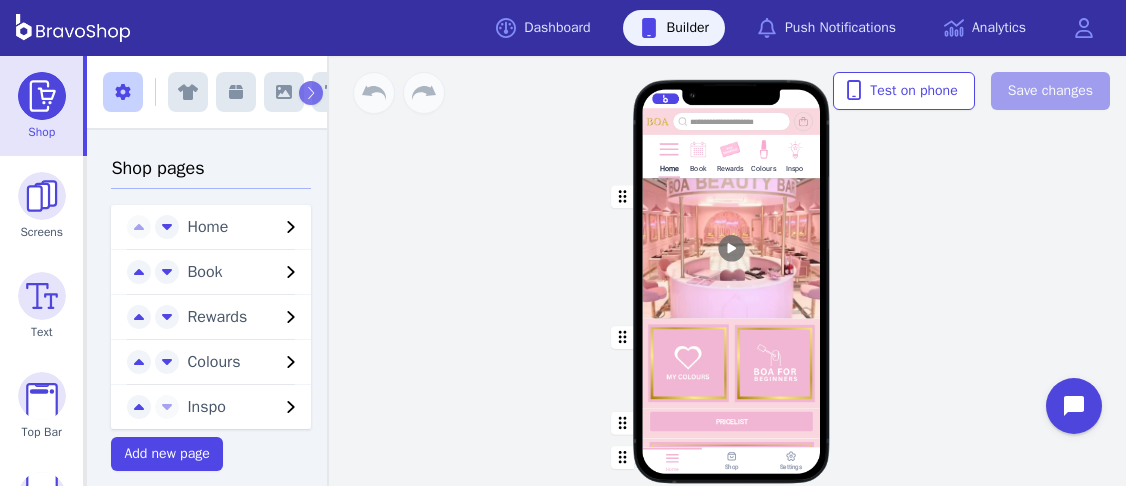 click at bounding box center (732, 248) 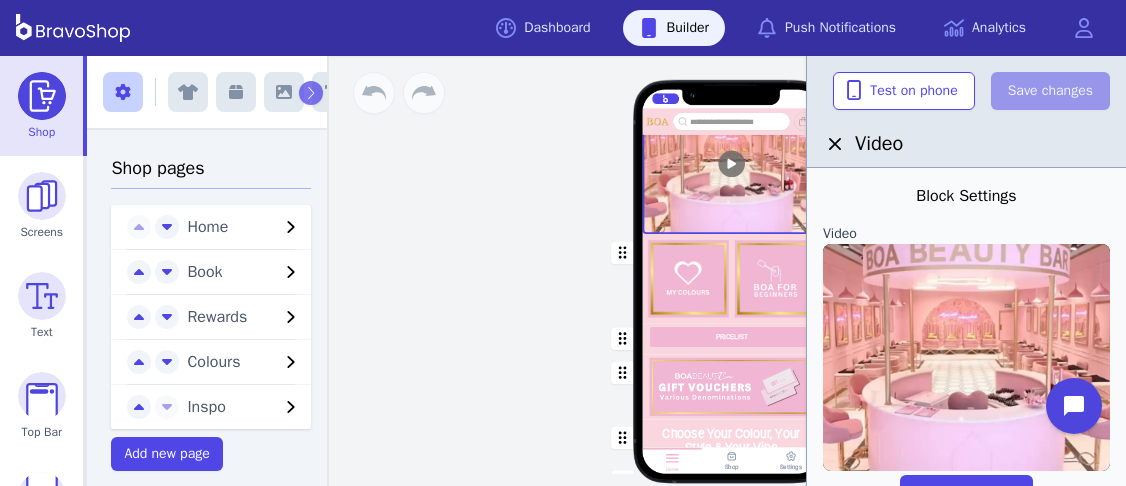 scroll, scrollTop: 302, scrollLeft: 0, axis: vertical 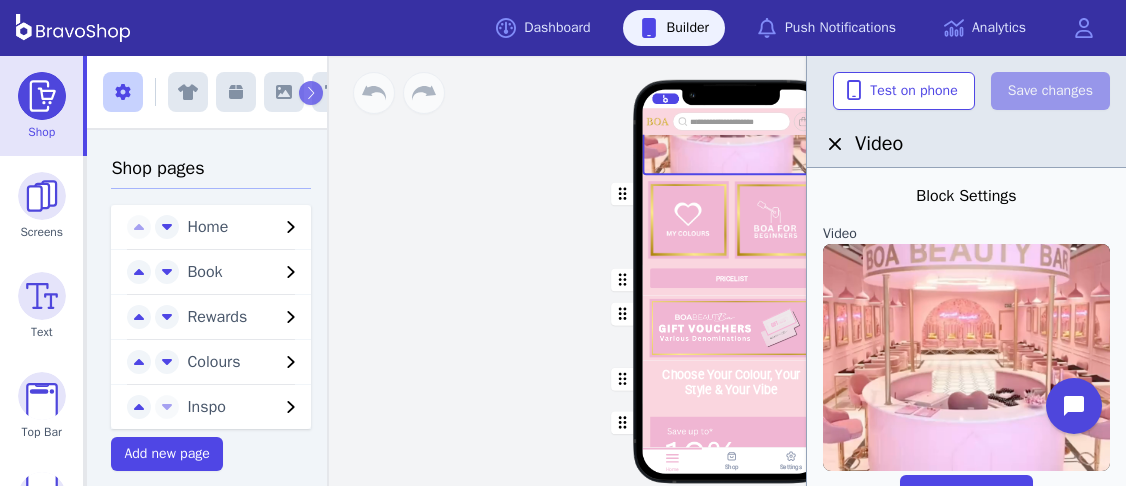 click at bounding box center (732, 327) 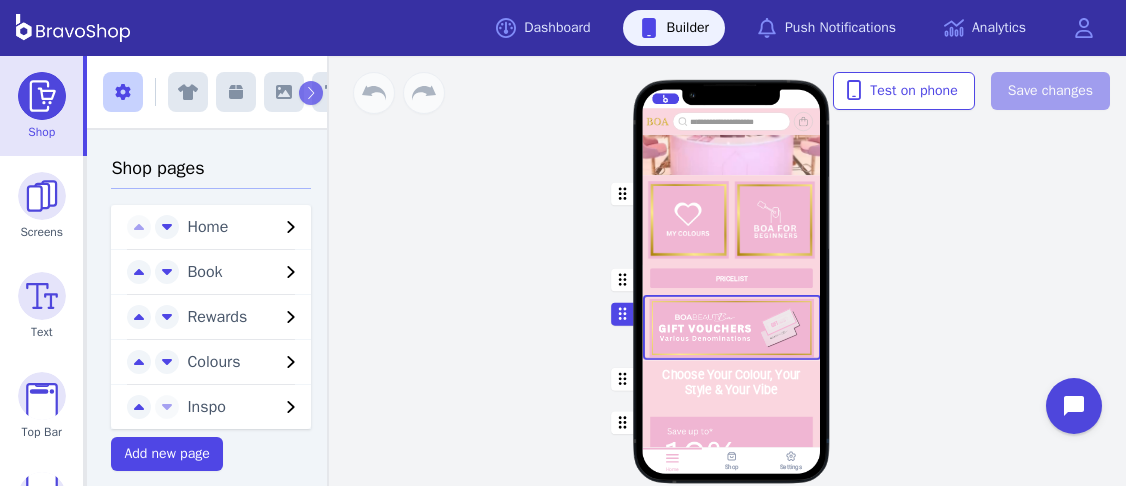 scroll, scrollTop: 469, scrollLeft: 0, axis: vertical 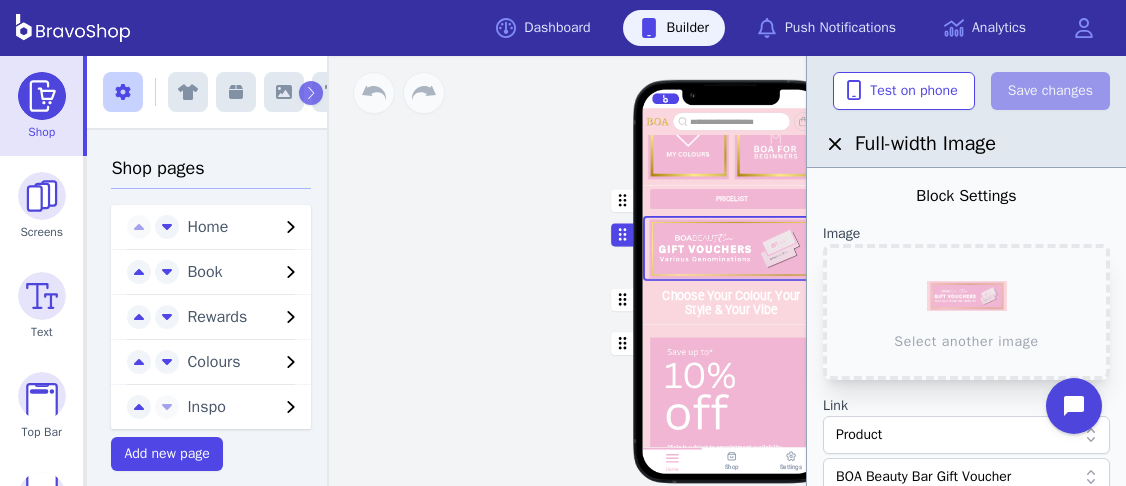 click at bounding box center [732, 303] 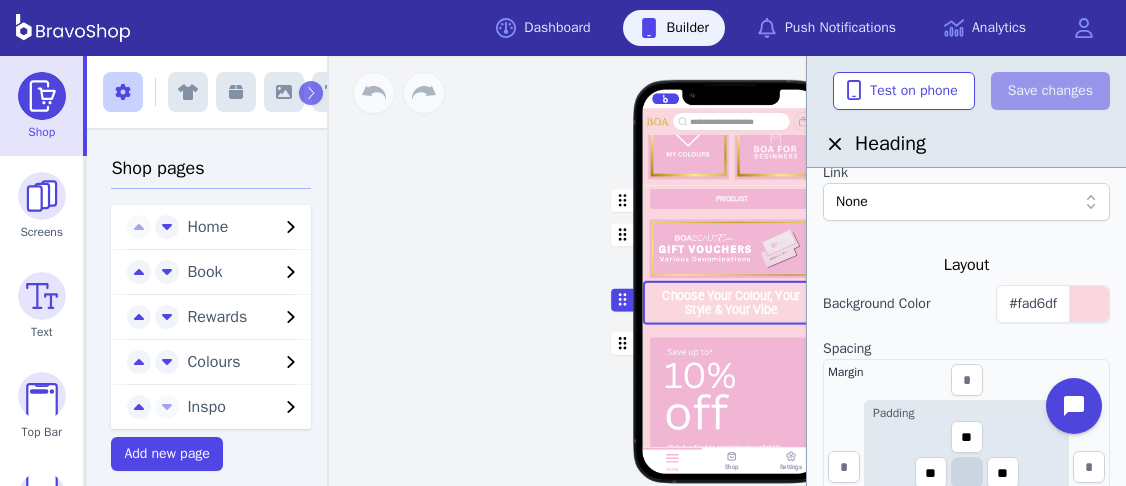 scroll, scrollTop: 366, scrollLeft: 0, axis: vertical 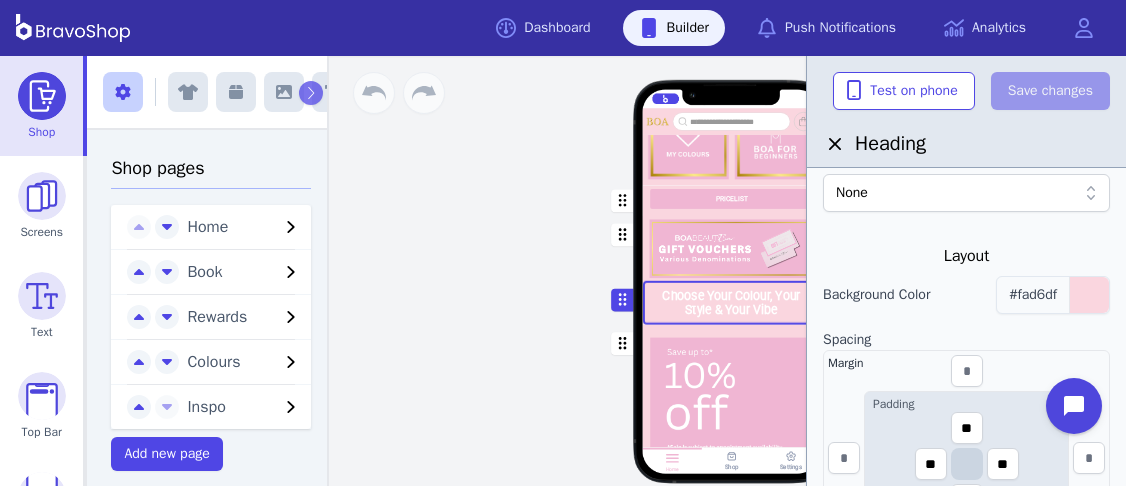 click at bounding box center [1089, 295] 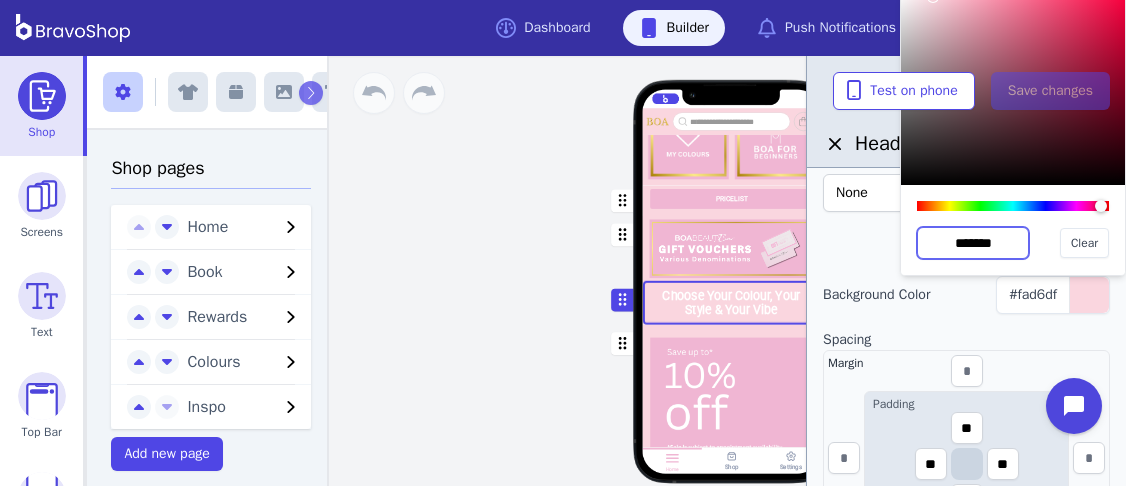 drag, startPoint x: 1014, startPoint y: 250, endPoint x: 932, endPoint y: 240, distance: 82.607506 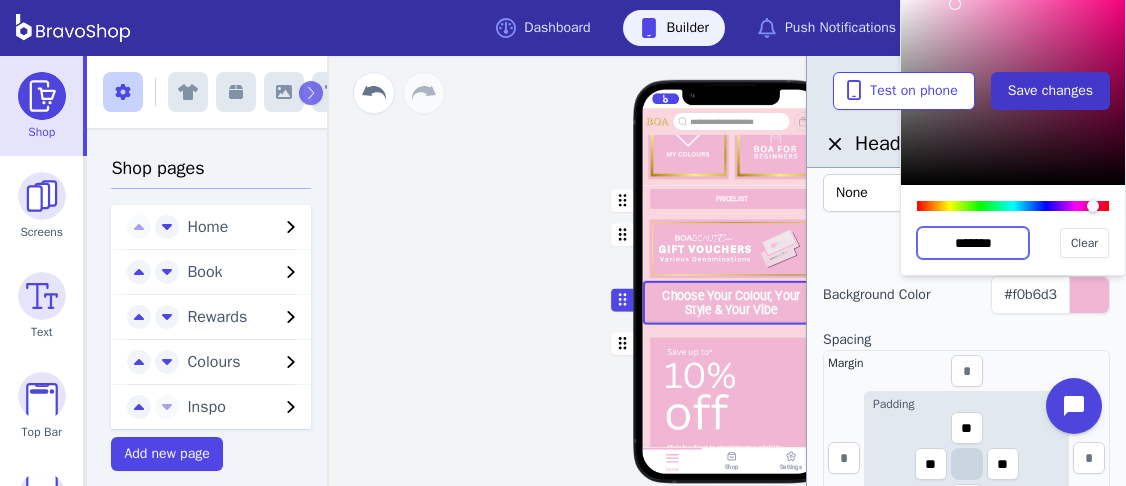 type on "*******" 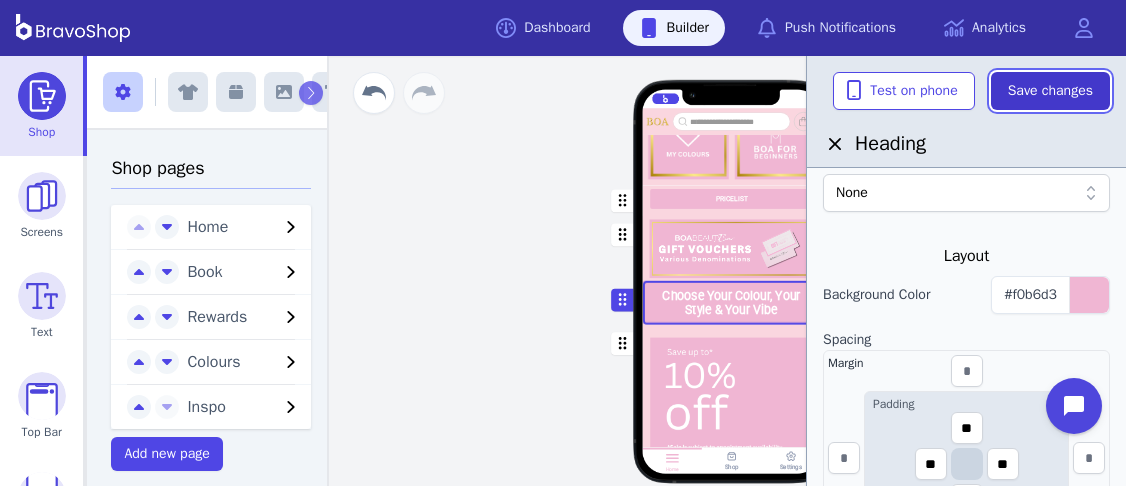 click on "Save changes" at bounding box center [1050, 91] 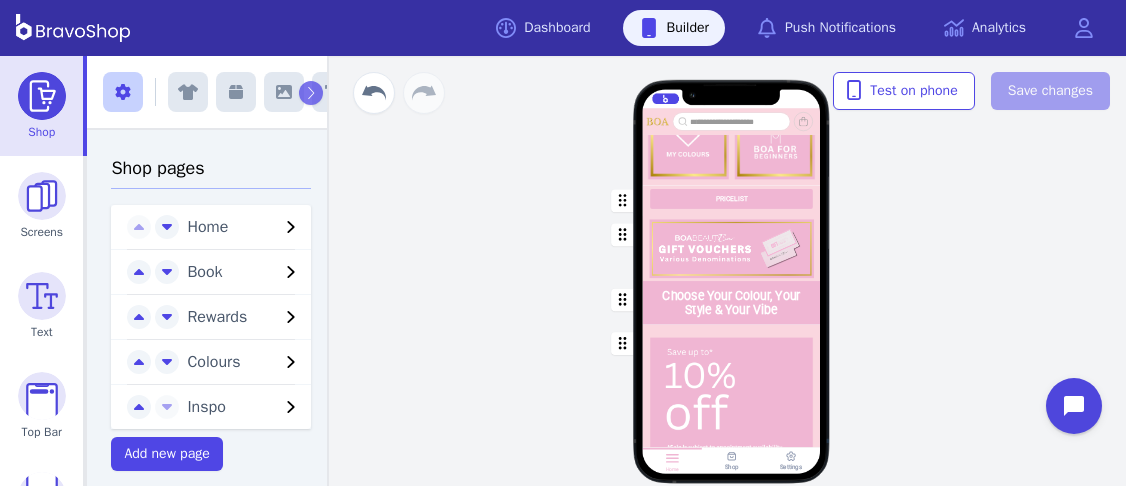 click at bounding box center (732, 248) 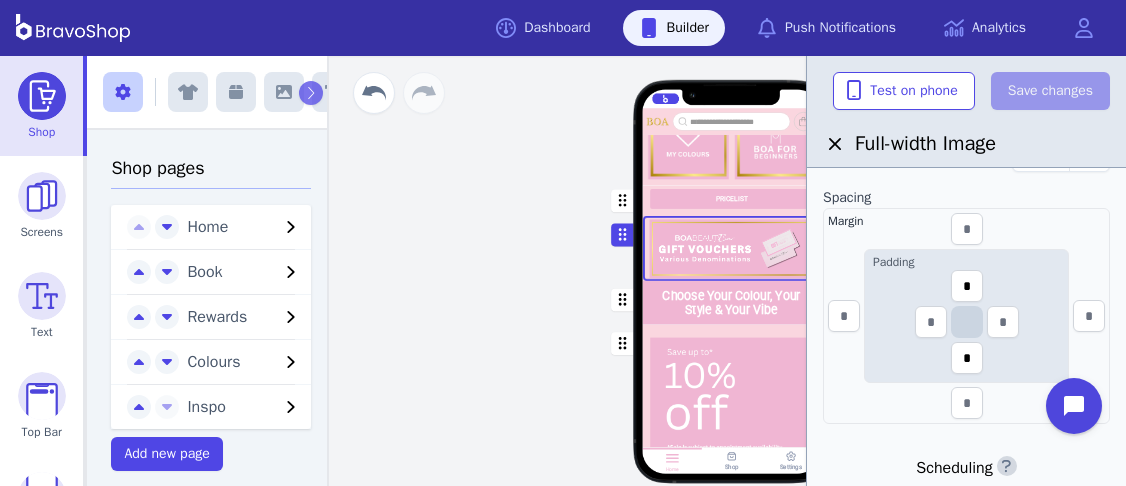 scroll, scrollTop: 505, scrollLeft: 0, axis: vertical 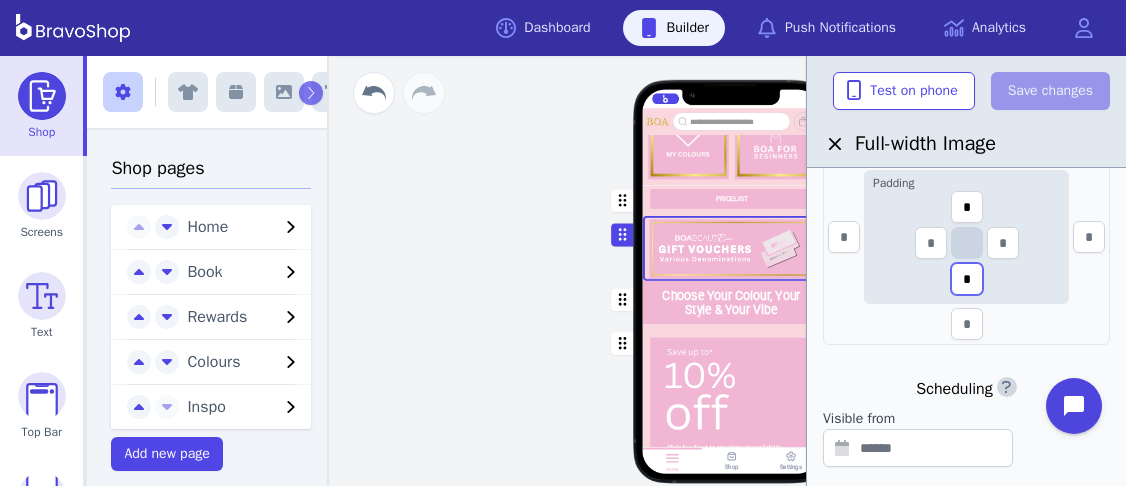 drag, startPoint x: 979, startPoint y: 283, endPoint x: 959, endPoint y: 276, distance: 21.189621 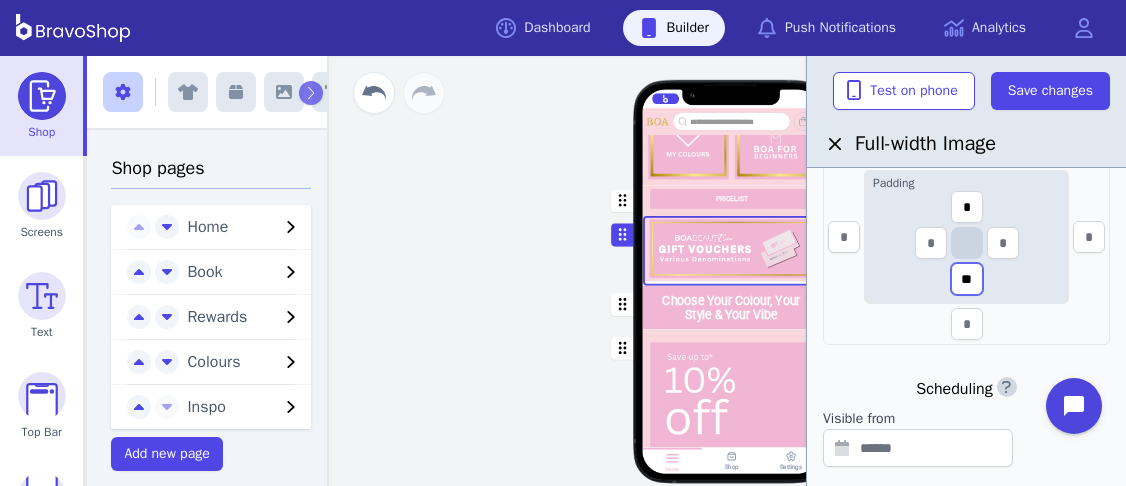 type on "**" 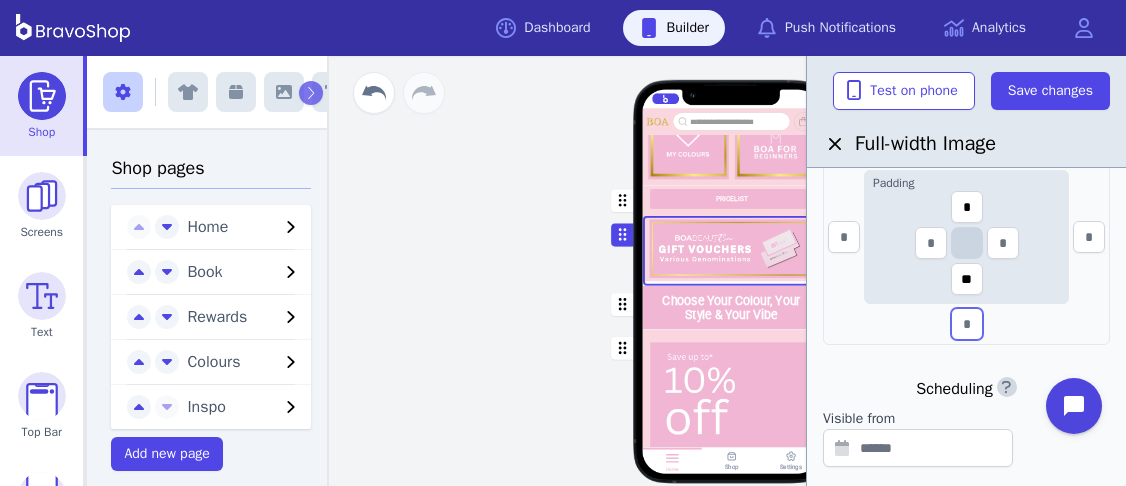 click at bounding box center [967, 324] 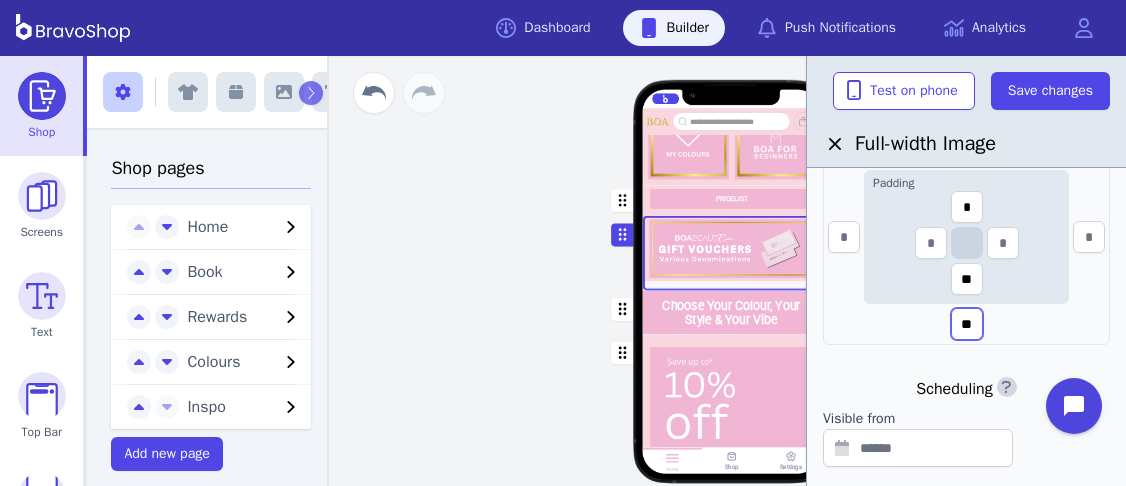 type on "**" 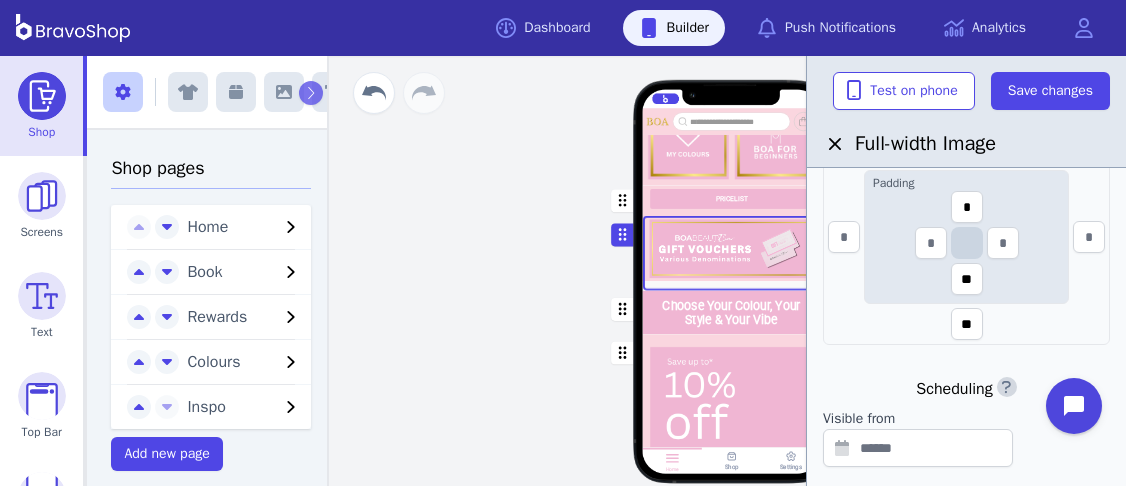 click on "Margin Padding * ** **" at bounding box center (966, 237) 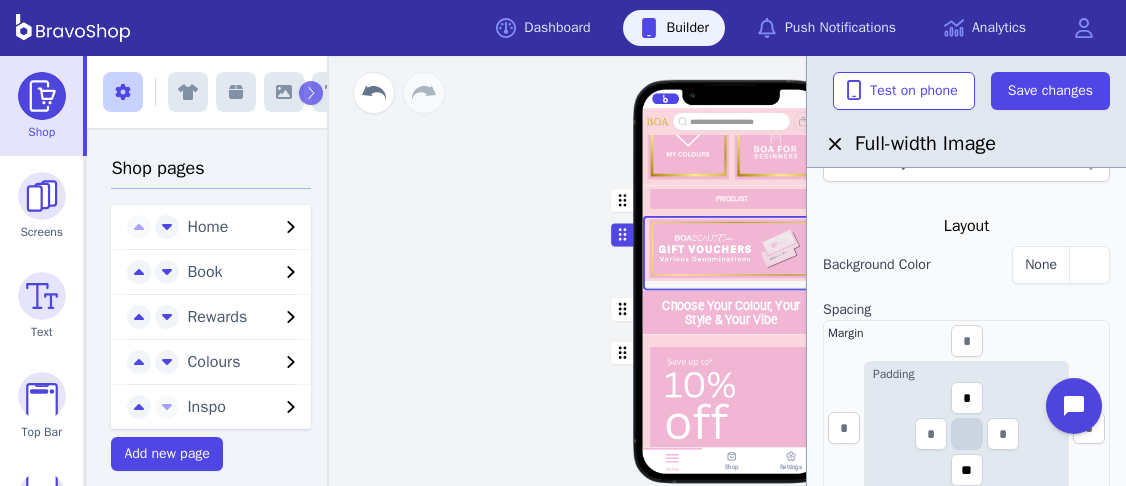 scroll, scrollTop: 315, scrollLeft: 0, axis: vertical 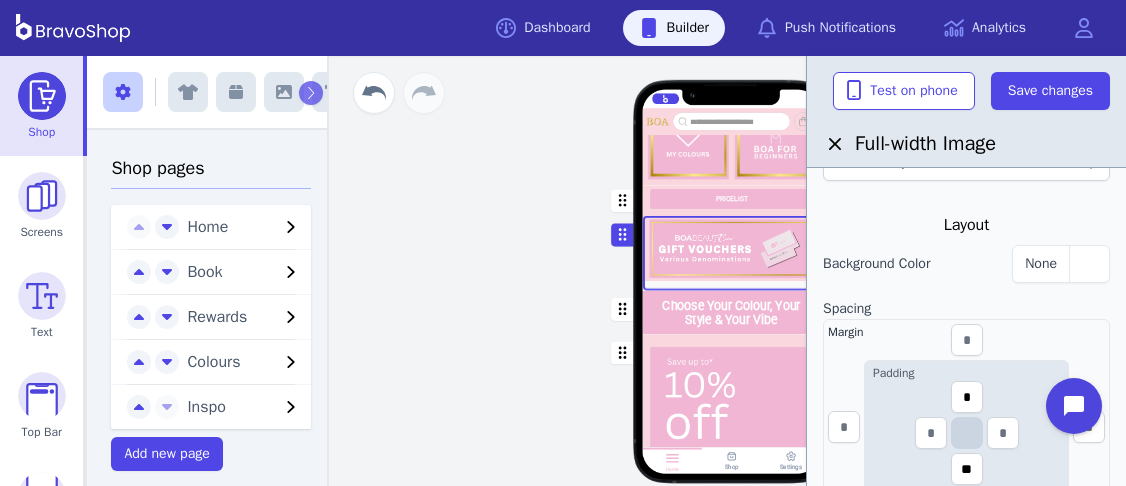 click at bounding box center [732, 200] 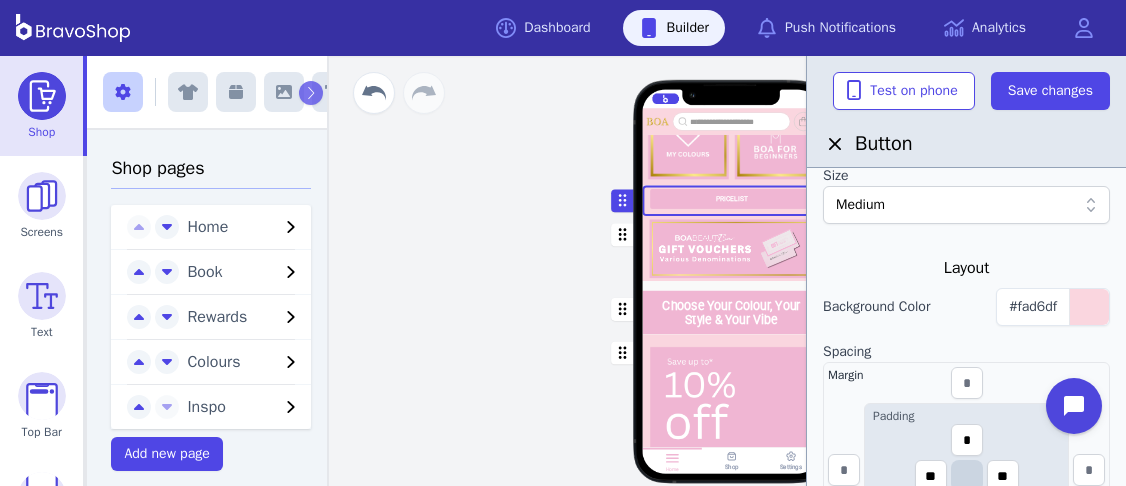 scroll, scrollTop: 503, scrollLeft: 0, axis: vertical 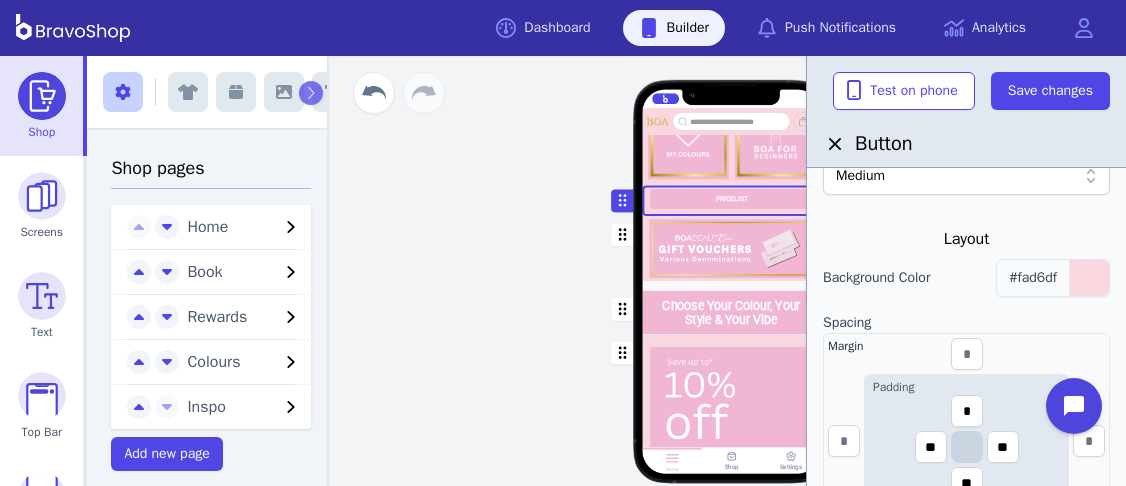 click on "#fad6df" at bounding box center [1033, 277] 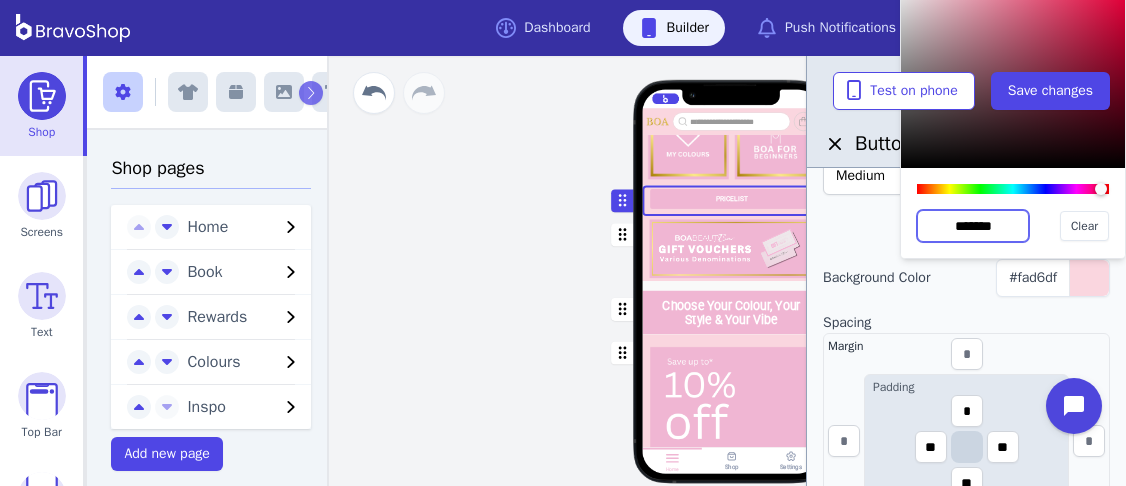 drag, startPoint x: 1008, startPoint y: 220, endPoint x: 921, endPoint y: 225, distance: 87.14356 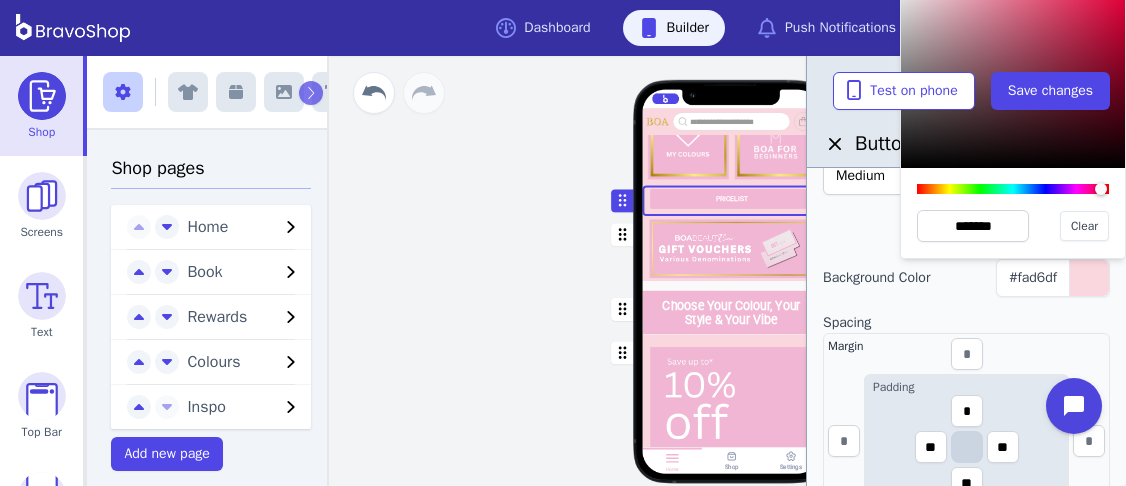 click at bounding box center (732, 253) 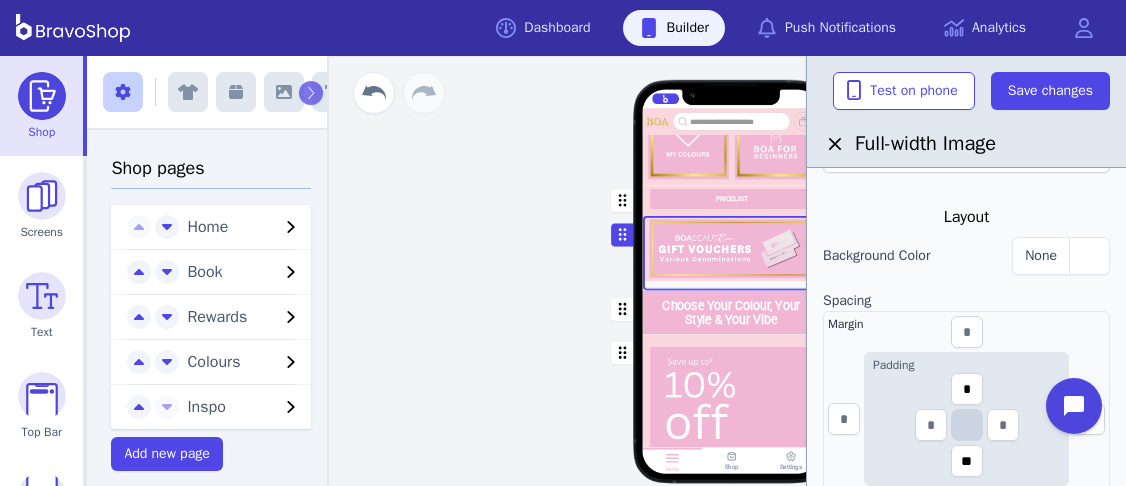 scroll, scrollTop: 334, scrollLeft: 0, axis: vertical 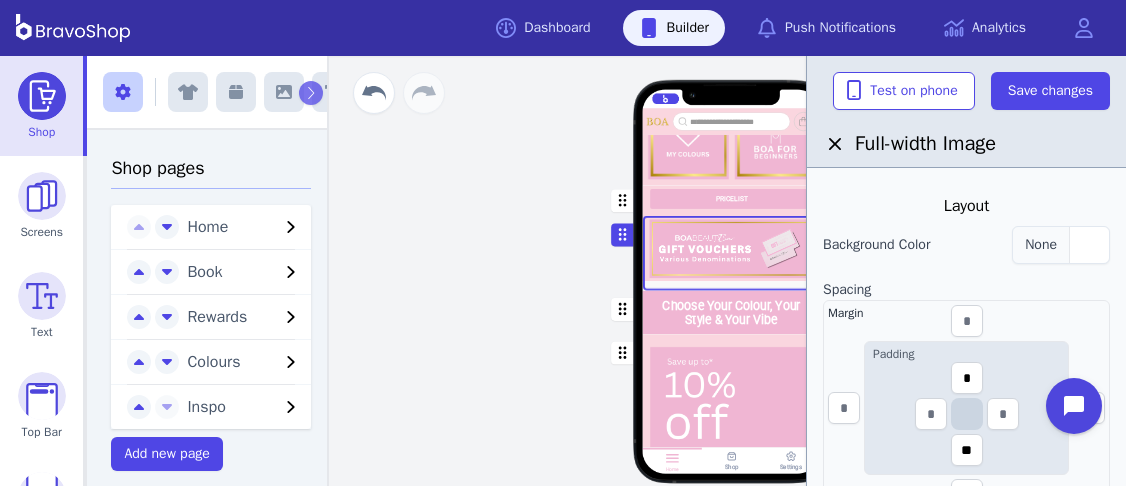 click at bounding box center (1089, 245) 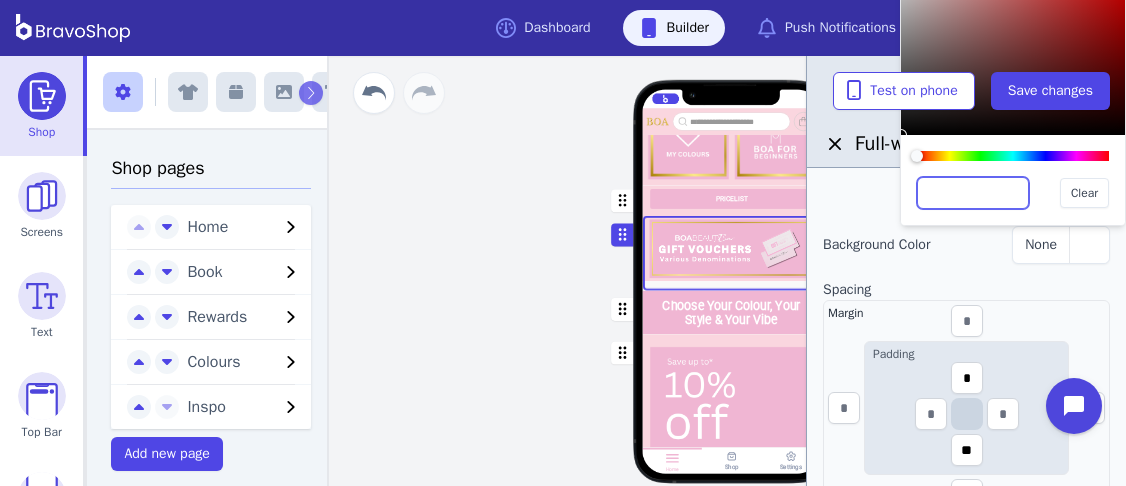 click at bounding box center (973, 193) 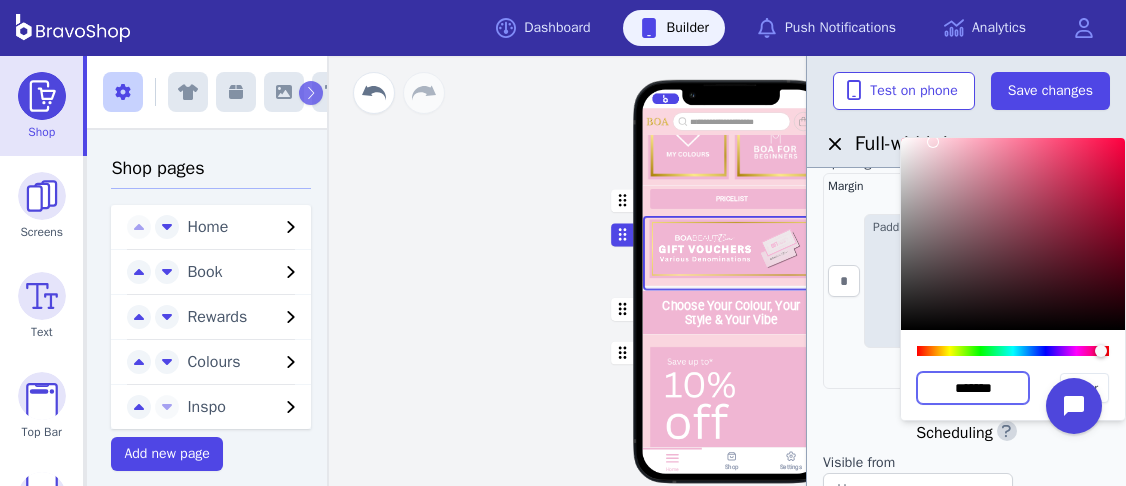 scroll, scrollTop: 460, scrollLeft: 0, axis: vertical 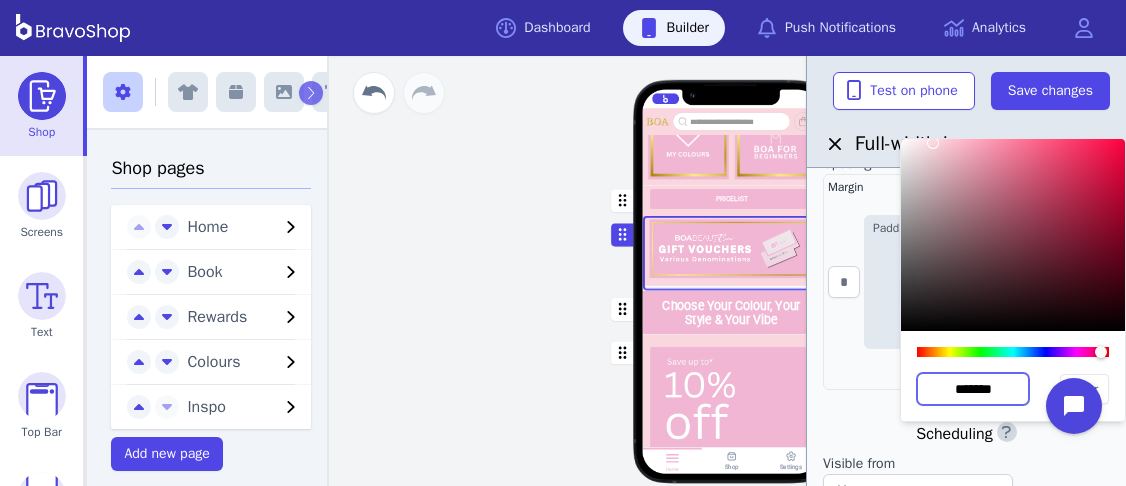 type on "*******" 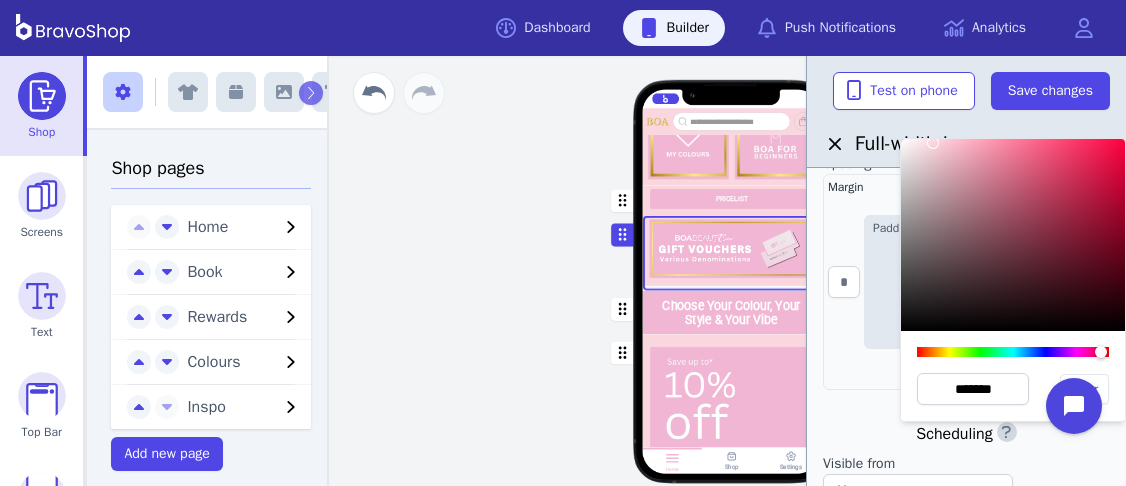 click on "Padding * **" at bounding box center (966, 282) 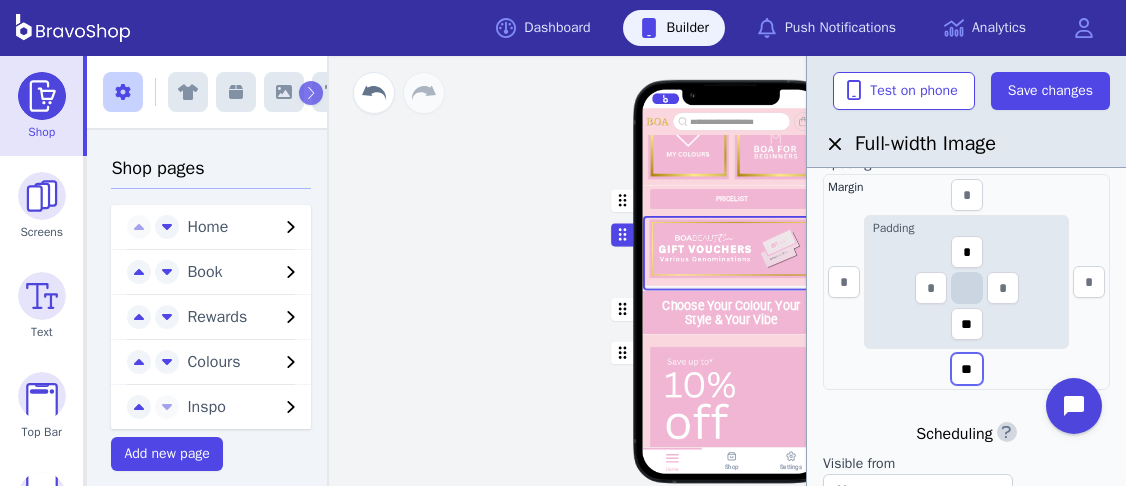 drag, startPoint x: 977, startPoint y: 366, endPoint x: 952, endPoint y: 363, distance: 25.179358 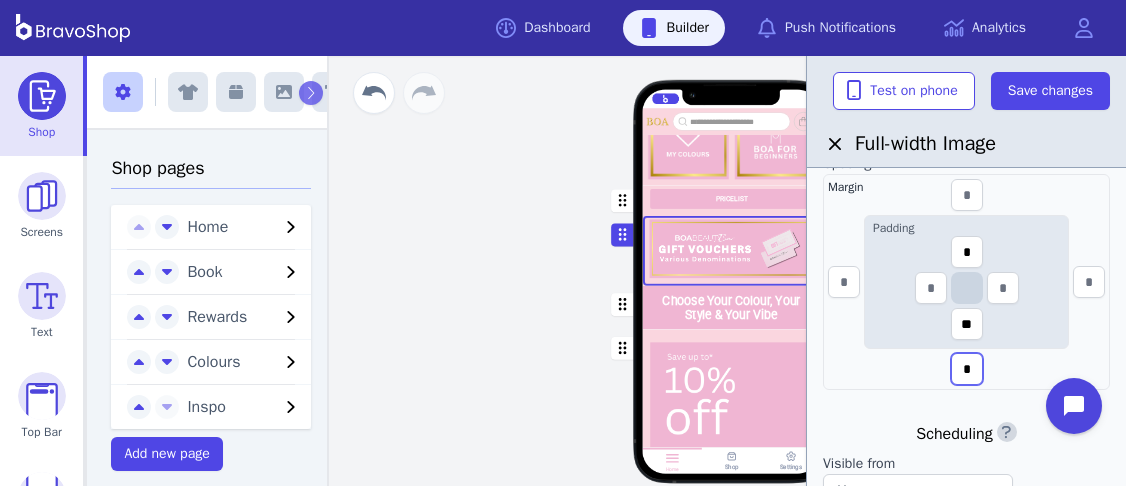 type on "*" 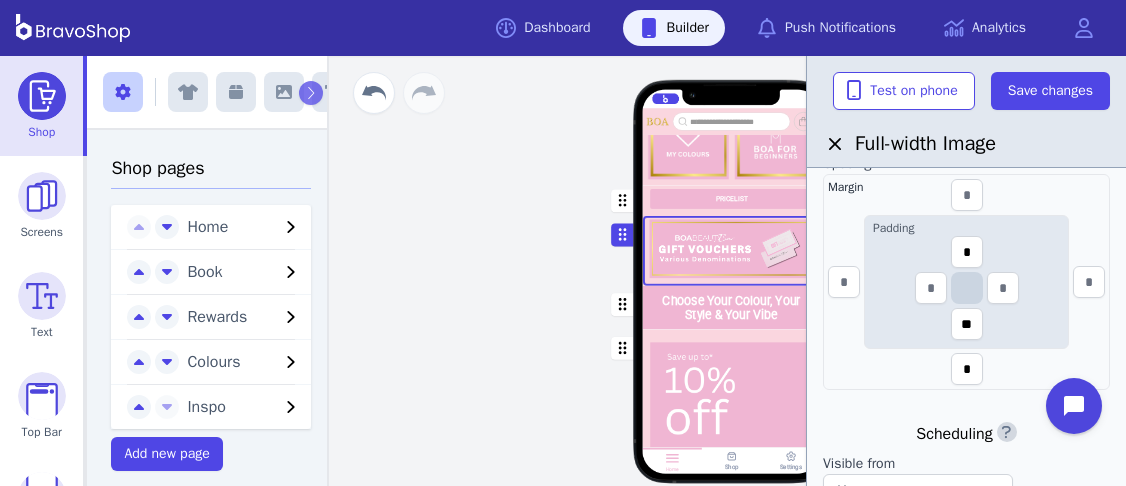 click at bounding box center [732, 307] 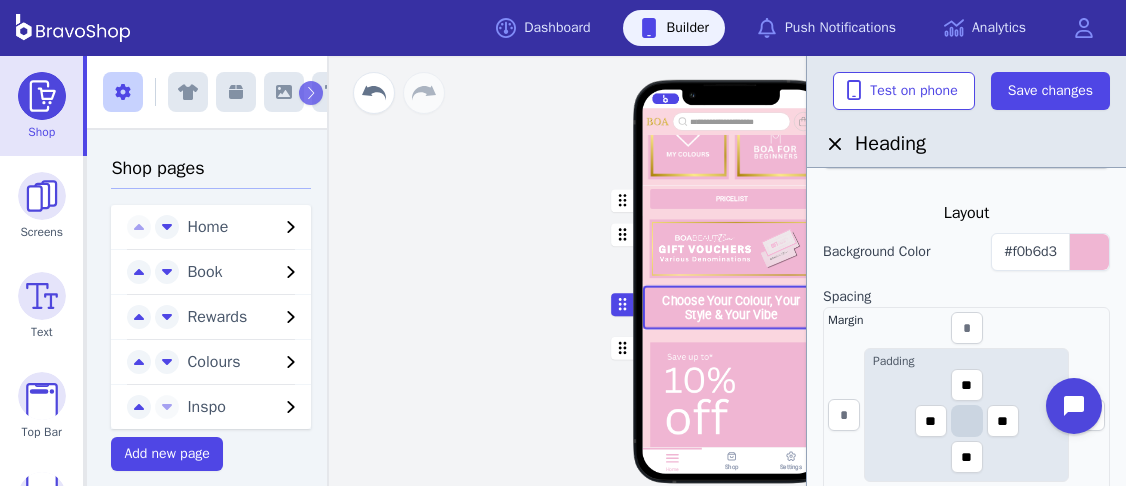 scroll, scrollTop: 421, scrollLeft: 0, axis: vertical 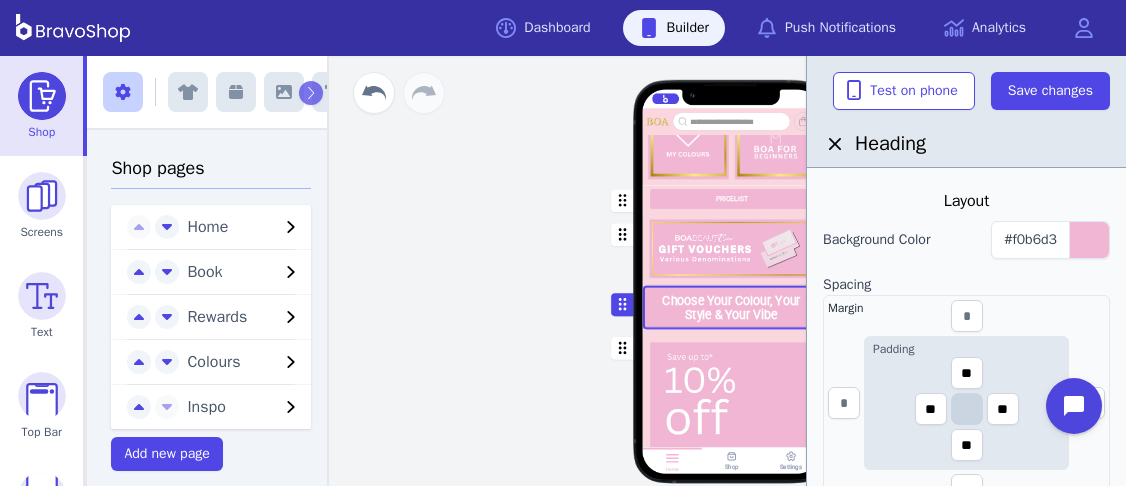 click at bounding box center (732, 251) 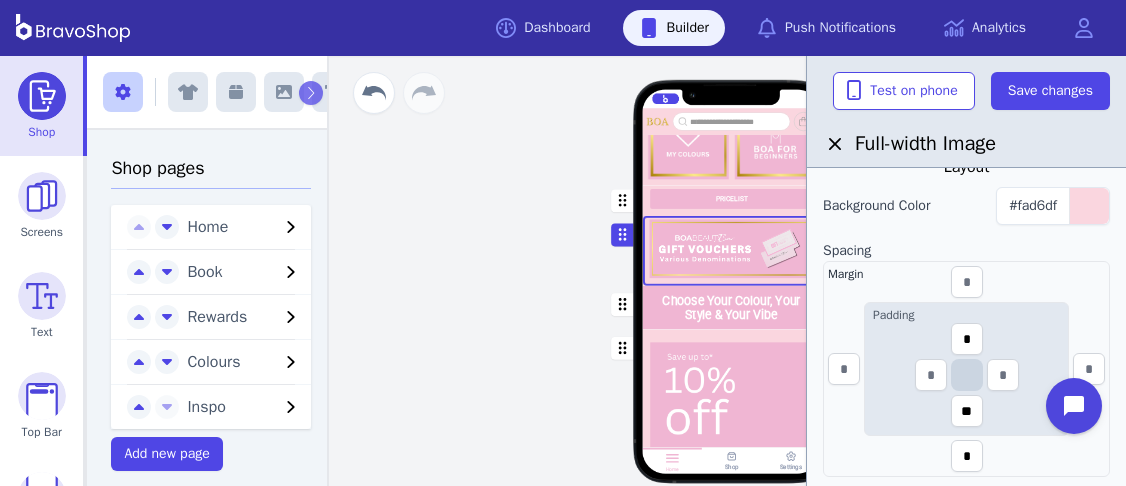 scroll, scrollTop: 377, scrollLeft: 0, axis: vertical 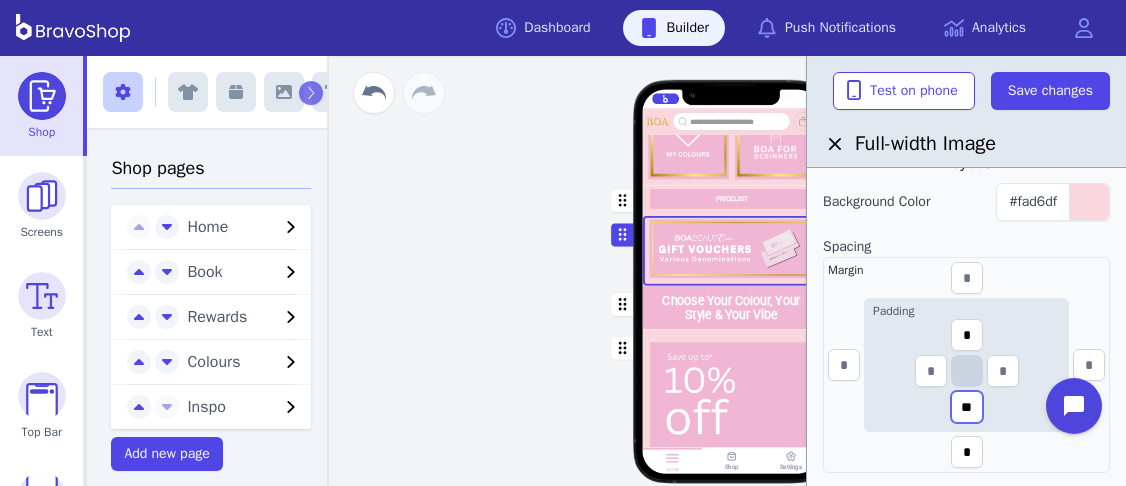 drag, startPoint x: 977, startPoint y: 412, endPoint x: 943, endPoint y: 407, distance: 34.36568 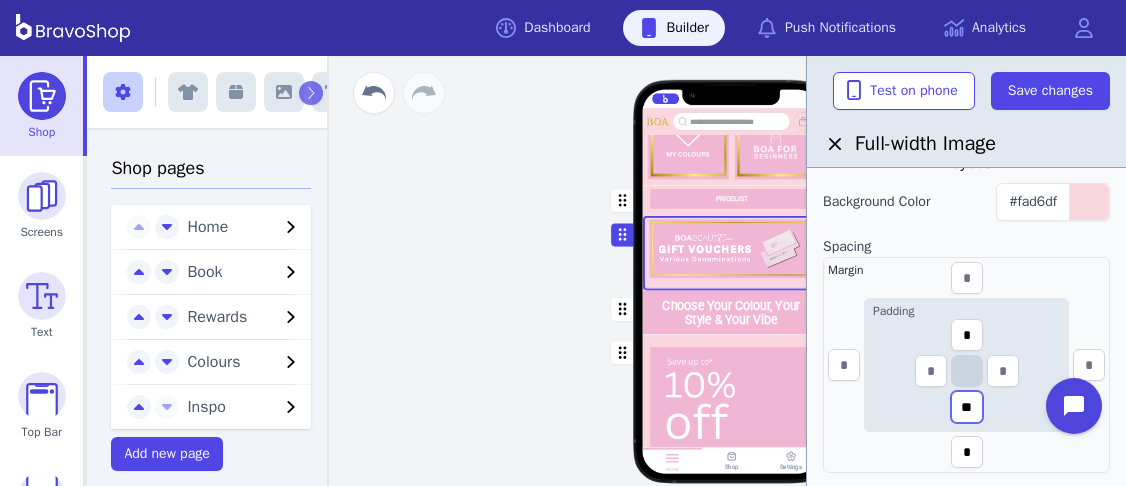 type on "**" 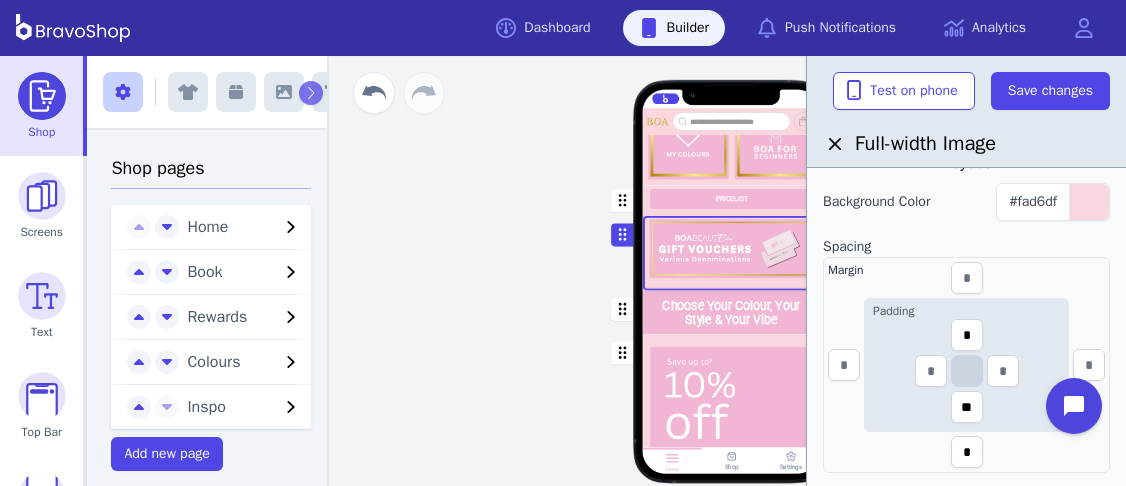 click at bounding box center [732, 446] 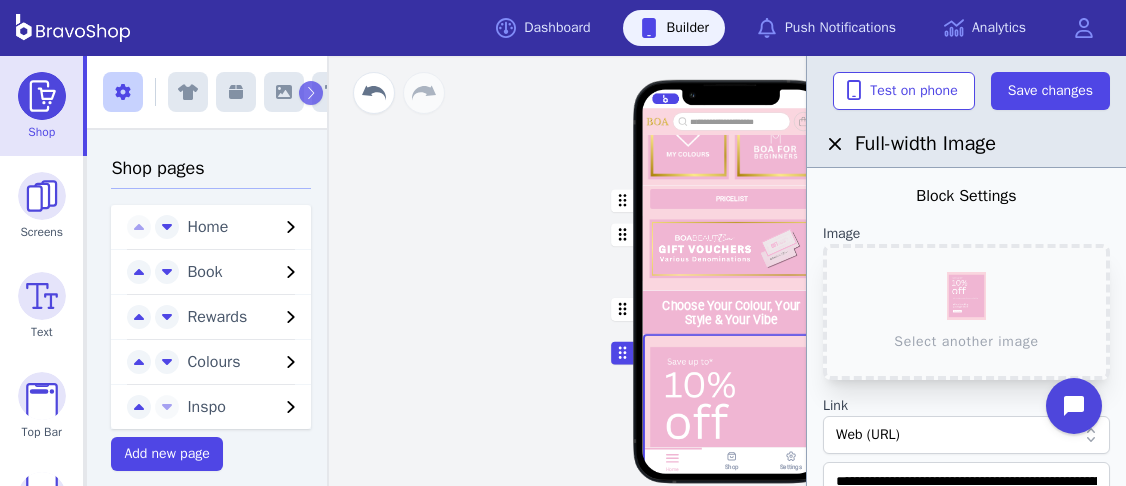 click at bounding box center [732, 312] 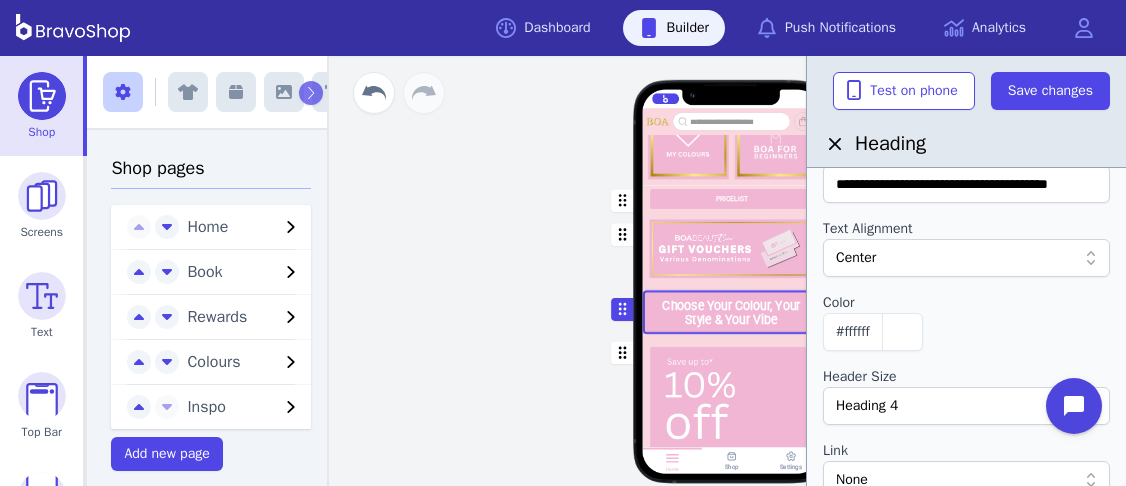 scroll, scrollTop: 97, scrollLeft: 0, axis: vertical 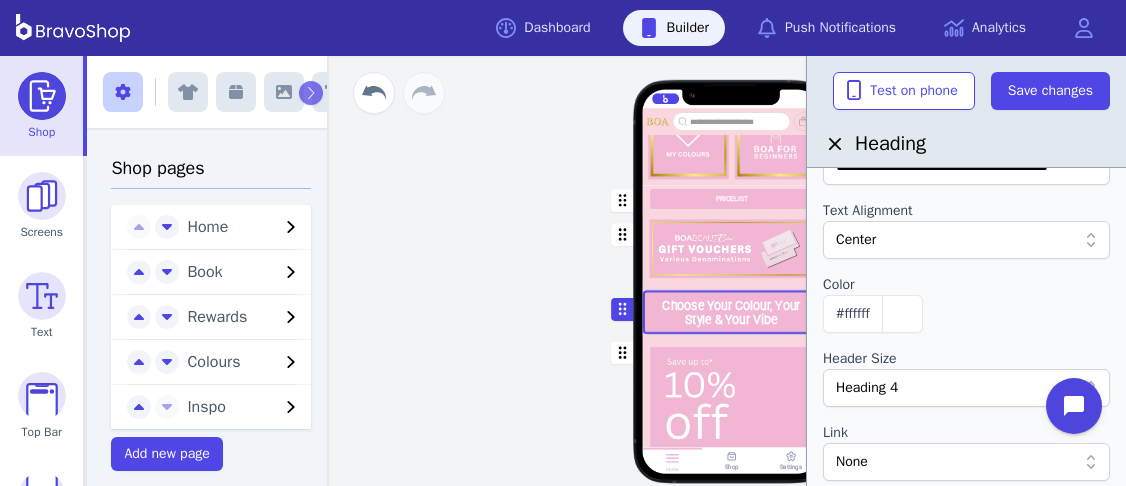 click on "Heading 4" at bounding box center (956, 388) 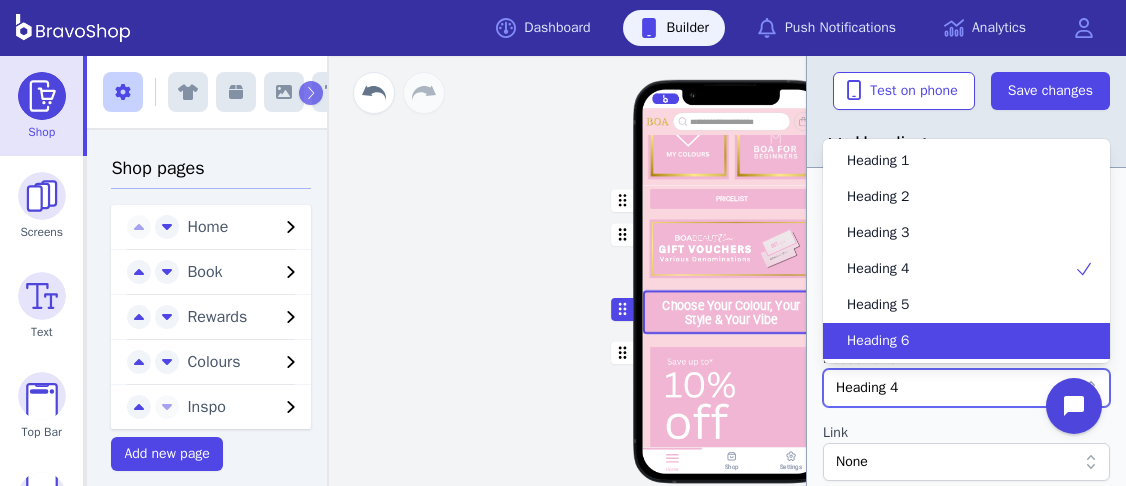 click on "Heading 6" at bounding box center [954, 341] 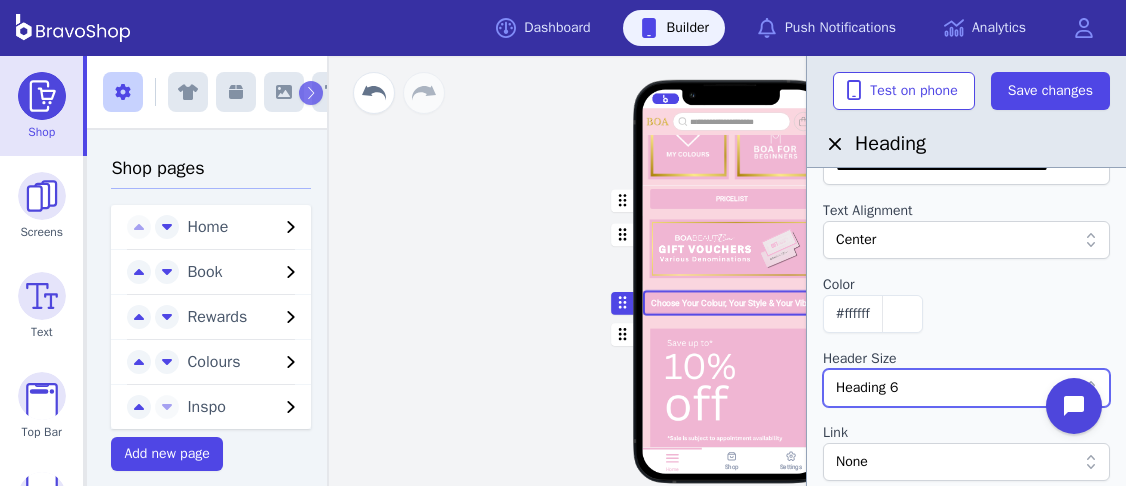 click on "Heading 6" at bounding box center (956, 388) 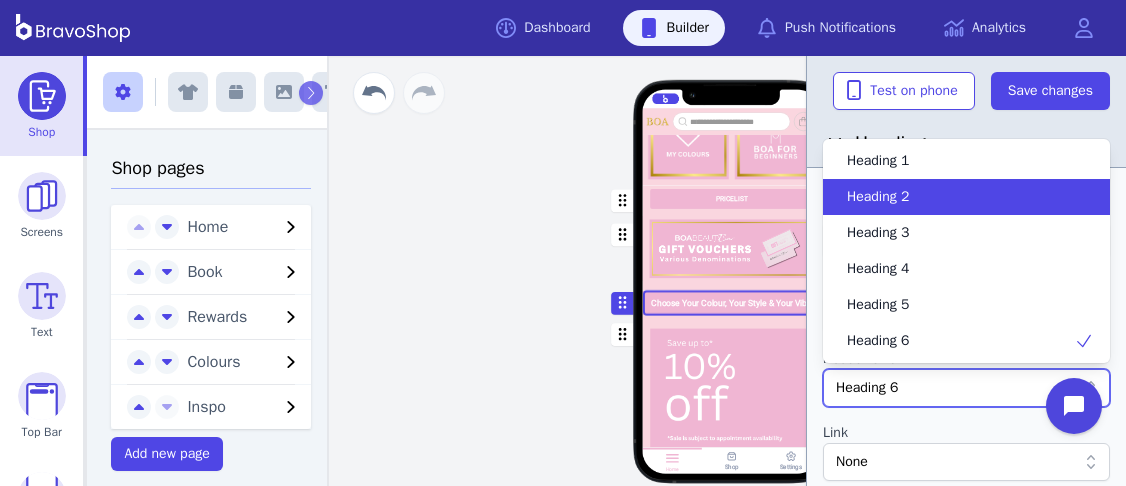 click on "Heading 2" at bounding box center [878, 197] 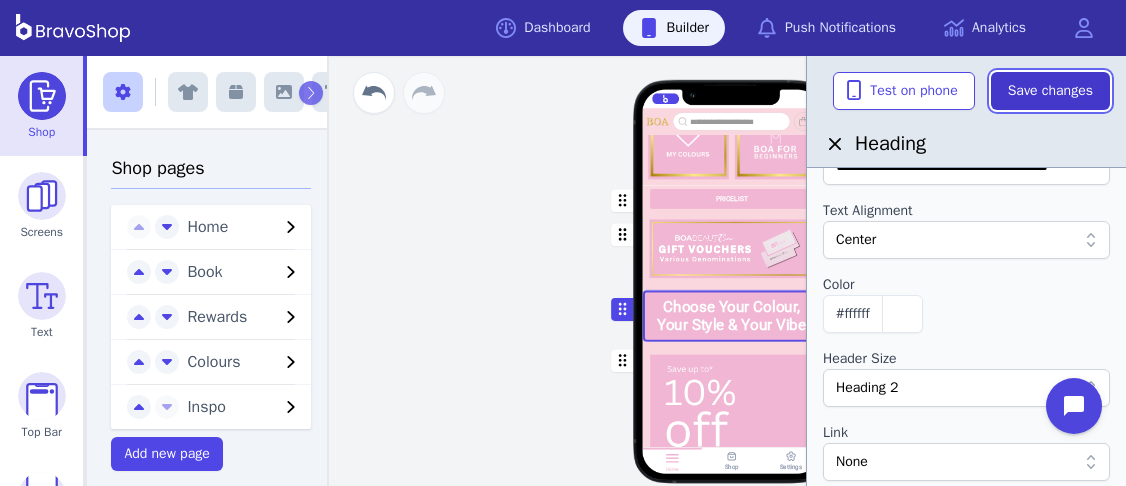 click on "Save changes" at bounding box center [1050, 91] 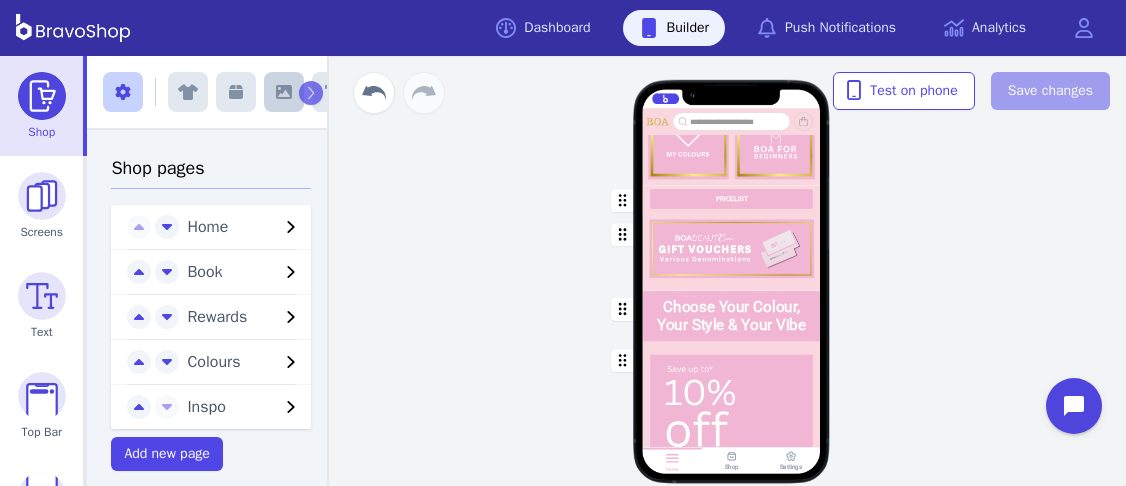 click 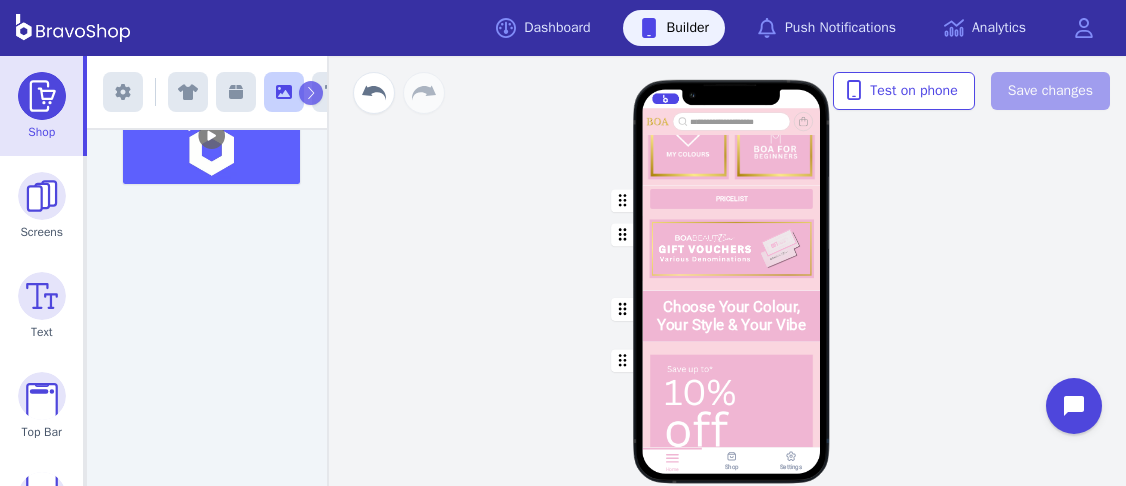 scroll, scrollTop: 825, scrollLeft: 0, axis: vertical 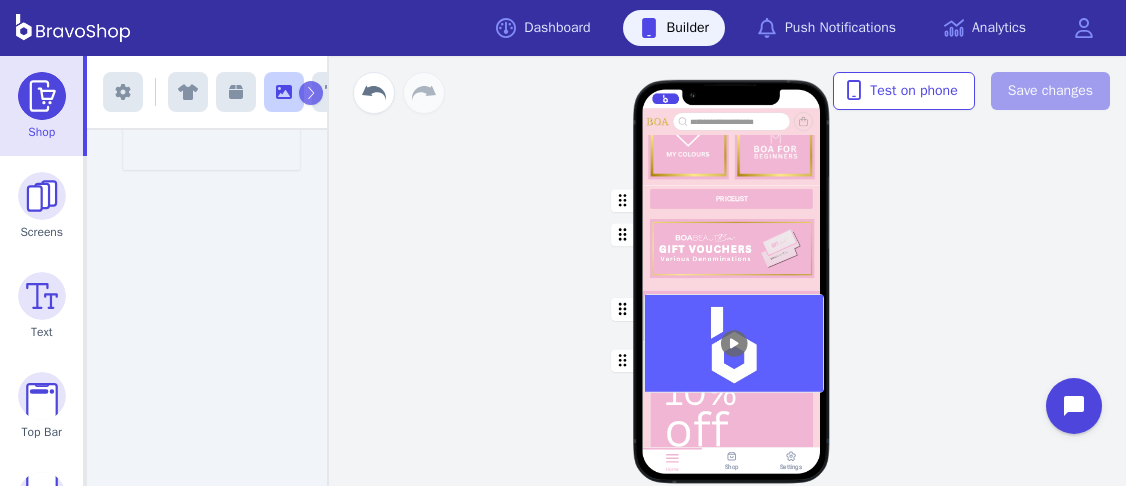 drag, startPoint x: 163, startPoint y: 181, endPoint x: 688, endPoint y: 366, distance: 556.6417 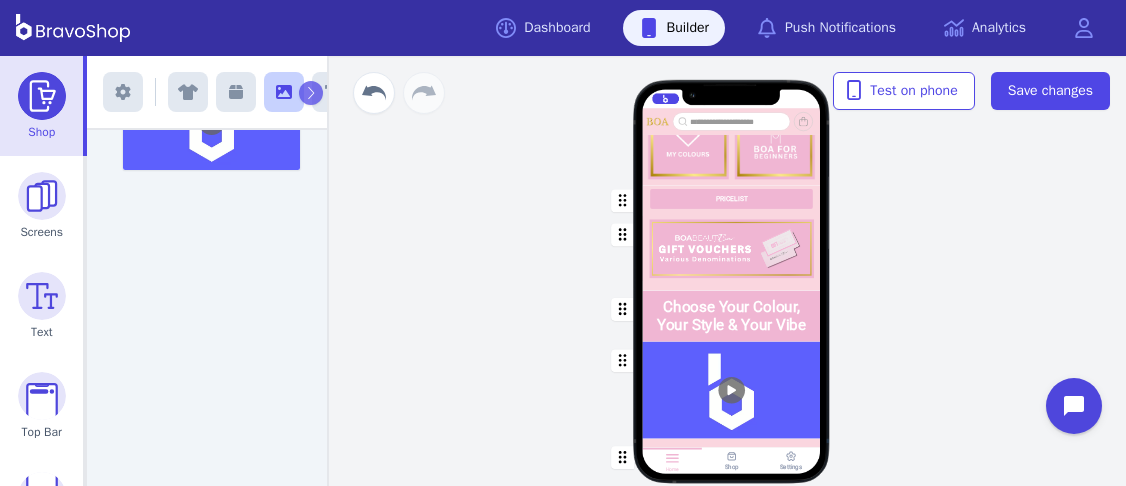 scroll, scrollTop: 643, scrollLeft: 0, axis: vertical 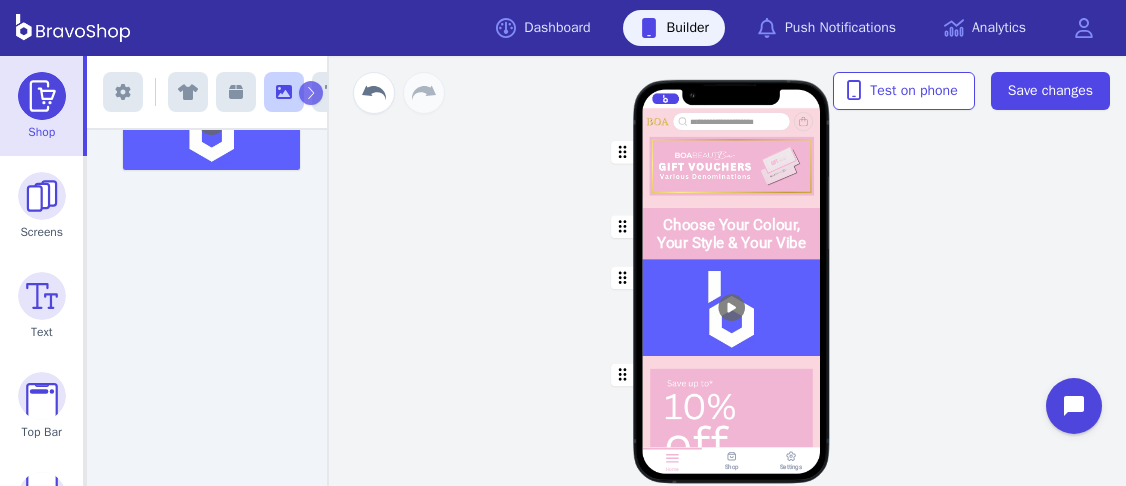 click at bounding box center (732, 307) 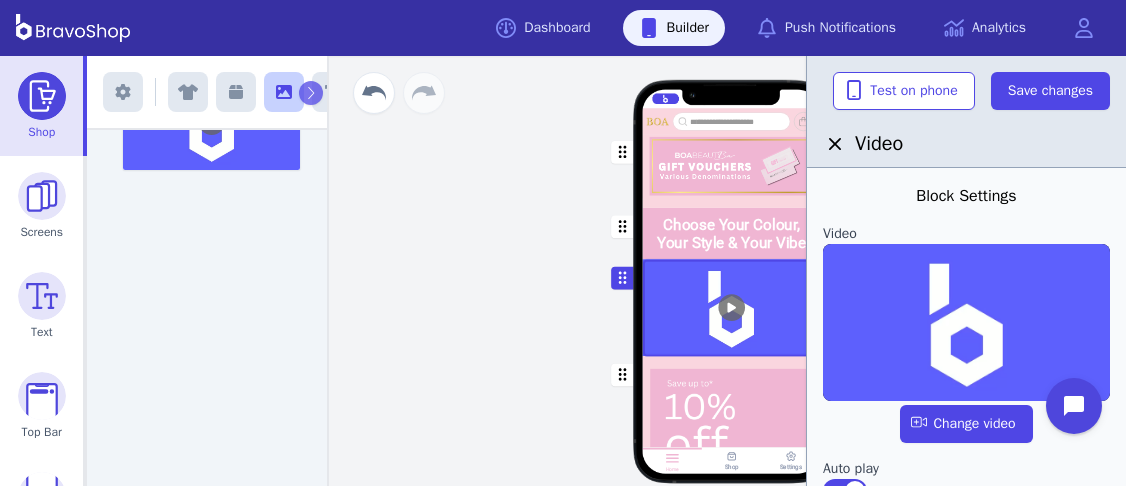 click at bounding box center [966, 403] 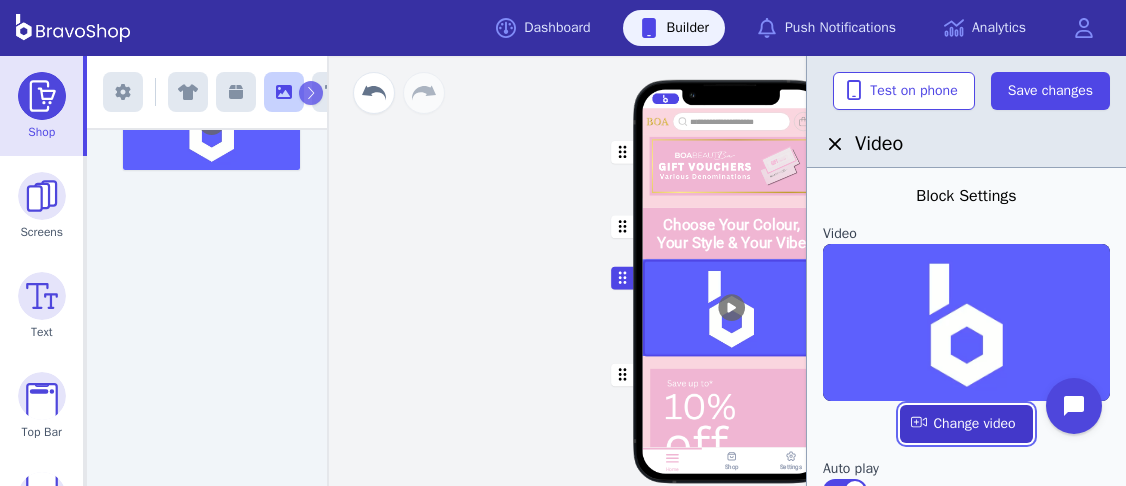 click at bounding box center [966, 424] 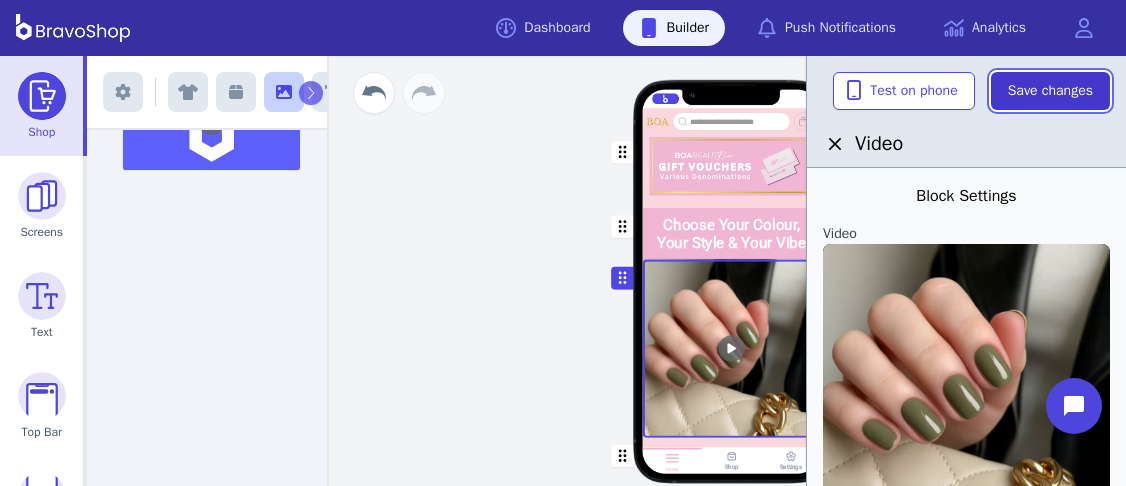 click on "Save changes" at bounding box center (1050, 91) 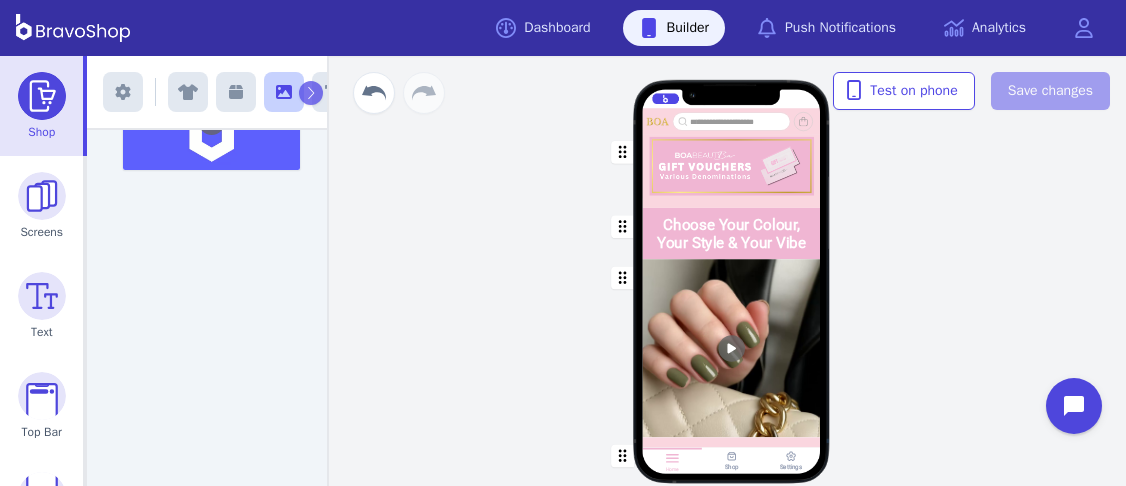 click at bounding box center [732, 233] 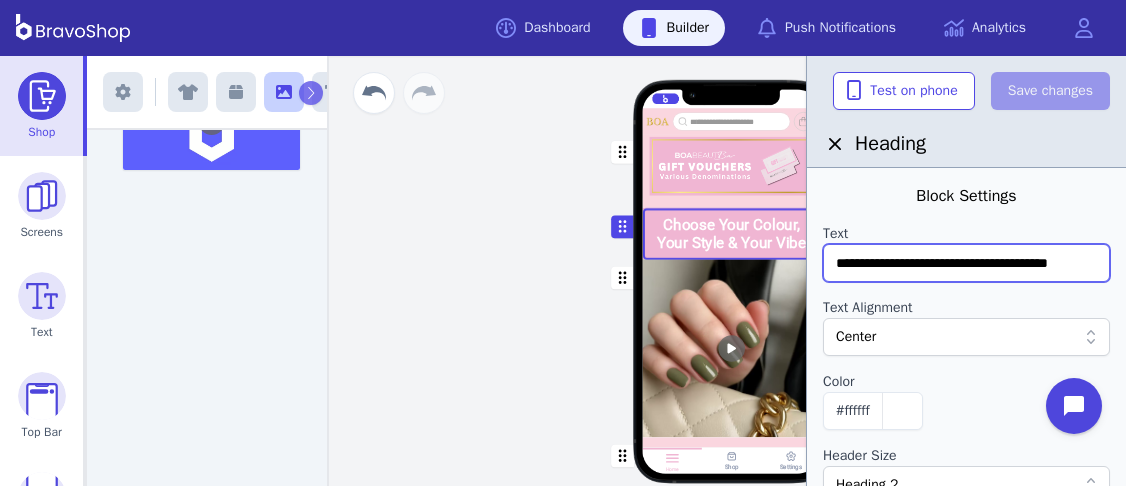 scroll, scrollTop: 0, scrollLeft: 6, axis: horizontal 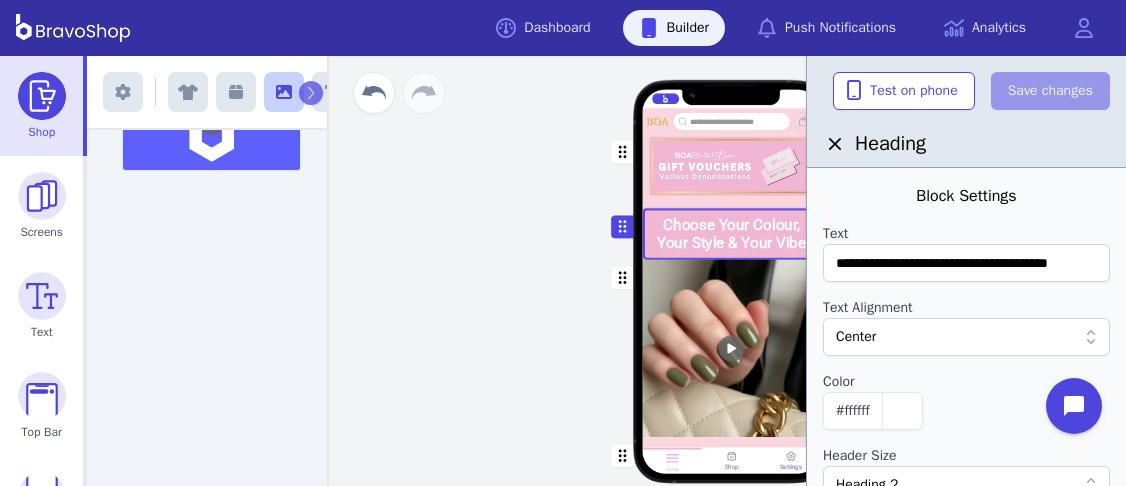 click on "Home Book Rewards Colours Inspo PRICELIST Choose Your Colour, Your Style & Your Vibe Featured Products Drag a block here to get started Home Shop Settings" at bounding box center (731, 271) 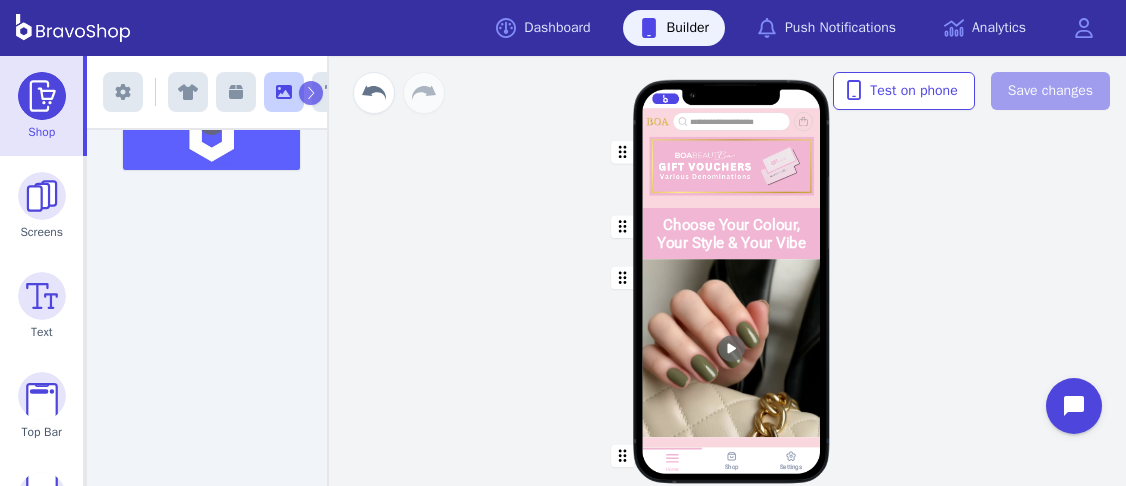 click at bounding box center [732, 233] 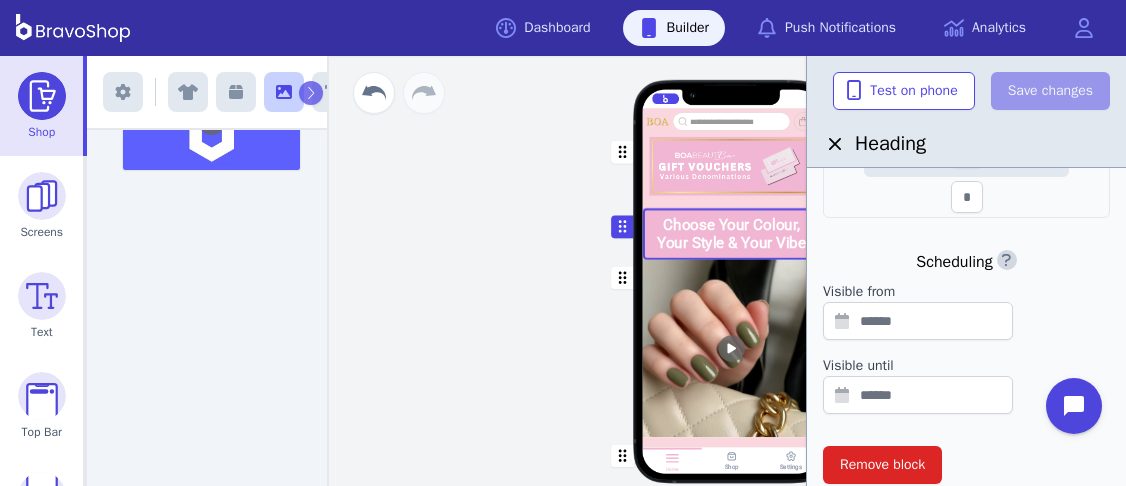 scroll, scrollTop: 846, scrollLeft: 0, axis: vertical 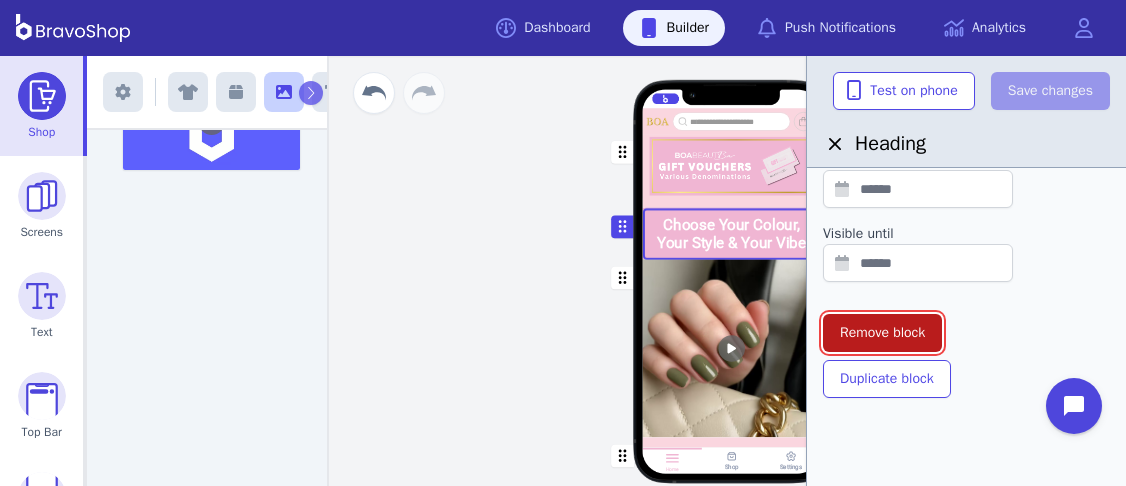 click on "Remove block" at bounding box center (882, 333) 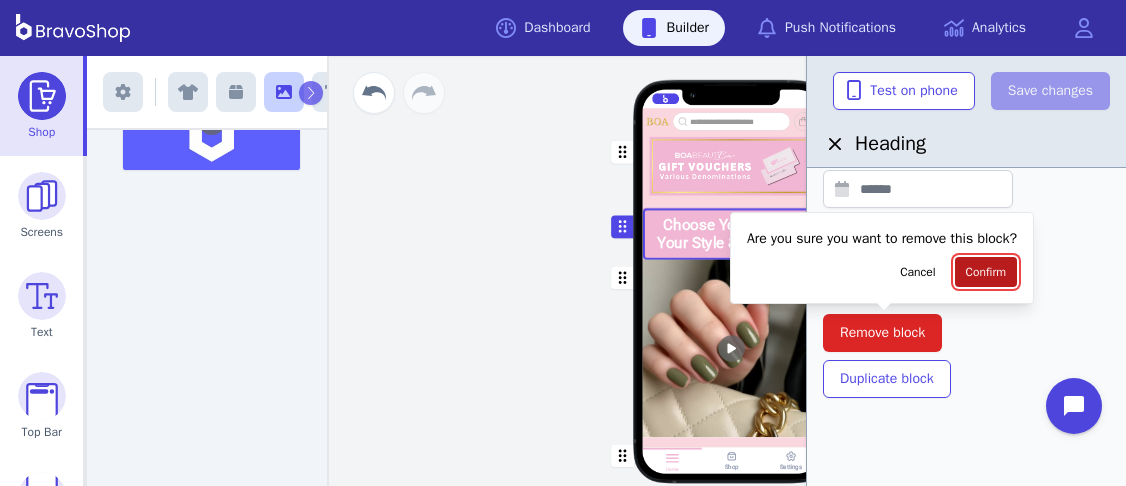 click on "Confirm" at bounding box center (986, 272) 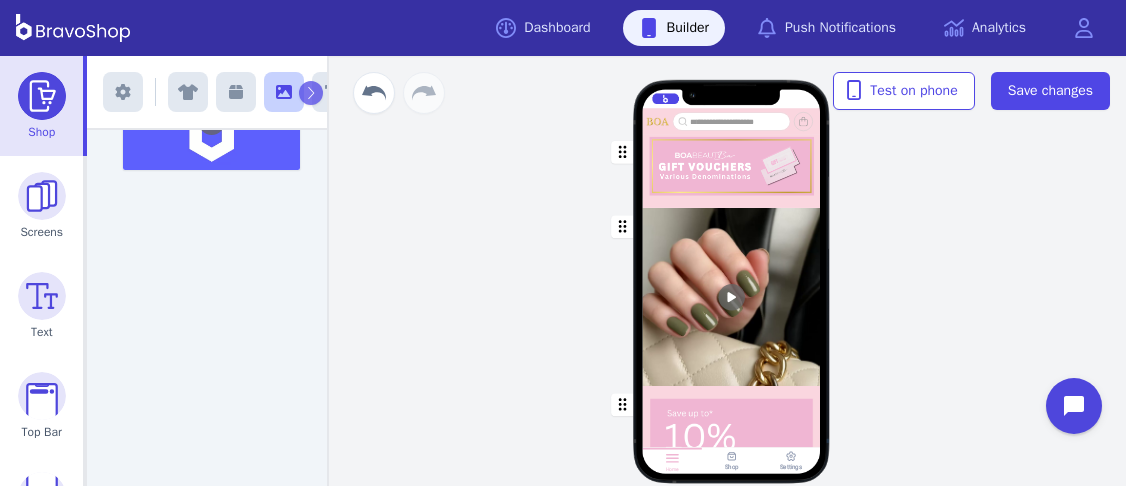 click at bounding box center (732, 297) 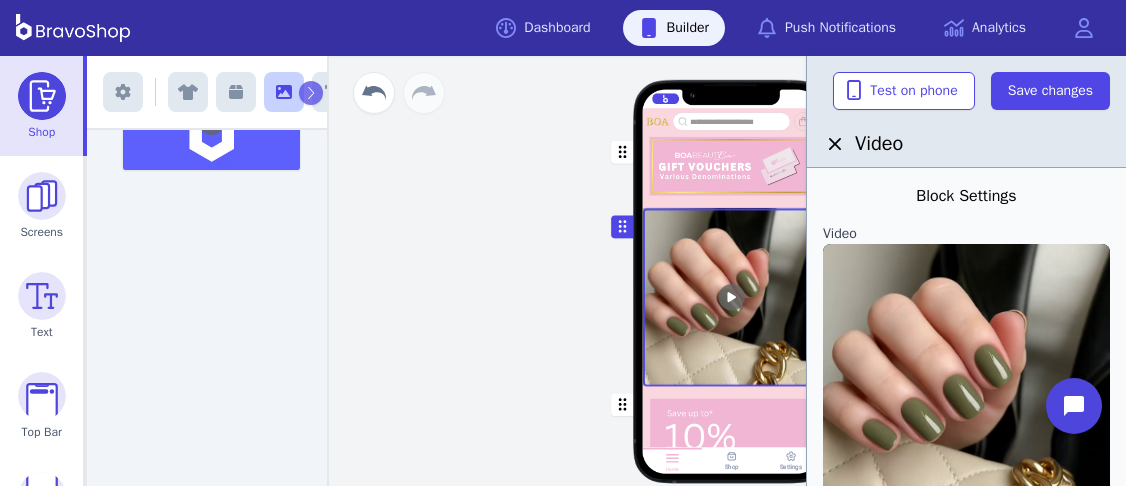 scroll, scrollTop: 1021, scrollLeft: 0, axis: vertical 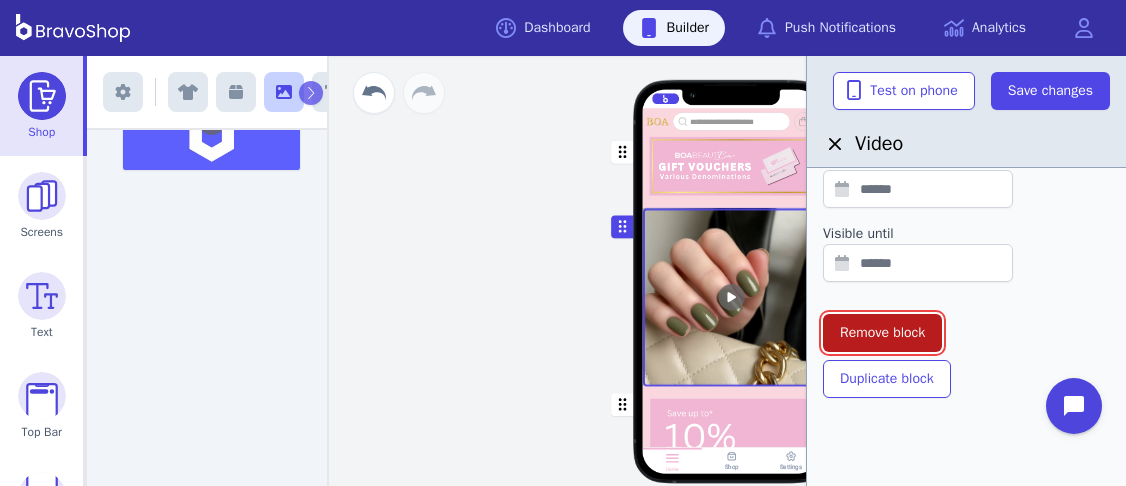 click on "Remove block" at bounding box center (882, 333) 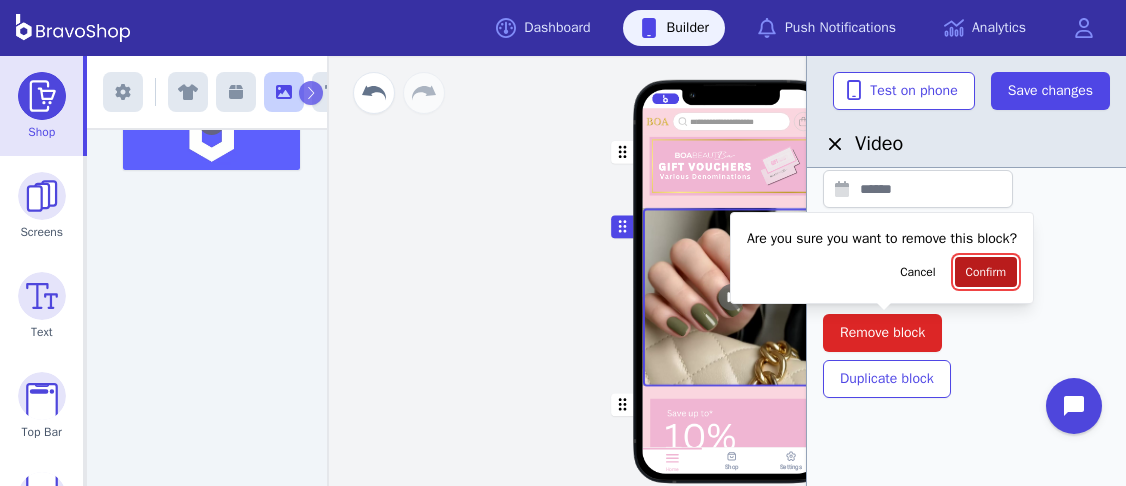 click on "Confirm" at bounding box center [986, 272] 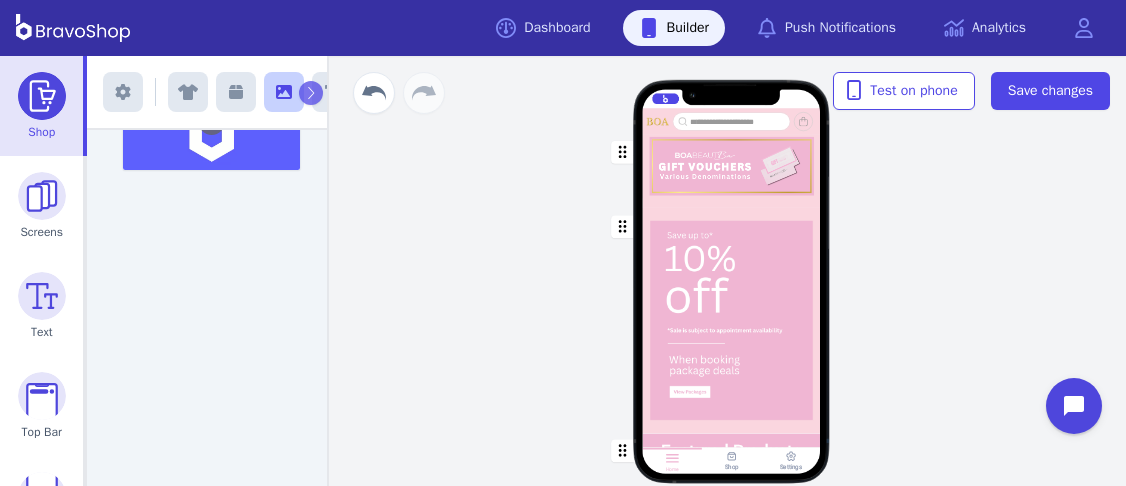scroll, scrollTop: 0, scrollLeft: 0, axis: both 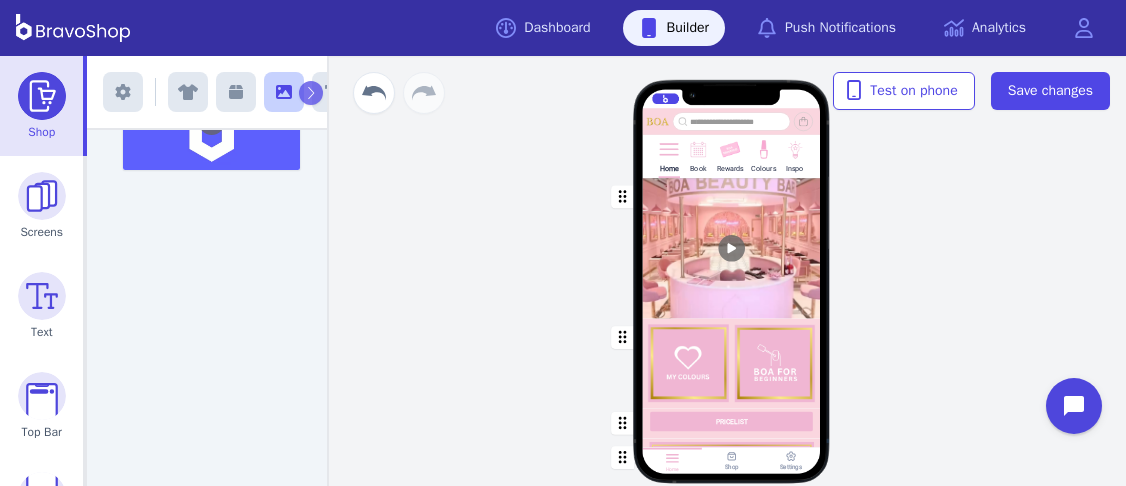 click at bounding box center [794, 148] 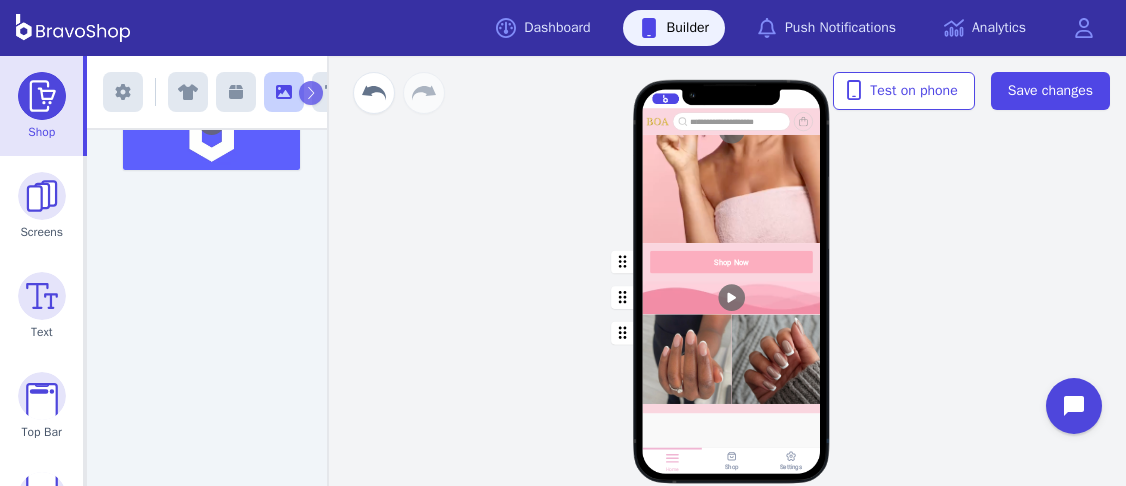 scroll, scrollTop: 1237, scrollLeft: 0, axis: vertical 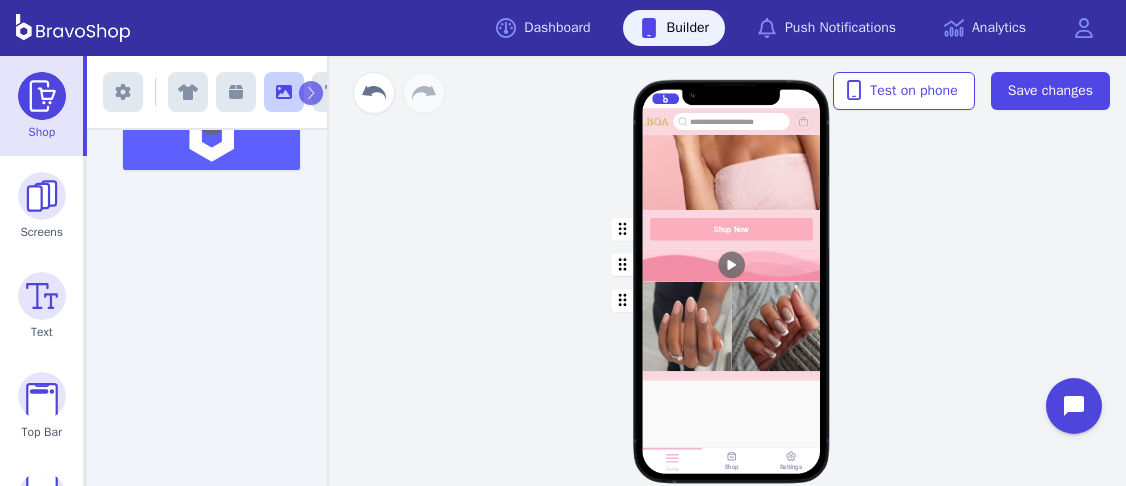 click at bounding box center [732, 330] 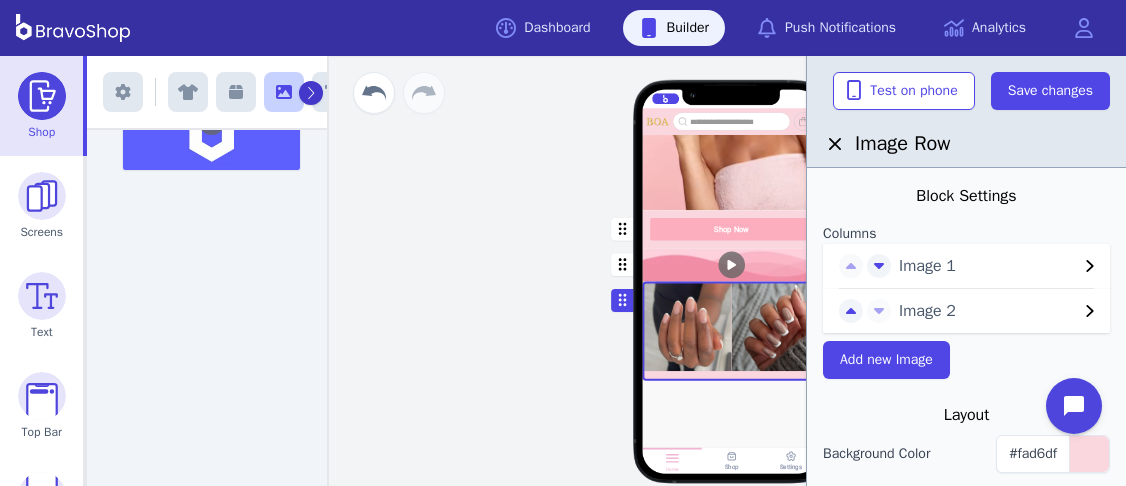 click at bounding box center (311, 93) 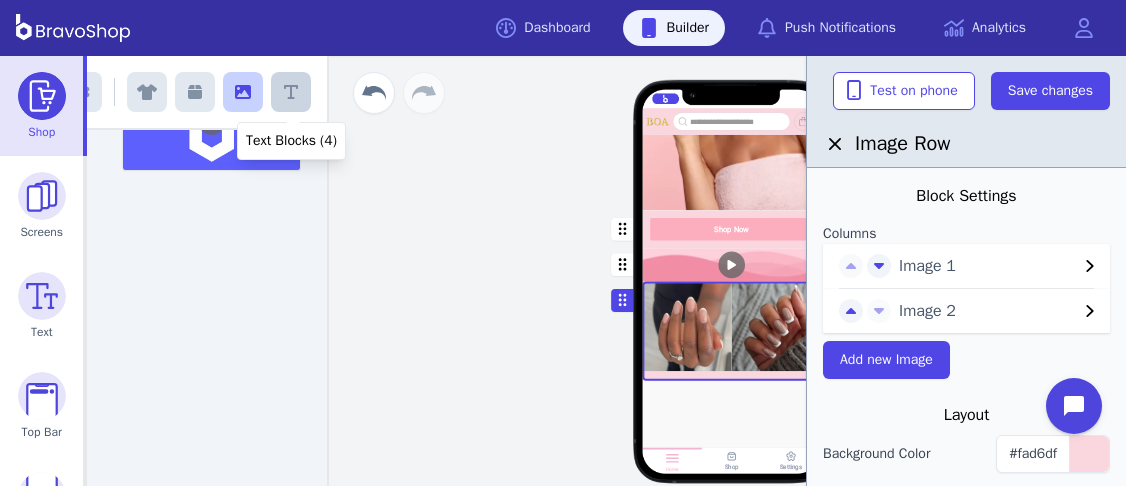 click at bounding box center [291, 92] 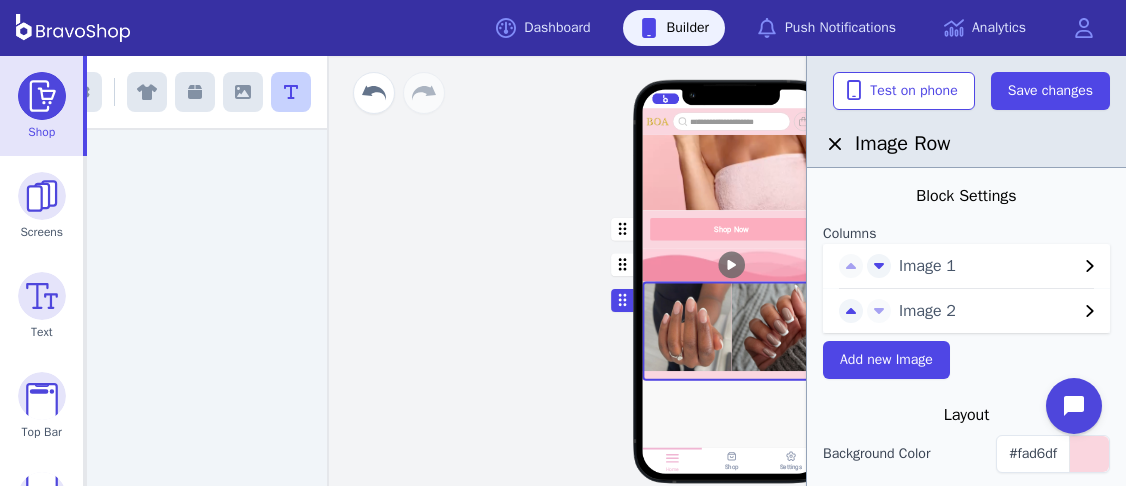 scroll, scrollTop: 725, scrollLeft: 0, axis: vertical 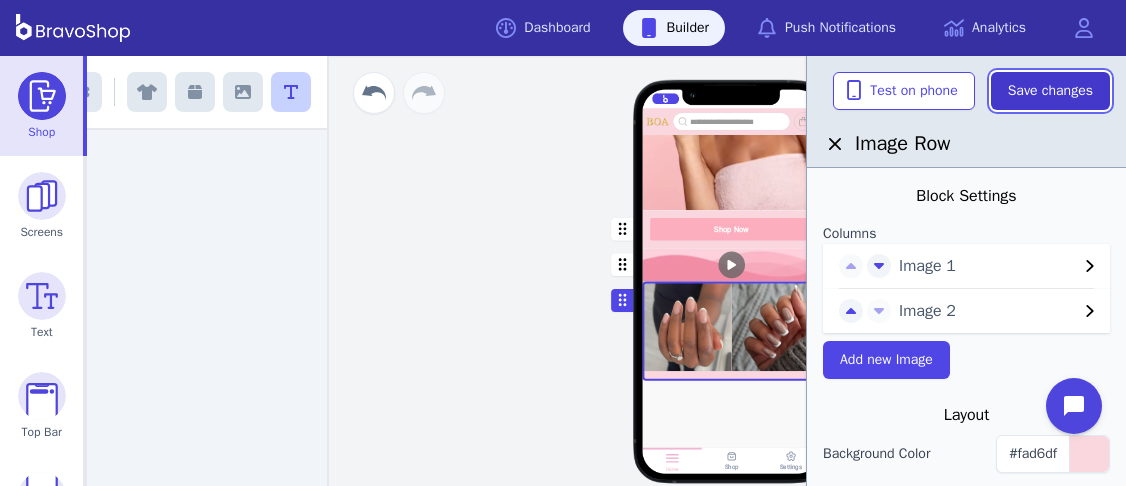 click on "Save changes" at bounding box center [1050, 91] 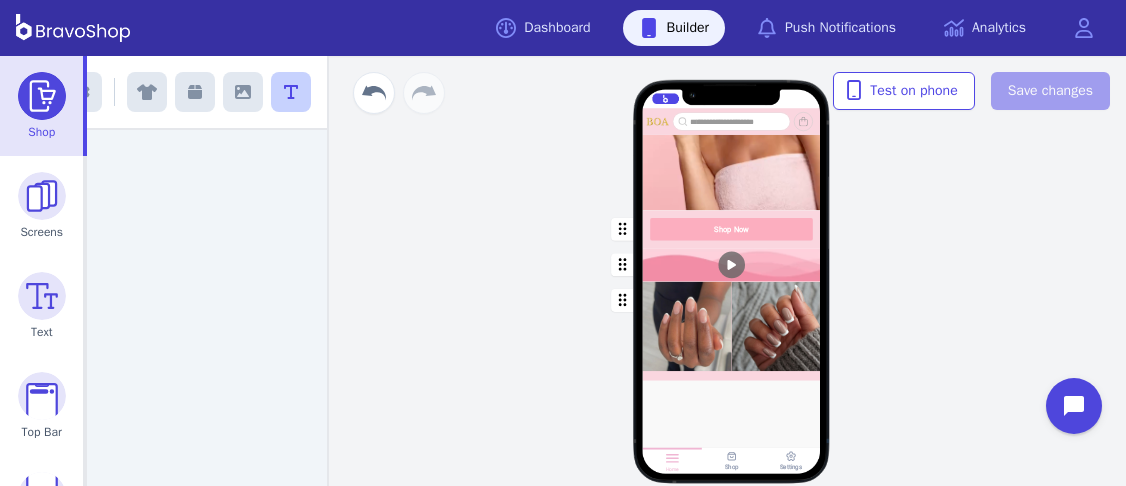 click at bounding box center (732, 330) 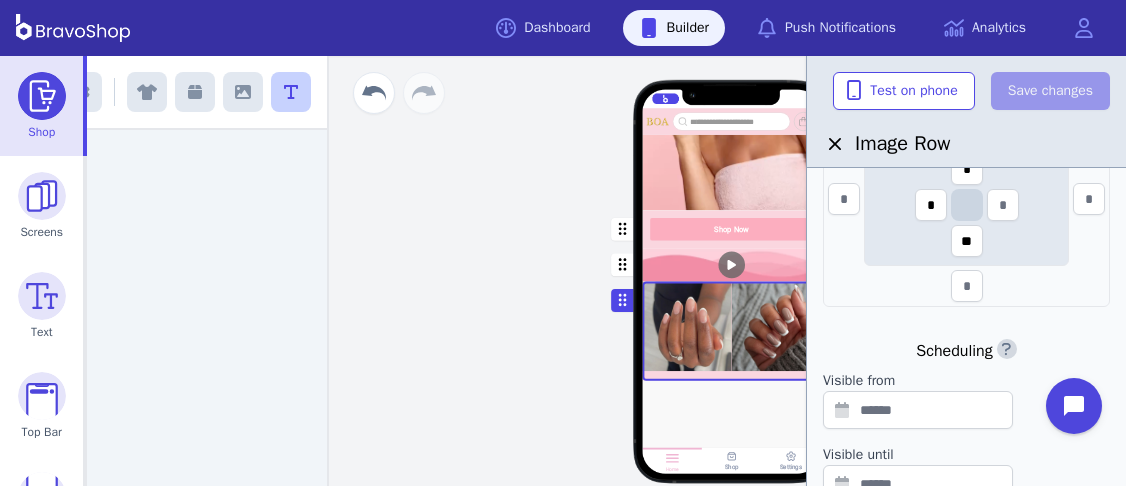 scroll, scrollTop: 639, scrollLeft: 0, axis: vertical 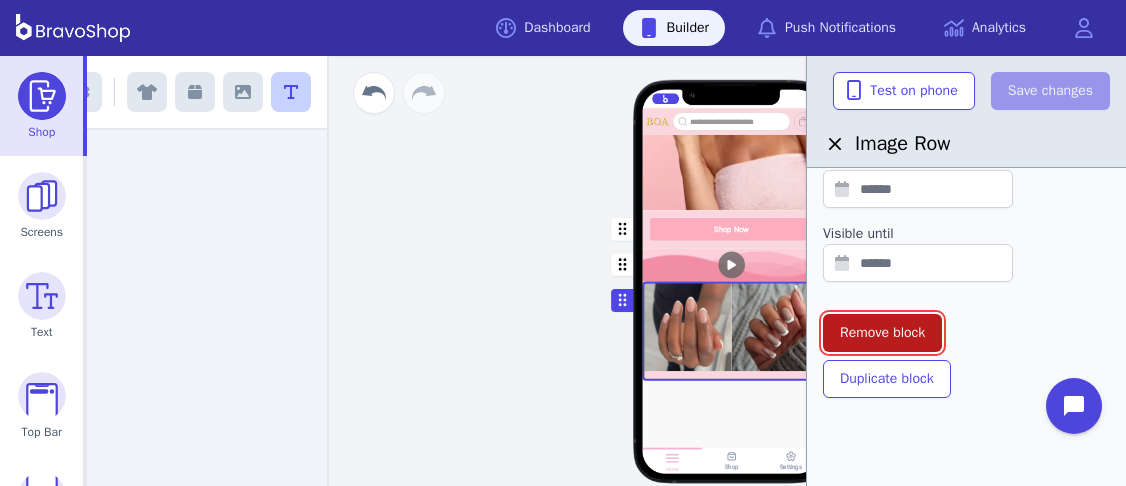 click on "Remove block" at bounding box center (882, 333) 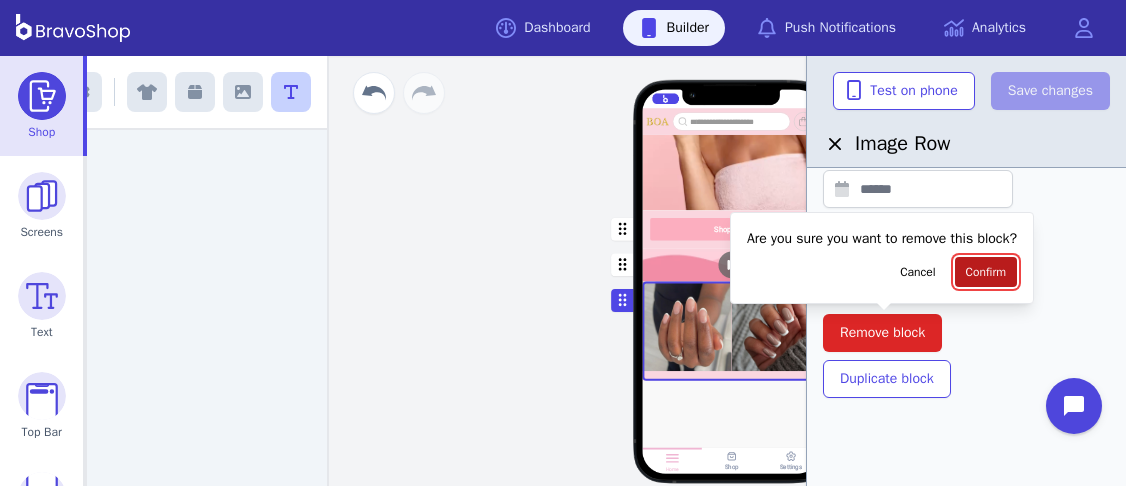 click on "Confirm" at bounding box center [986, 272] 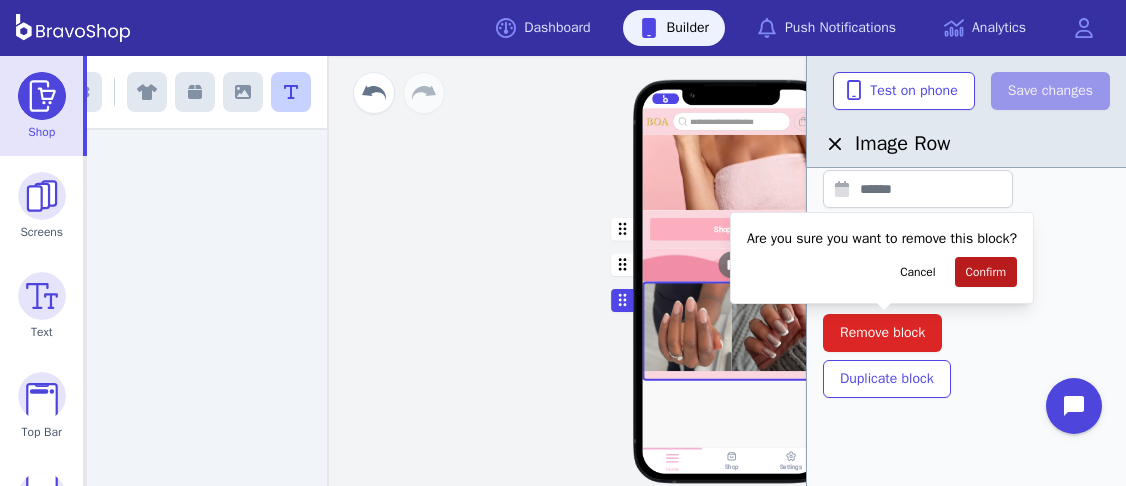 scroll, scrollTop: 1028, scrollLeft: 0, axis: vertical 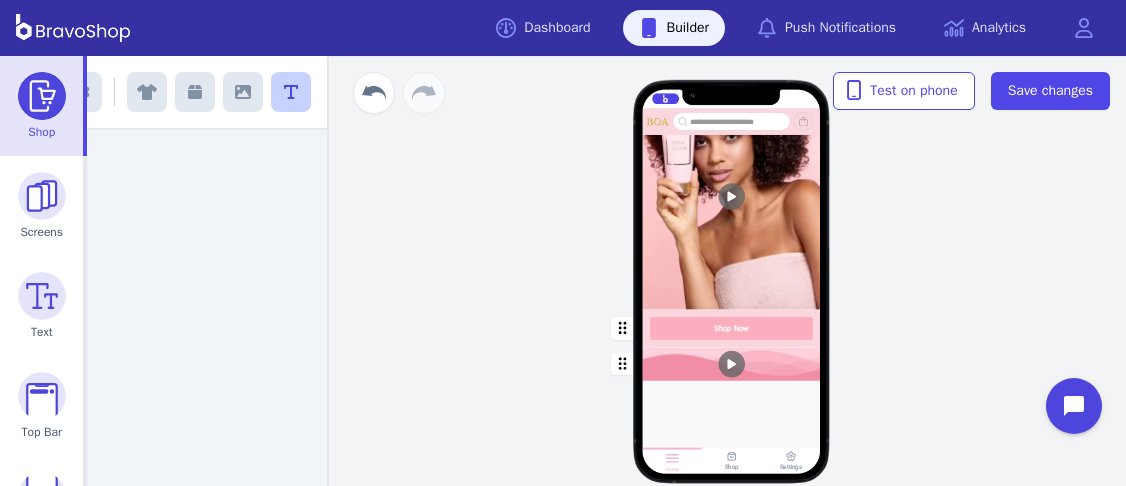 click at bounding box center (732, 410) 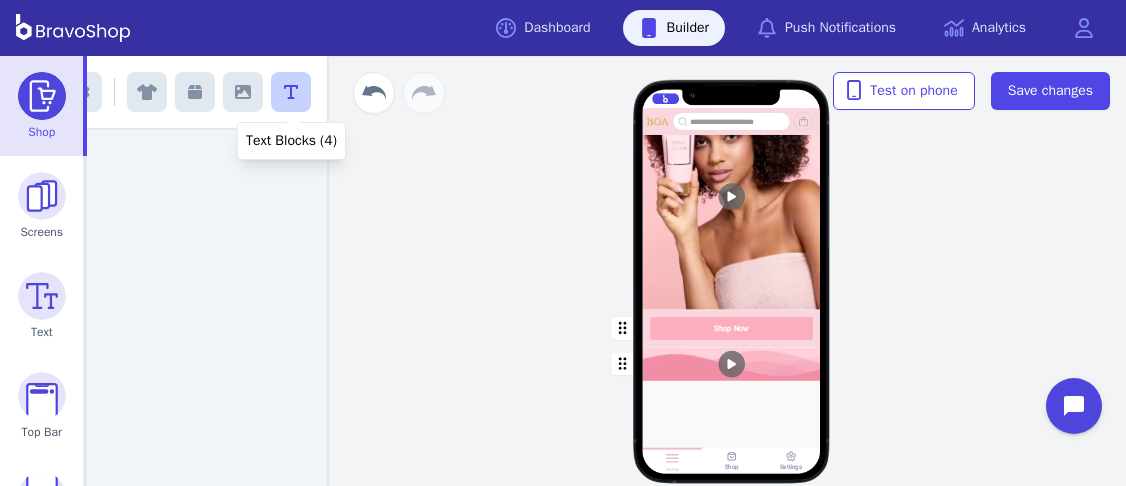 click 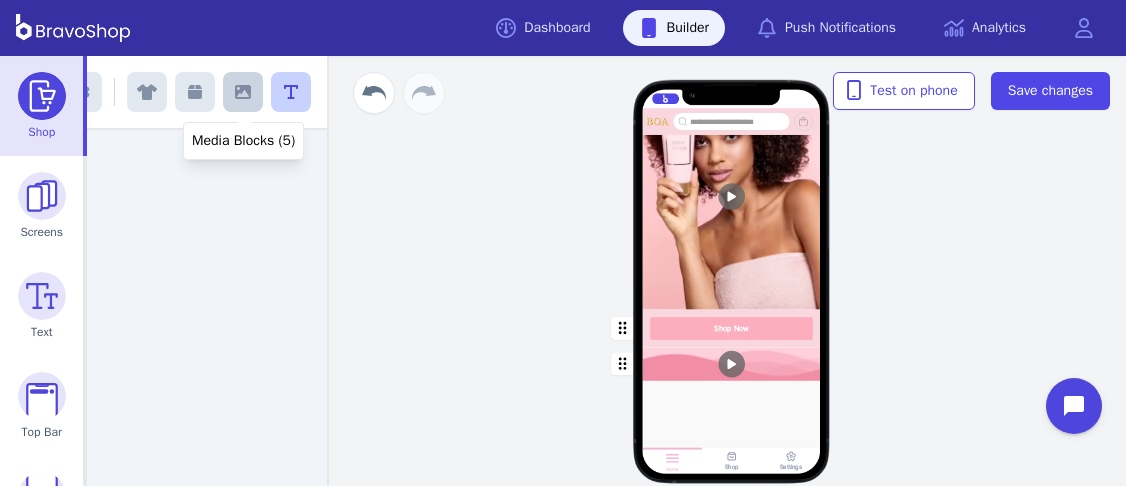 click 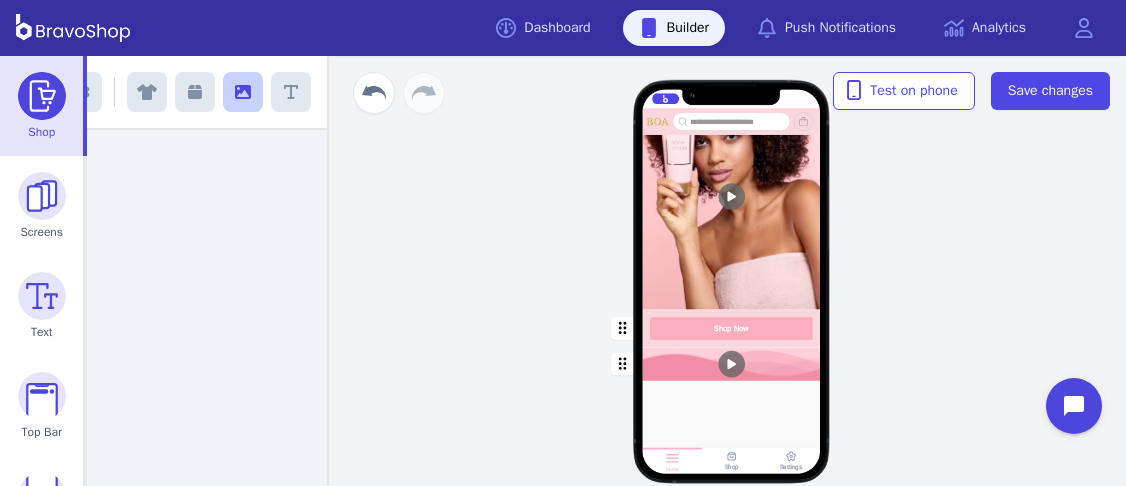 scroll, scrollTop: 825, scrollLeft: 0, axis: vertical 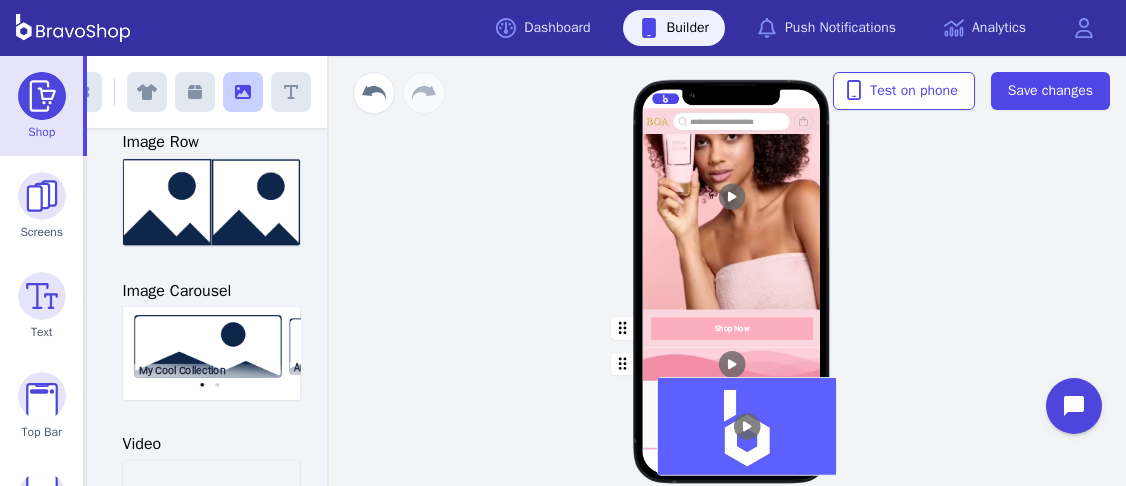 drag, startPoint x: 251, startPoint y: 164, endPoint x: 789, endPoint y: 432, distance: 601.0557 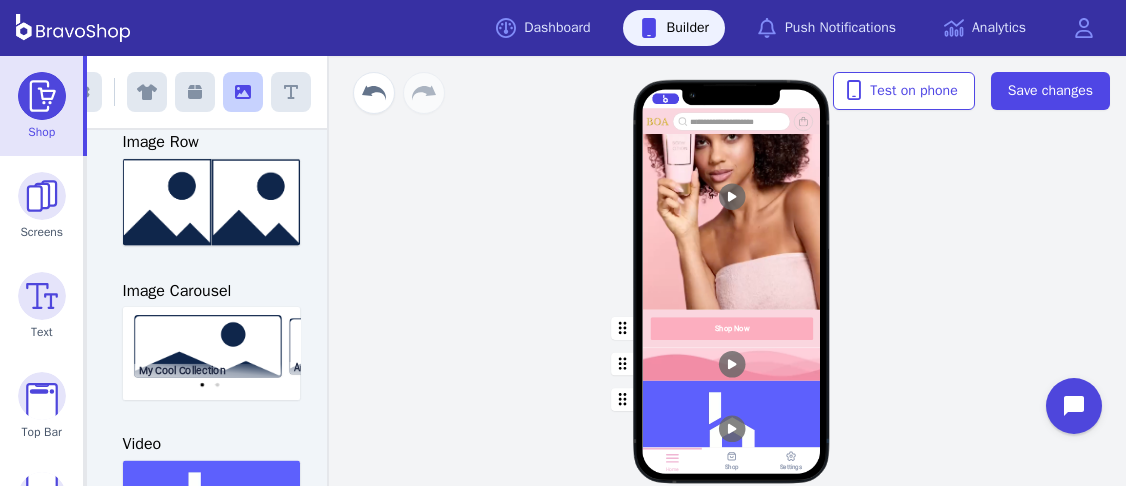 scroll, scrollTop: 1232, scrollLeft: 0, axis: vertical 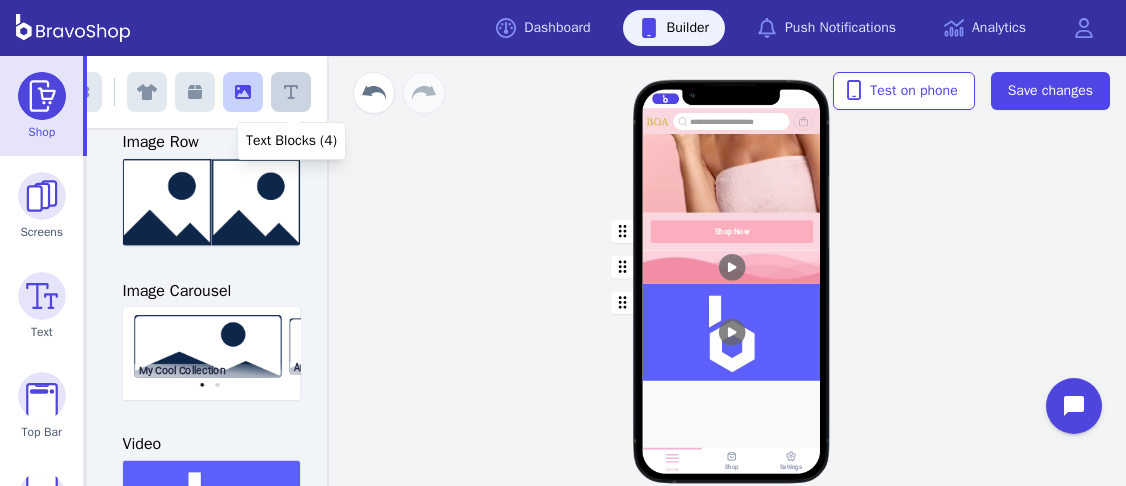 click at bounding box center [291, 92] 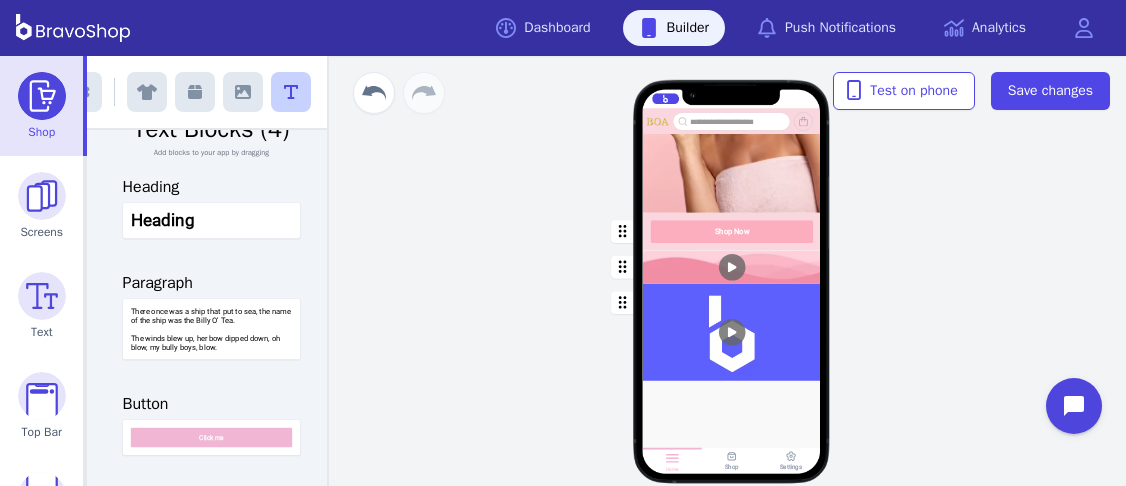 scroll, scrollTop: 0, scrollLeft: 0, axis: both 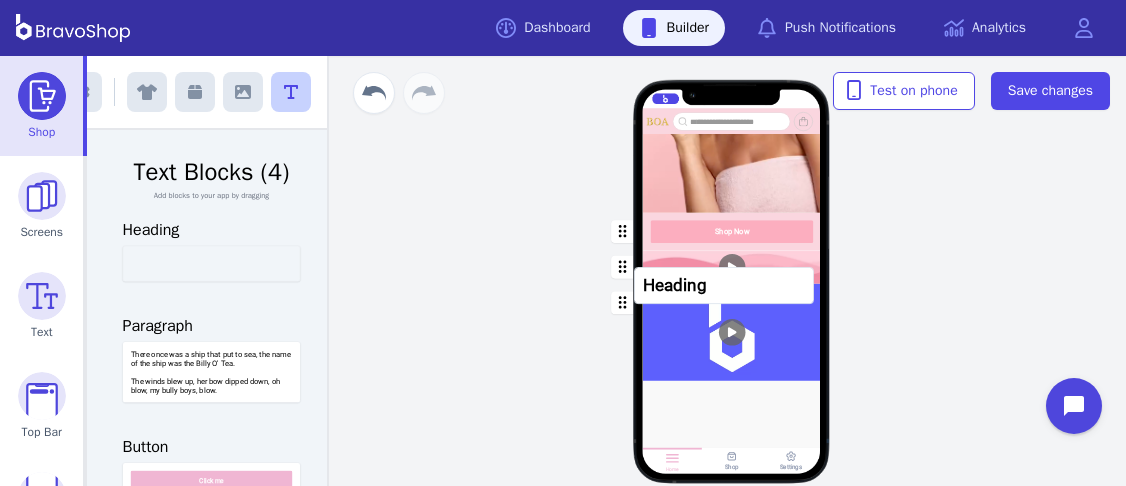 drag, startPoint x: 206, startPoint y: 267, endPoint x: 721, endPoint y: 289, distance: 515.46967 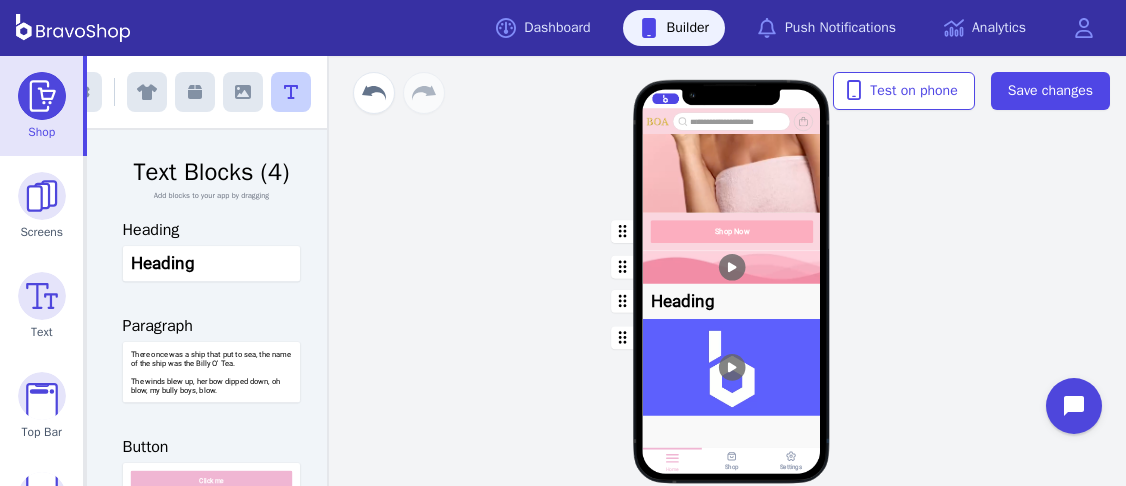 scroll, scrollTop: 1237, scrollLeft: 0, axis: vertical 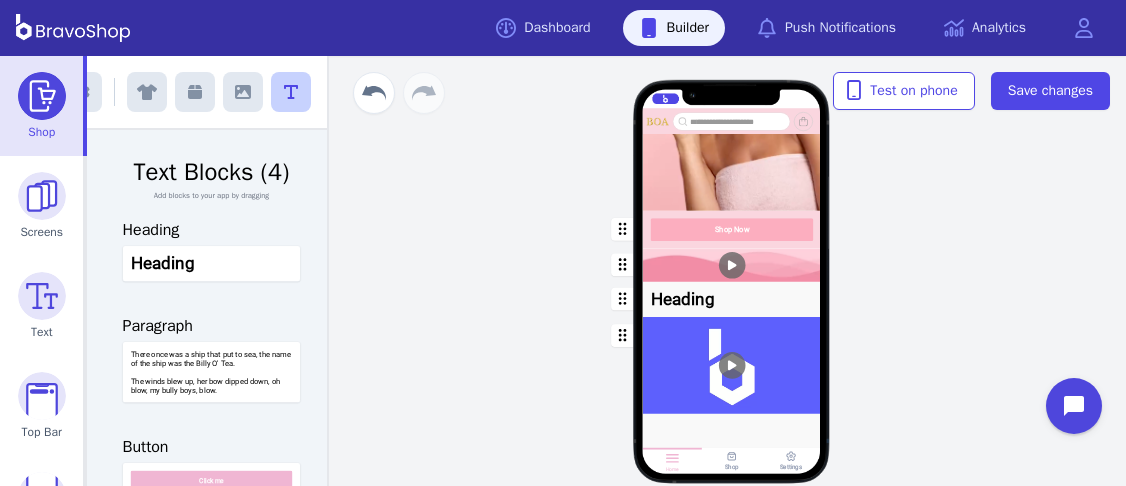 click at bounding box center (732, 298) 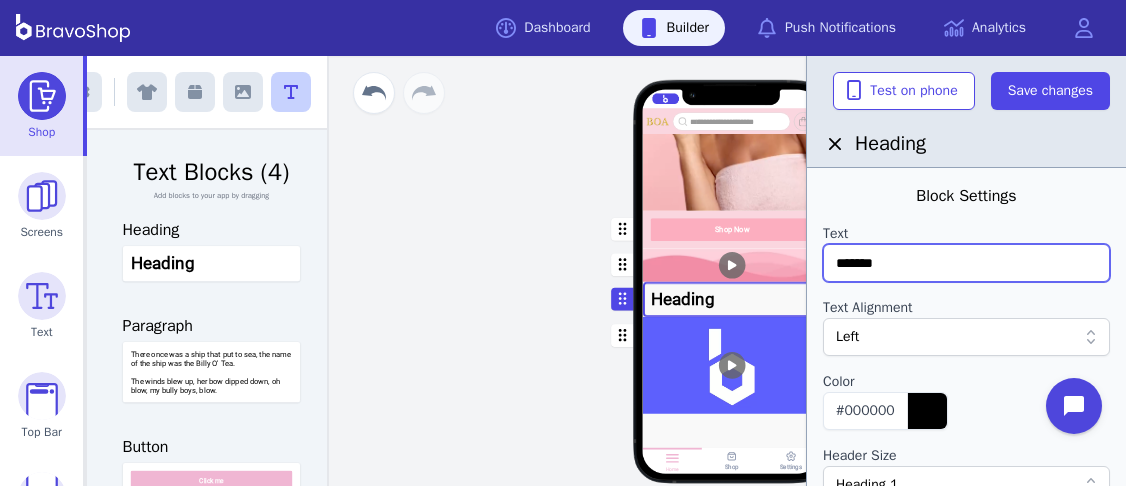drag, startPoint x: 908, startPoint y: 271, endPoint x: 864, endPoint y: 251, distance: 48.332184 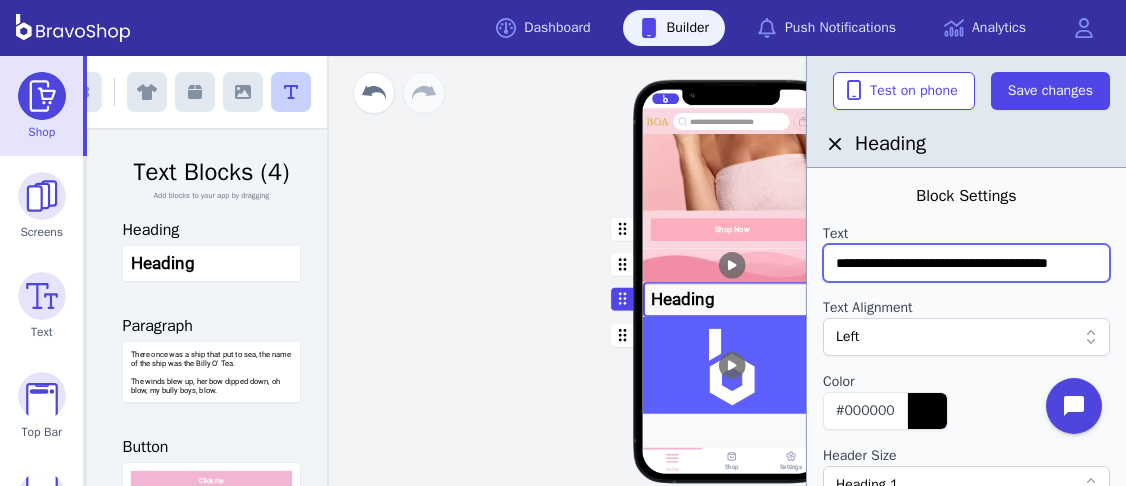 scroll, scrollTop: 0, scrollLeft: 5, axis: horizontal 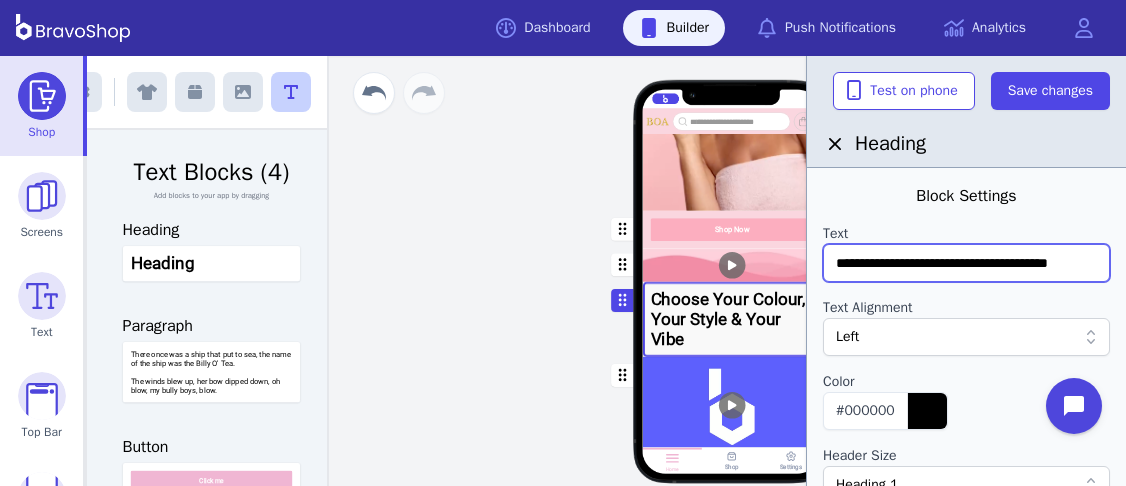 type on "**********" 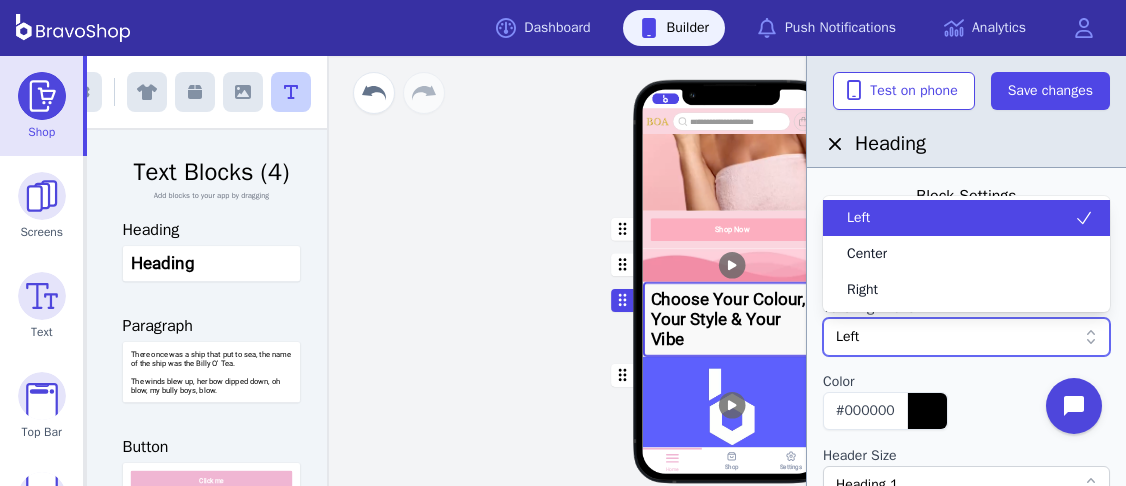 click on "Left" at bounding box center [956, 337] 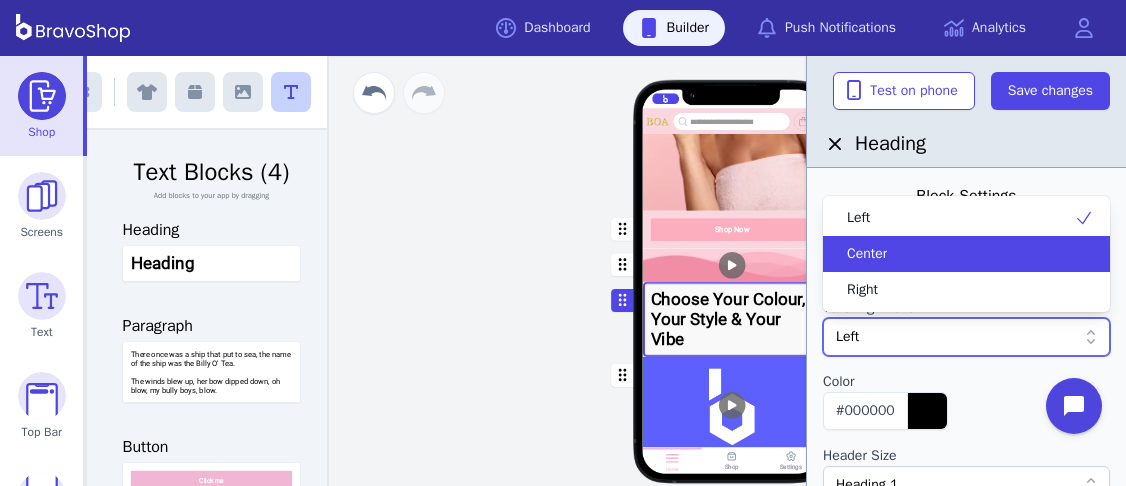 click on "Center" at bounding box center [867, 254] 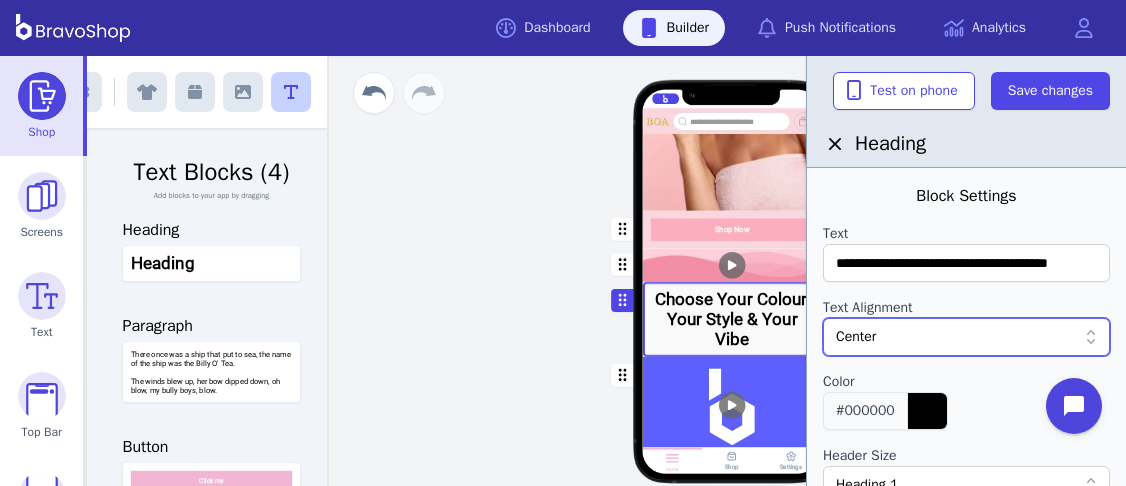 click on "#000000" at bounding box center [885, 411] 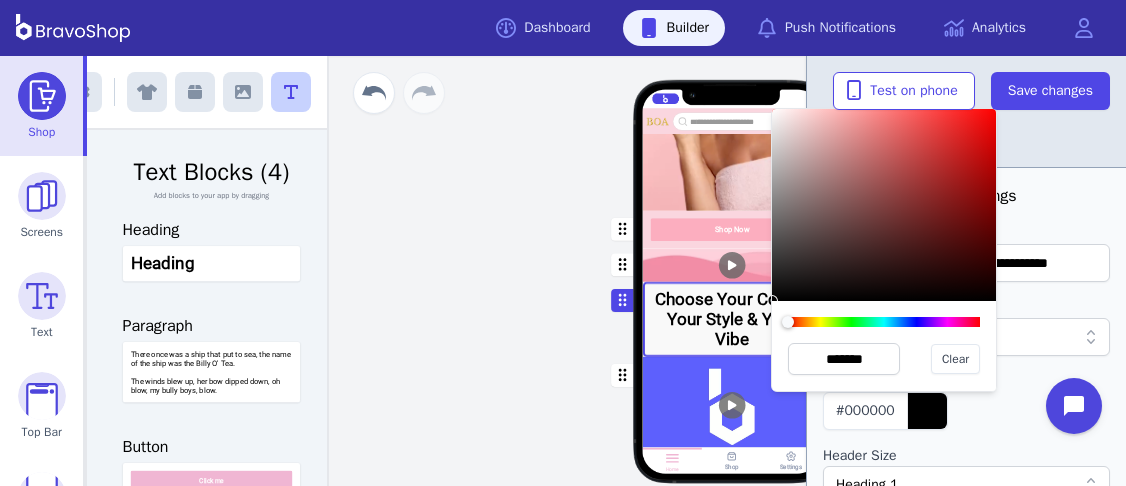 click at bounding box center [884, 205] 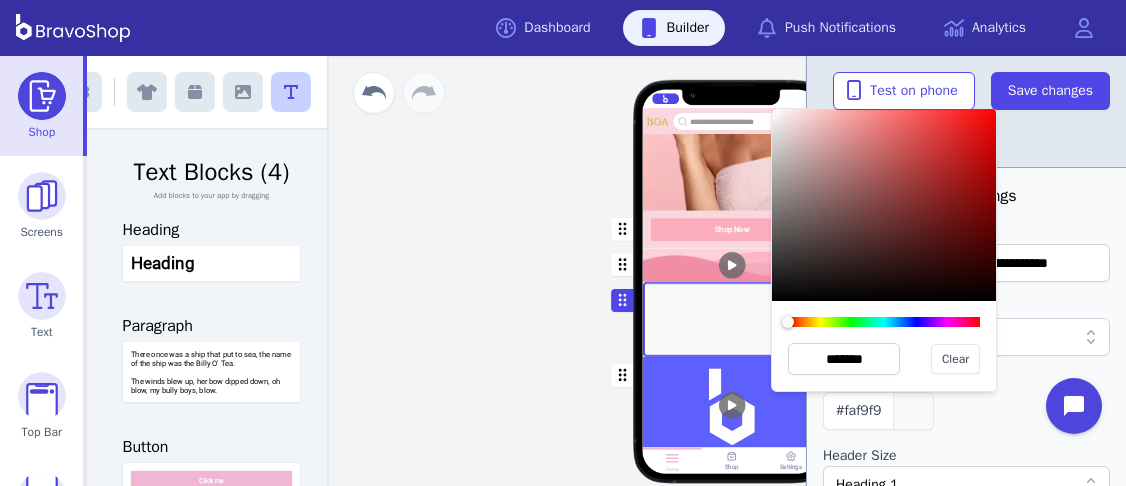 type on "*******" 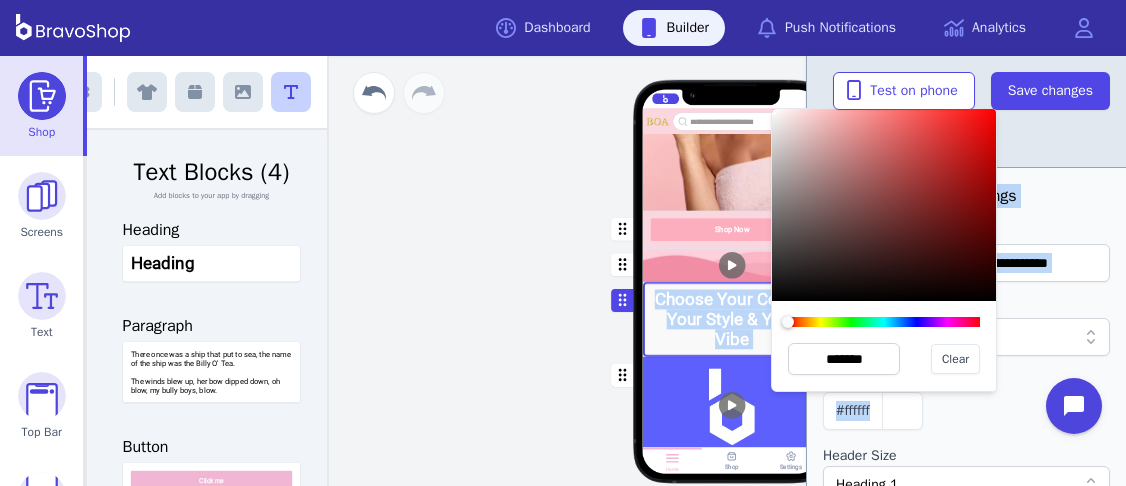 click on "**********" at bounding box center [606, 271] 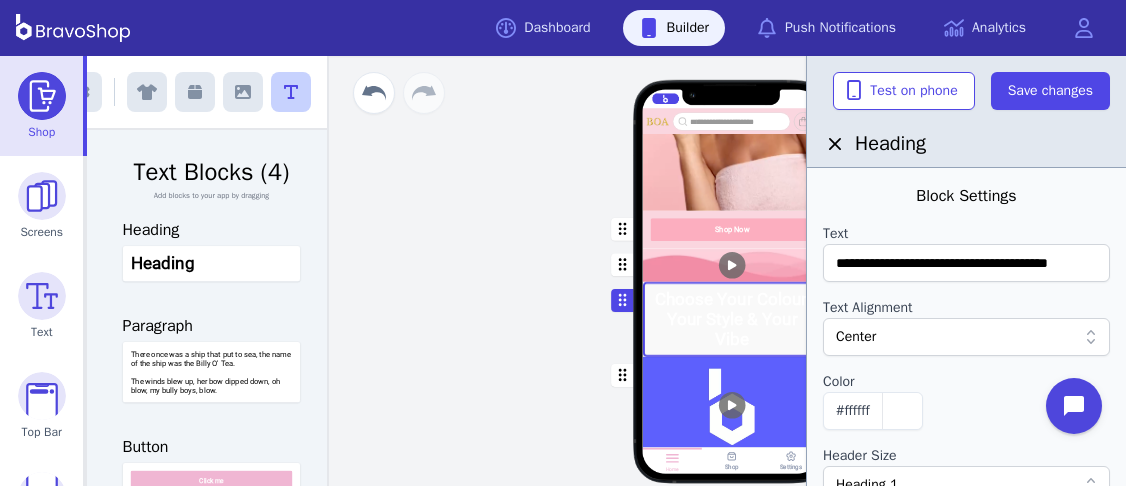 click at bounding box center [732, 318] 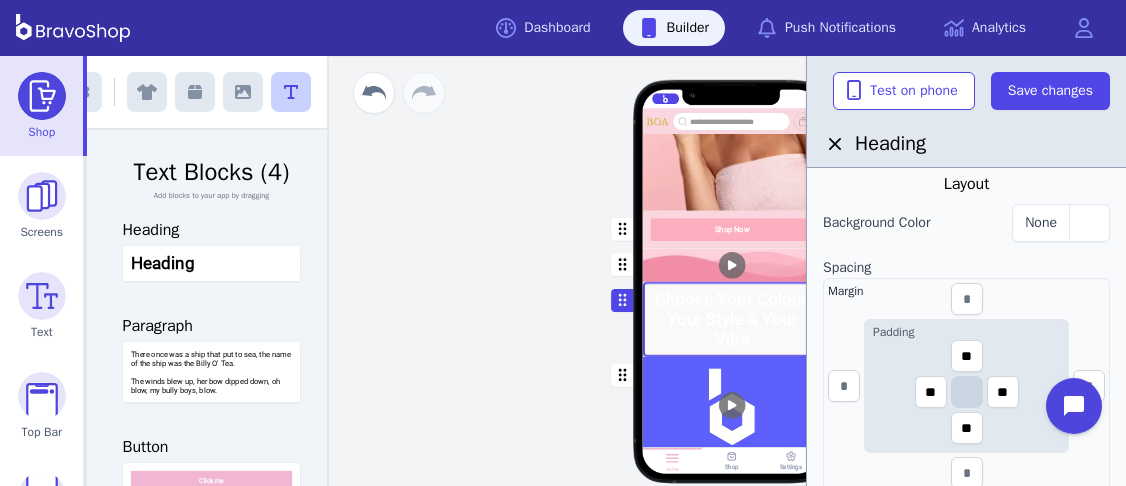 scroll, scrollTop: 445, scrollLeft: 0, axis: vertical 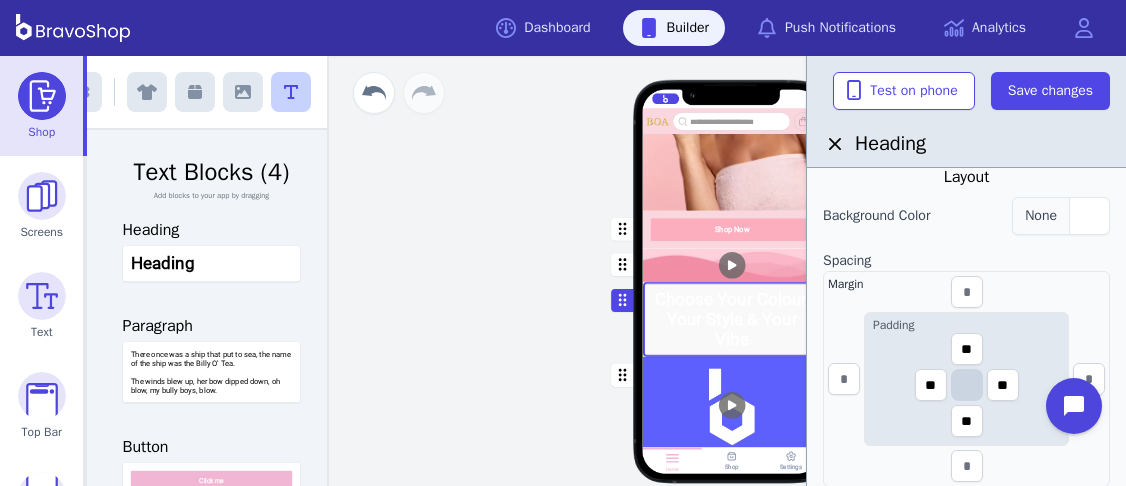 click at bounding box center (1089, 216) 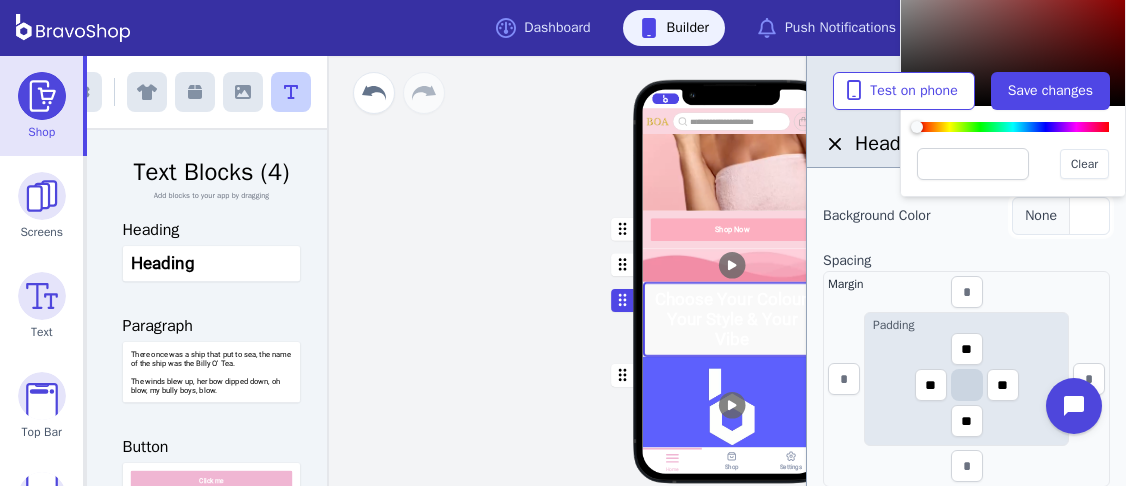 click at bounding box center [1089, 216] 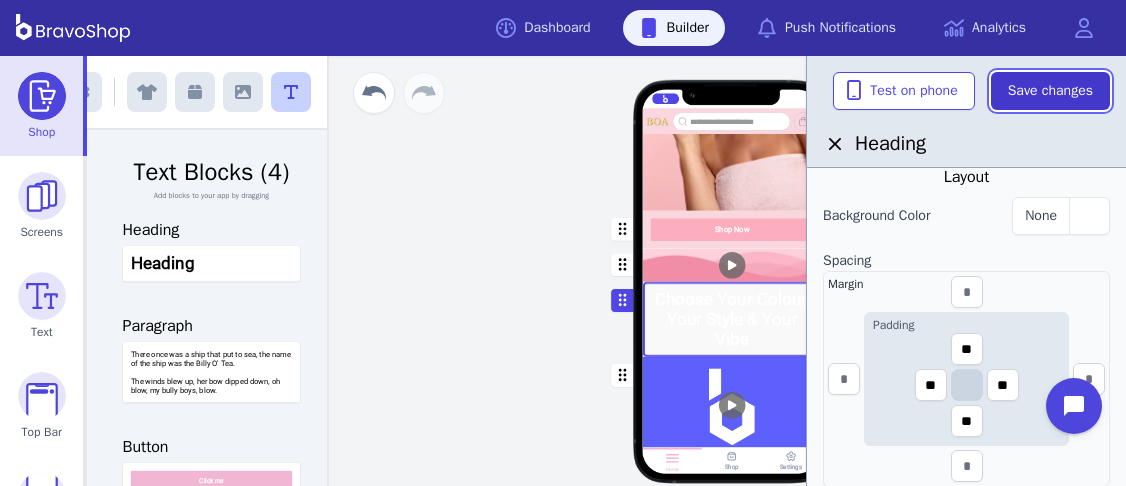 click on "Save changes" at bounding box center [1050, 91] 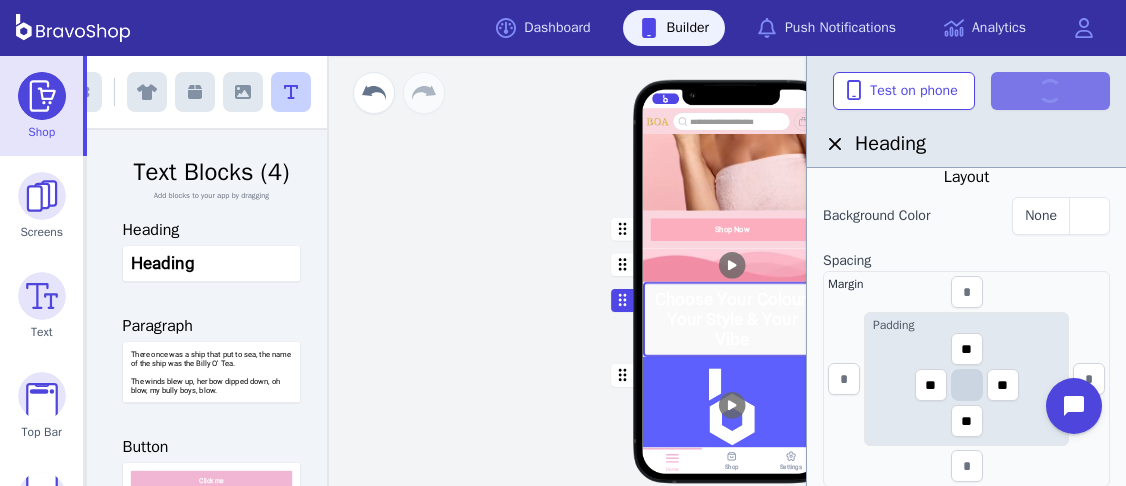 click at bounding box center (732, 229) 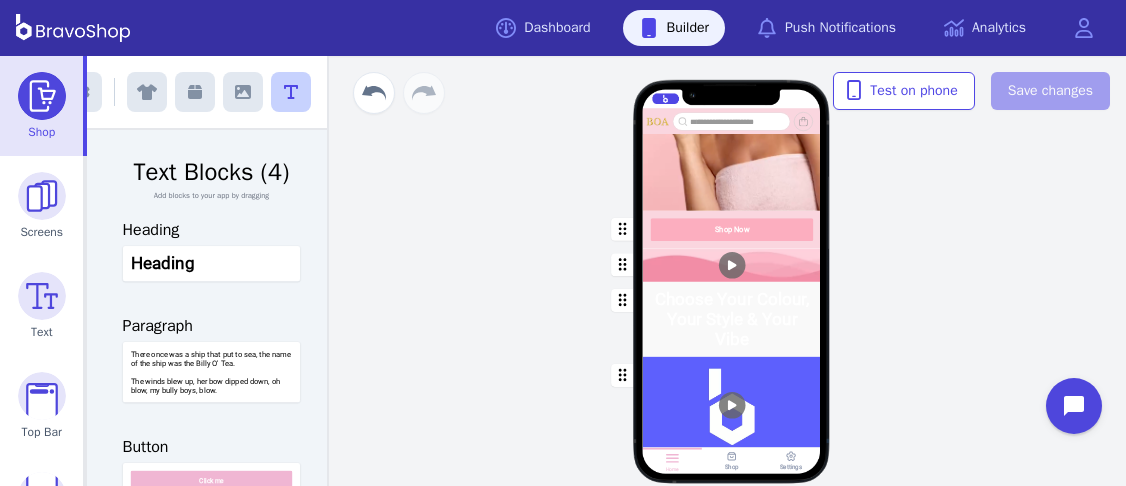 click at bounding box center (732, 229) 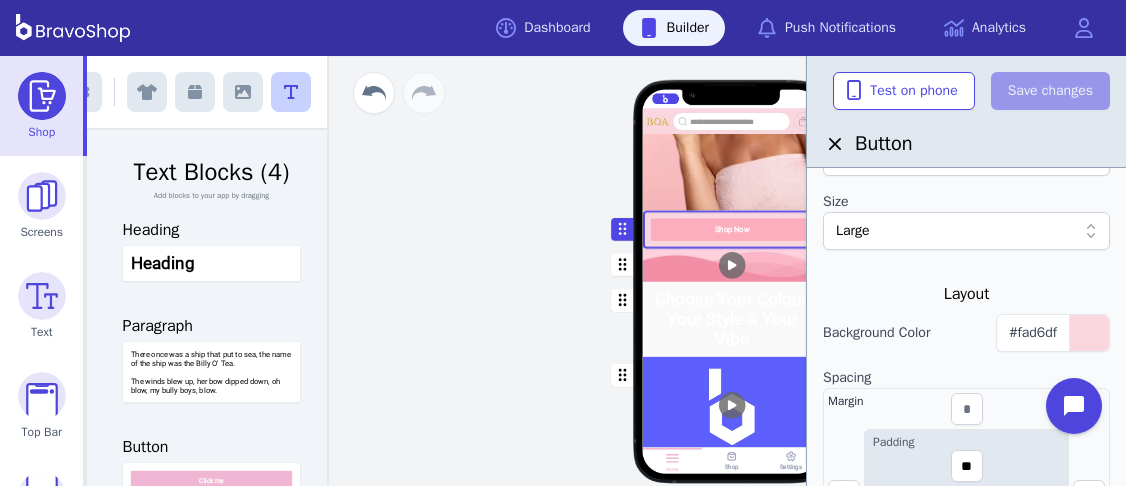 scroll, scrollTop: 445, scrollLeft: 0, axis: vertical 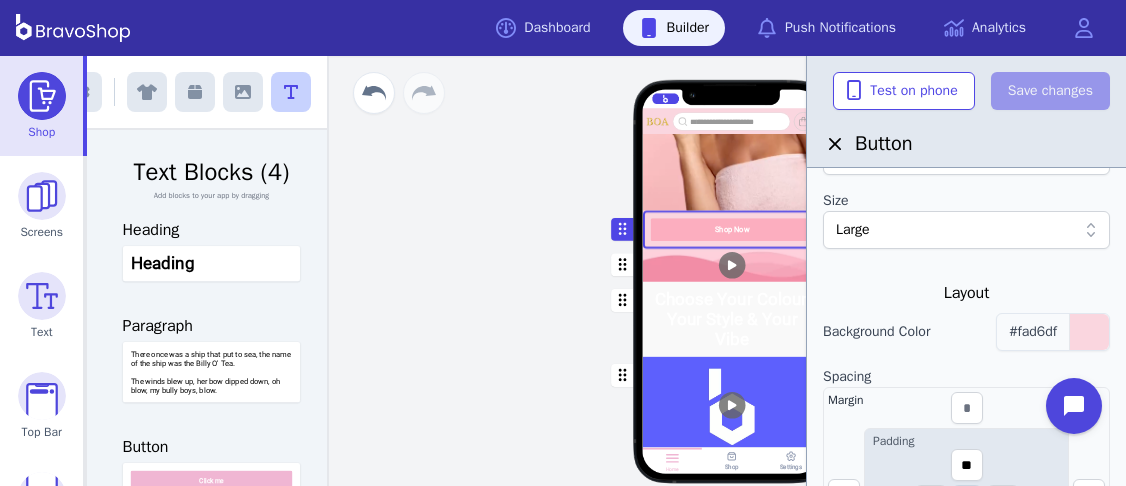 click on "#fad6df" at bounding box center (1033, 331) 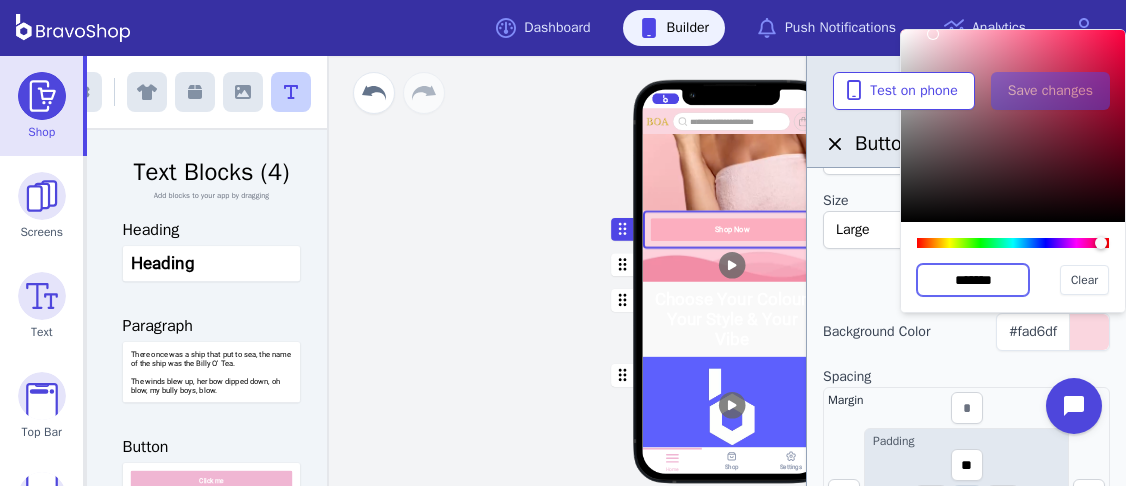 click on "*******" at bounding box center [973, 280] 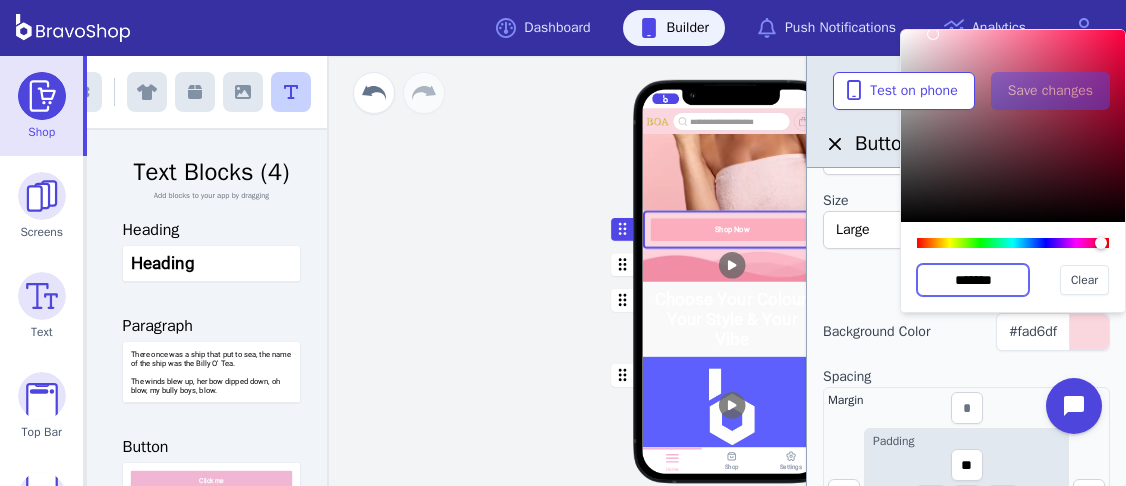 drag, startPoint x: 1015, startPoint y: 273, endPoint x: 933, endPoint y: 277, distance: 82.0975 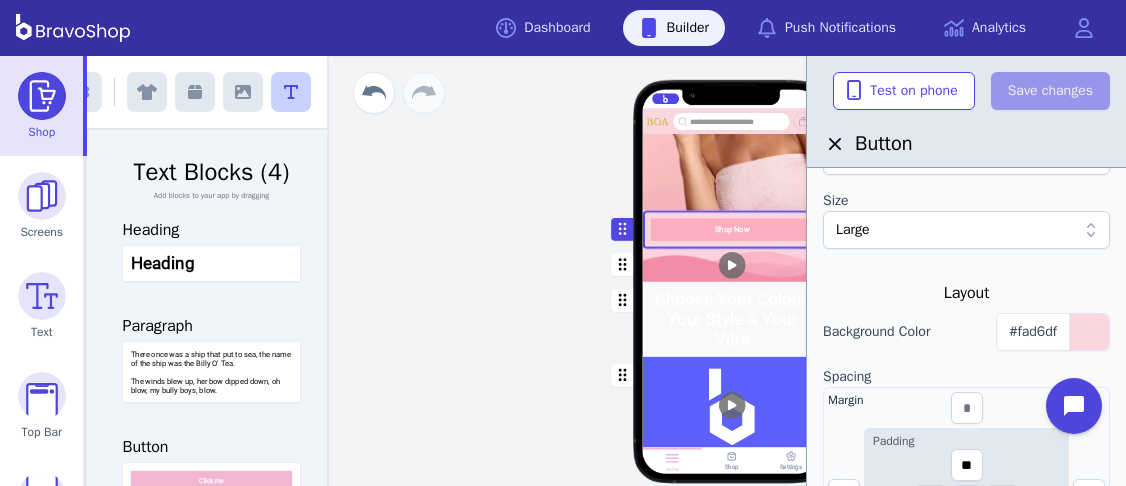 click at bounding box center [732, 318] 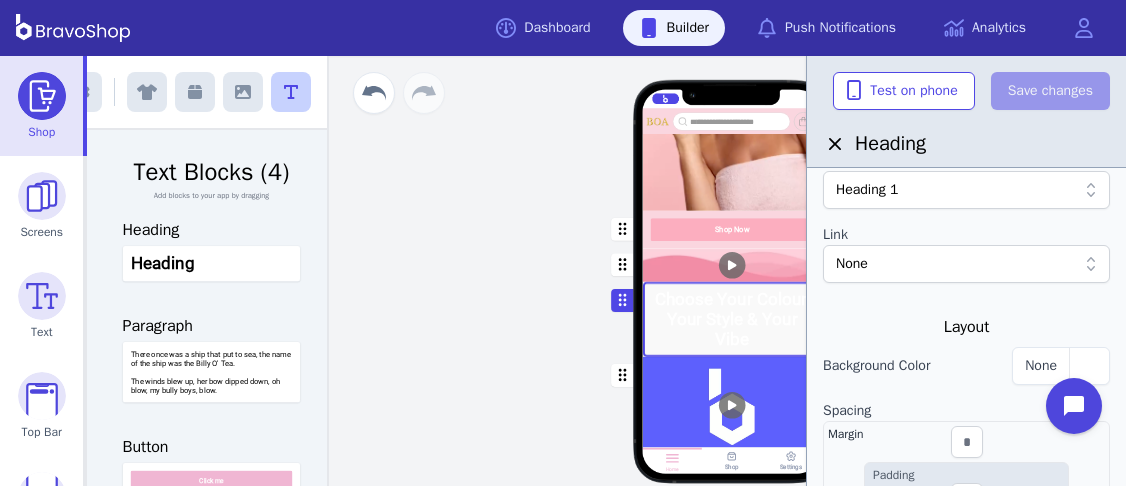 scroll, scrollTop: 350, scrollLeft: 0, axis: vertical 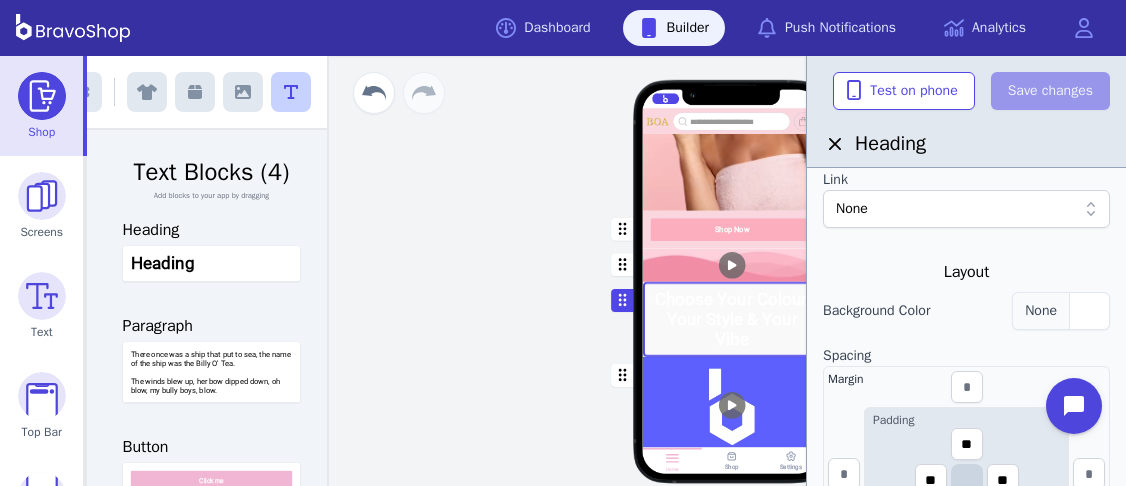 click at bounding box center [1089, 311] 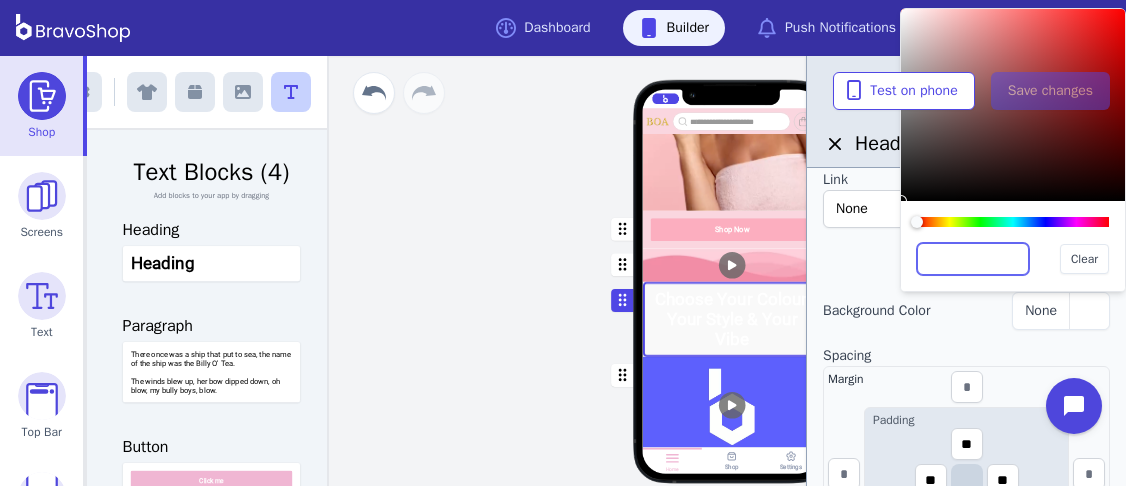 click at bounding box center (973, 259) 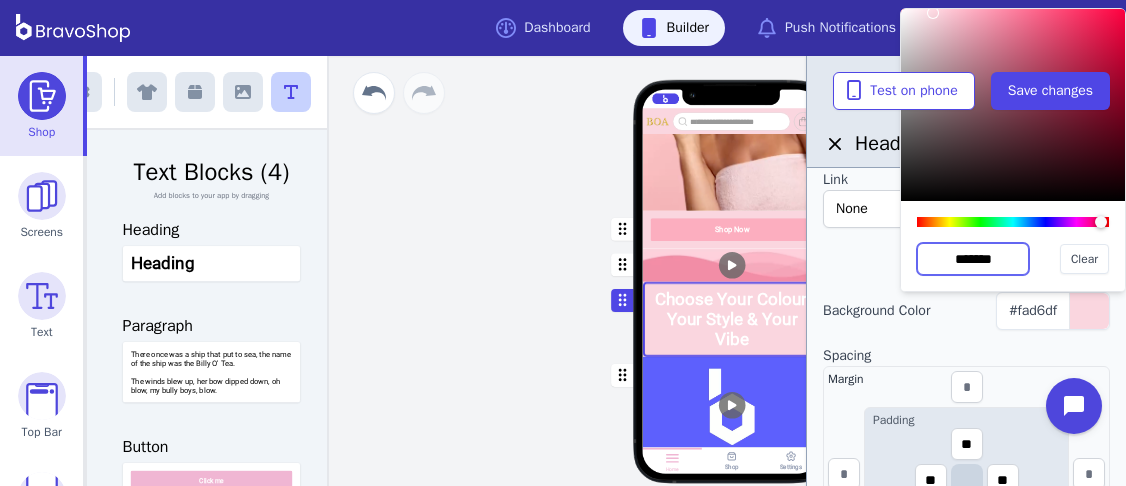 type on "*******" 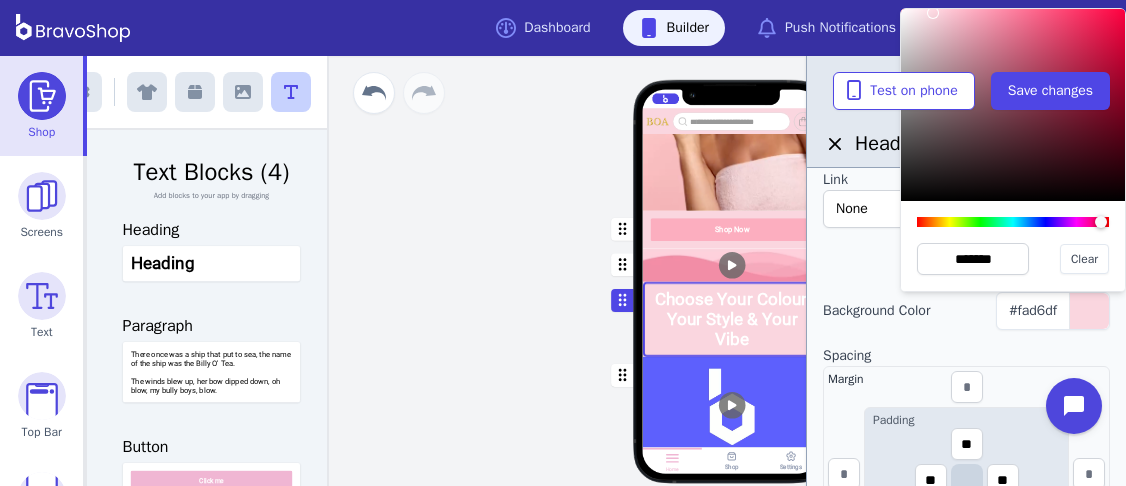 click at bounding box center [966, 252] 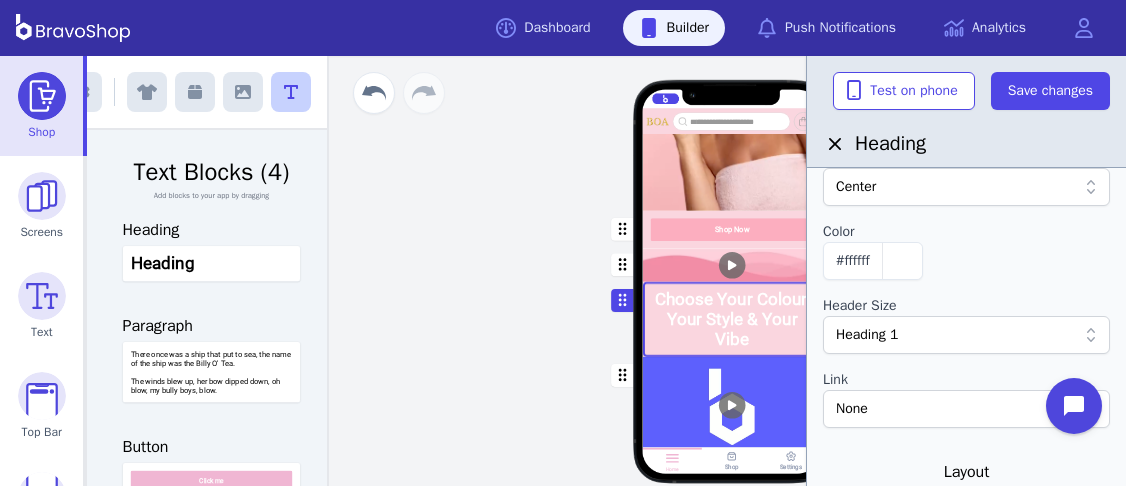 scroll, scrollTop: 174, scrollLeft: 0, axis: vertical 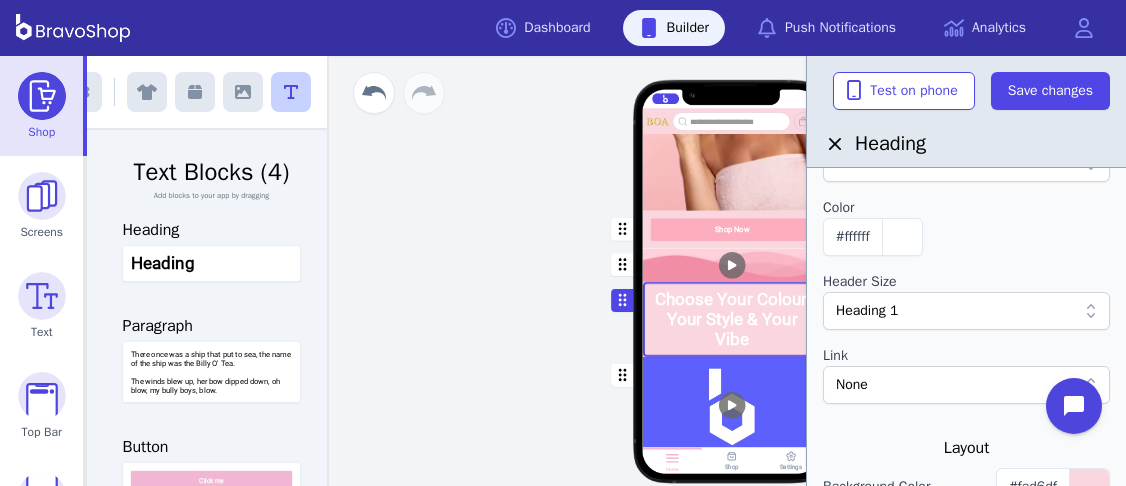 click on "Heading 1" at bounding box center (956, 311) 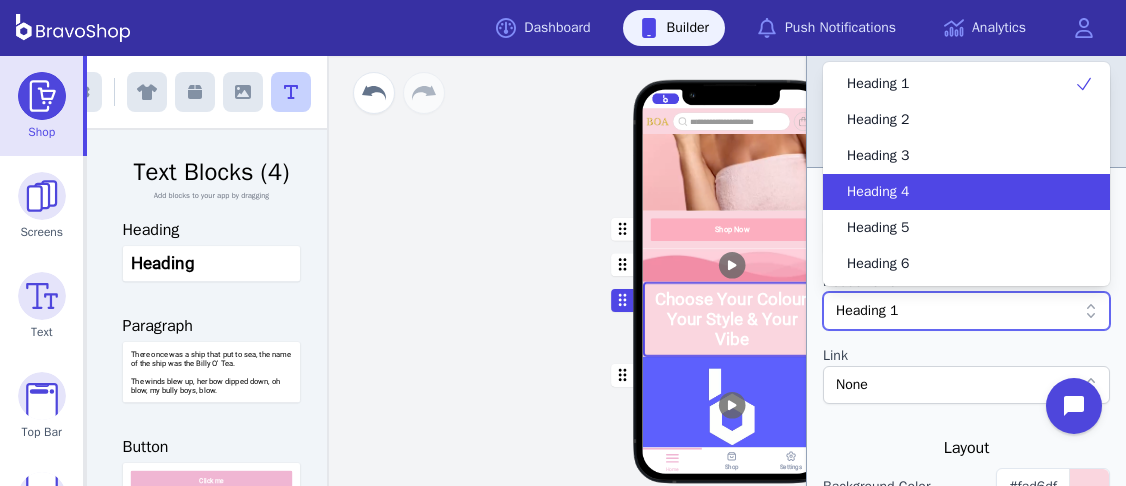 click on "Heading 4" at bounding box center (878, 192) 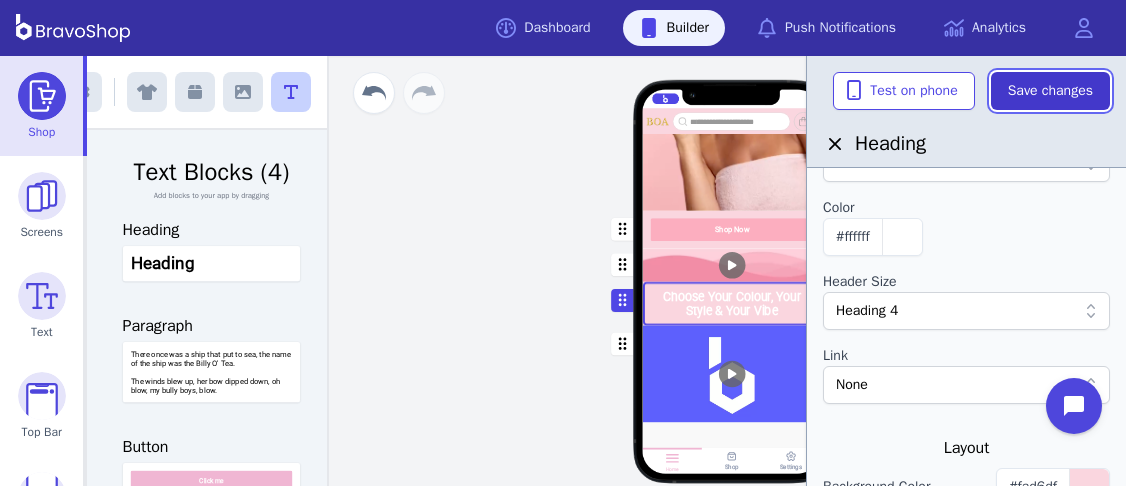 click on "Save changes" at bounding box center [1050, 91] 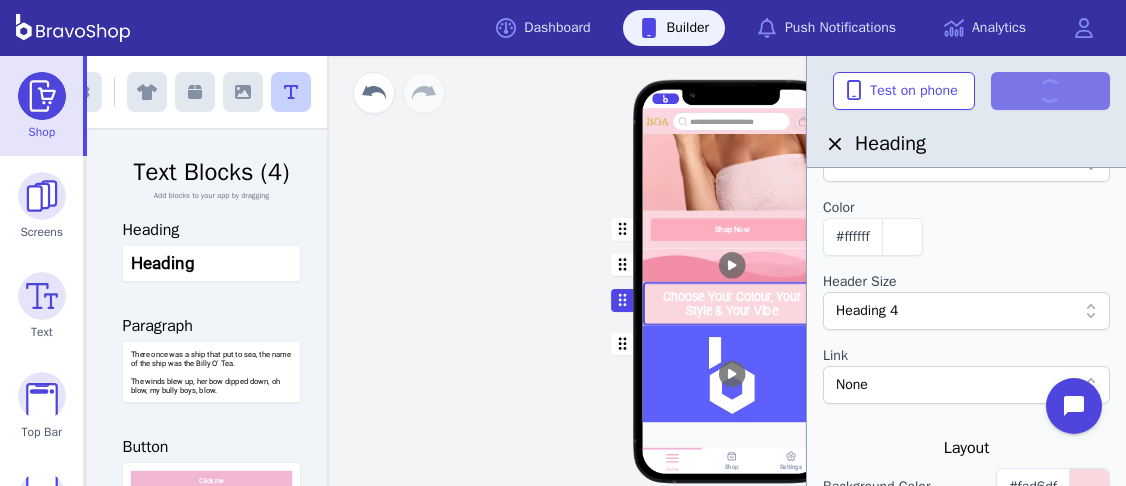 click at bounding box center [732, 373] 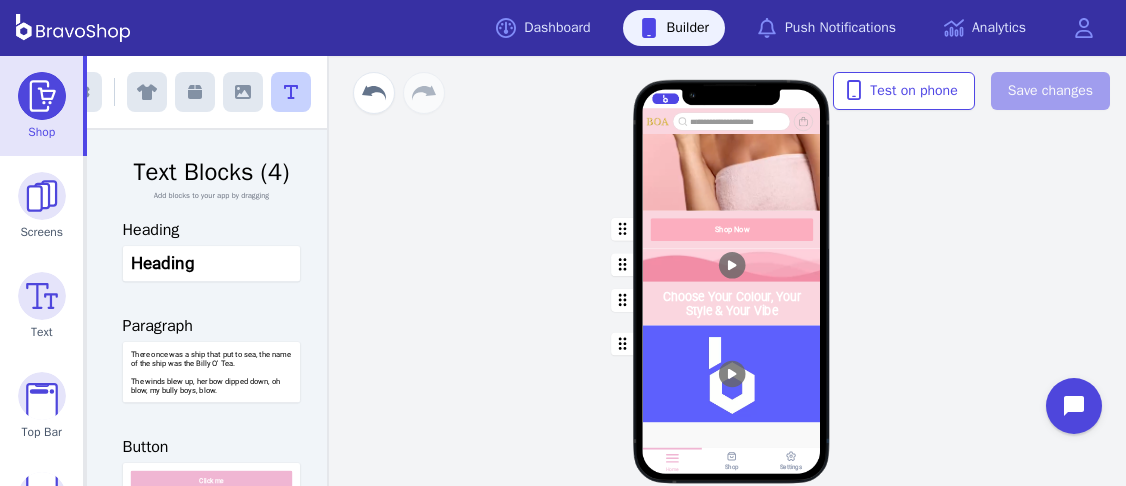 click at bounding box center [732, 373] 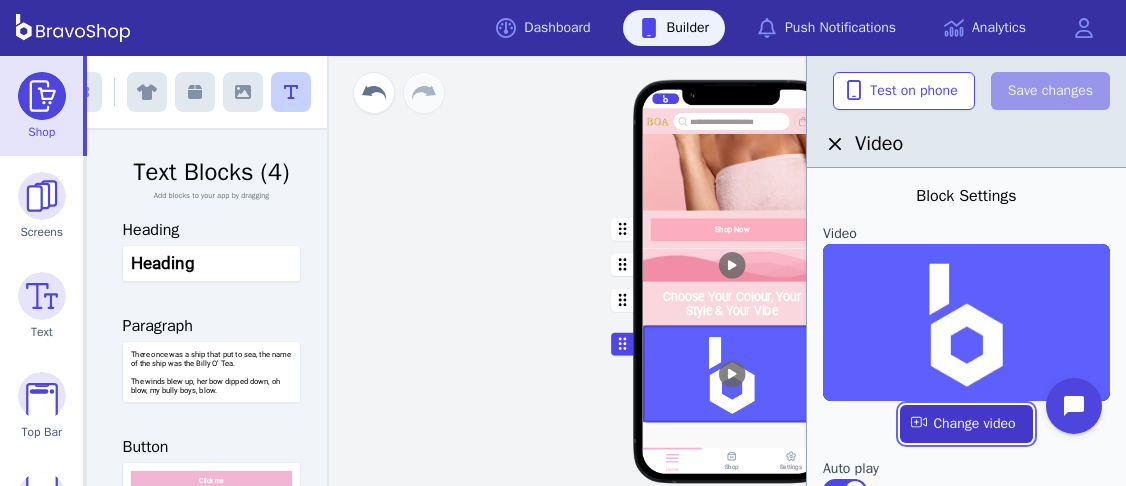 click at bounding box center [966, 424] 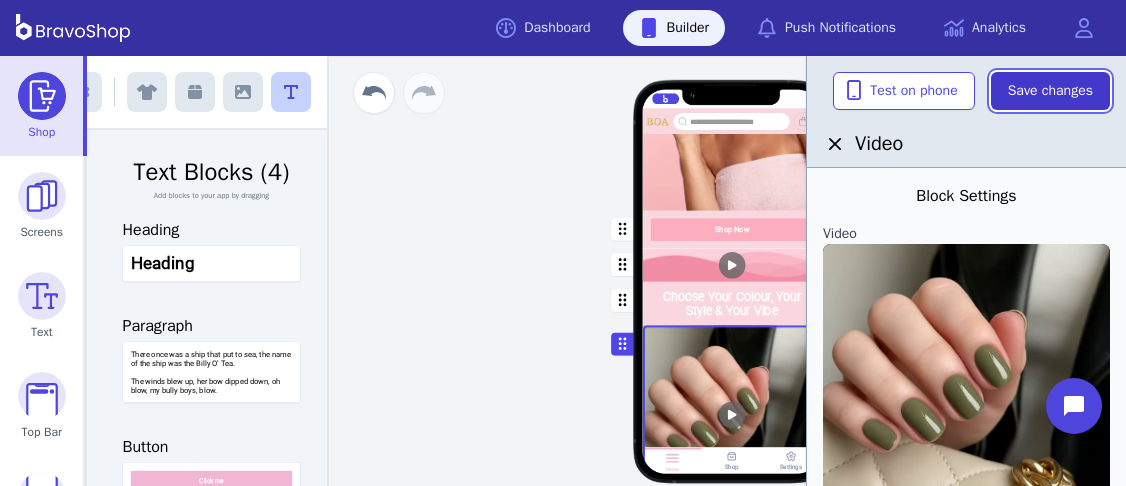 click on "Save changes" at bounding box center [1050, 91] 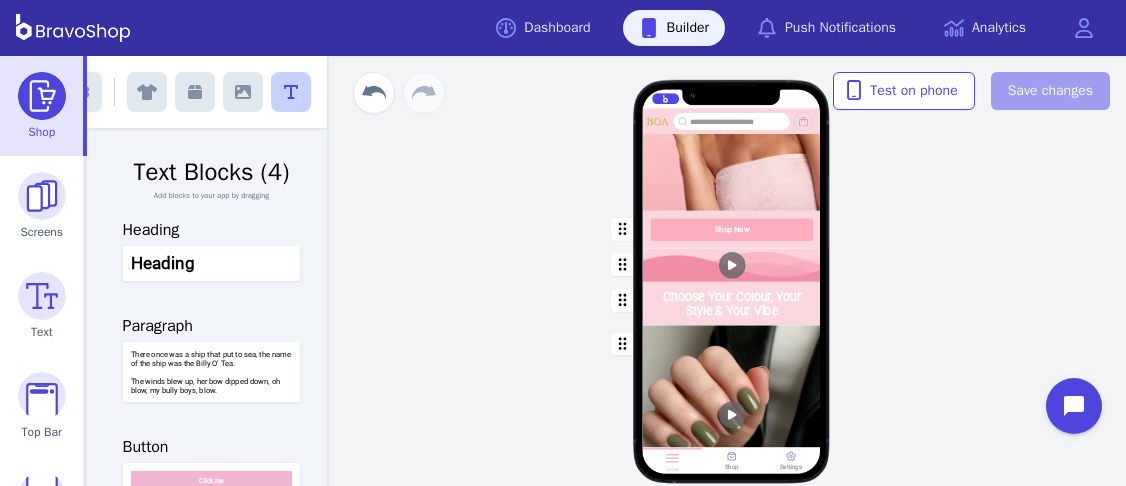click at bounding box center (732, 414) 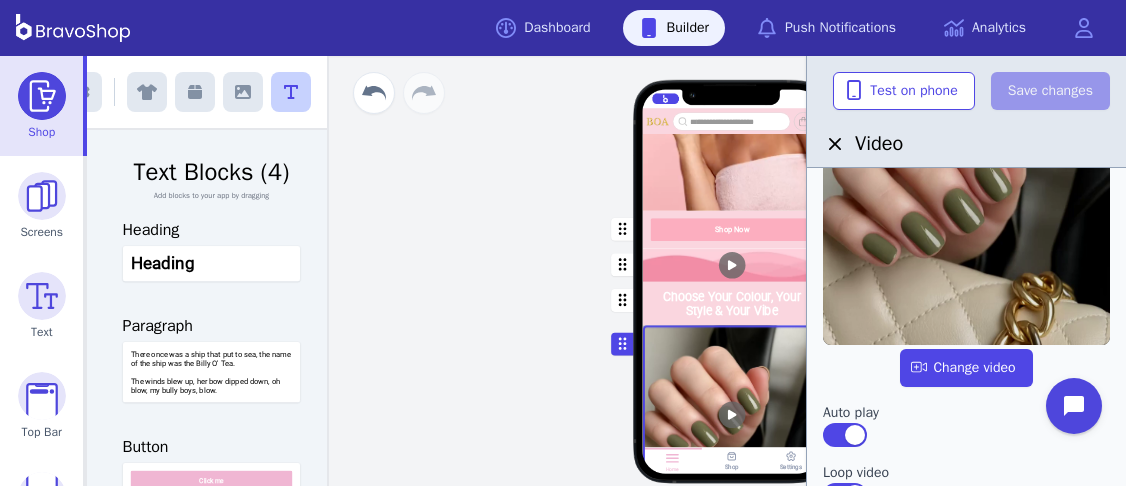 scroll, scrollTop: 192, scrollLeft: 0, axis: vertical 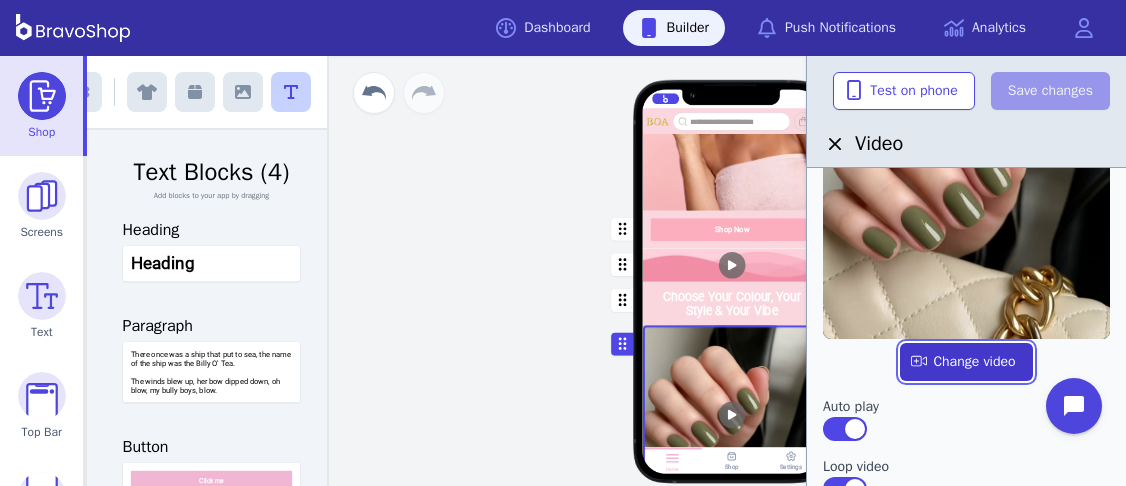 click at bounding box center (966, 362) 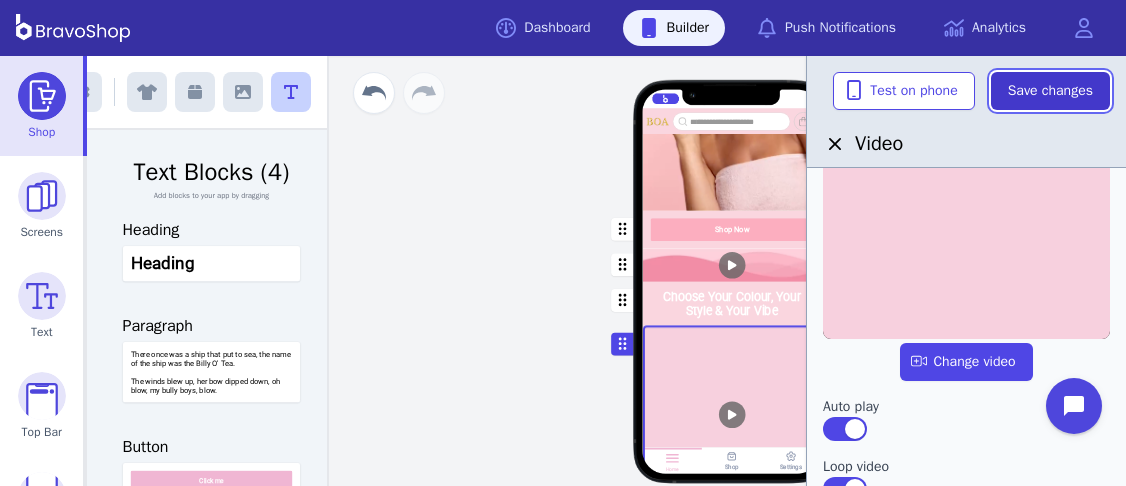 click on "Save changes" at bounding box center (1050, 91) 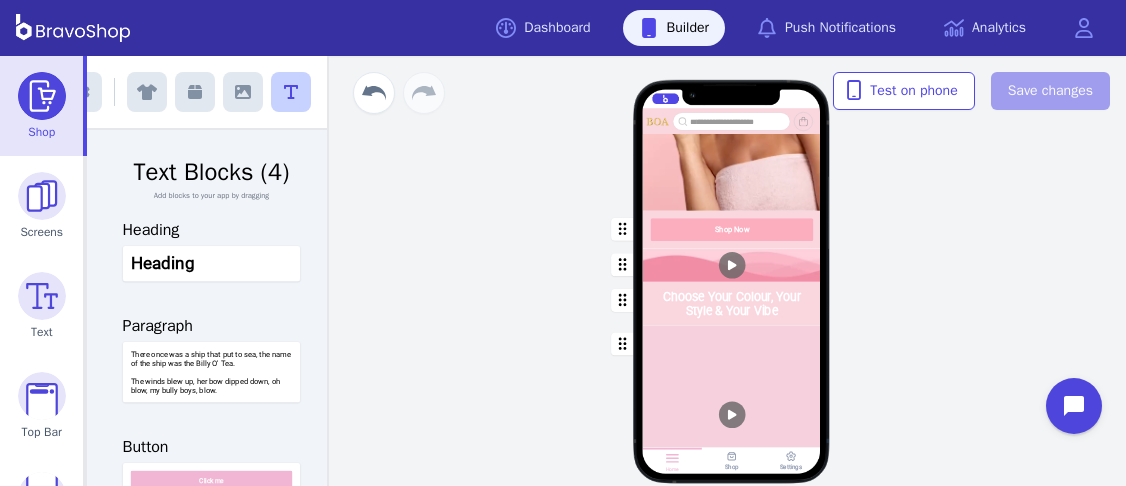 click at bounding box center (732, 264) 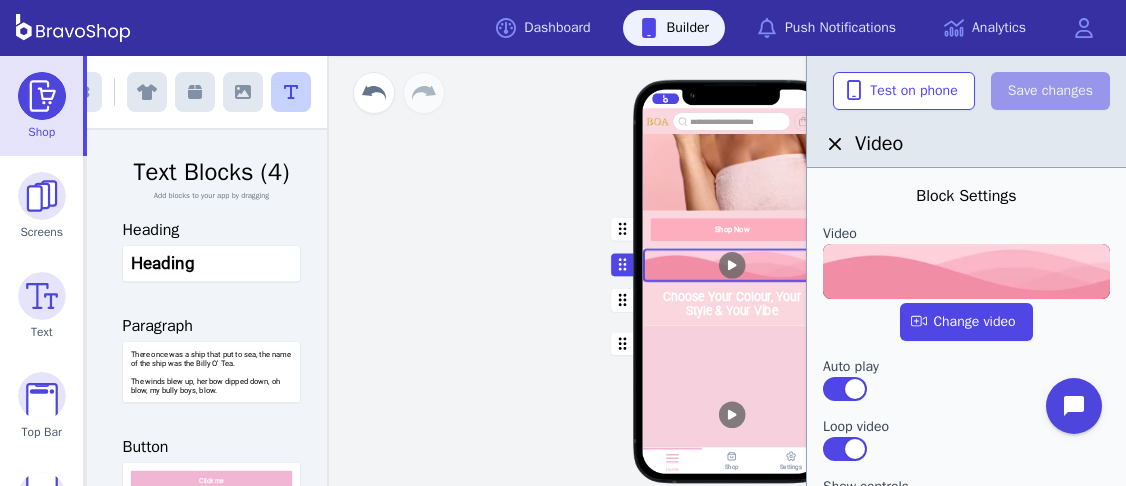 click at bounding box center (732, 303) 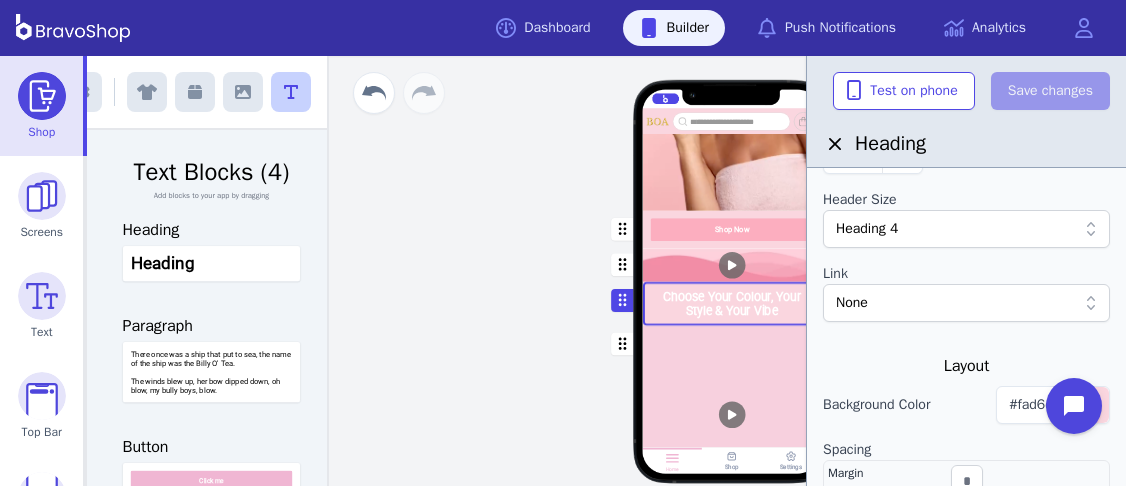 scroll, scrollTop: 257, scrollLeft: 0, axis: vertical 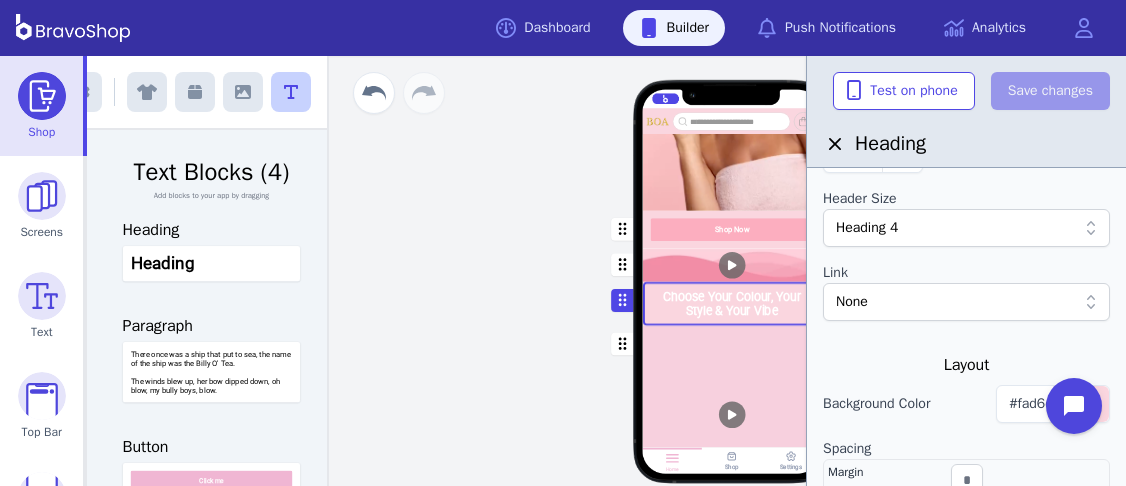 click on "None" at bounding box center [956, 302] 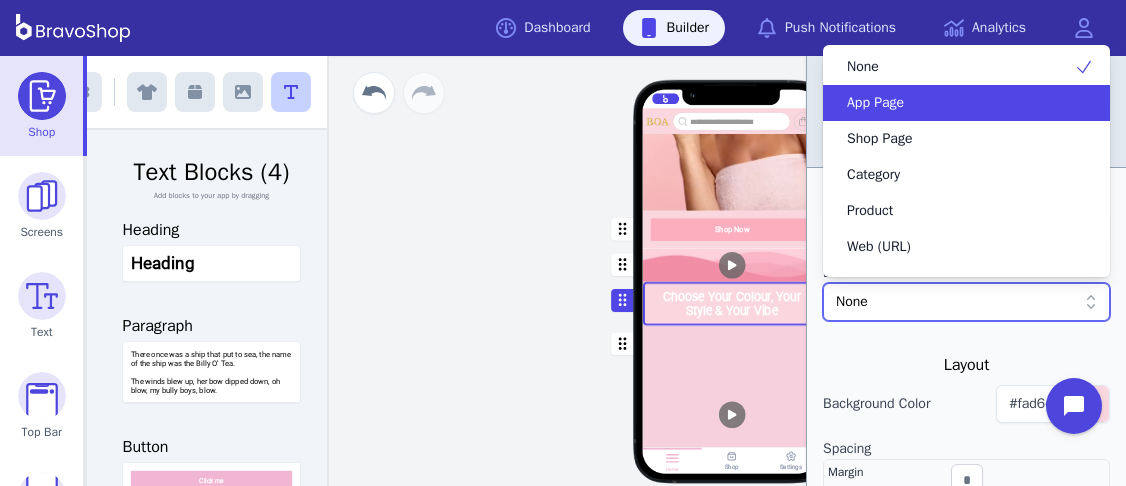 click on "App Page" at bounding box center [954, 103] 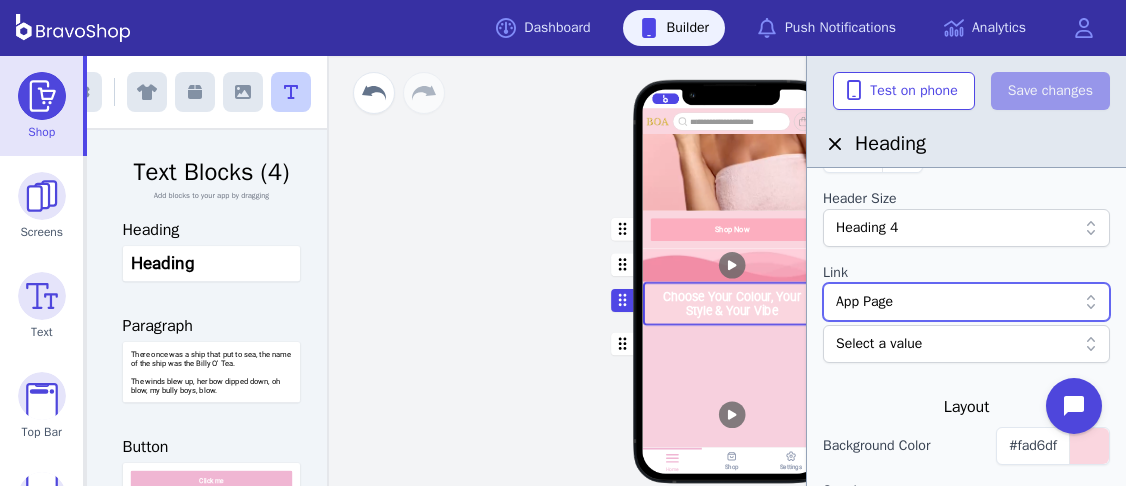 click on "Select a value" at bounding box center (956, 344) 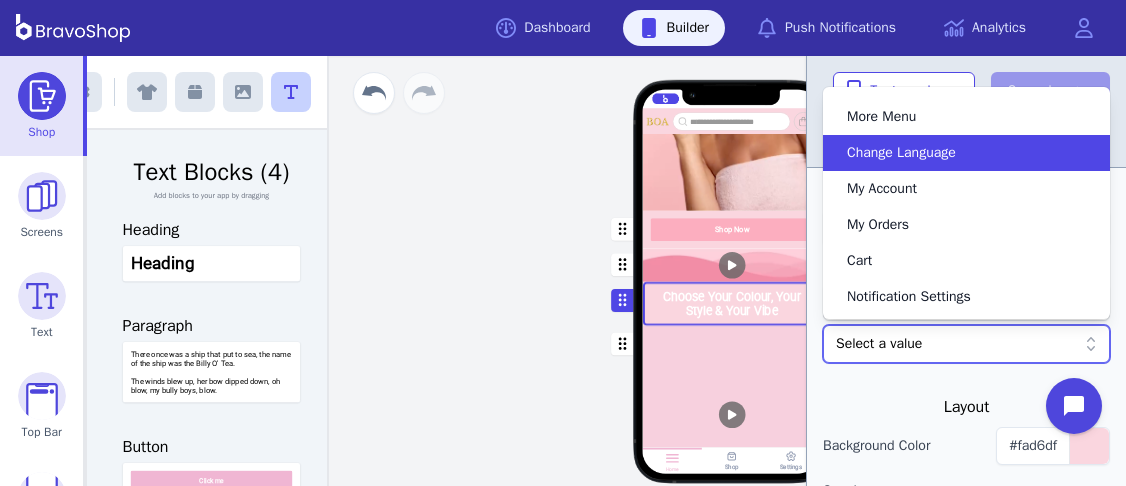 scroll, scrollTop: 0, scrollLeft: 0, axis: both 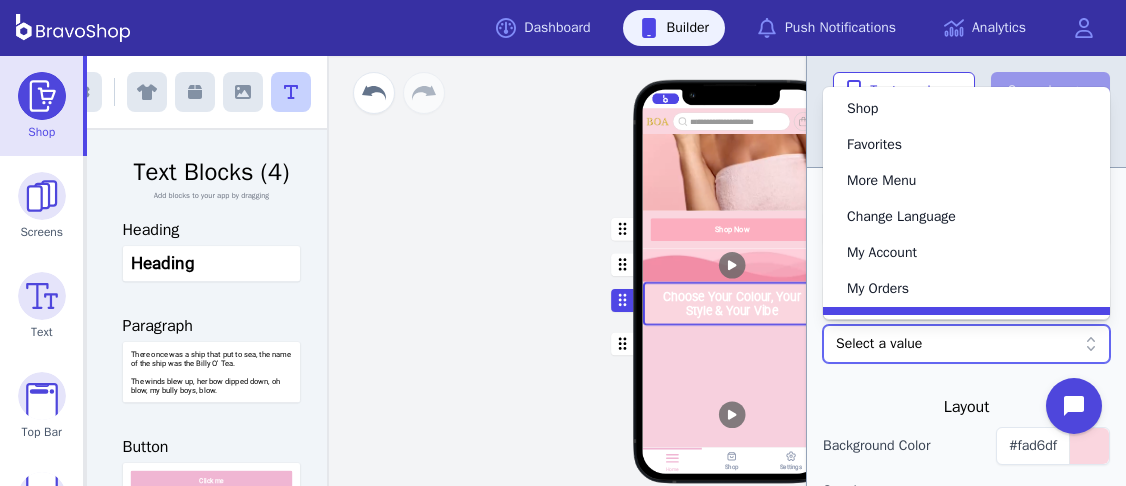 click at bounding box center [966, 387] 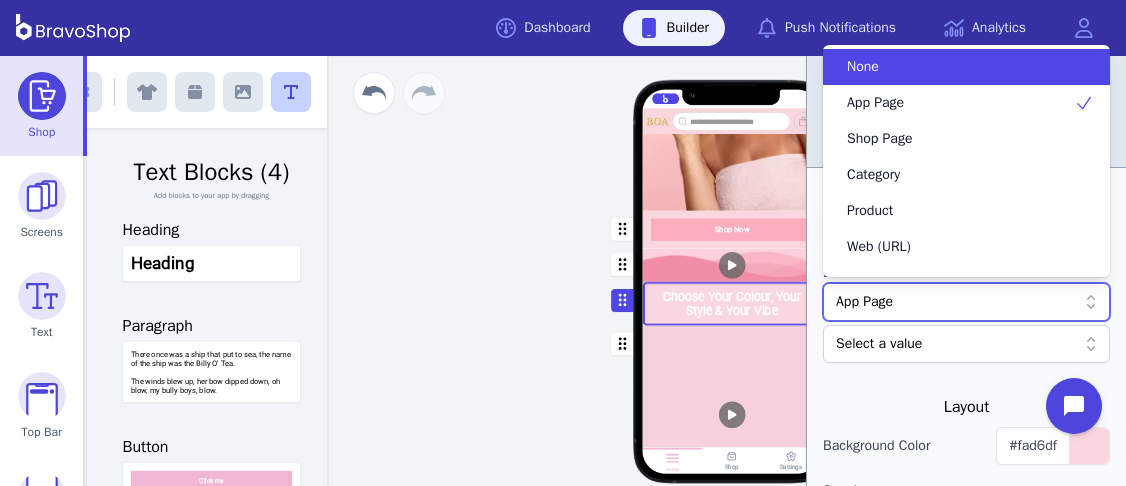 click on "App Page" at bounding box center (956, 302) 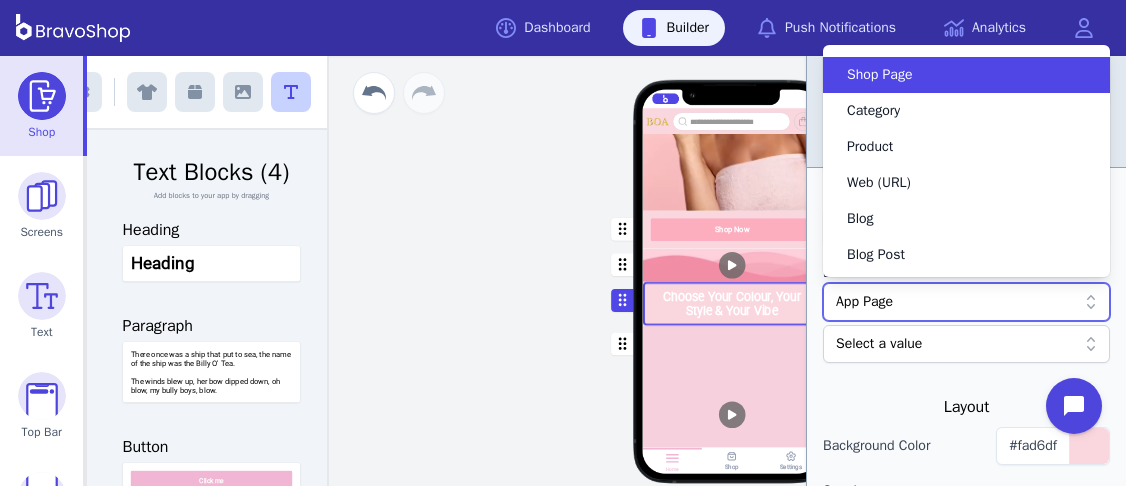 scroll, scrollTop: 0, scrollLeft: 0, axis: both 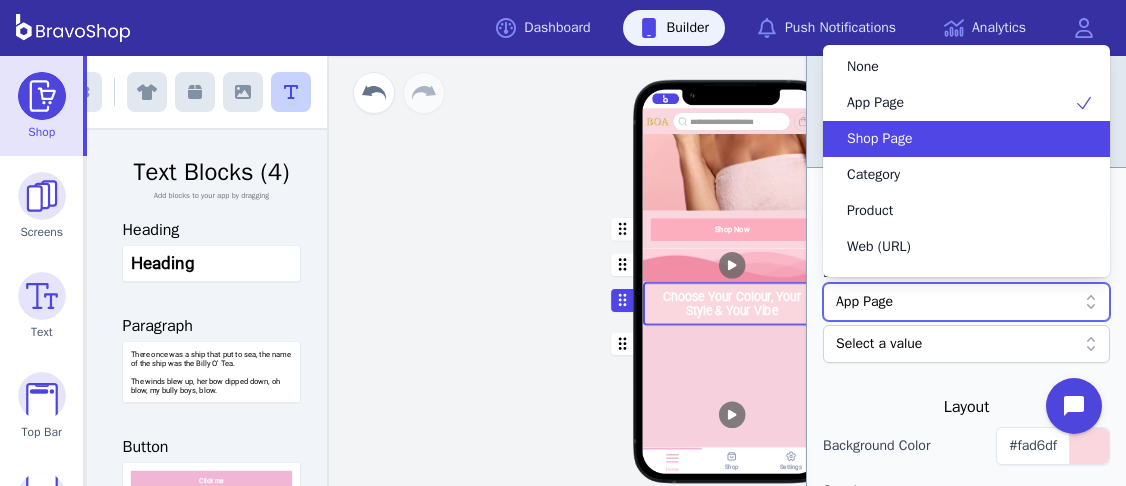 click on "Shop Page" at bounding box center (966, 139) 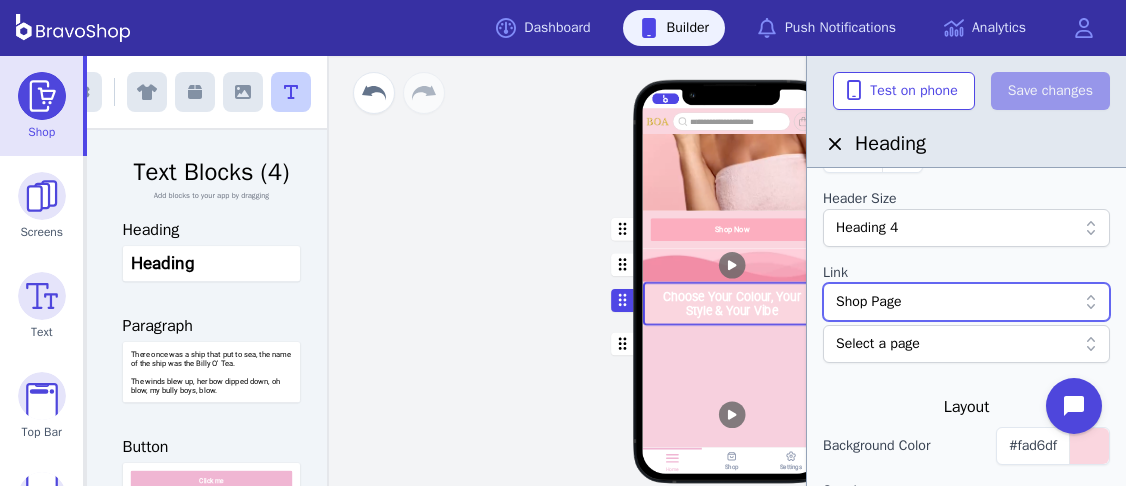 click on "Select a page" at bounding box center [956, 344] 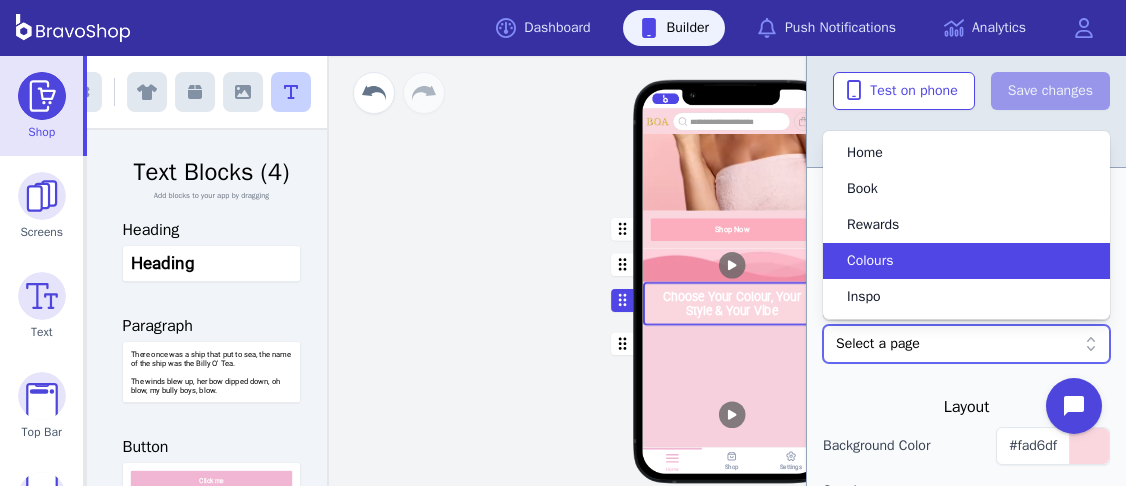 click on "Colours" at bounding box center (954, 261) 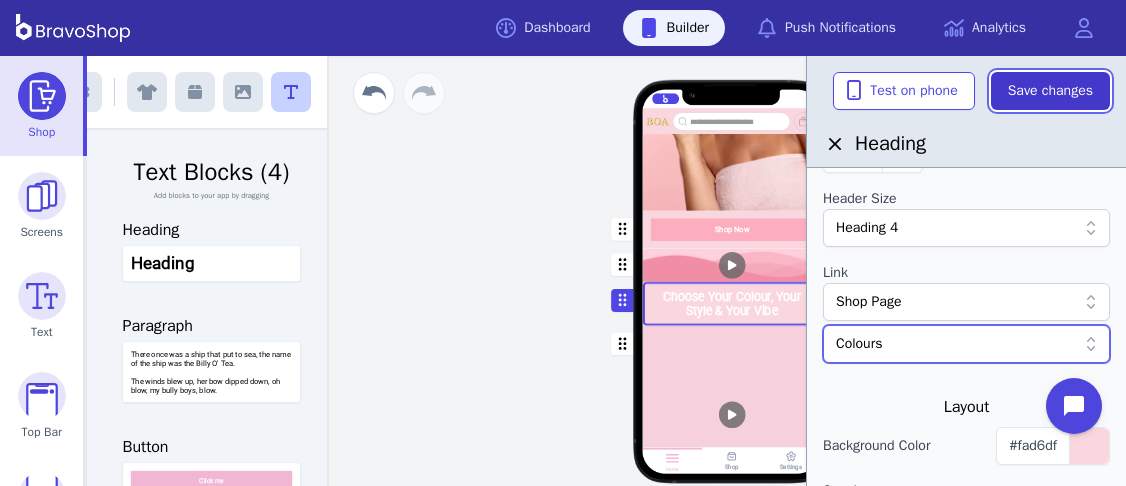 click on "Save changes" at bounding box center [1050, 91] 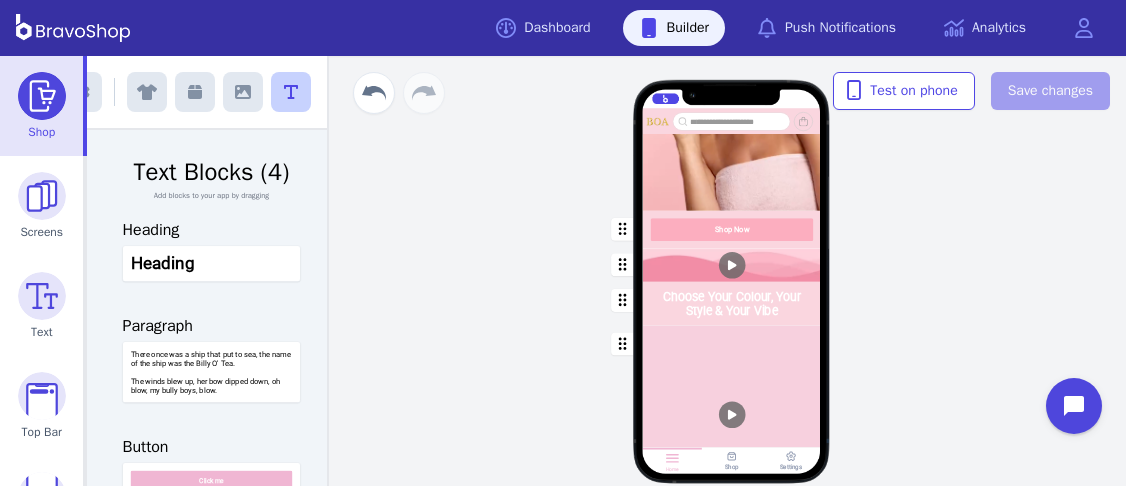 click at bounding box center (732, 303) 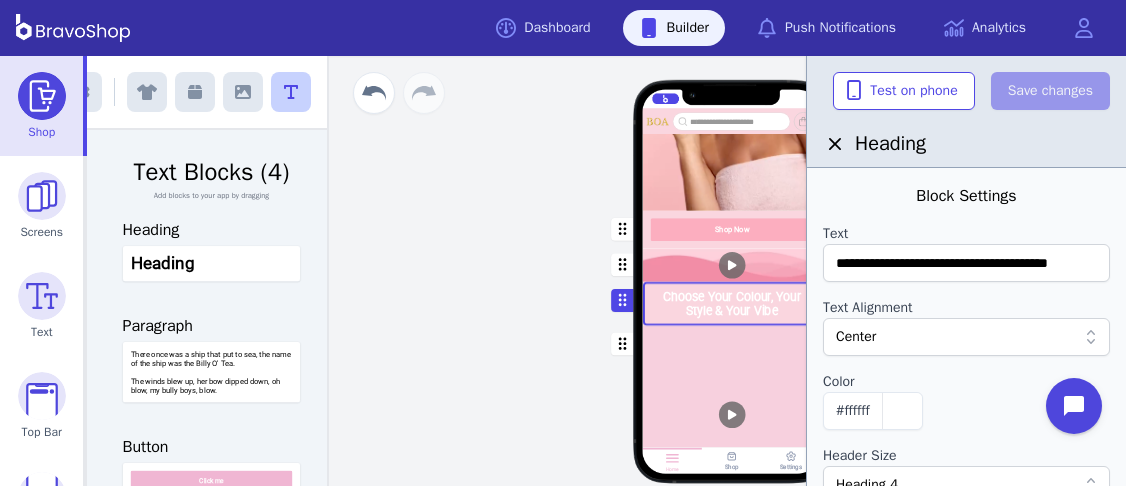 click at bounding box center [732, 264] 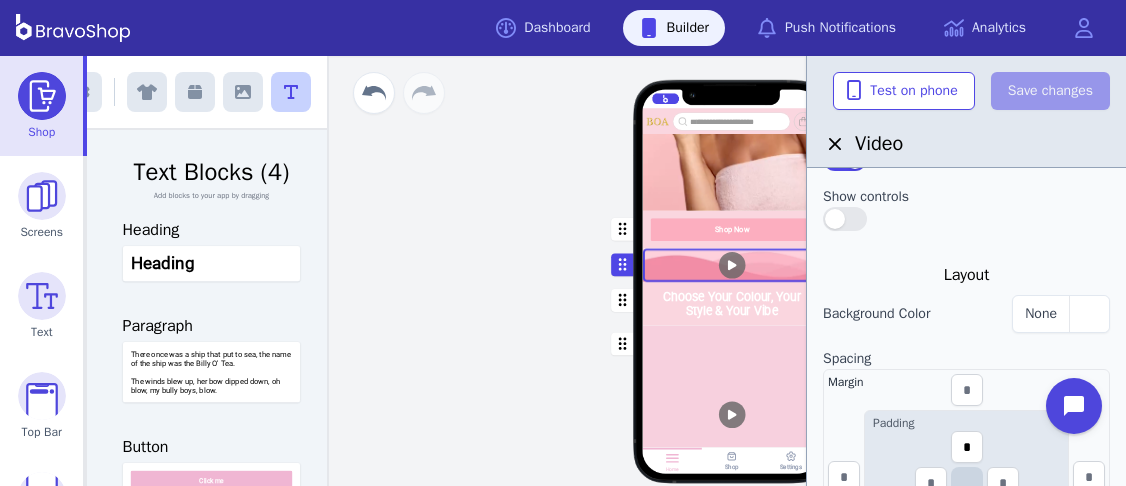 scroll, scrollTop: 288, scrollLeft: 0, axis: vertical 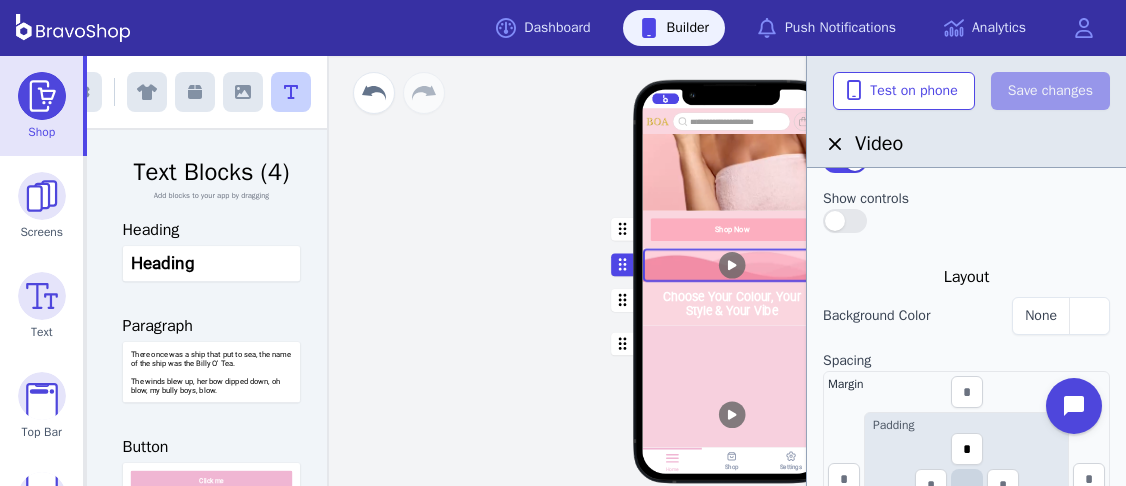 click at bounding box center (732, 229) 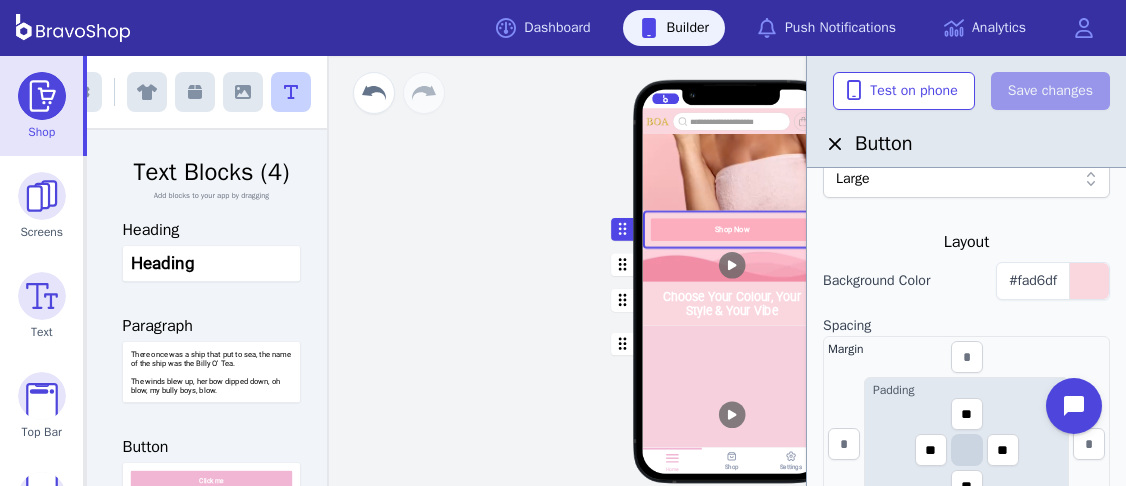 scroll, scrollTop: 497, scrollLeft: 0, axis: vertical 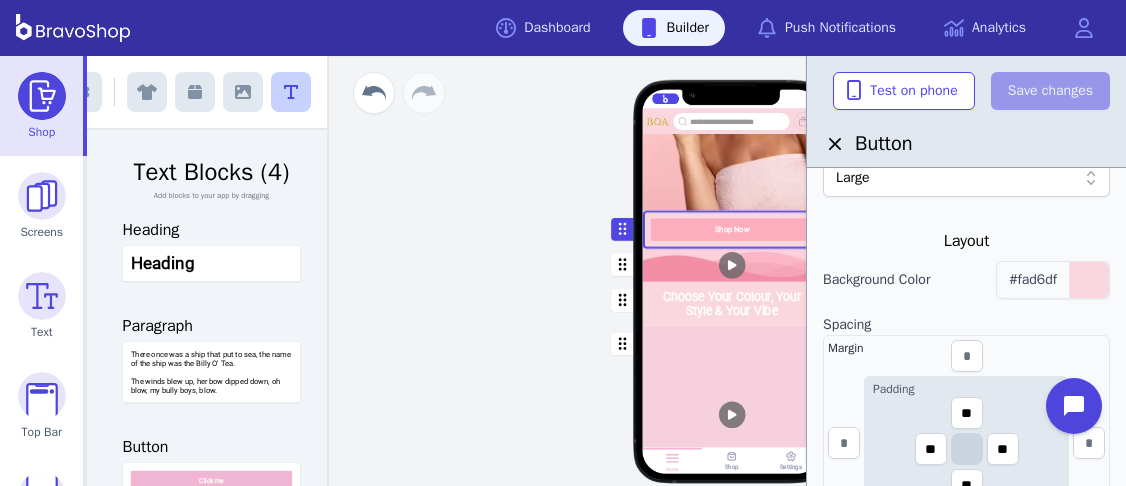 click on "#fad6df" at bounding box center (1033, 280) 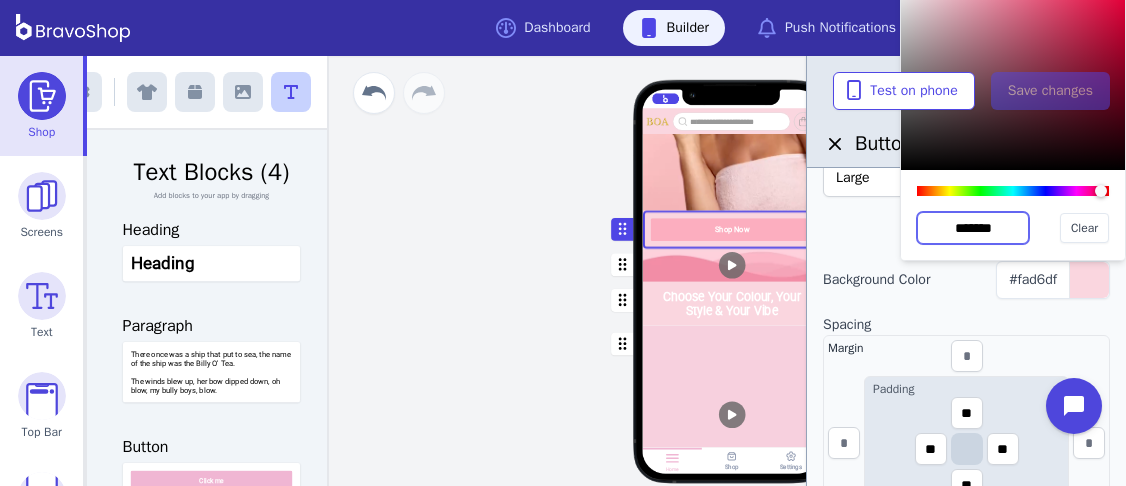drag, startPoint x: 1004, startPoint y: 227, endPoint x: 929, endPoint y: 226, distance: 75.00667 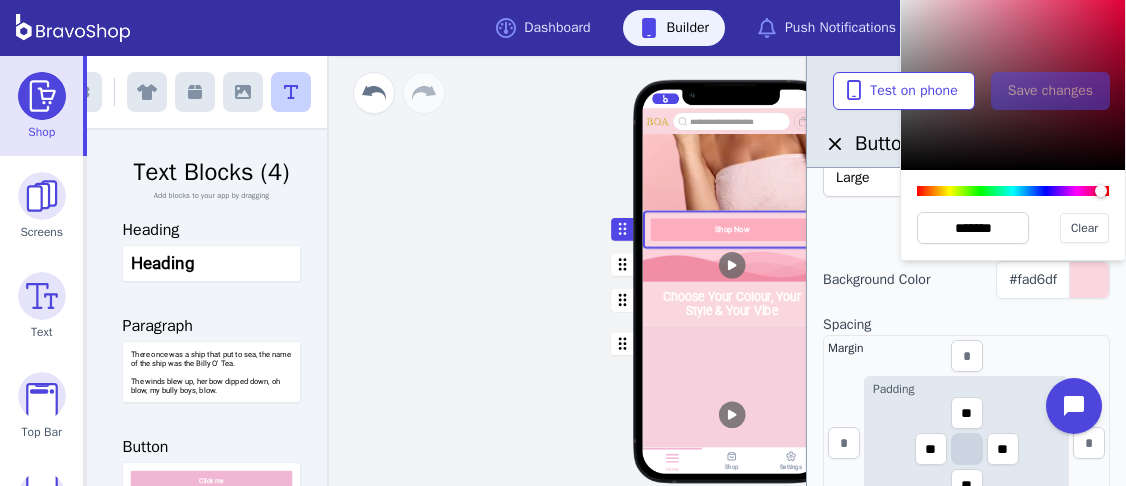 click at bounding box center [732, 264] 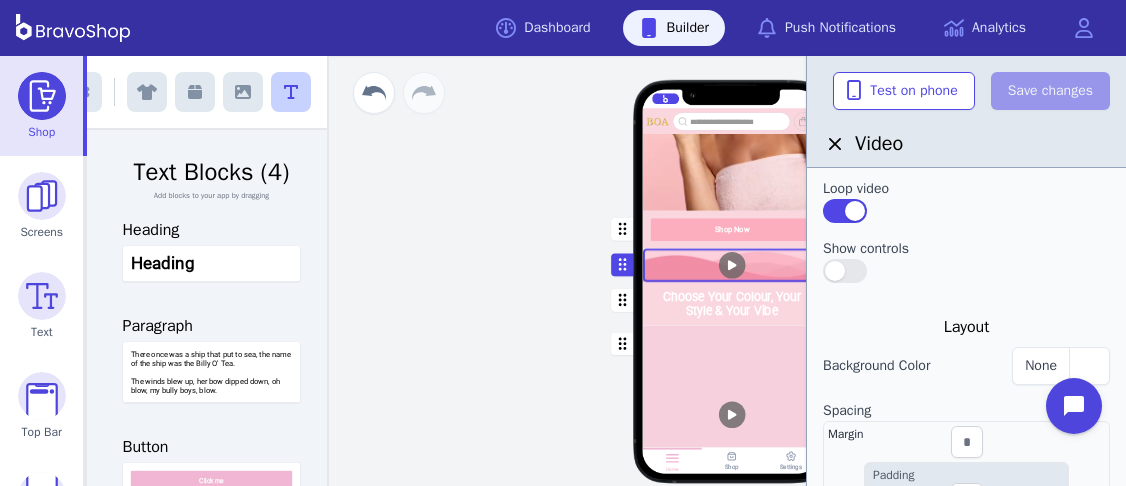 scroll, scrollTop: 240, scrollLeft: 0, axis: vertical 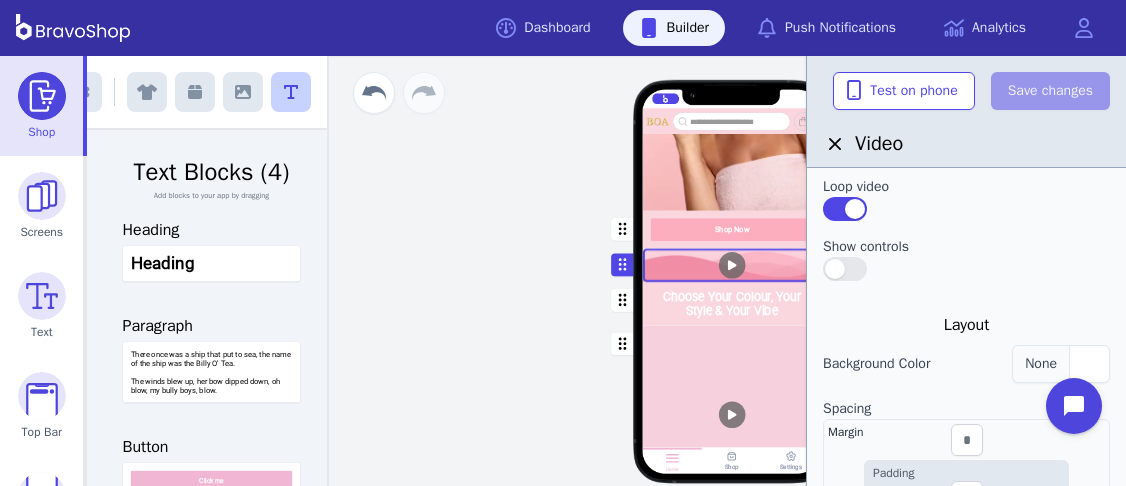 click at bounding box center [1089, 364] 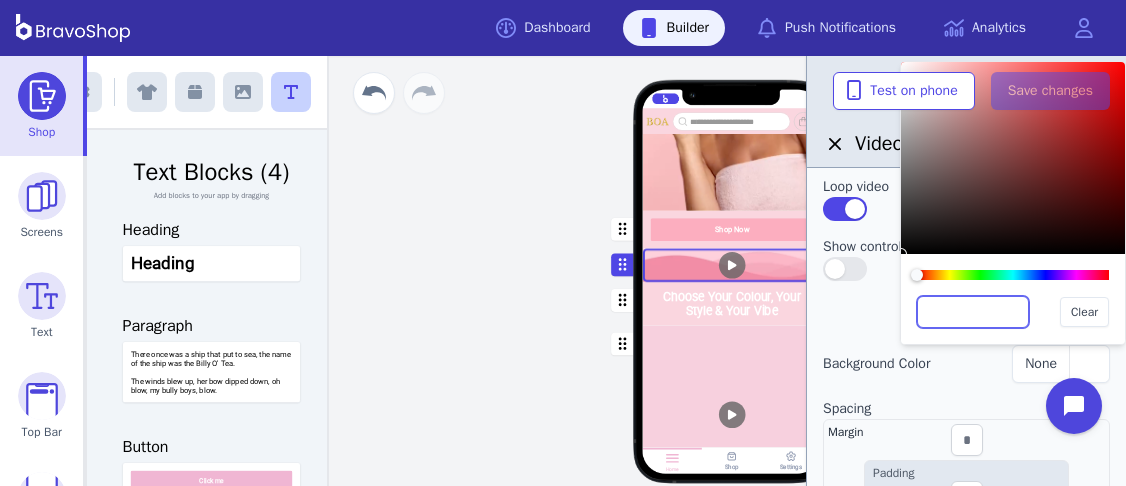 click at bounding box center [973, 312] 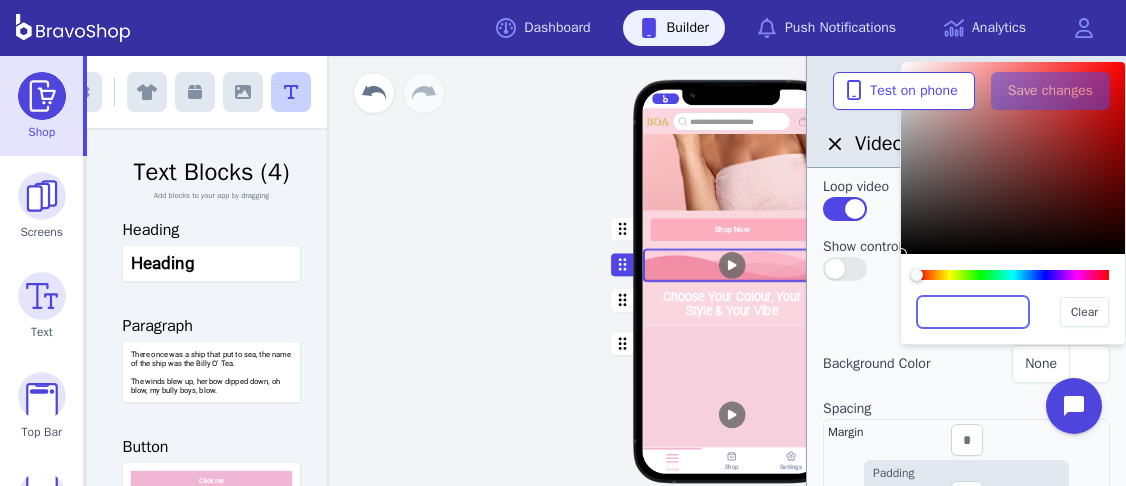 paste on "*******" 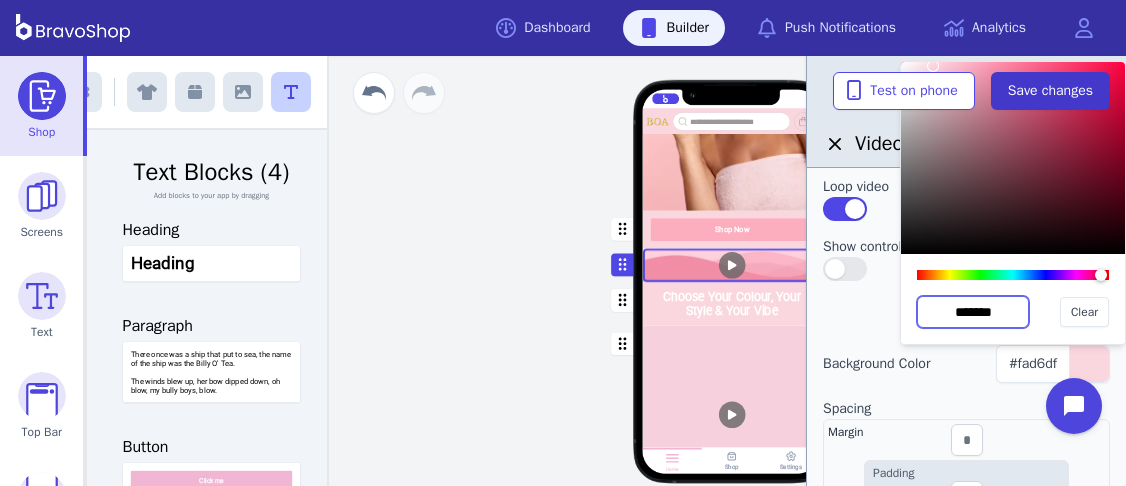 type on "*******" 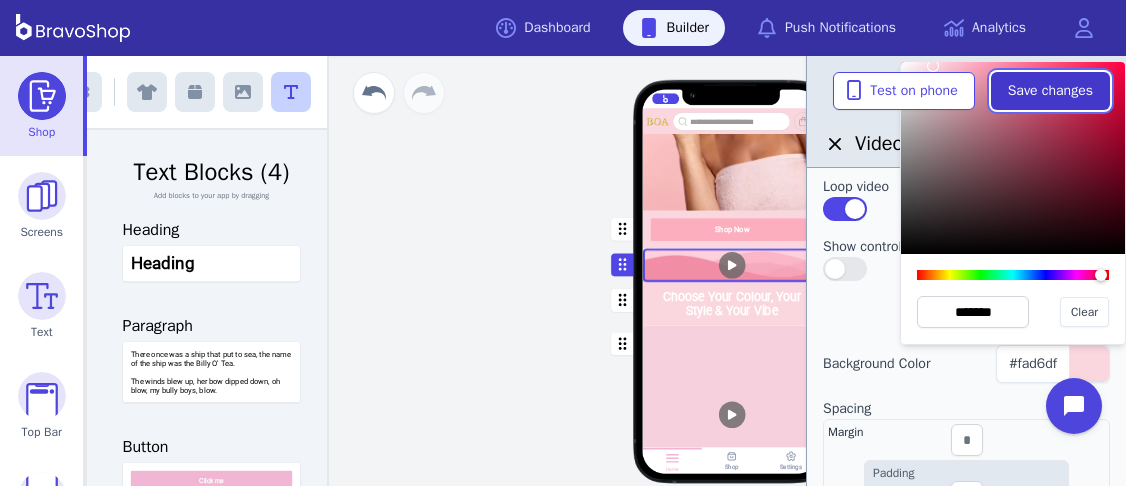 click on "Save changes" at bounding box center [1050, 91] 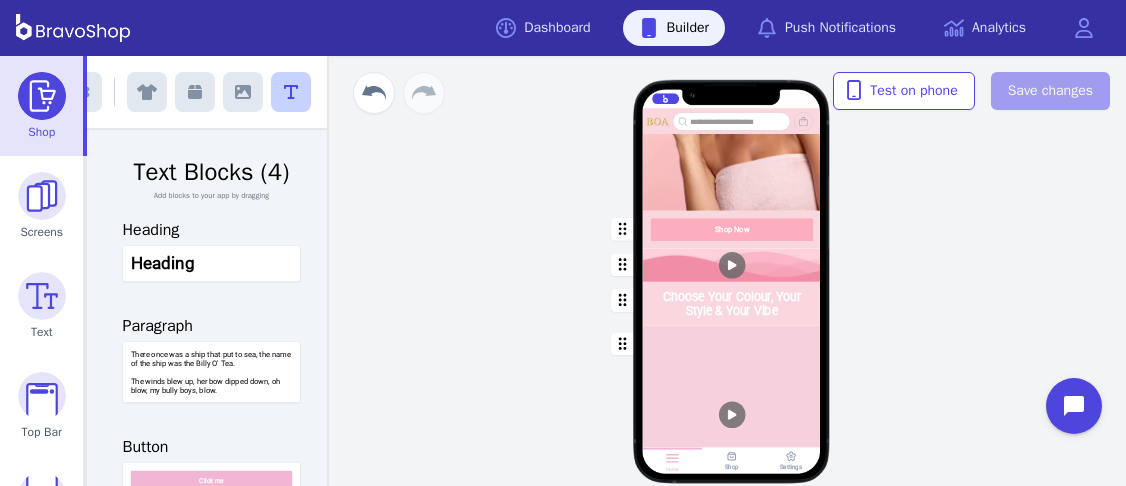 click at bounding box center [732, 229] 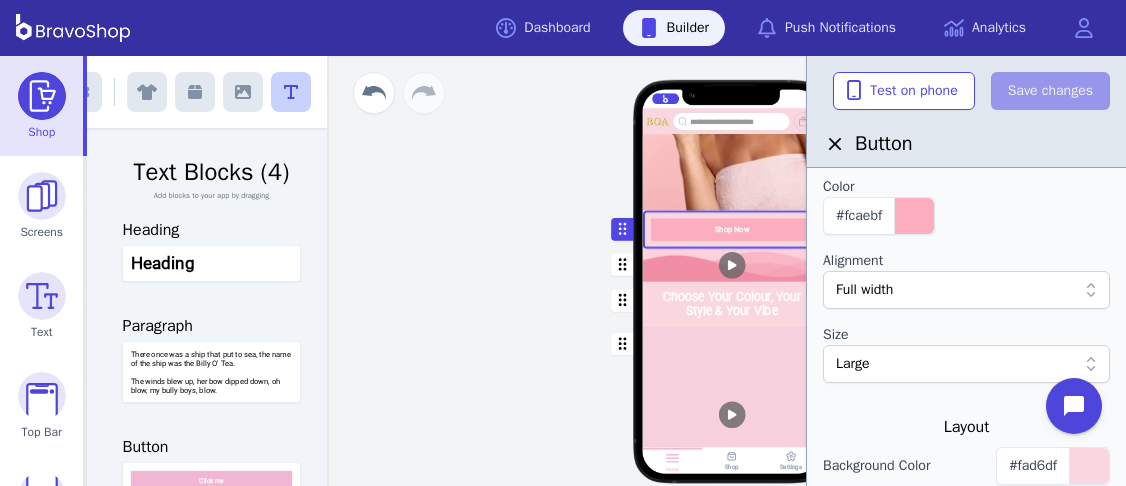 scroll, scrollTop: 312, scrollLeft: 0, axis: vertical 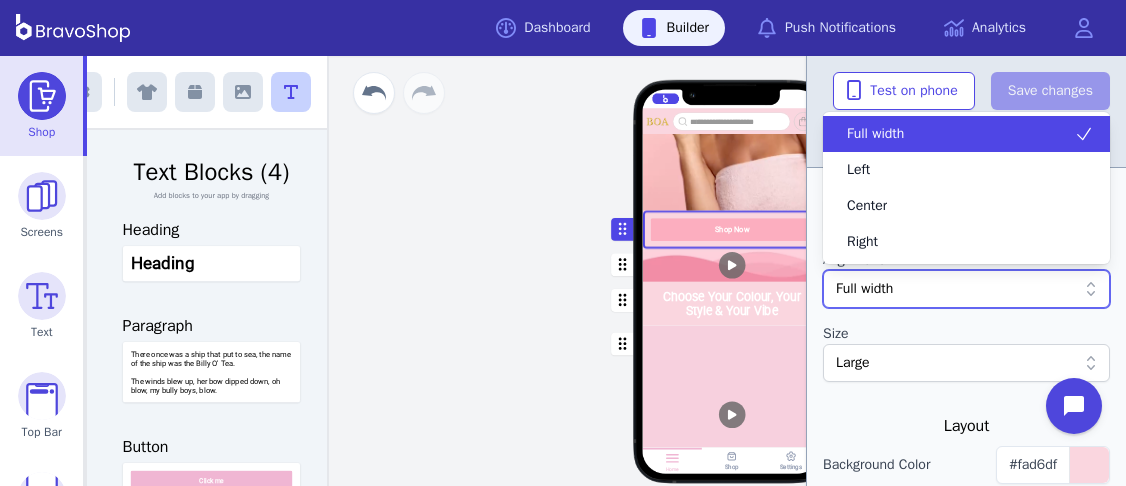 click on "Full width" at bounding box center [956, 289] 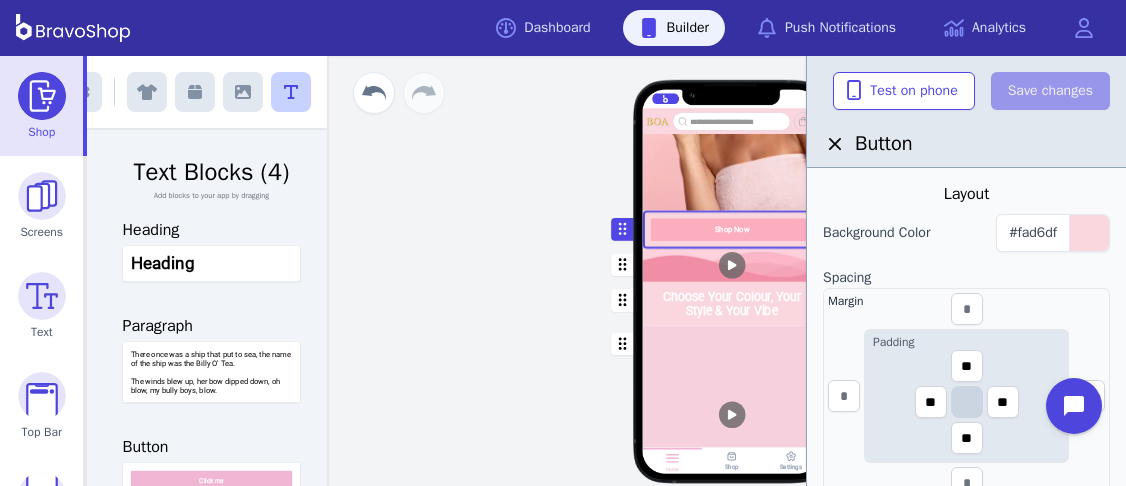 scroll, scrollTop: 556, scrollLeft: 0, axis: vertical 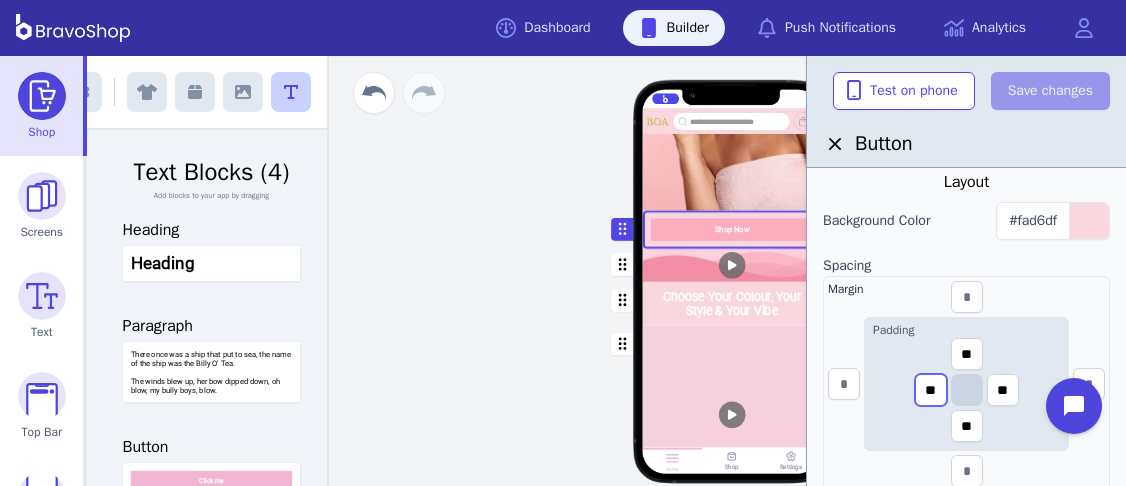 click on "**" at bounding box center [931, 390] 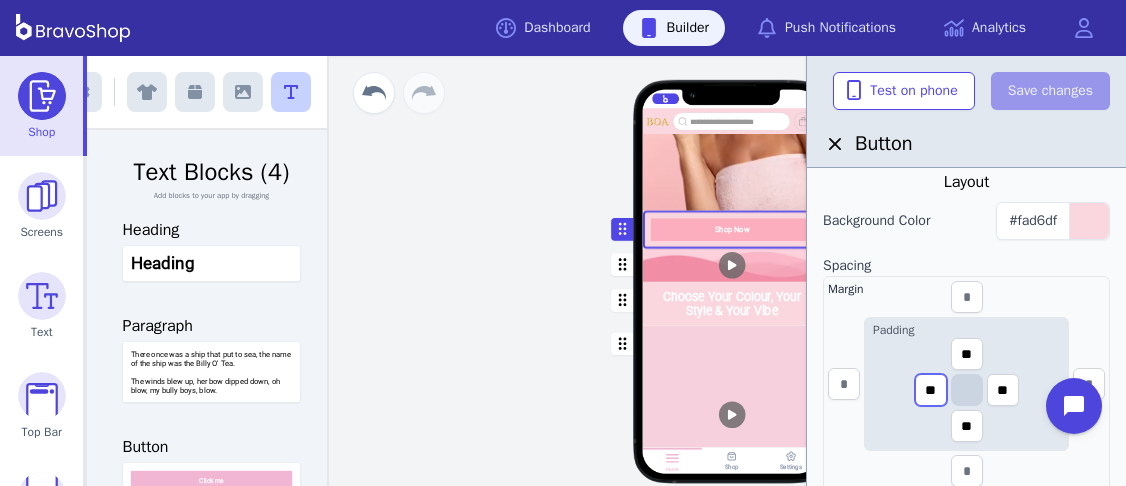 drag, startPoint x: 941, startPoint y: 391, endPoint x: 916, endPoint y: 391, distance: 25 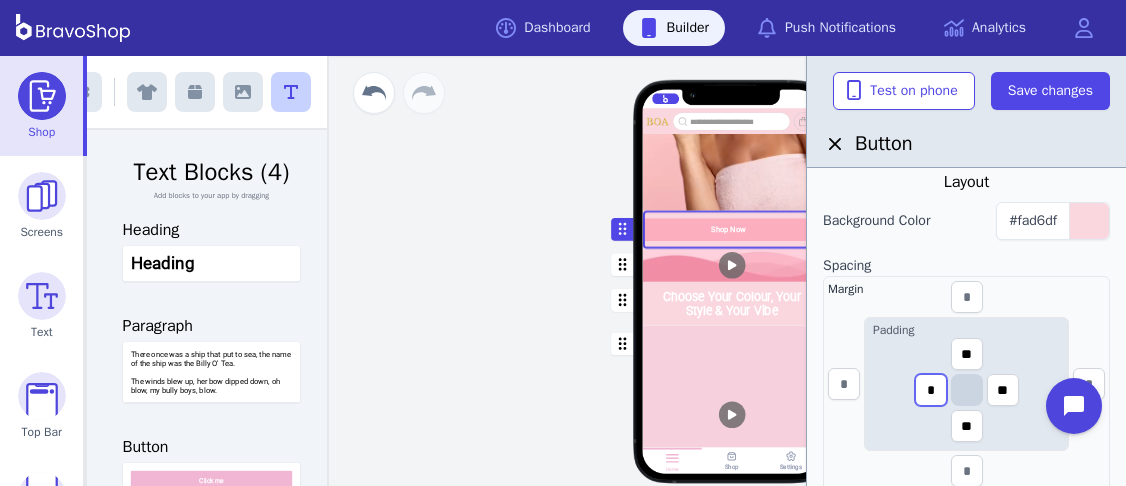 type on "*" 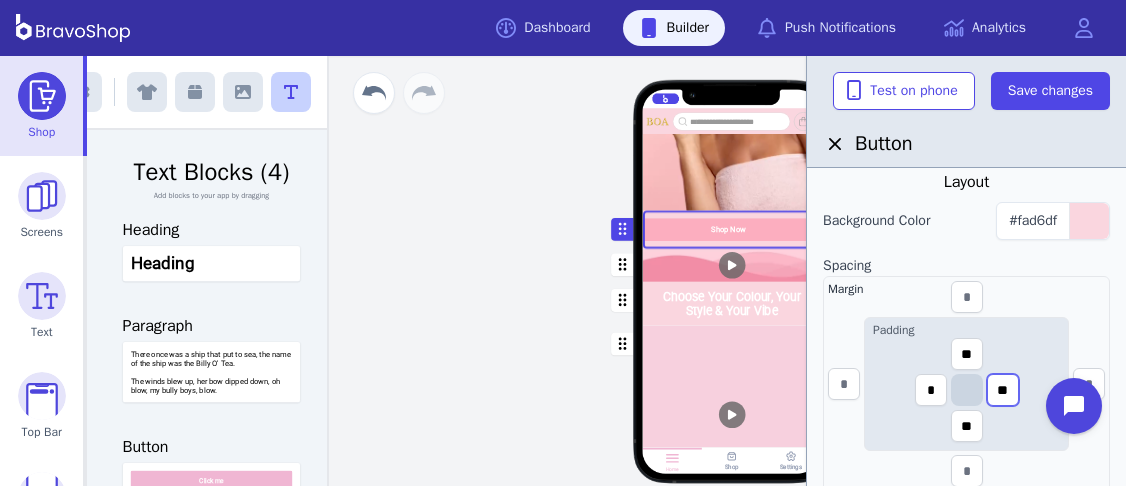 drag, startPoint x: 1018, startPoint y: 389, endPoint x: 992, endPoint y: 386, distance: 26.172504 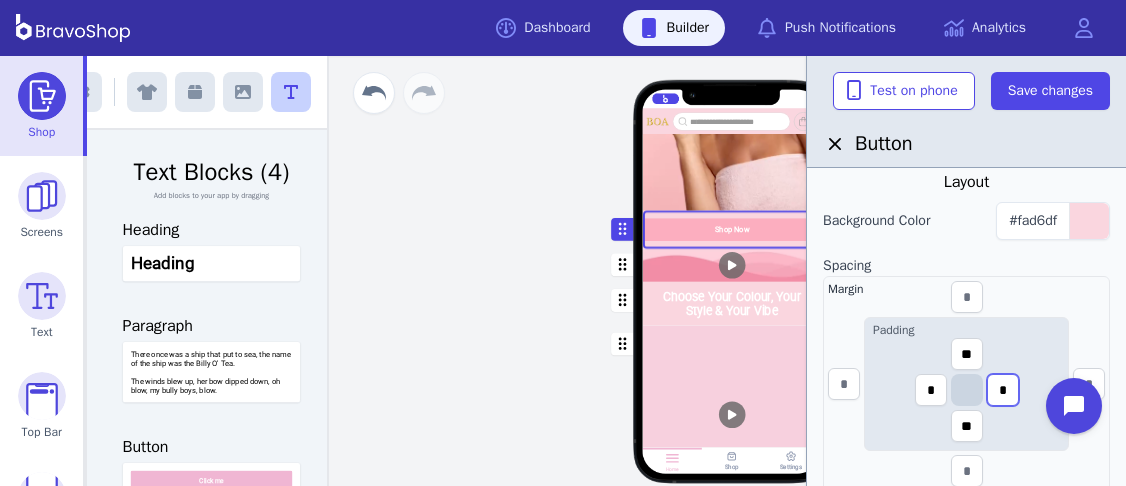 type on "*" 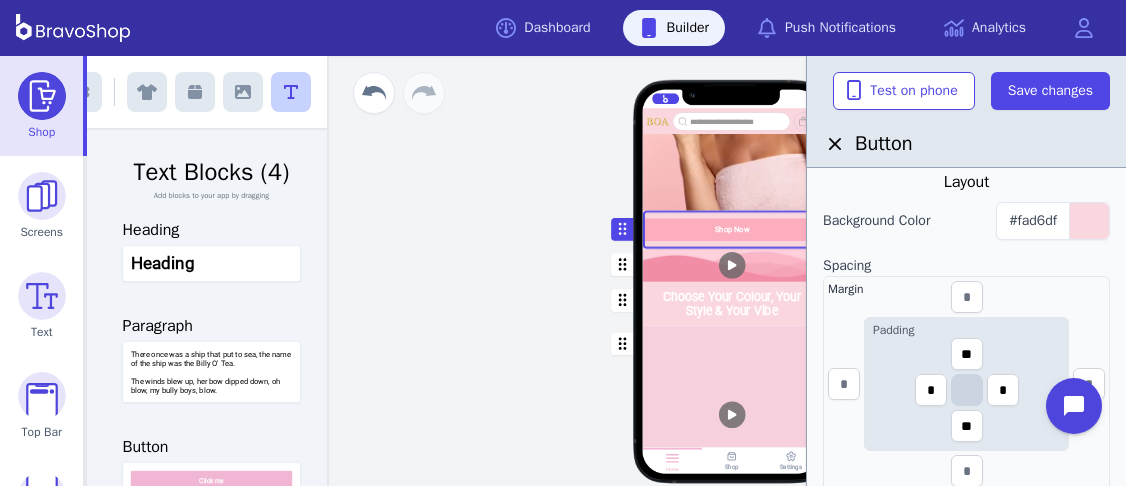 click at bounding box center (732, 303) 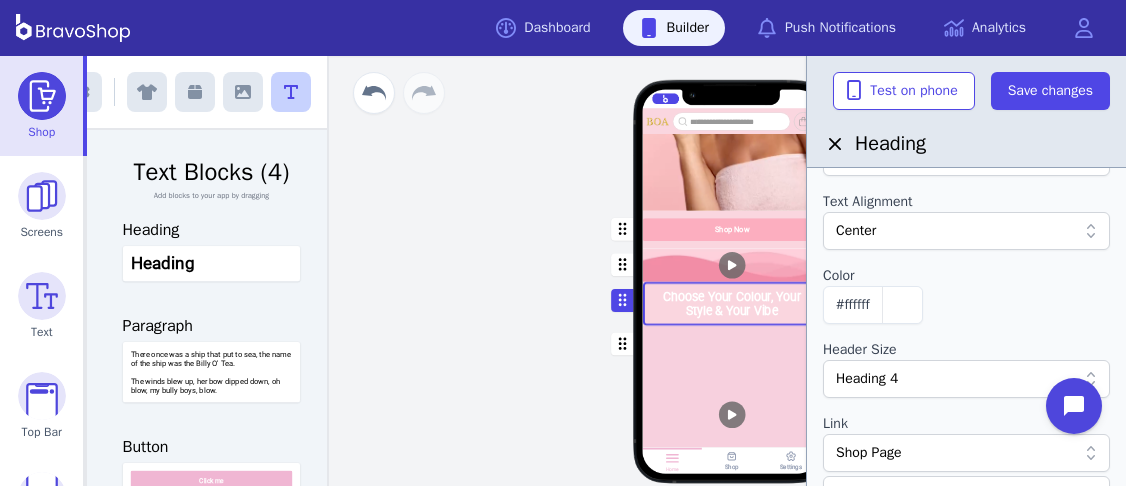 scroll, scrollTop: 111, scrollLeft: 0, axis: vertical 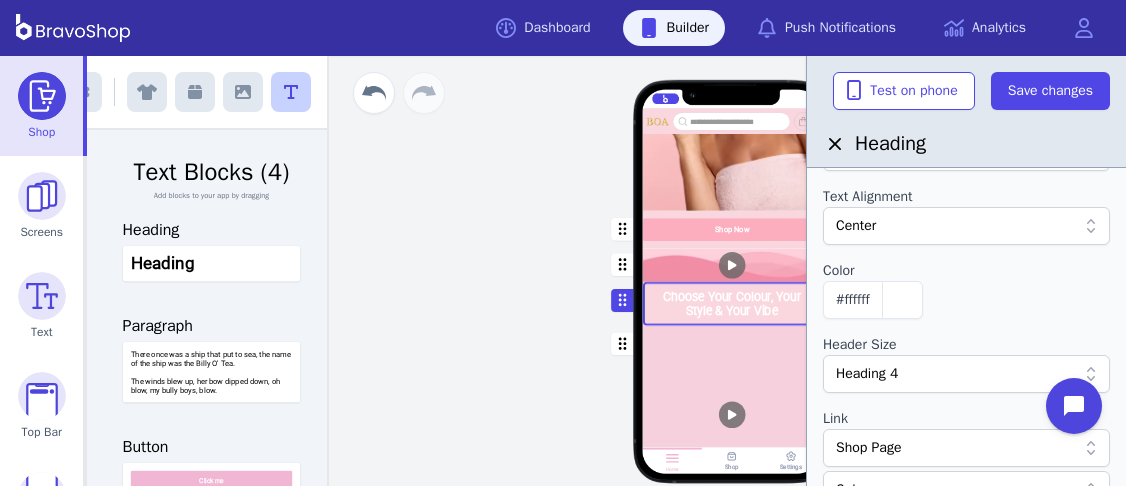click at bounding box center [732, 229] 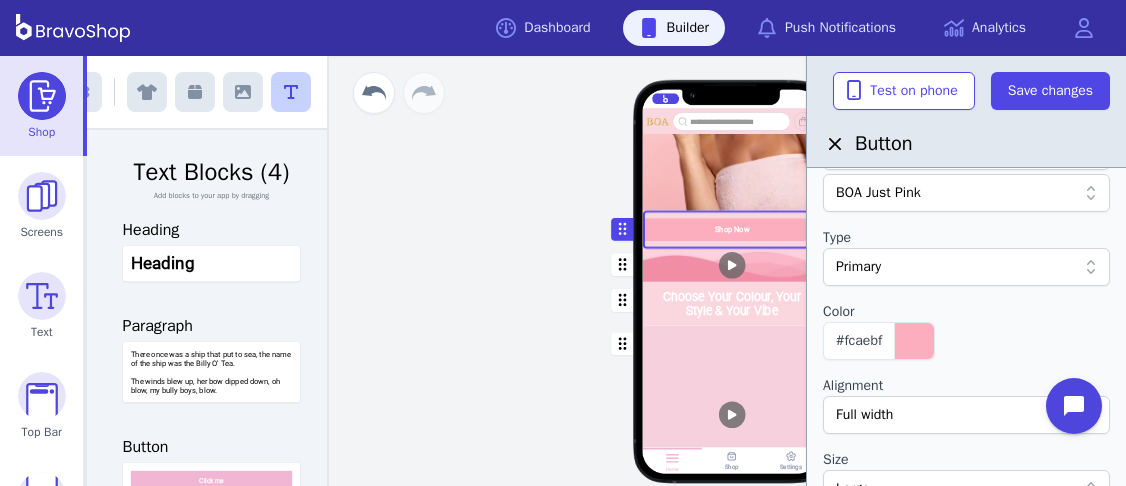 scroll, scrollTop: 189, scrollLeft: 0, axis: vertical 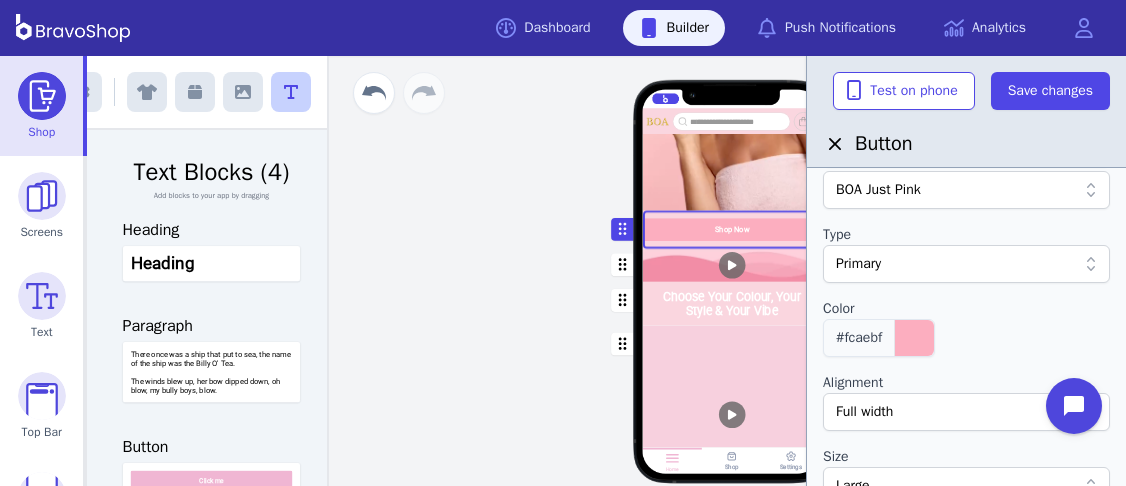 click on "#fcaebf" at bounding box center (879, 338) 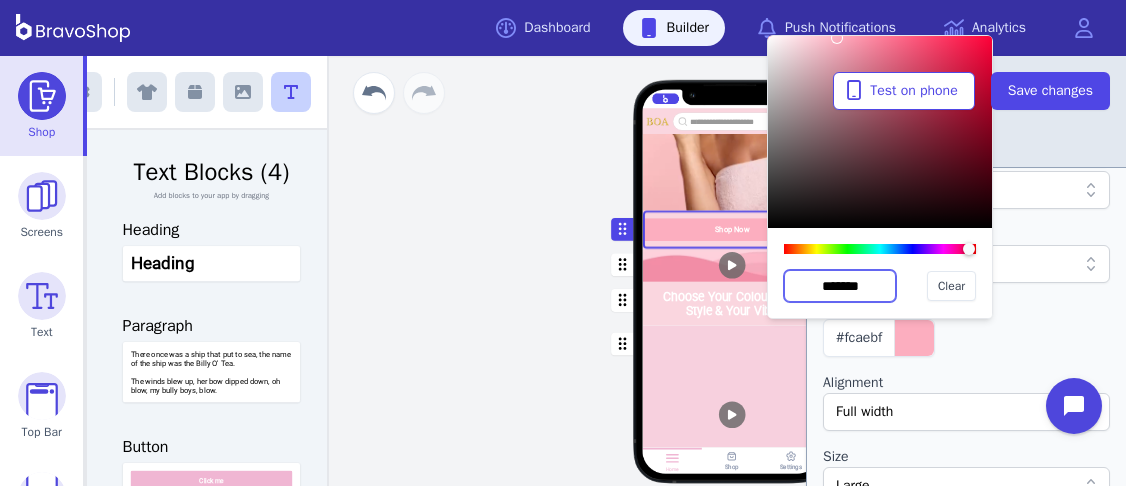 drag, startPoint x: 871, startPoint y: 286, endPoint x: 773, endPoint y: 300, distance: 98.99495 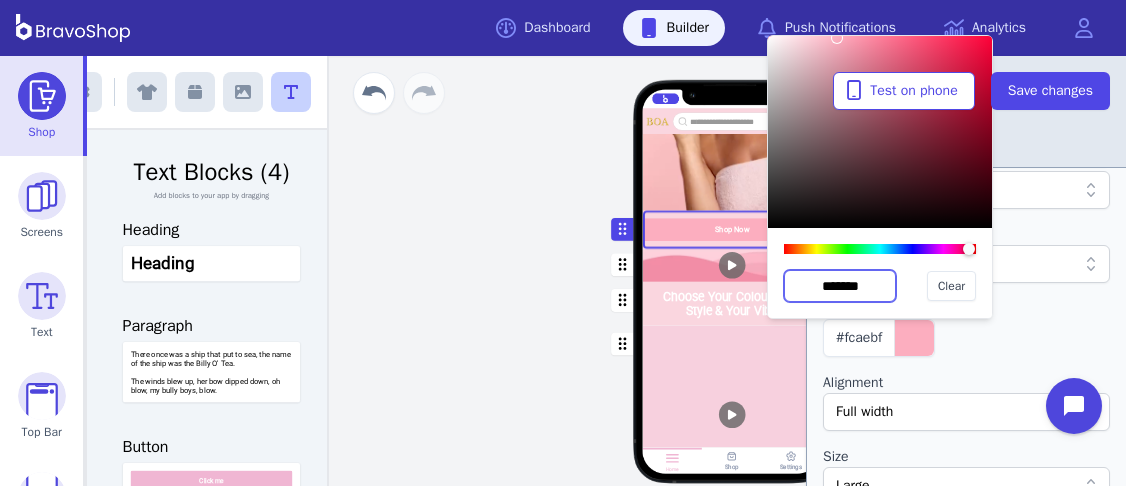 click on "******* Clear" at bounding box center (880, 273) 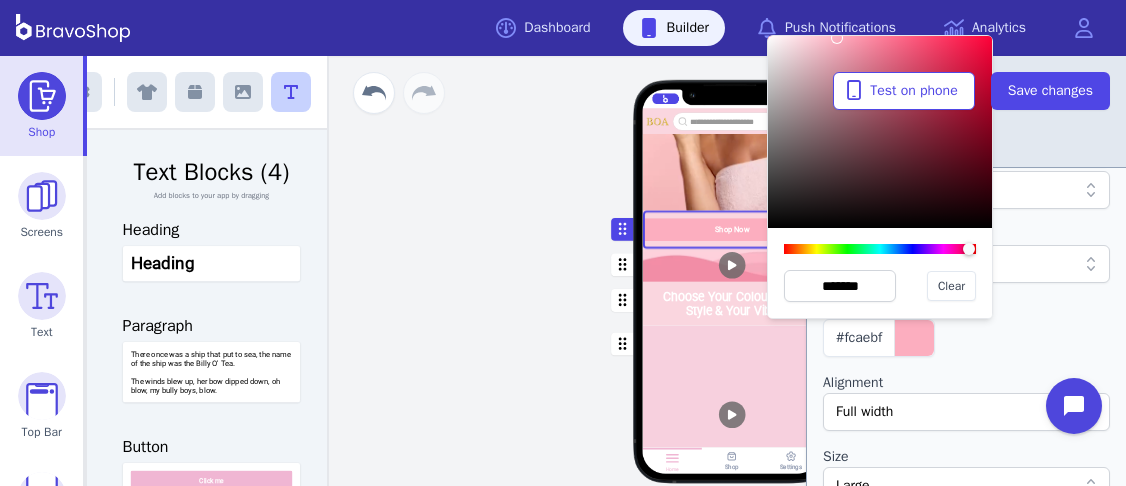 click at bounding box center (732, 303) 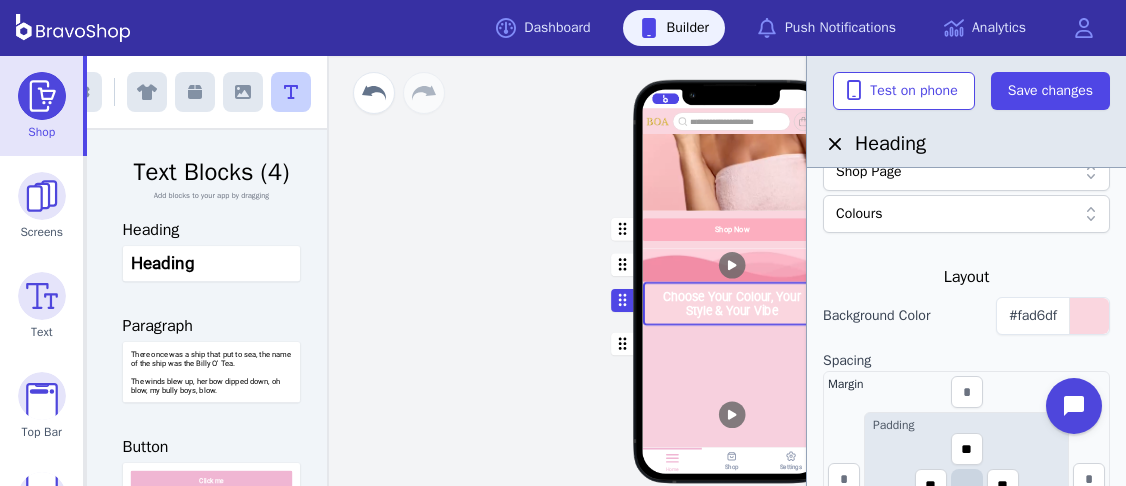 scroll, scrollTop: 388, scrollLeft: 0, axis: vertical 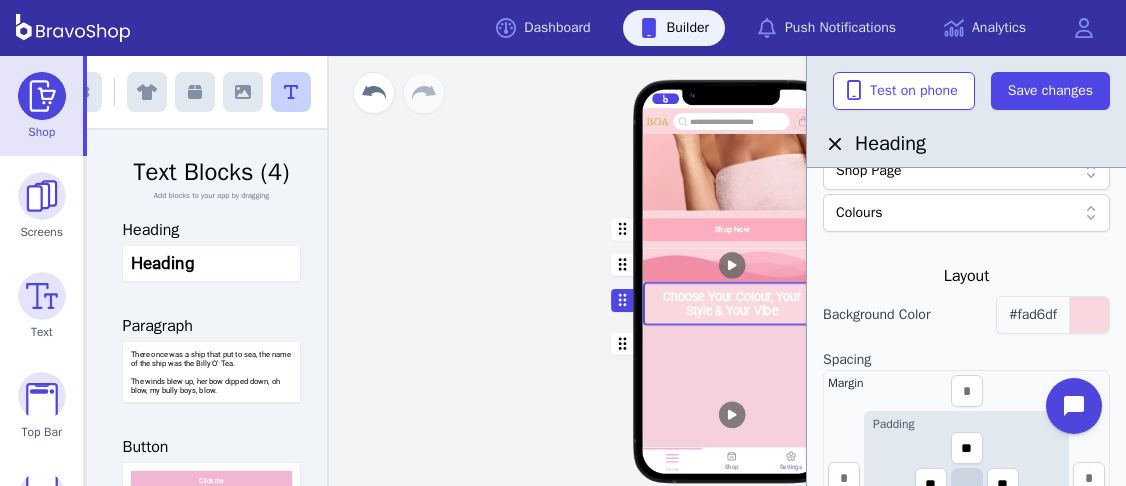 click on "#fad6df" at bounding box center (1033, 314) 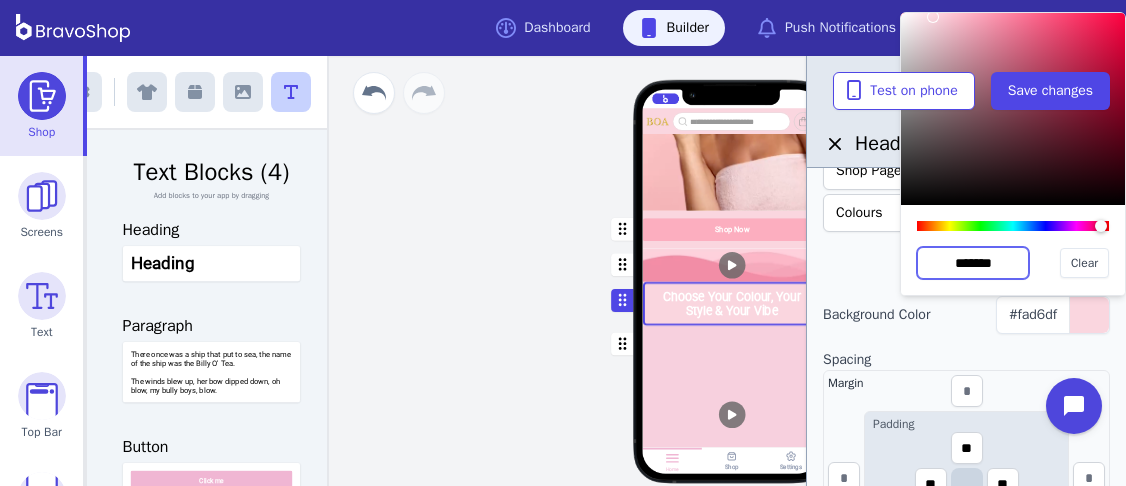 drag, startPoint x: 1012, startPoint y: 263, endPoint x: 920, endPoint y: 248, distance: 93.214806 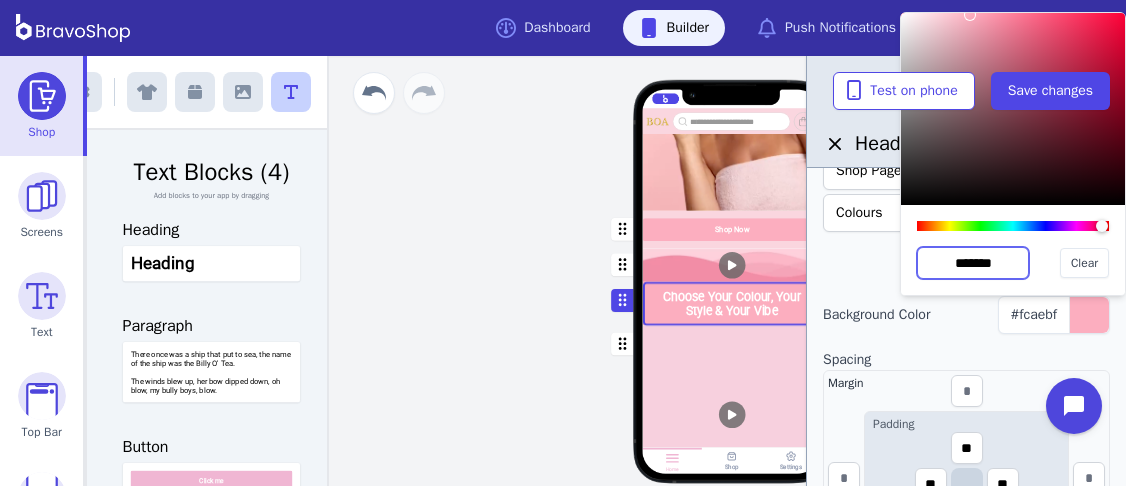 type on "*******" 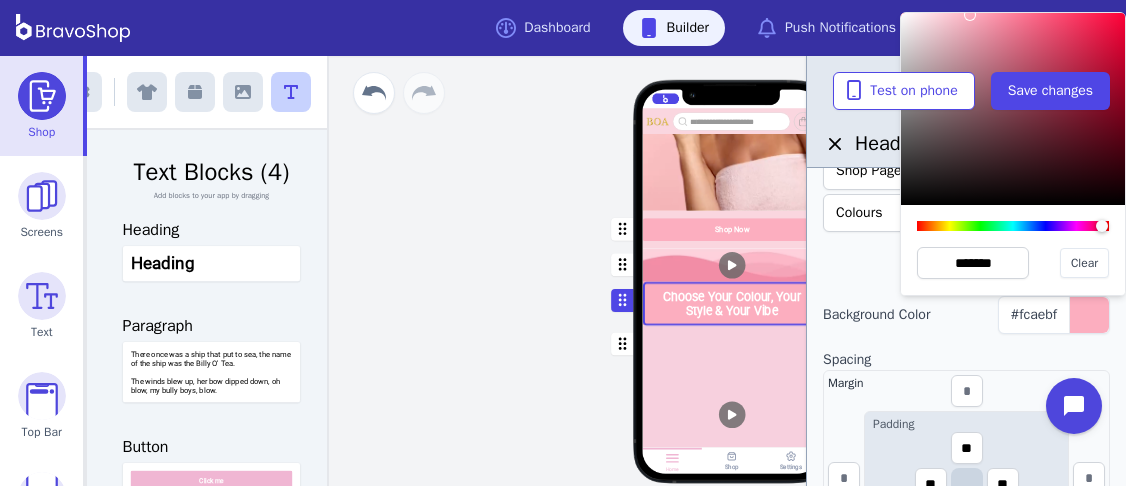 click at bounding box center (732, 264) 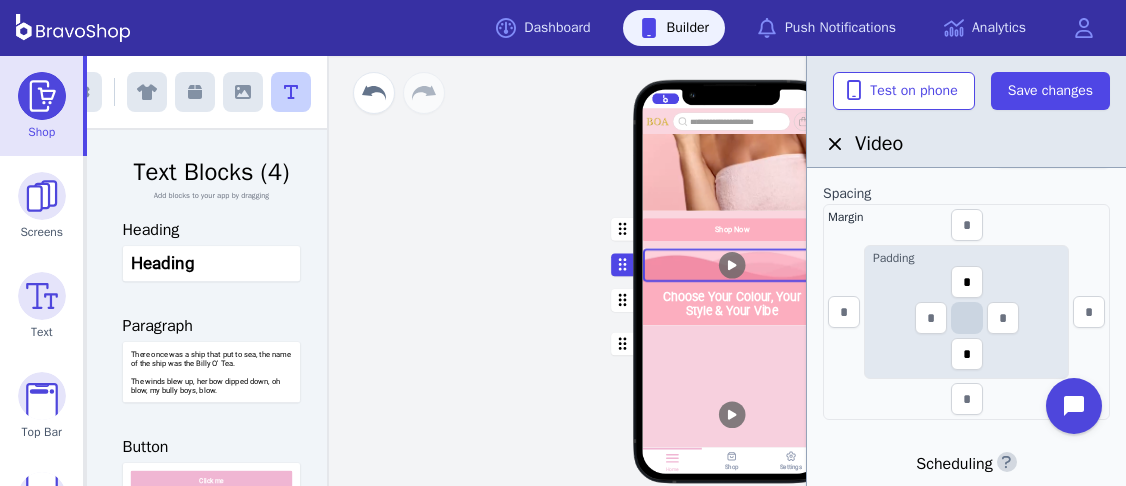 scroll, scrollTop: 460, scrollLeft: 0, axis: vertical 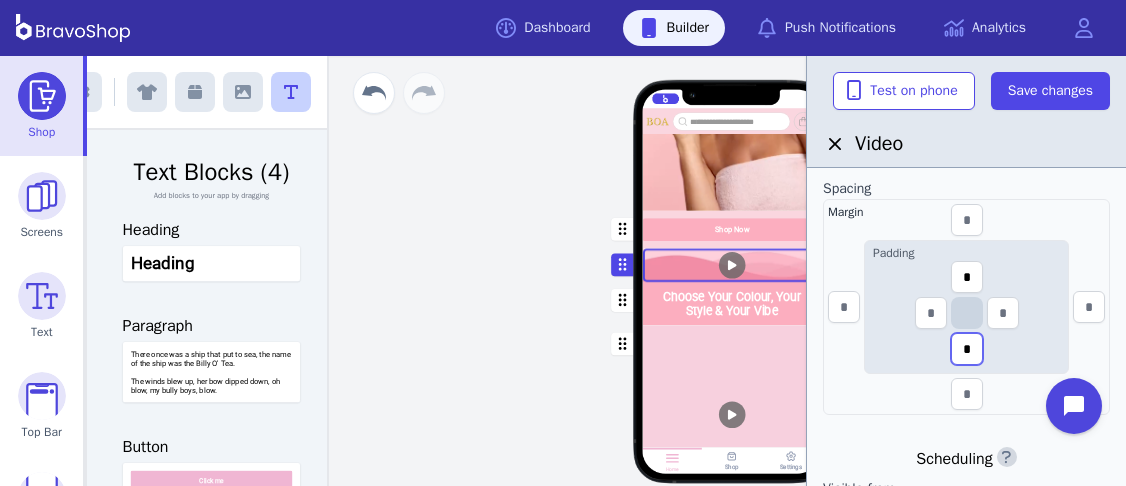 drag, startPoint x: 974, startPoint y: 351, endPoint x: 956, endPoint y: 347, distance: 18.439089 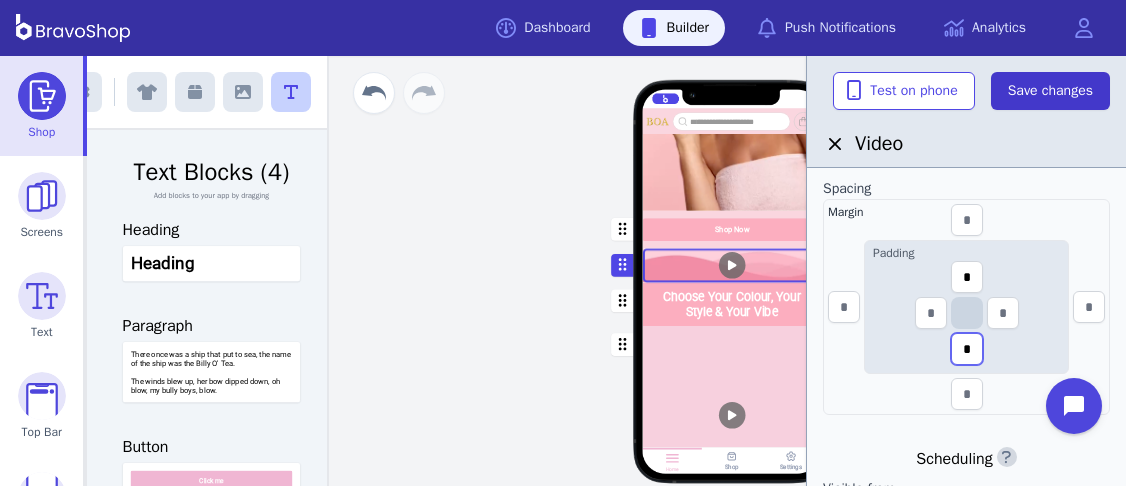 type on "*" 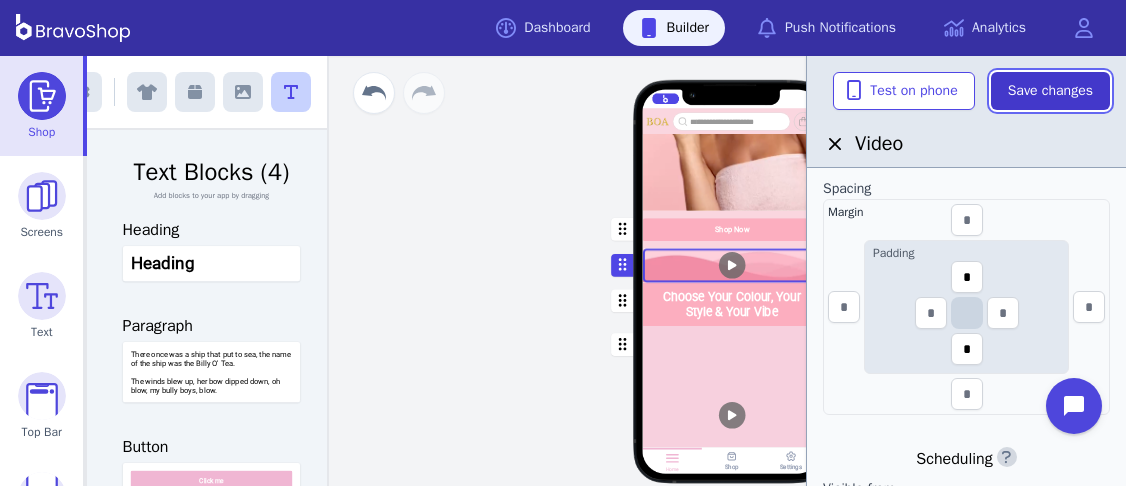 click on "Save changes" at bounding box center [1050, 91] 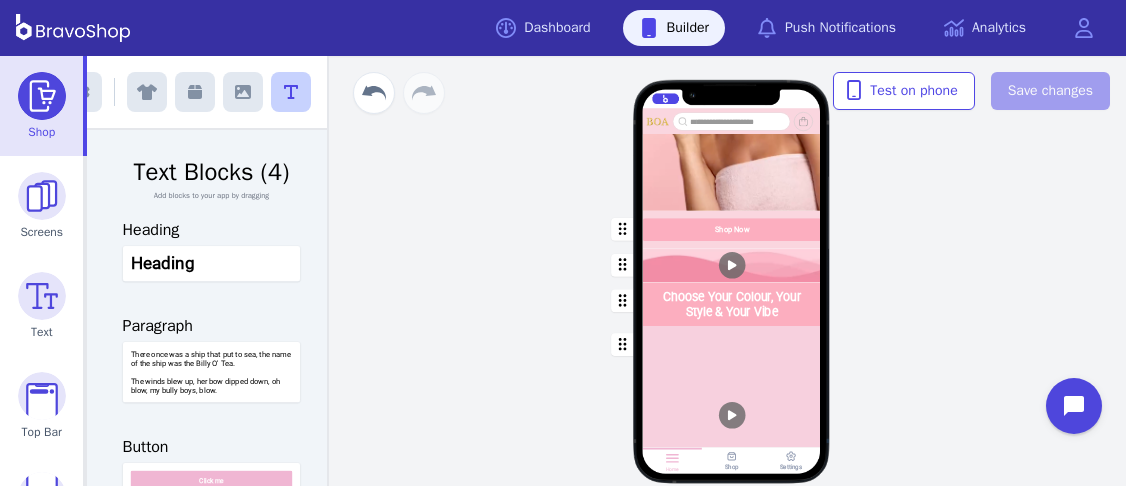 click at bounding box center (732, 304) 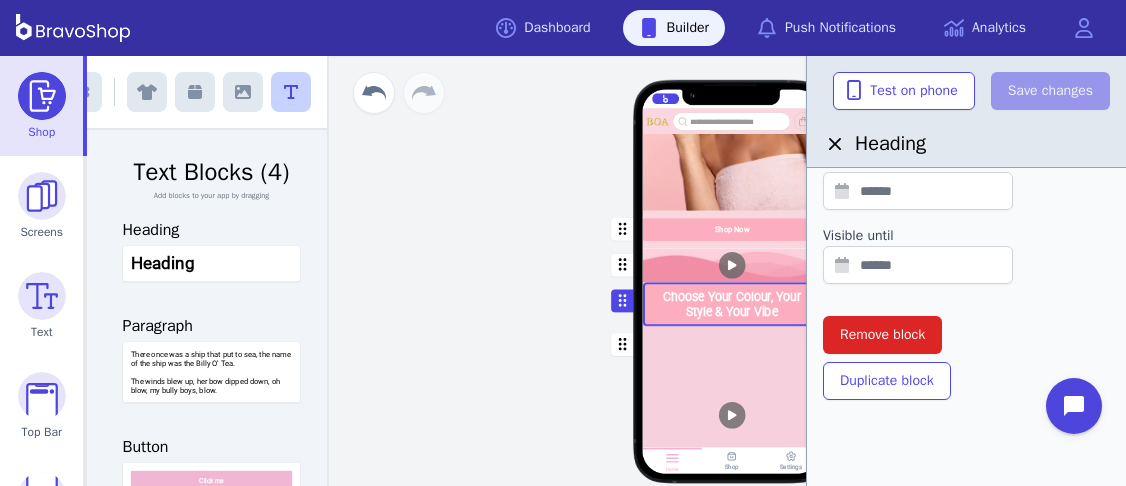 scroll, scrollTop: 888, scrollLeft: 0, axis: vertical 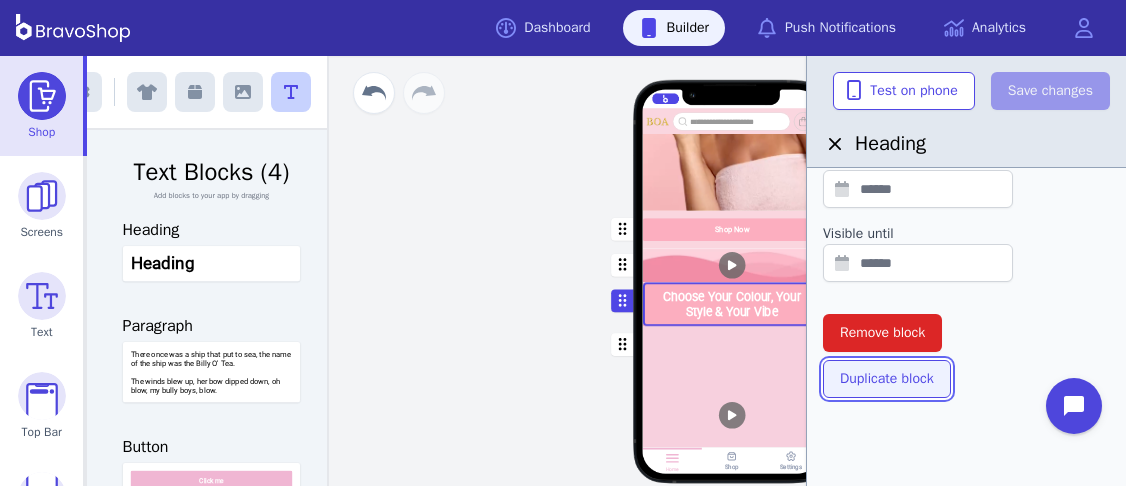 click on "Duplicate block" at bounding box center (887, 379) 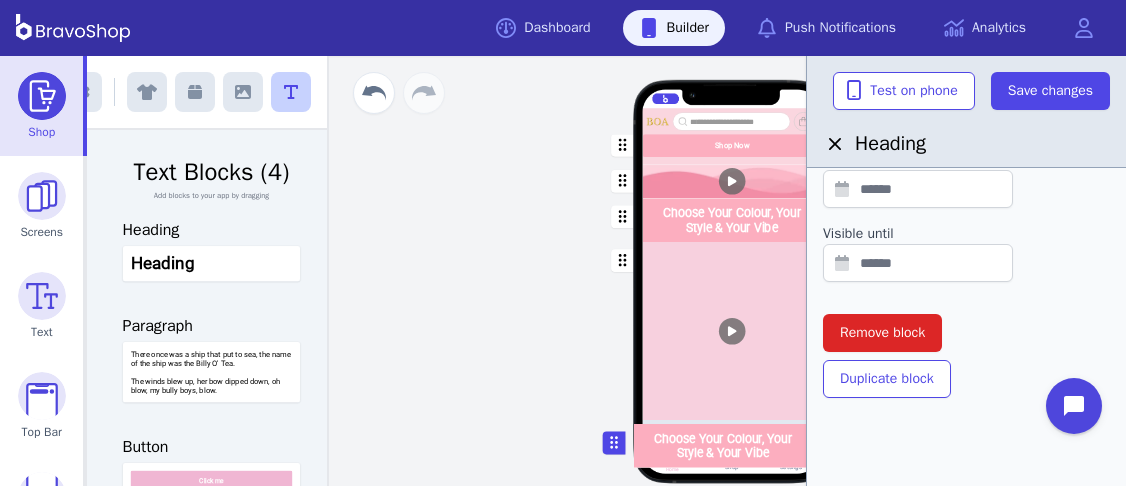 scroll, scrollTop: 1588, scrollLeft: 0, axis: vertical 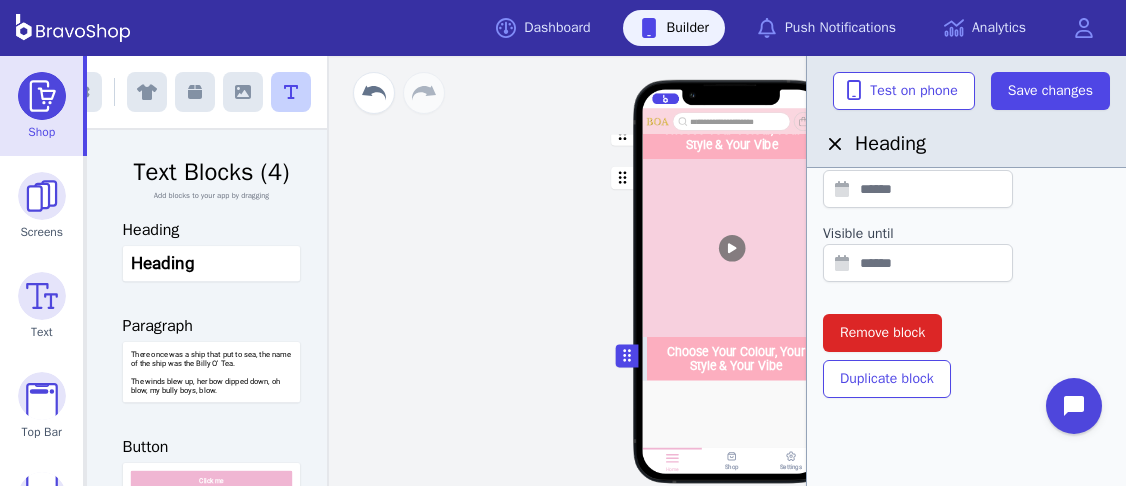 drag, startPoint x: 620, startPoint y: 348, endPoint x: 624, endPoint y: 360, distance: 12.649111 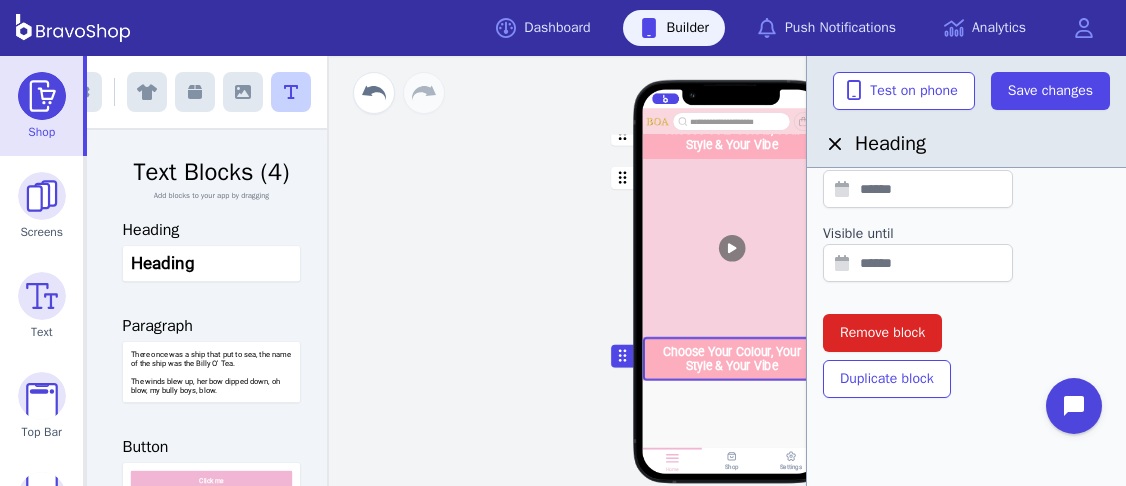 click on "Visible until" at bounding box center [966, 234] 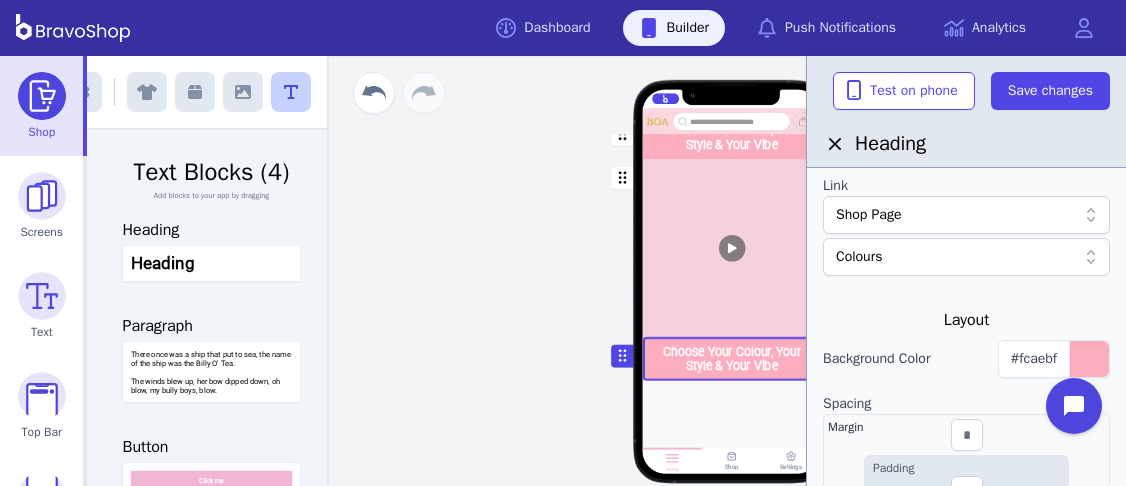 scroll, scrollTop: 343, scrollLeft: 0, axis: vertical 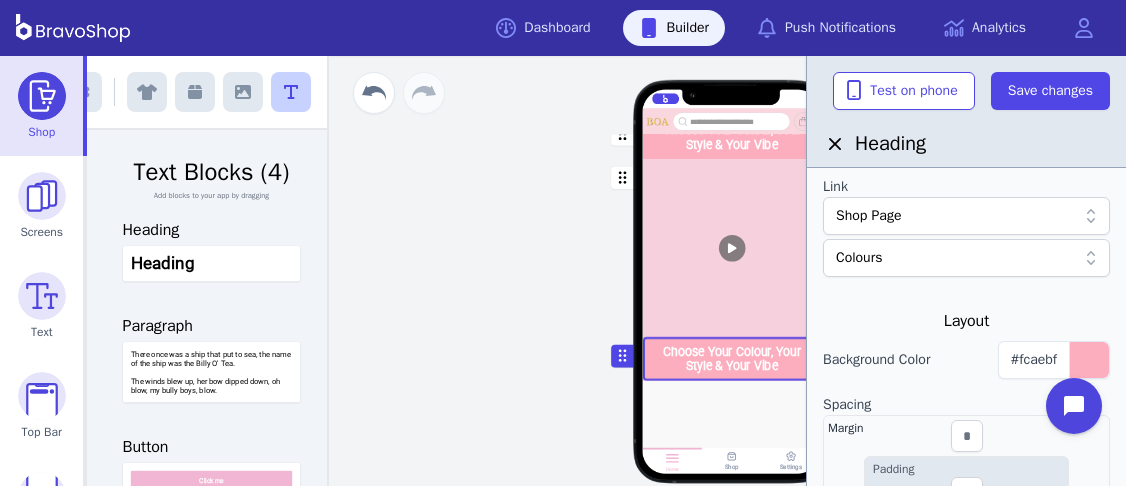 click on "Shop Page" at bounding box center [956, 216] 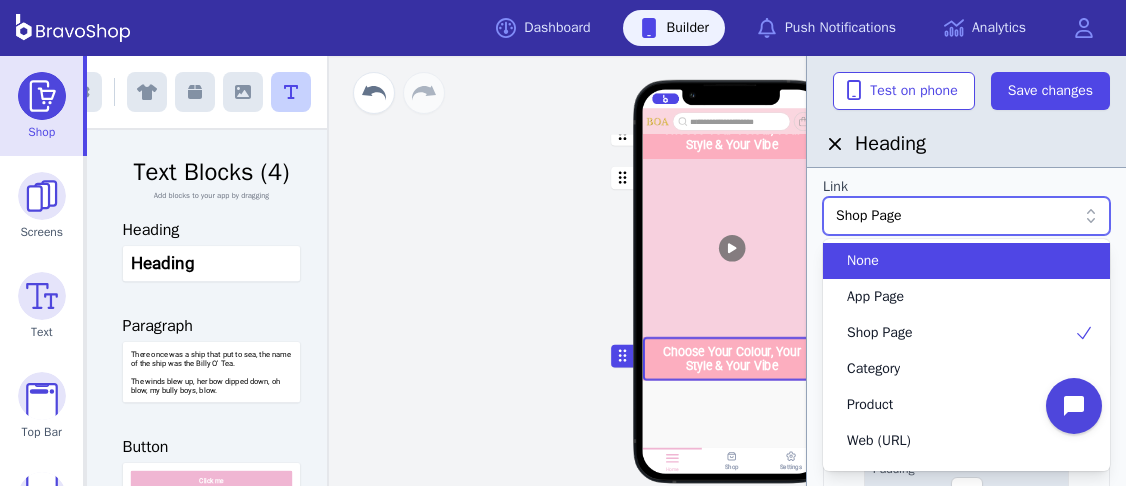 click on "None" at bounding box center [966, 261] 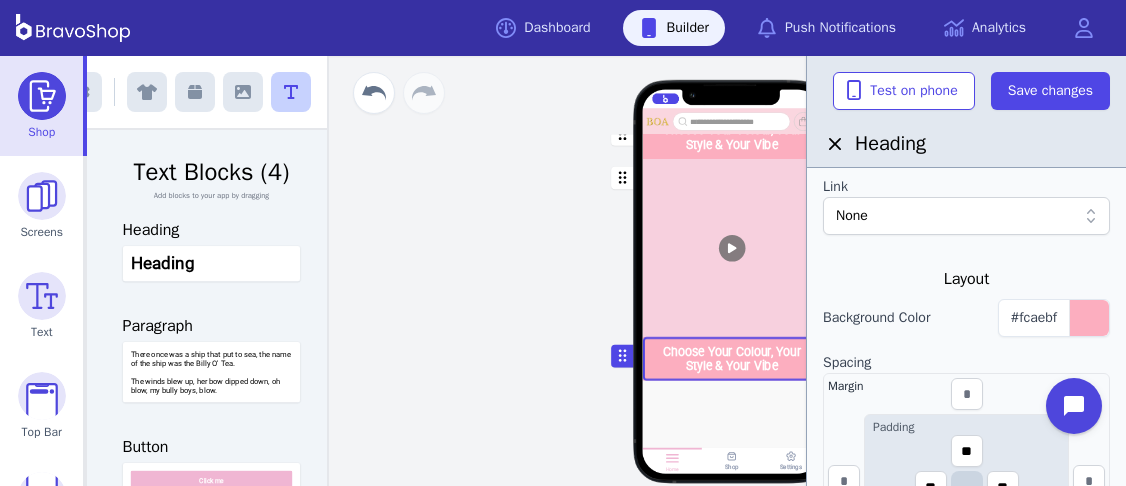 click on "Layout" at bounding box center (966, 279) 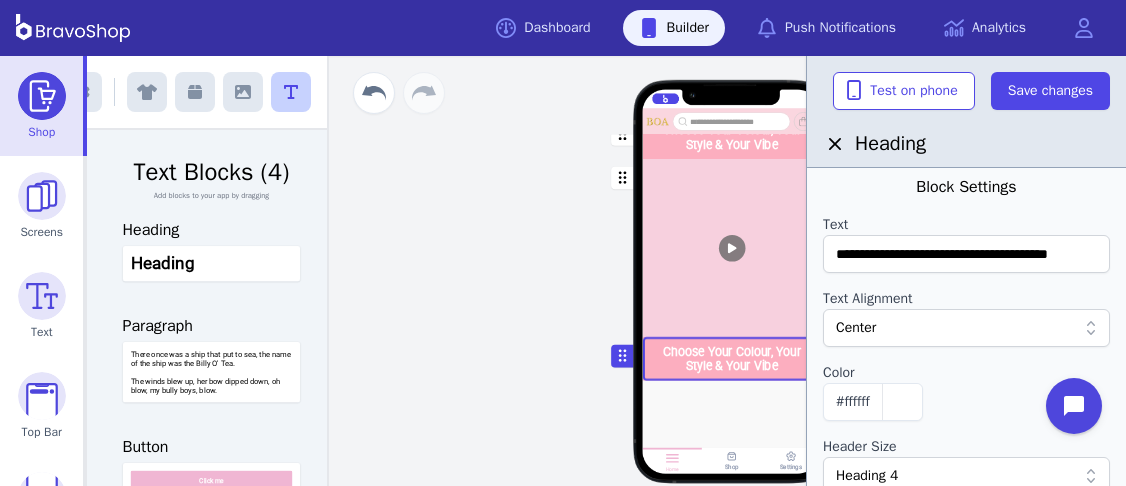 scroll, scrollTop: 8, scrollLeft: 0, axis: vertical 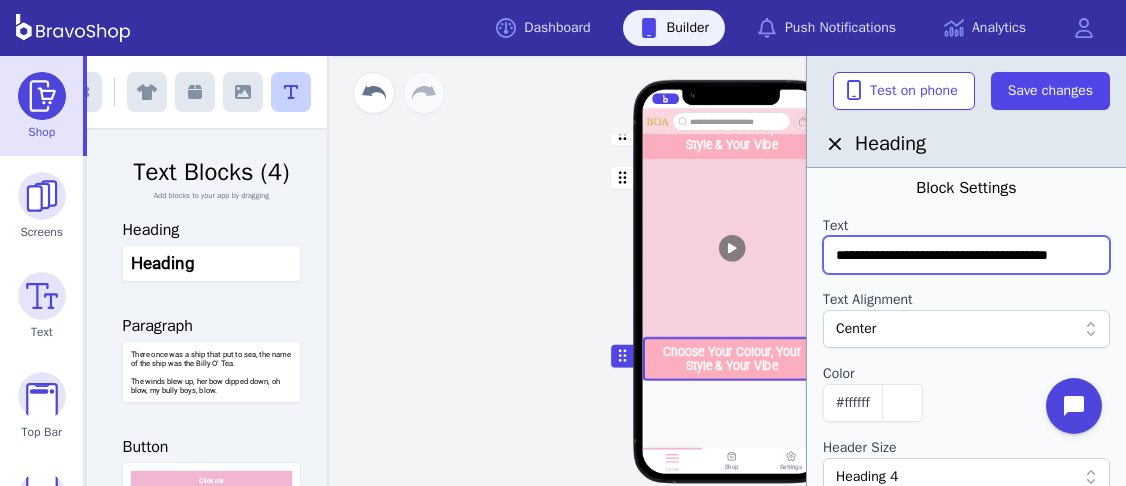 drag, startPoint x: 832, startPoint y: 250, endPoint x: 1125, endPoint y: 252, distance: 293.00684 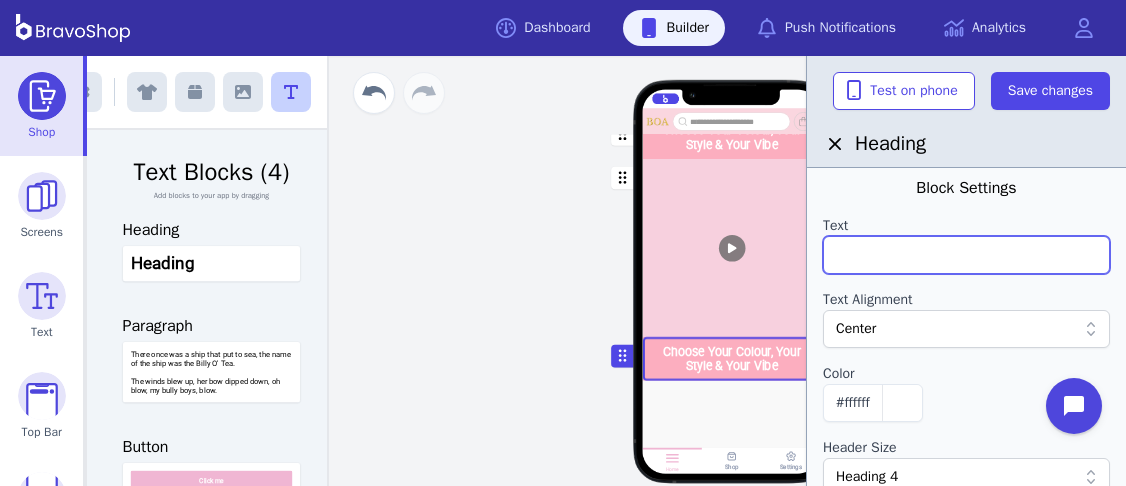 scroll, scrollTop: 0, scrollLeft: 0, axis: both 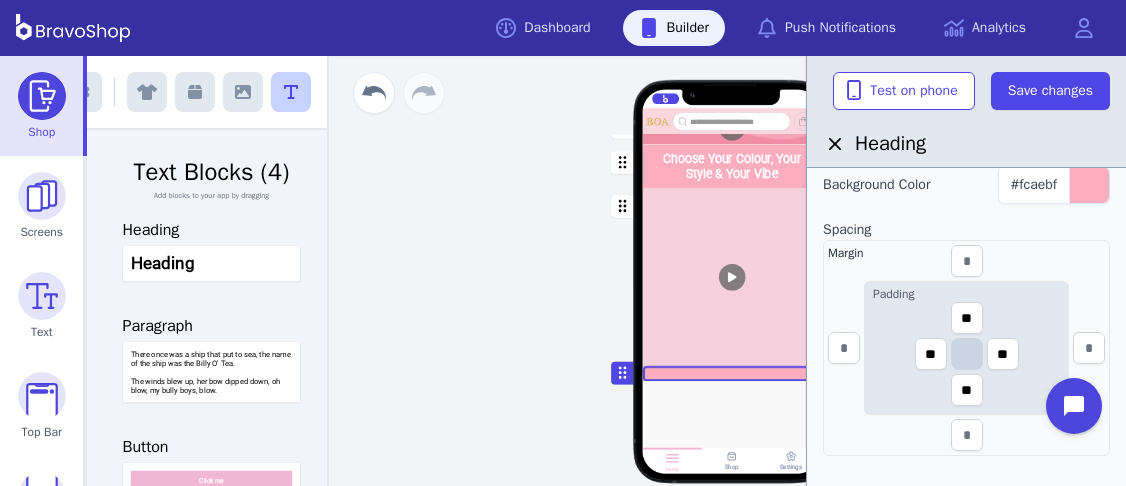 type 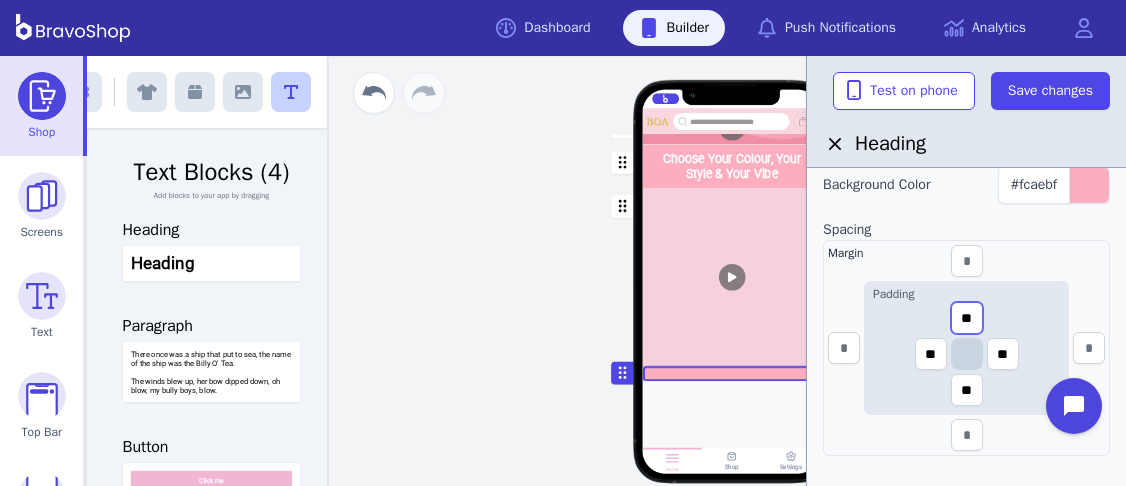 drag, startPoint x: 975, startPoint y: 314, endPoint x: 954, endPoint y: 317, distance: 21.213203 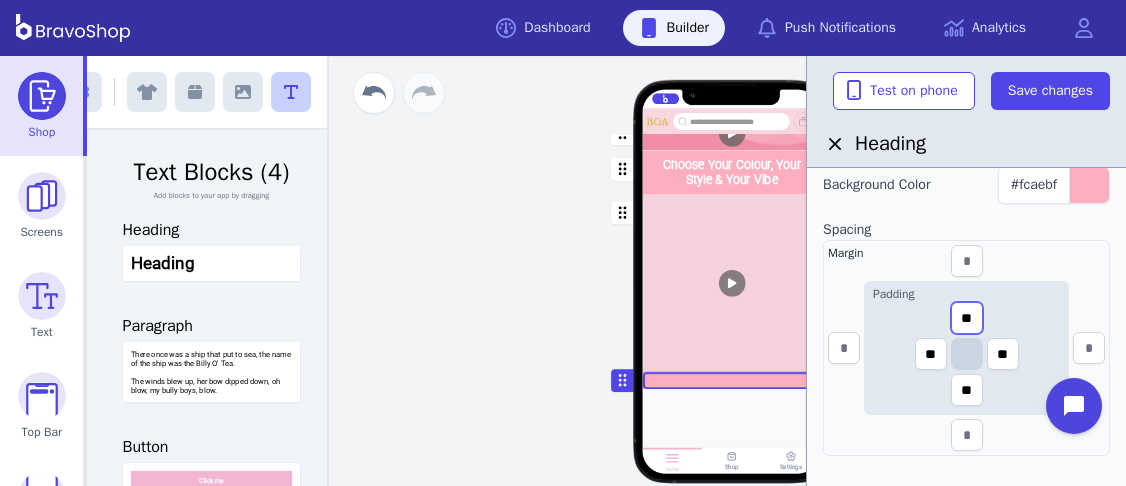 scroll, scrollTop: 1532, scrollLeft: 0, axis: vertical 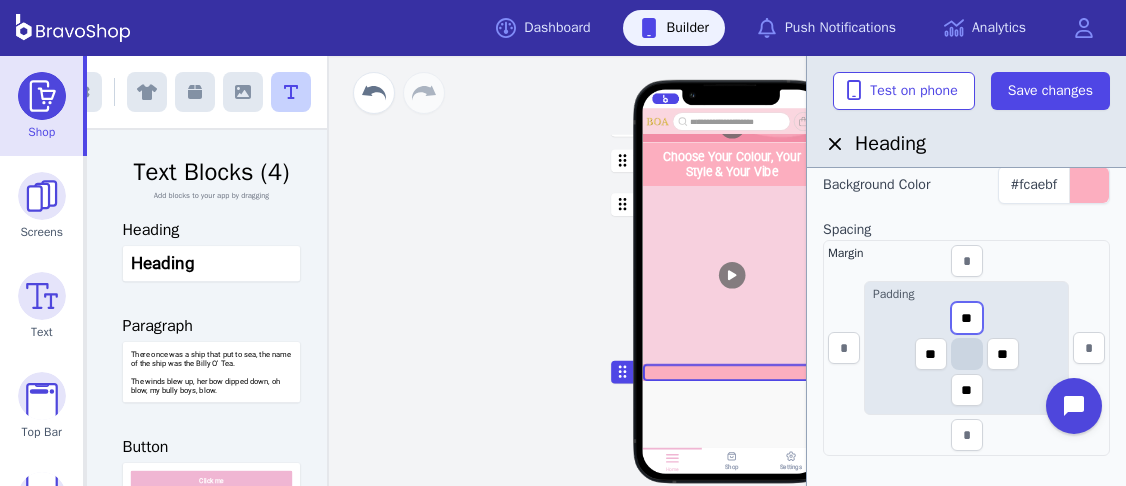 type on "**" 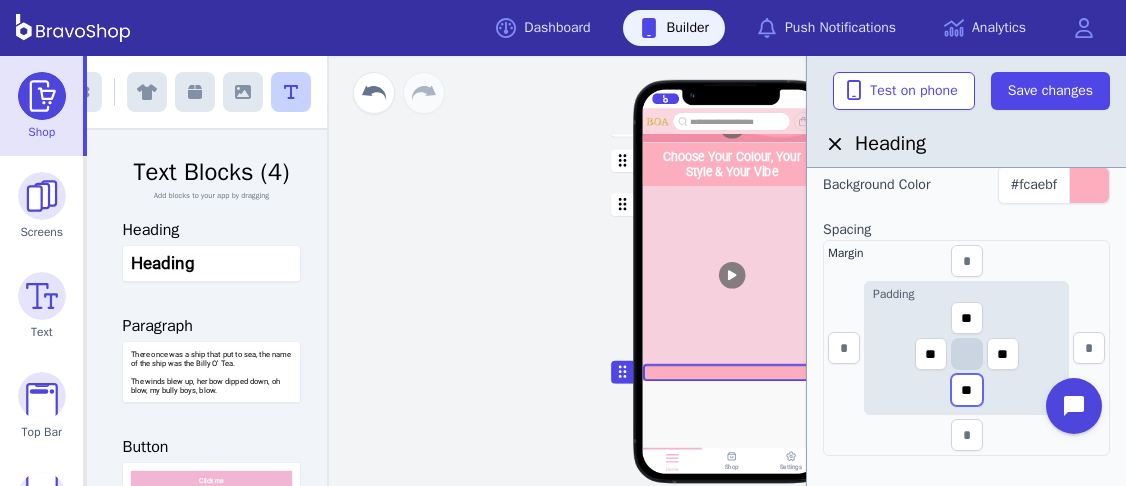 drag, startPoint x: 979, startPoint y: 392, endPoint x: 956, endPoint y: 387, distance: 23.537205 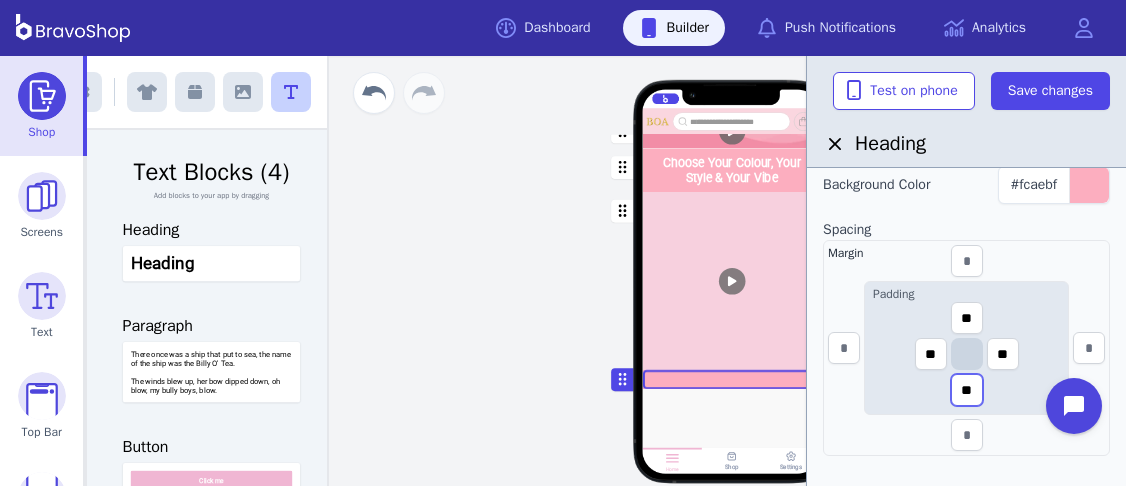 scroll, scrollTop: 1536, scrollLeft: 0, axis: vertical 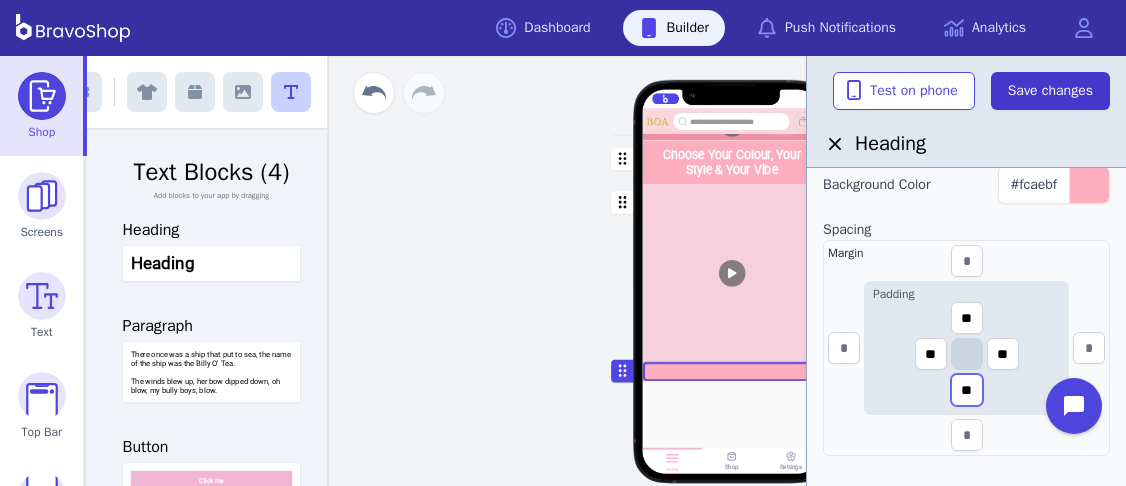 type on "**" 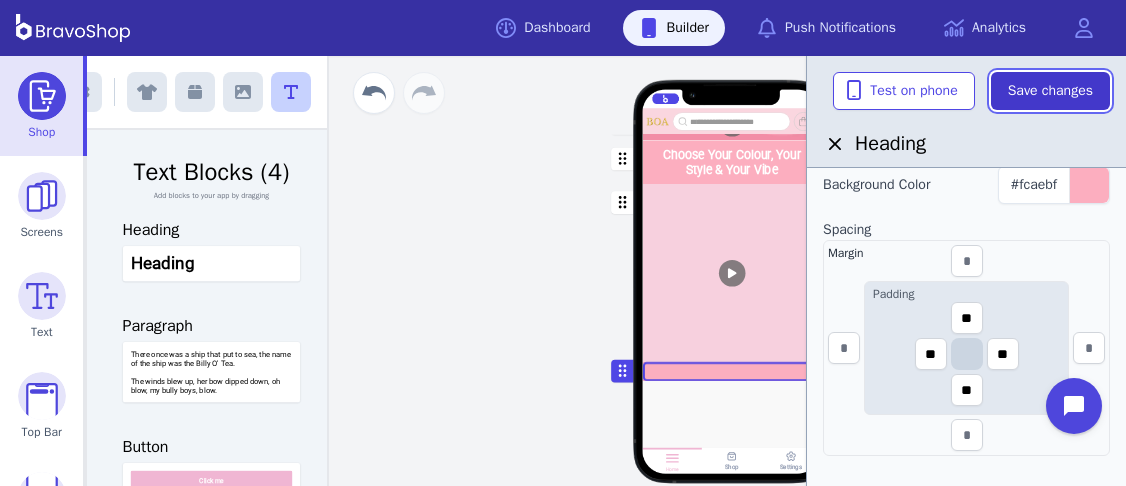 click on "Save changes" at bounding box center (1050, 91) 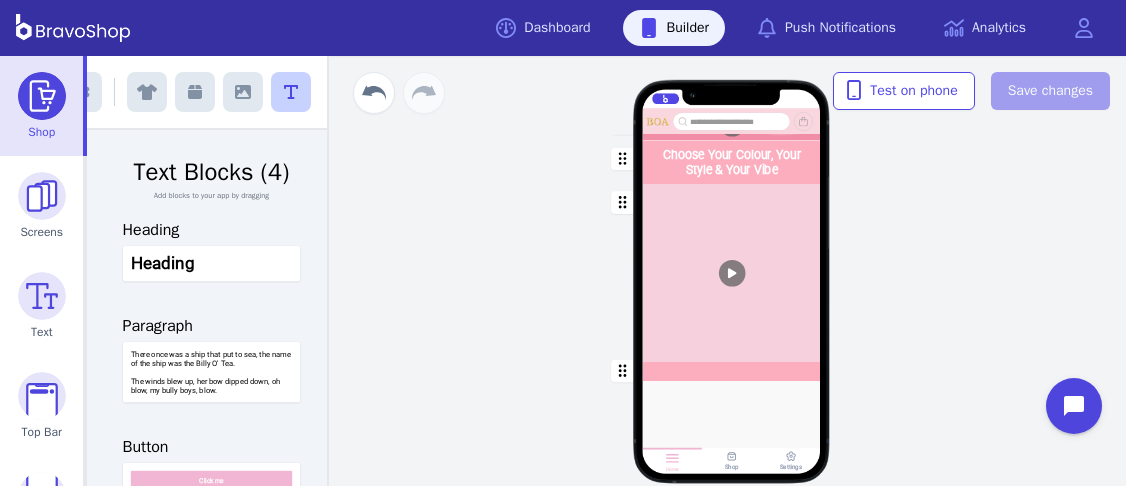 click at bounding box center [732, 162] 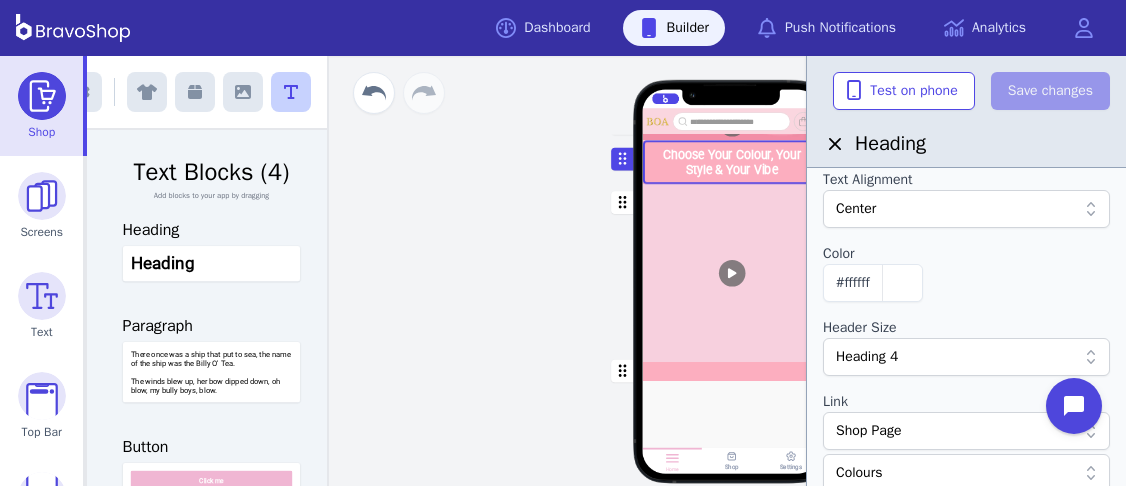 scroll, scrollTop: 130, scrollLeft: 0, axis: vertical 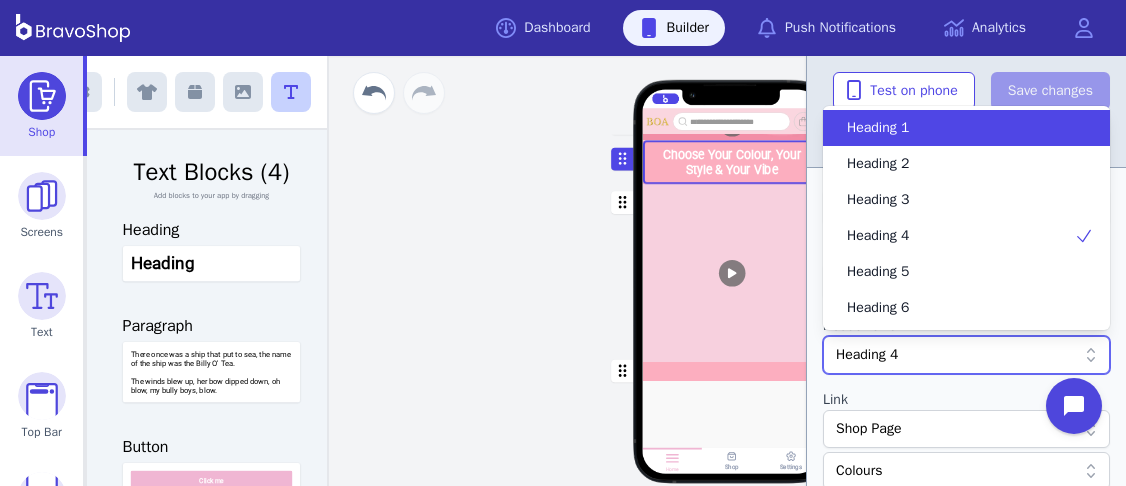 click on "Heading 4" at bounding box center (956, 355) 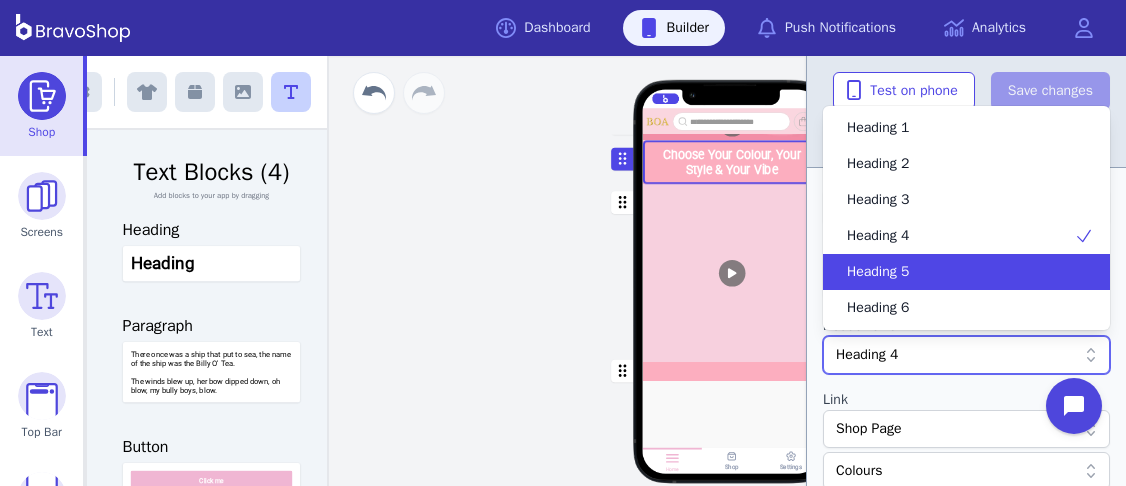 click on "Heading 5" at bounding box center (954, 272) 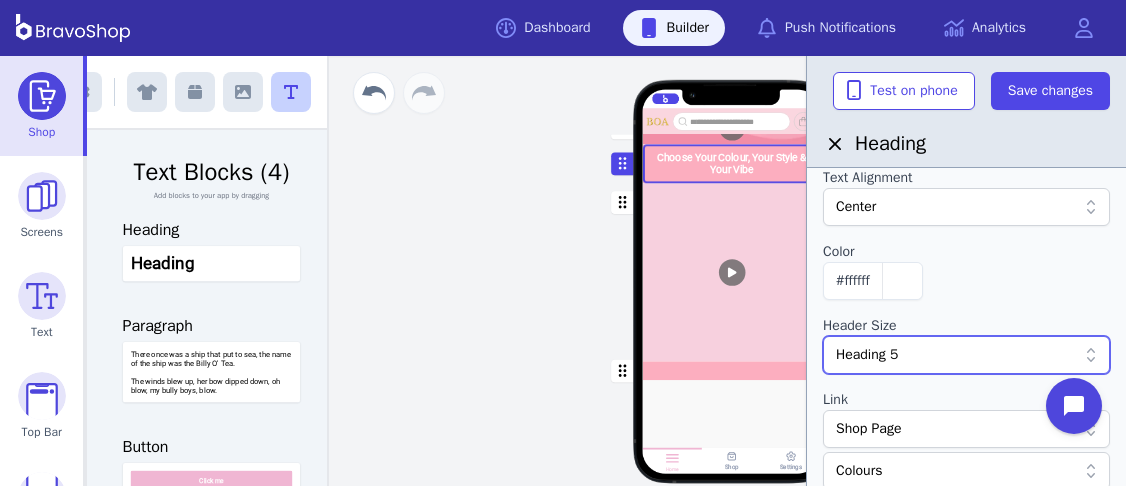 scroll, scrollTop: 1526, scrollLeft: 0, axis: vertical 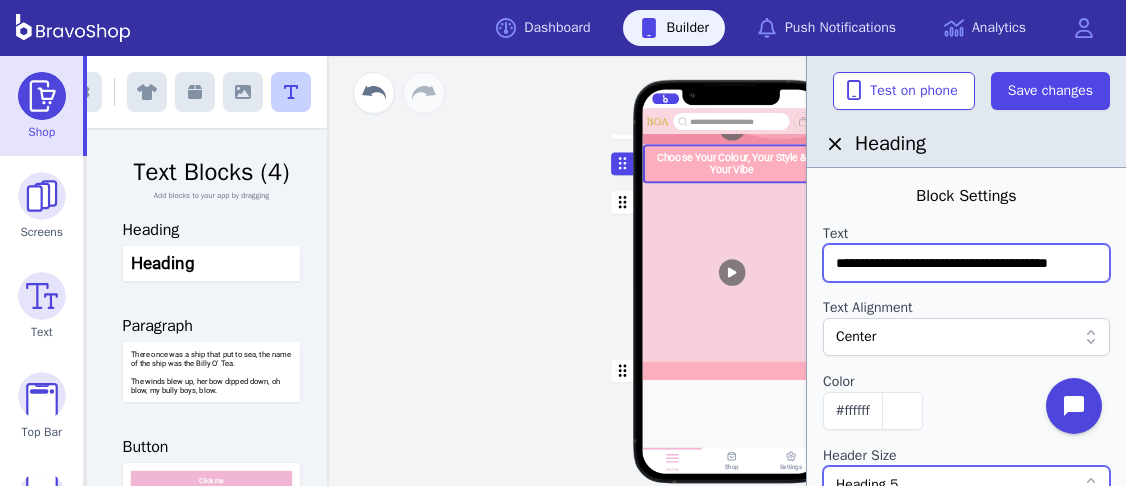click on "**********" at bounding box center [966, 263] 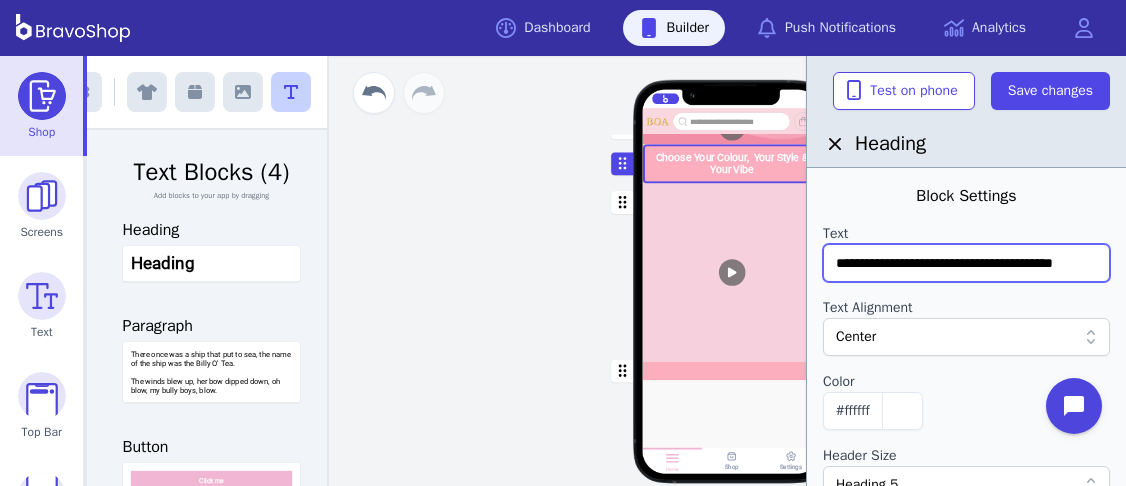 type on "**********" 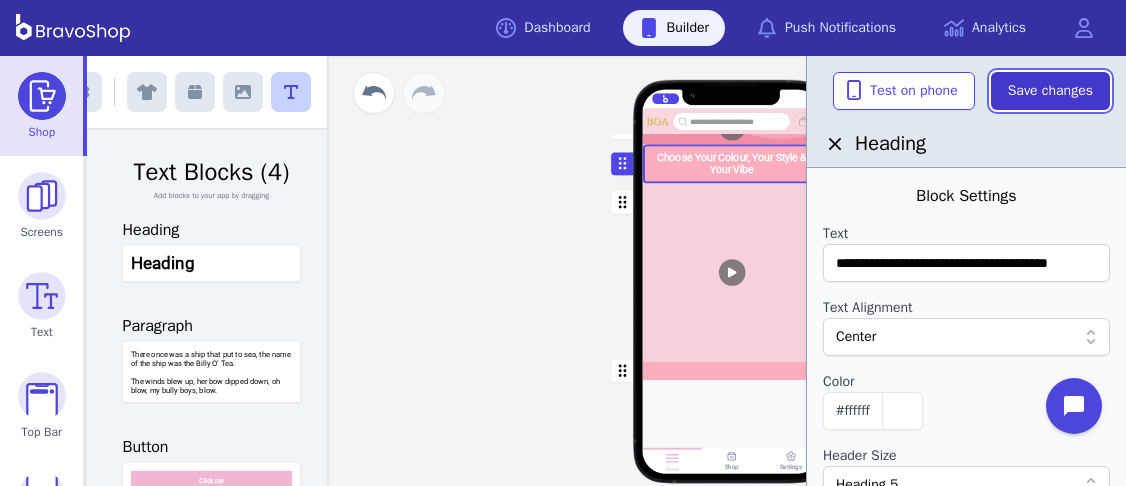 click on "Save changes" at bounding box center (1050, 91) 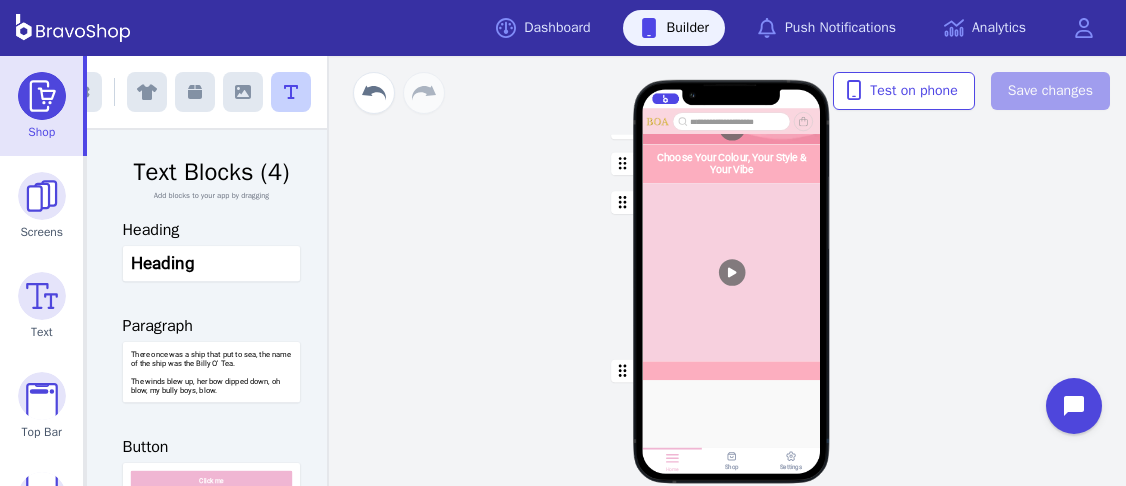 click at bounding box center (732, 164) 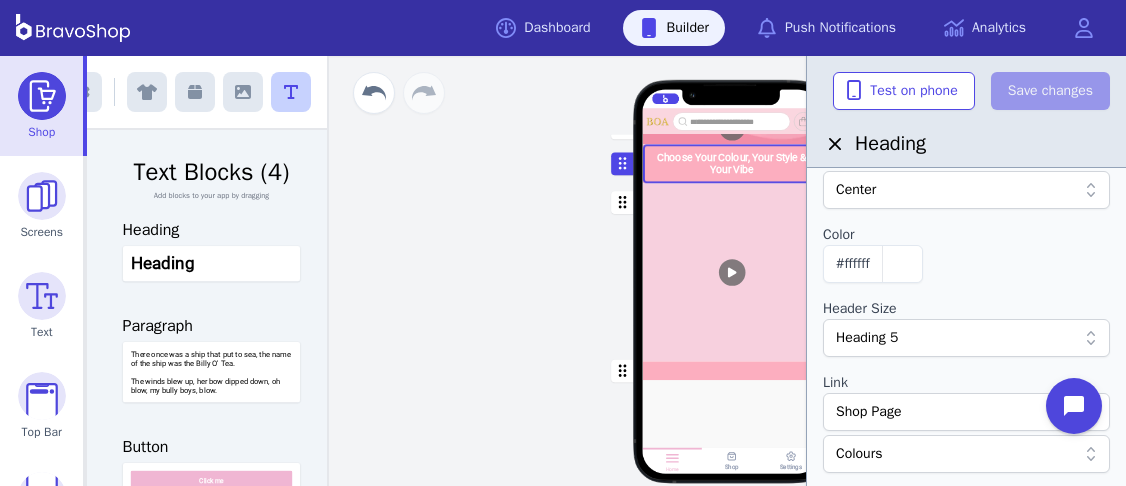 scroll, scrollTop: 153, scrollLeft: 0, axis: vertical 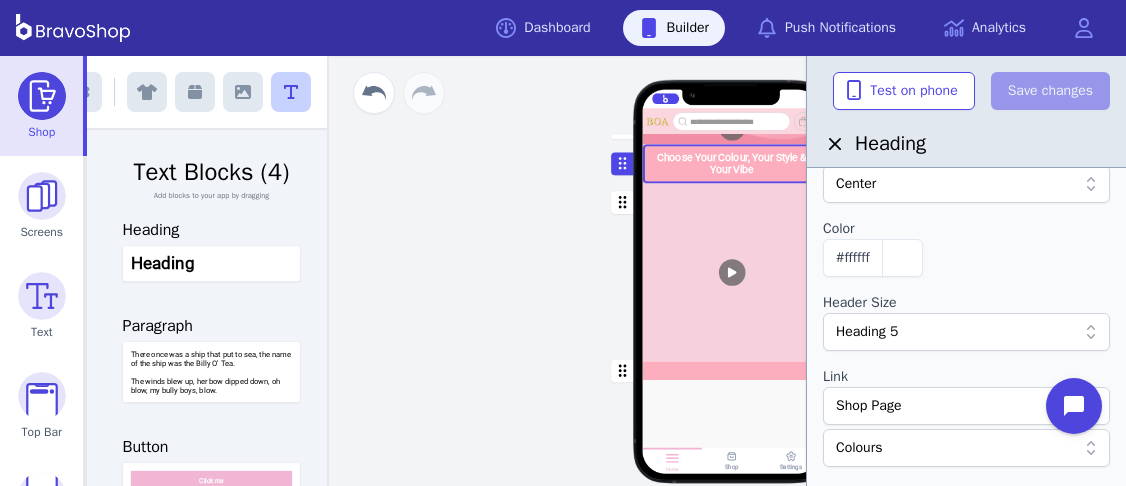 click on "Heading 5" at bounding box center (956, 332) 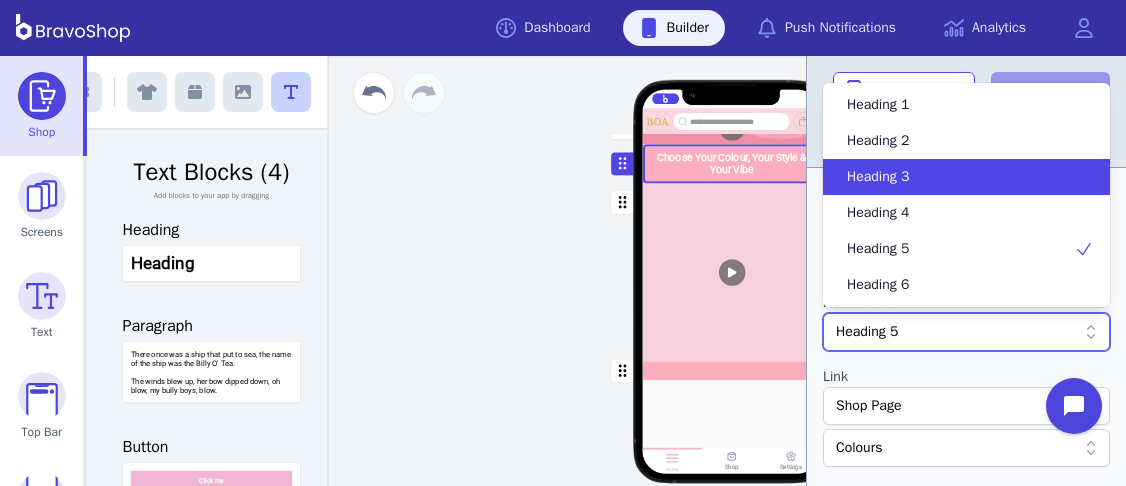 click on "Heading 3" at bounding box center [954, 177] 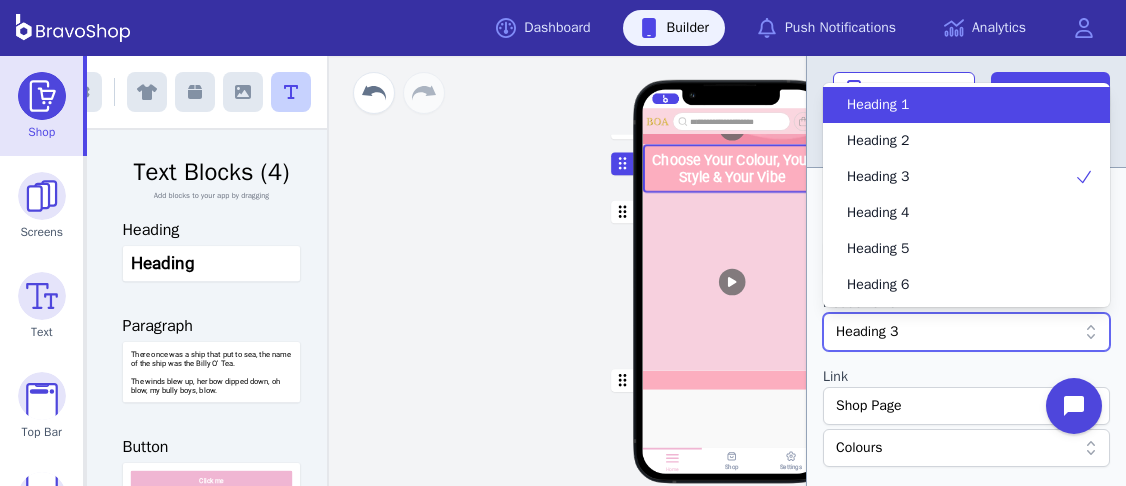 click on "Heading 3" at bounding box center [956, 332] 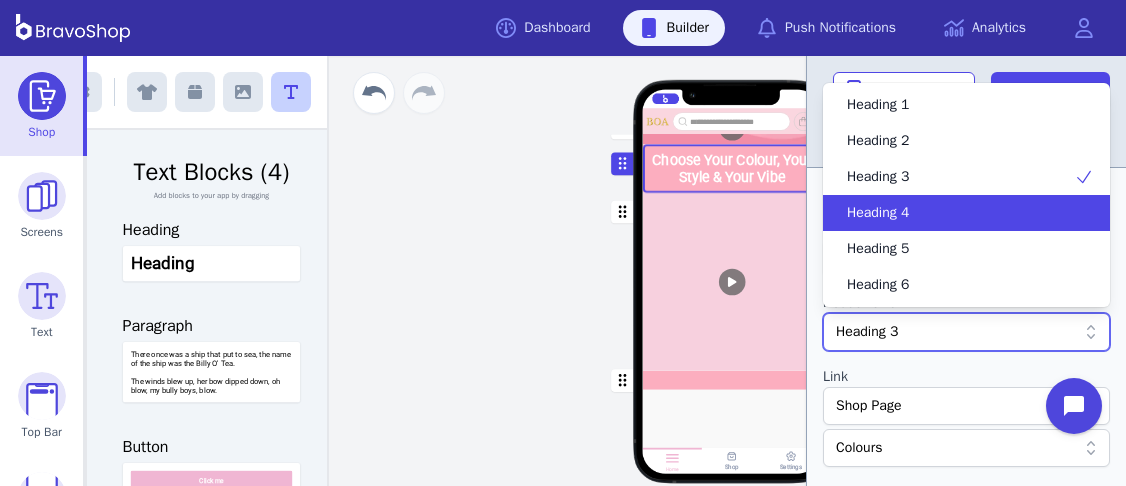 click on "Heading 4" at bounding box center [954, 213] 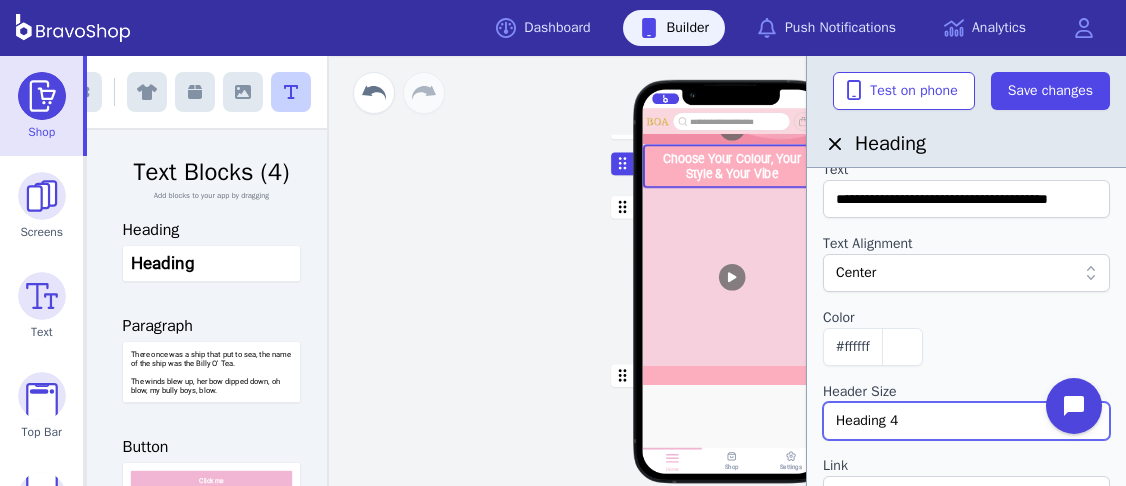 scroll, scrollTop: 0, scrollLeft: 0, axis: both 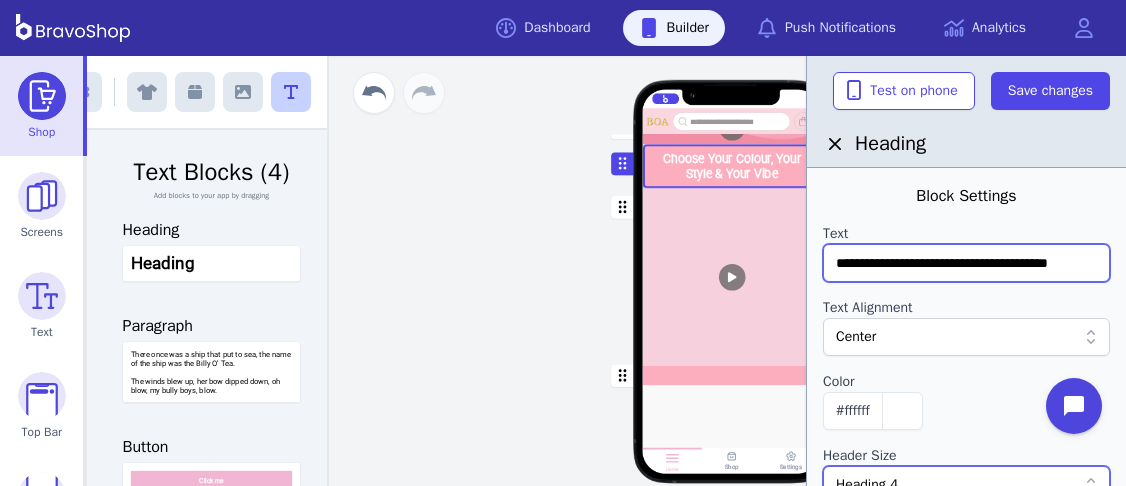 click on "**********" at bounding box center [966, 263] 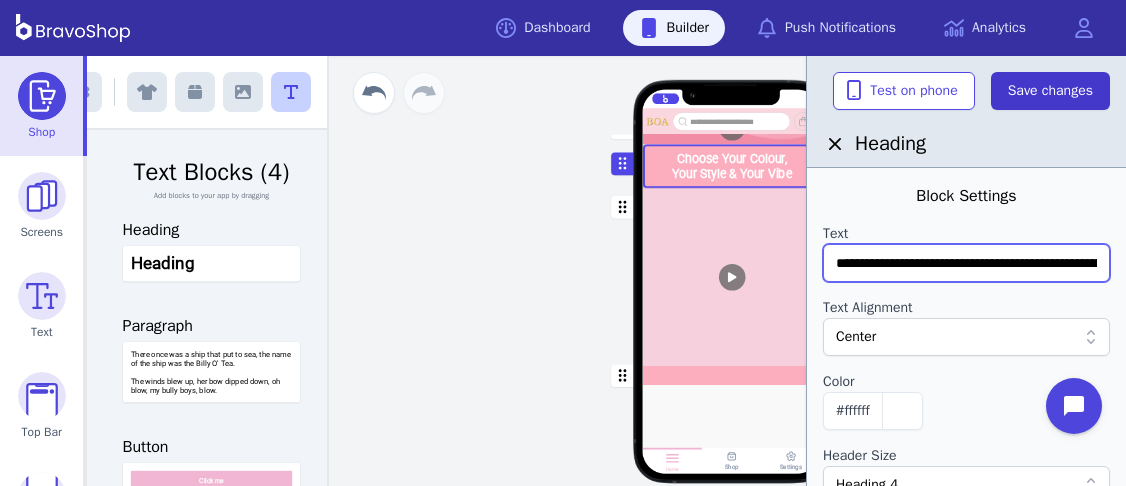 type on "**********" 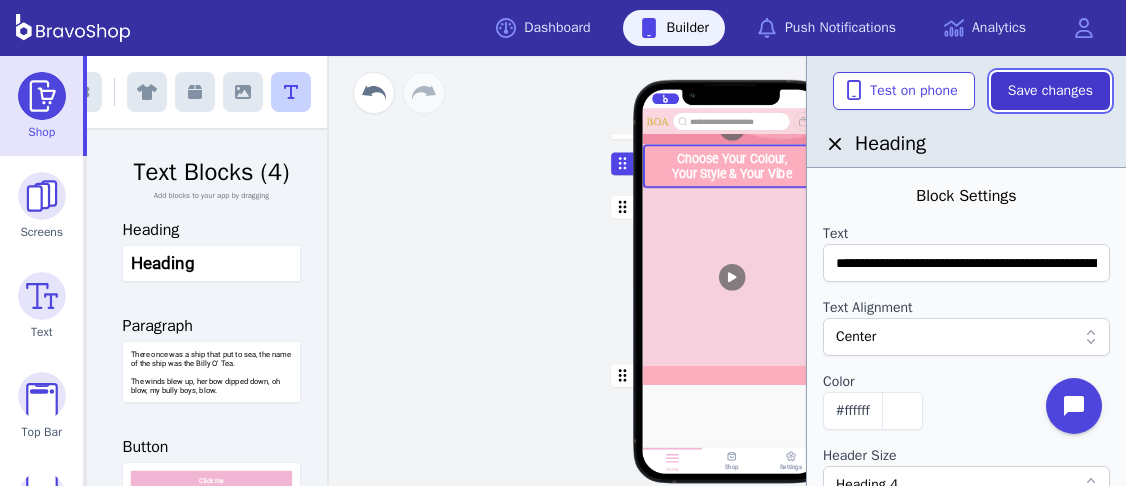 click on "Save changes" at bounding box center [1050, 91] 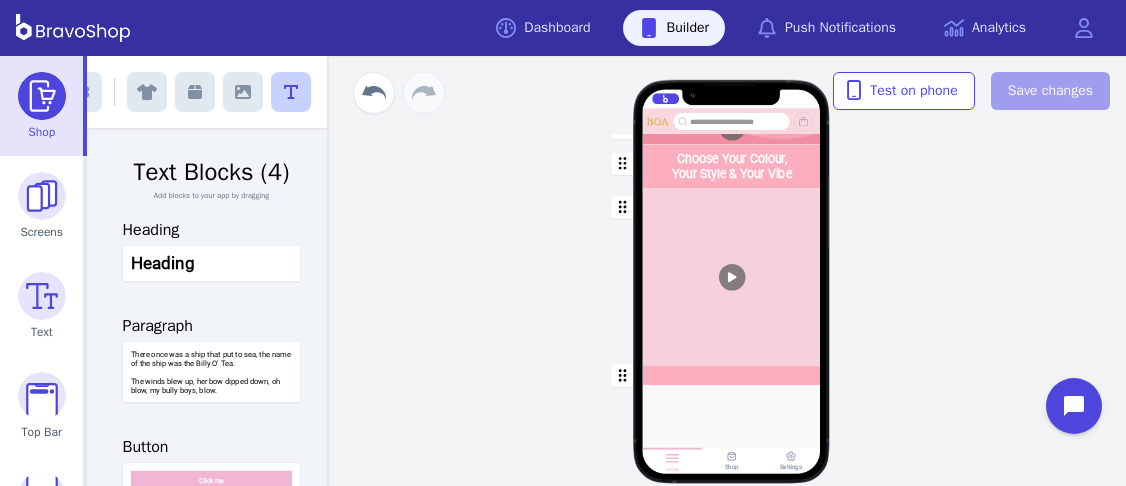 click on "Home Book Rewards Colours Inspo Skin Care Products Now Available In Store & Online Shop Now Choose Your Colour,                   Your Style & Your Vibe Drag a block here to get started Home Shop Settings" at bounding box center (731, 271) 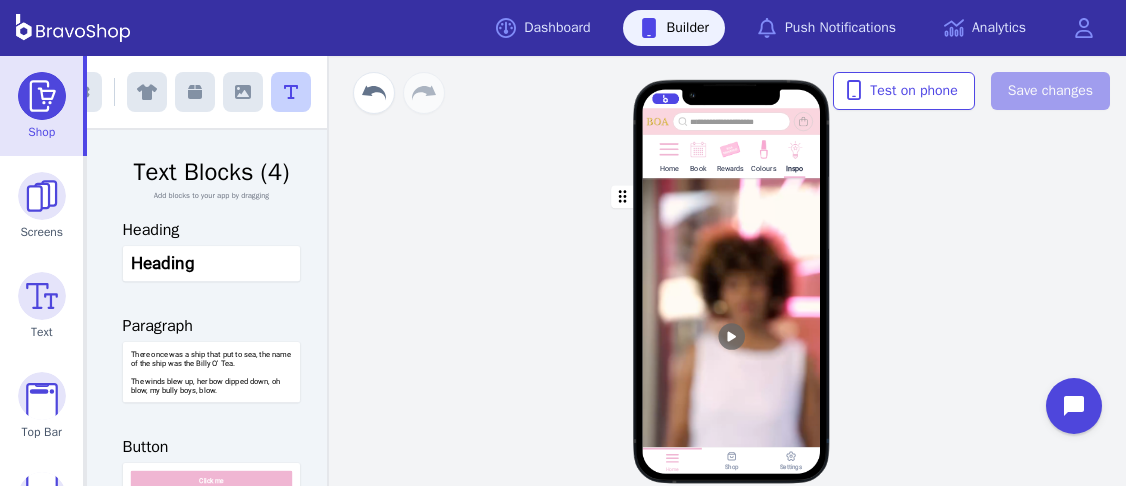 click on "Home" at bounding box center [668, 155] 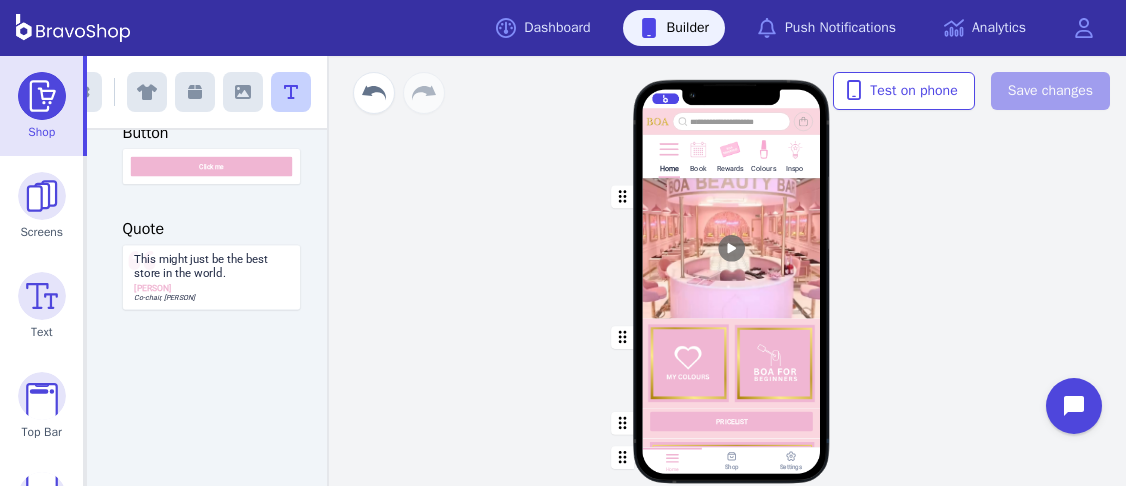 scroll, scrollTop: 316, scrollLeft: 0, axis: vertical 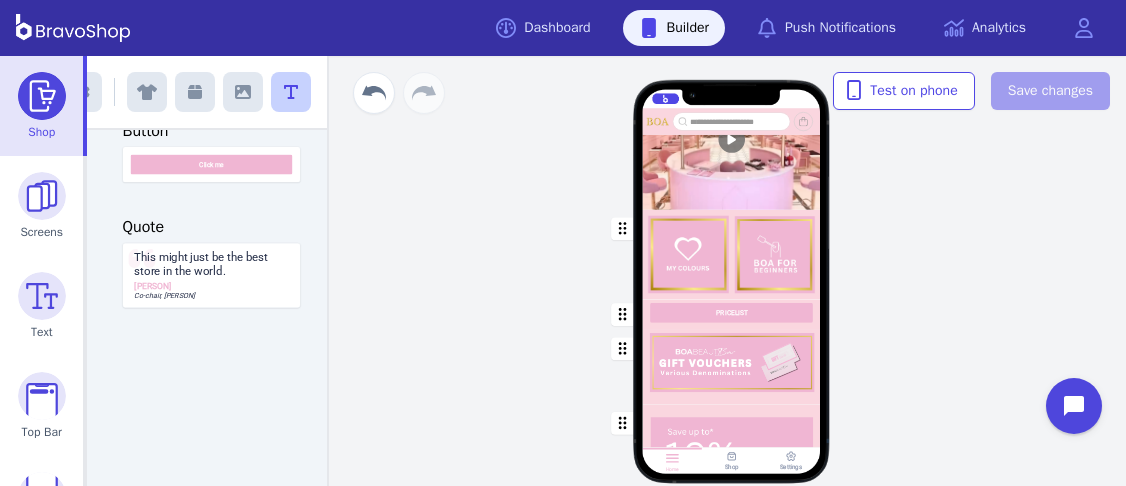 click at bounding box center (732, 367) 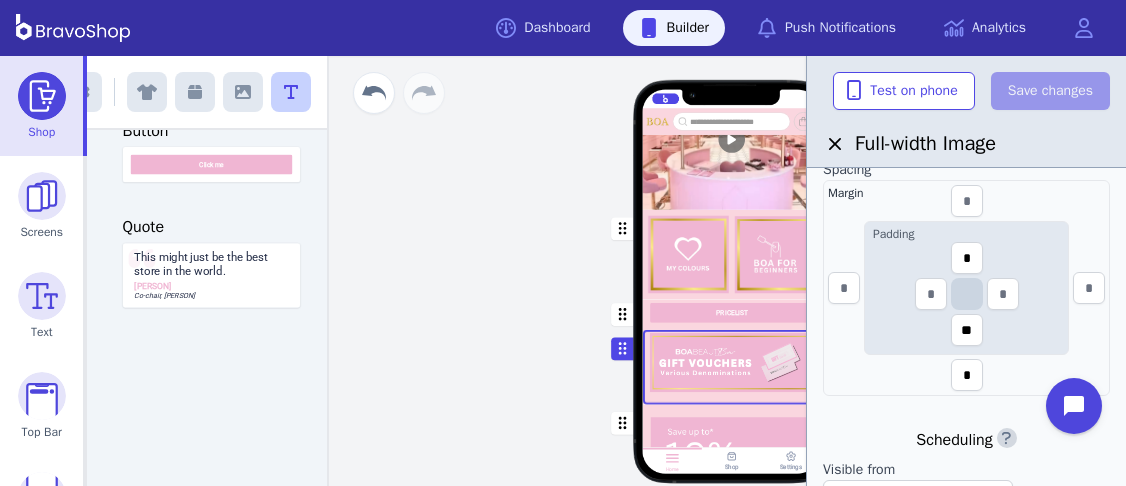 scroll, scrollTop: 400, scrollLeft: 0, axis: vertical 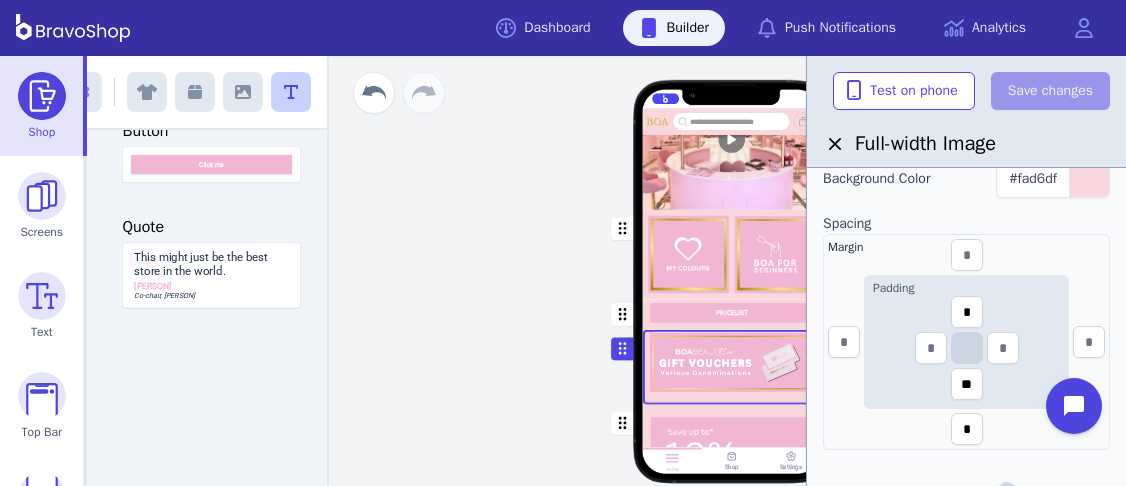 click at bounding box center [732, 255] 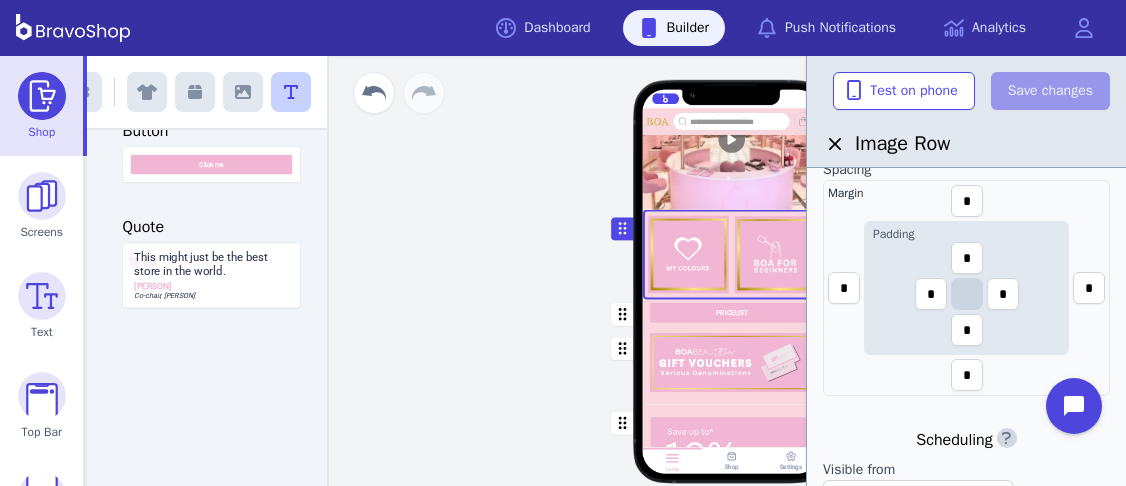 scroll, scrollTop: 313, scrollLeft: 0, axis: vertical 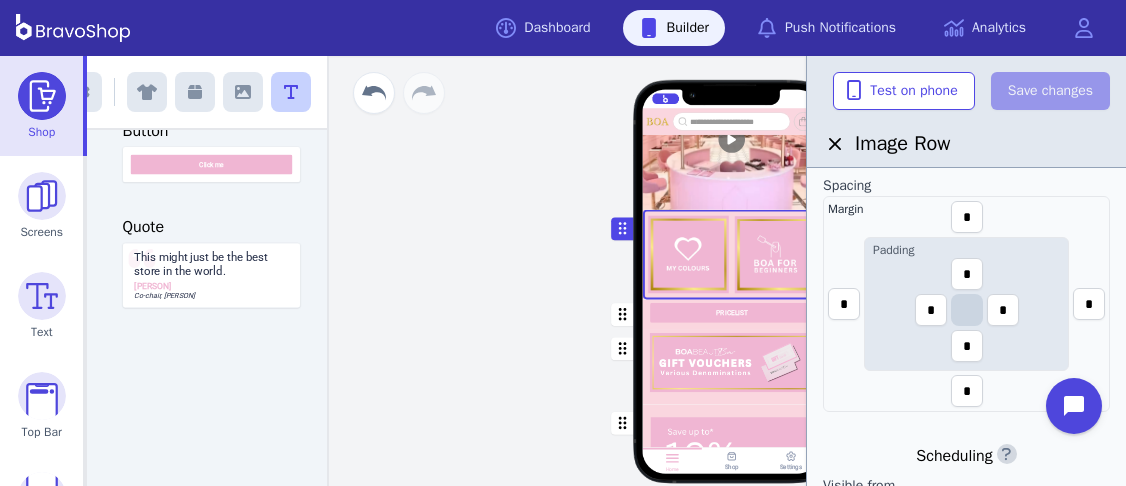 click at bounding box center [732, 367] 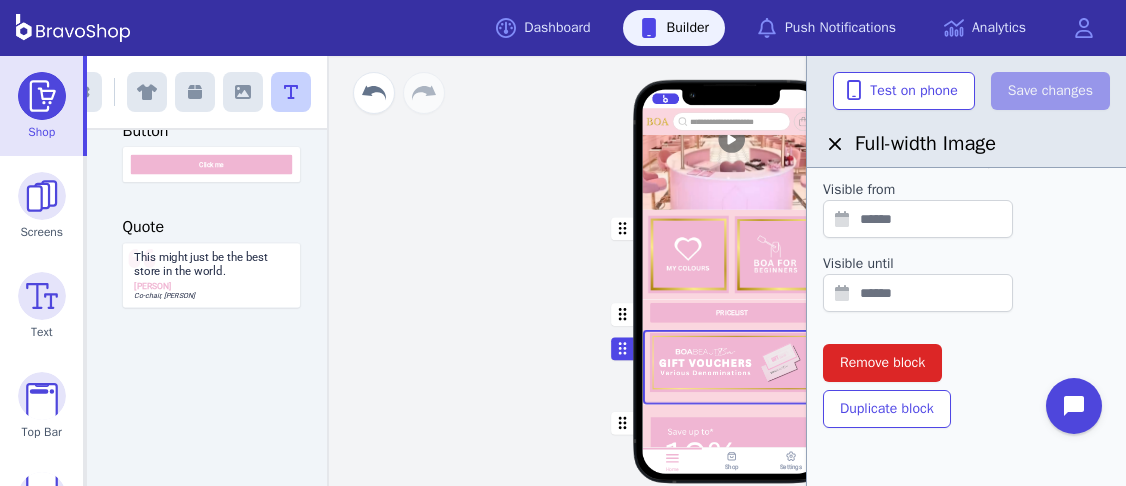 scroll, scrollTop: 764, scrollLeft: 0, axis: vertical 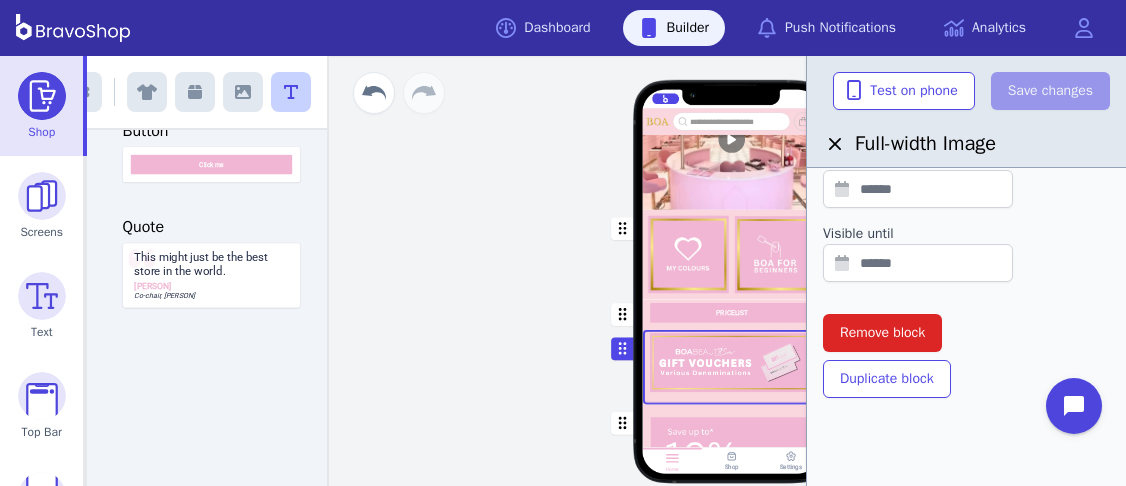 click at bounding box center [732, 516] 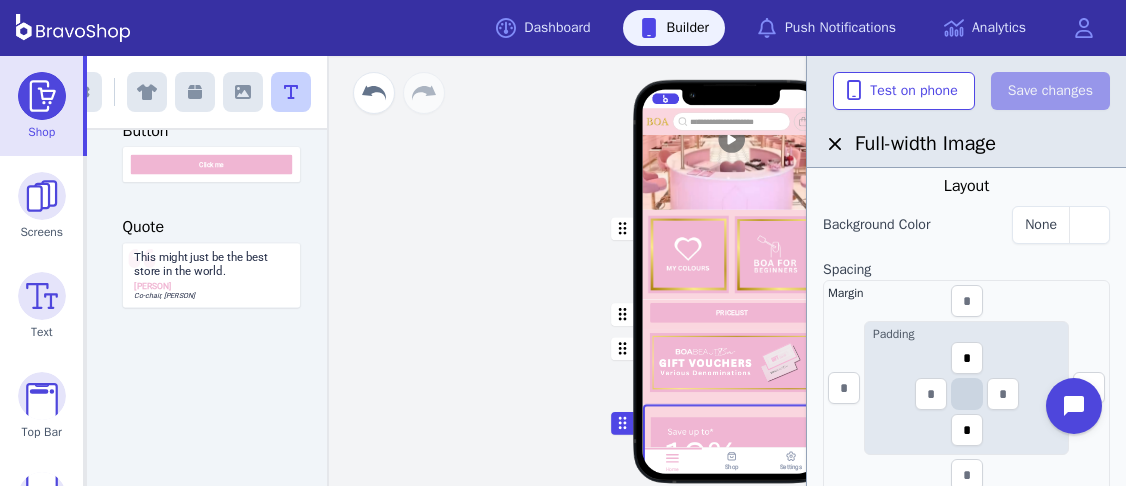 scroll, scrollTop: 357, scrollLeft: 0, axis: vertical 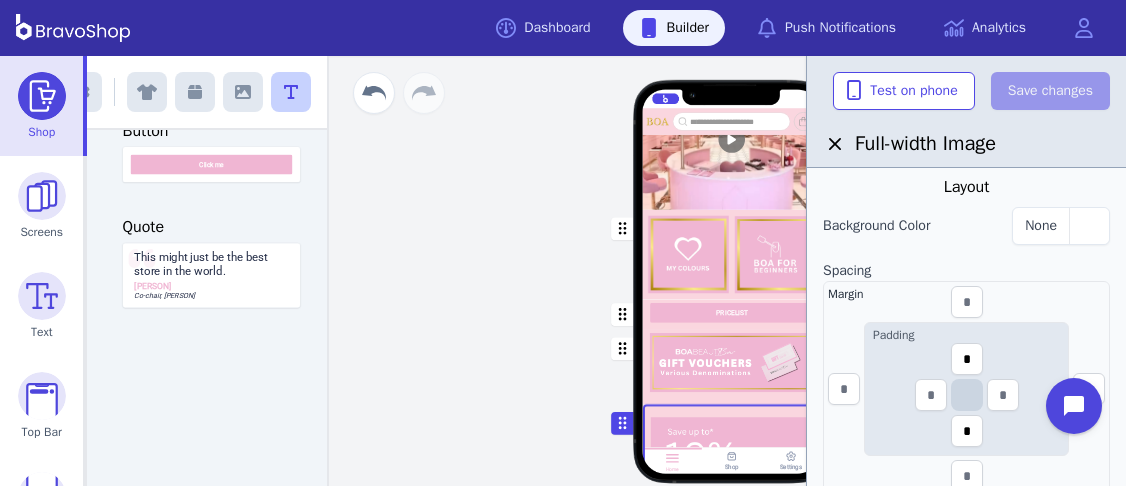 click at bounding box center [732, 367] 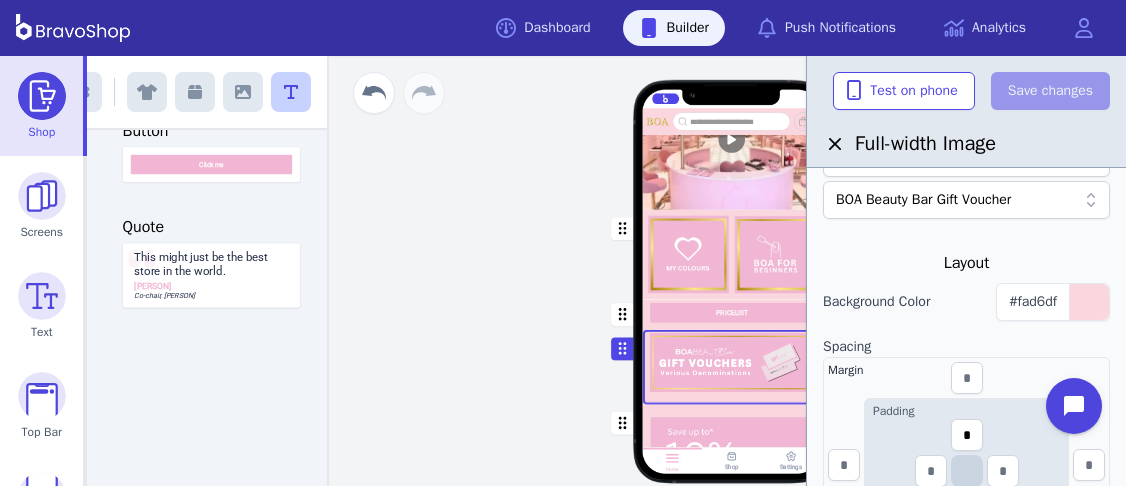 scroll, scrollTop: 280, scrollLeft: 0, axis: vertical 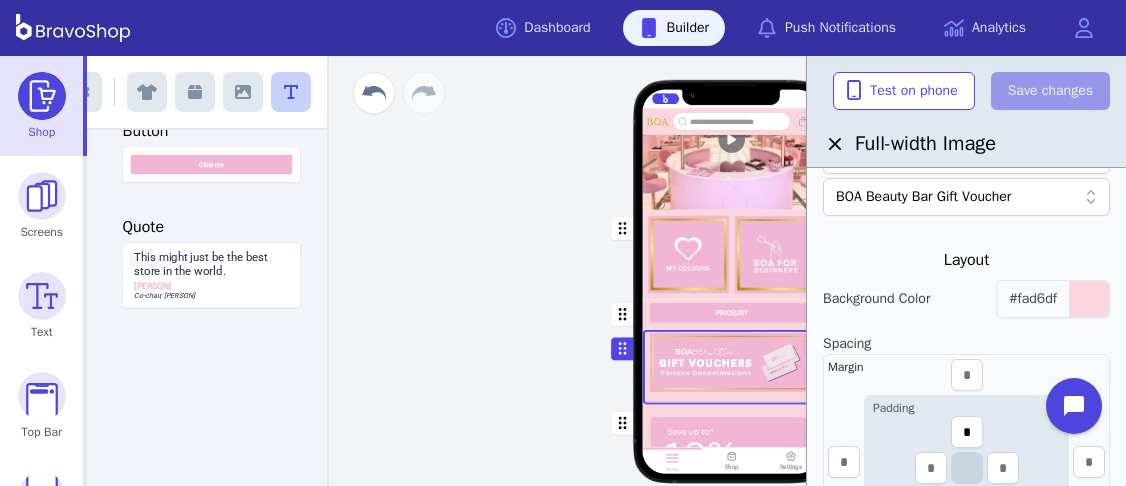 click on "#fad6df" at bounding box center [1033, 298] 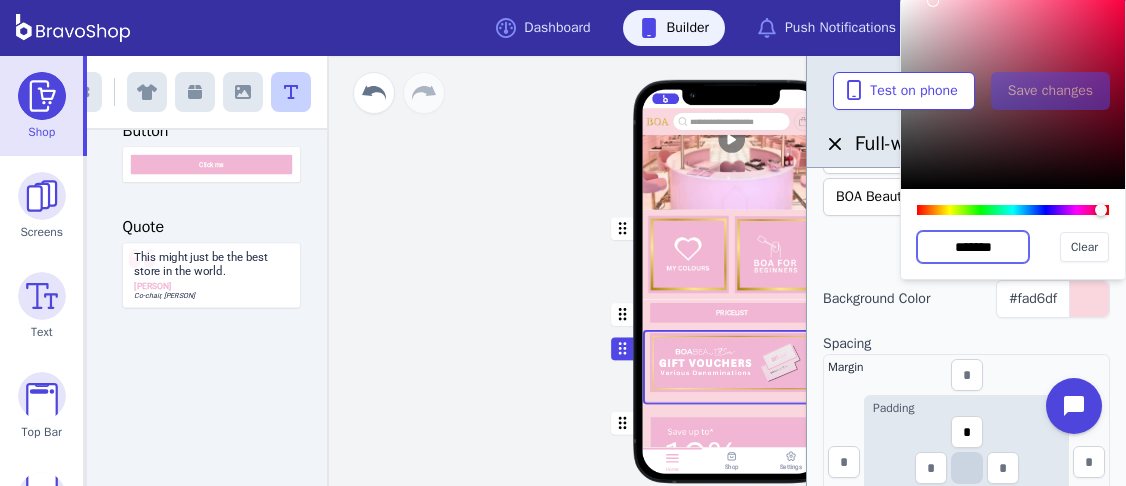 drag, startPoint x: 1006, startPoint y: 245, endPoint x: 913, endPoint y: 247, distance: 93.0215 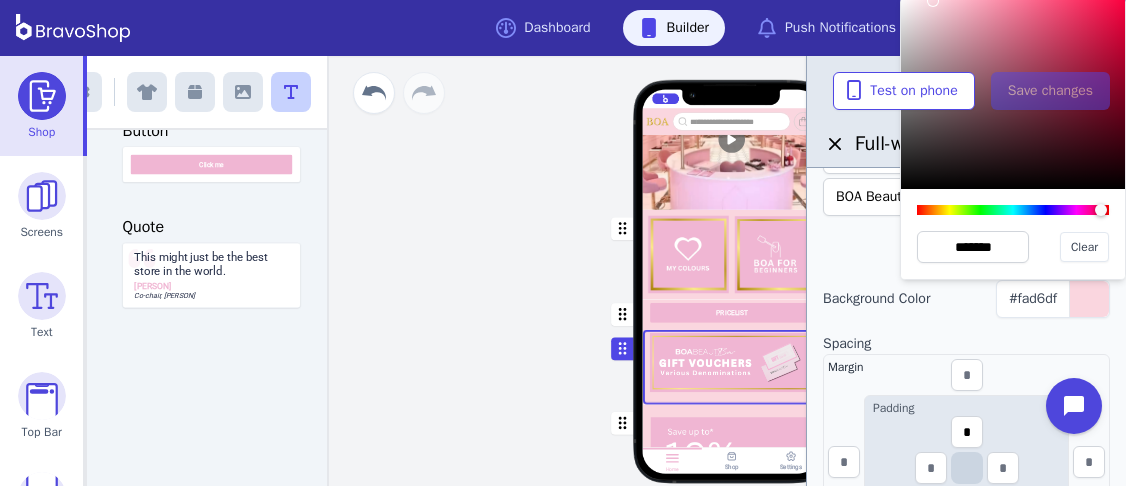 click at bounding box center [732, 516] 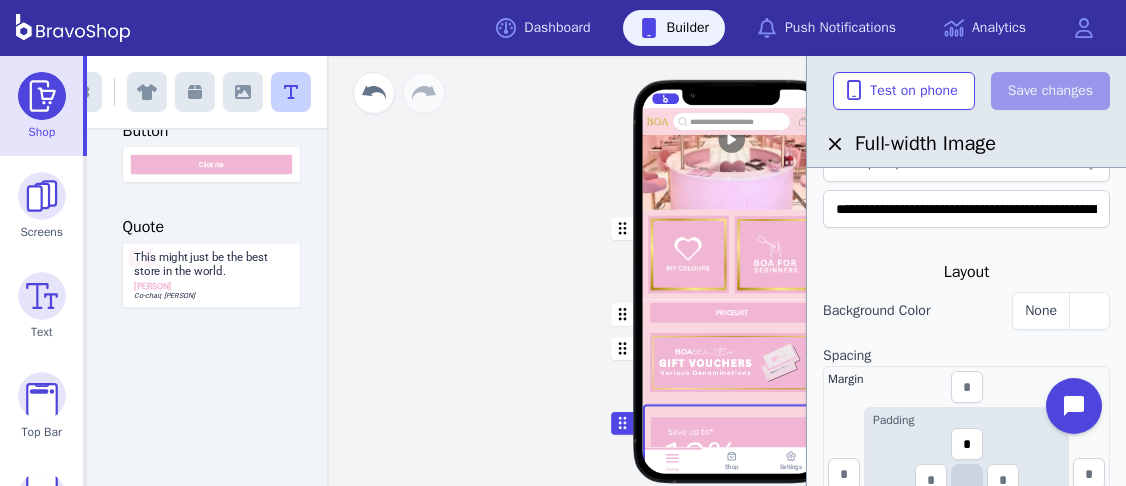 scroll, scrollTop: 274, scrollLeft: 0, axis: vertical 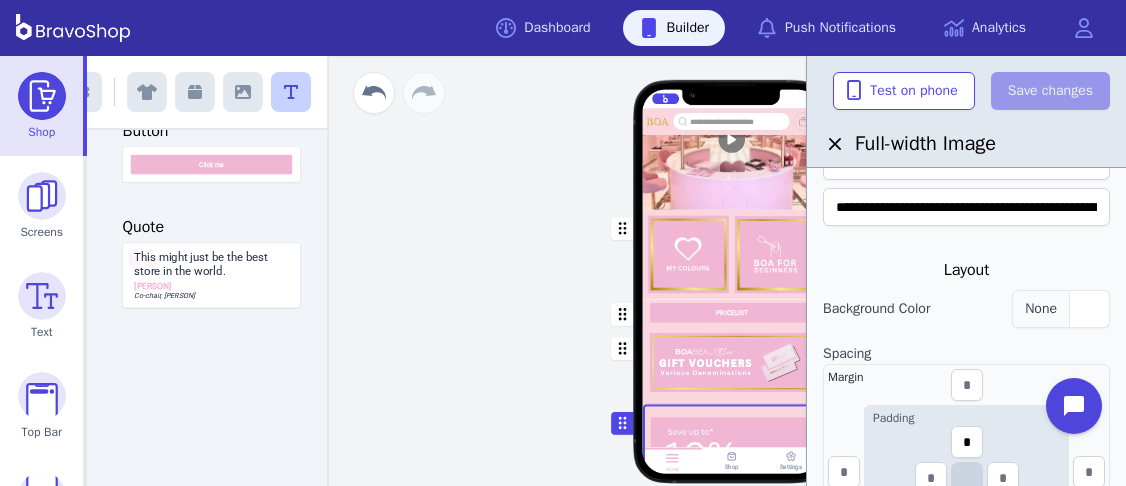 click at bounding box center [1089, 309] 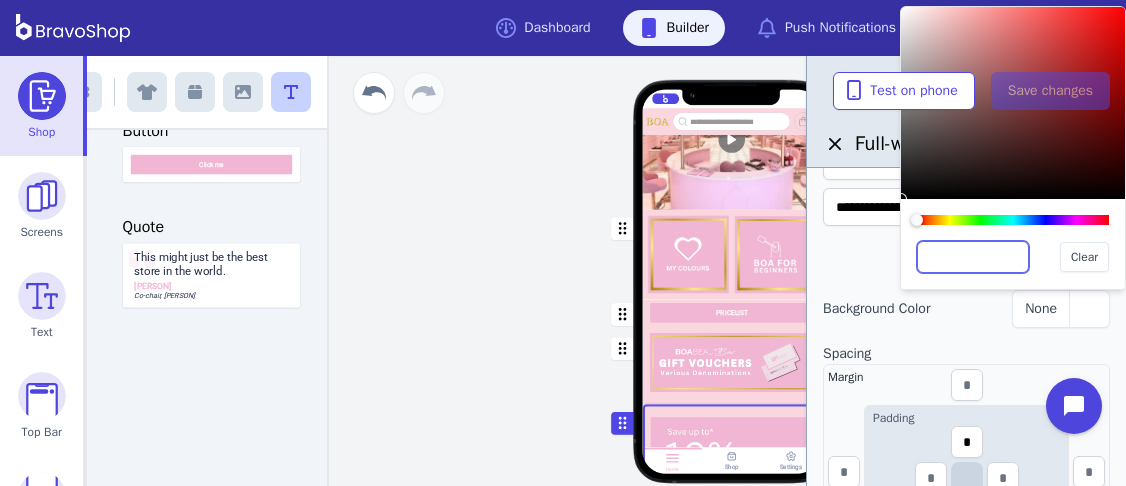 click at bounding box center (973, 257) 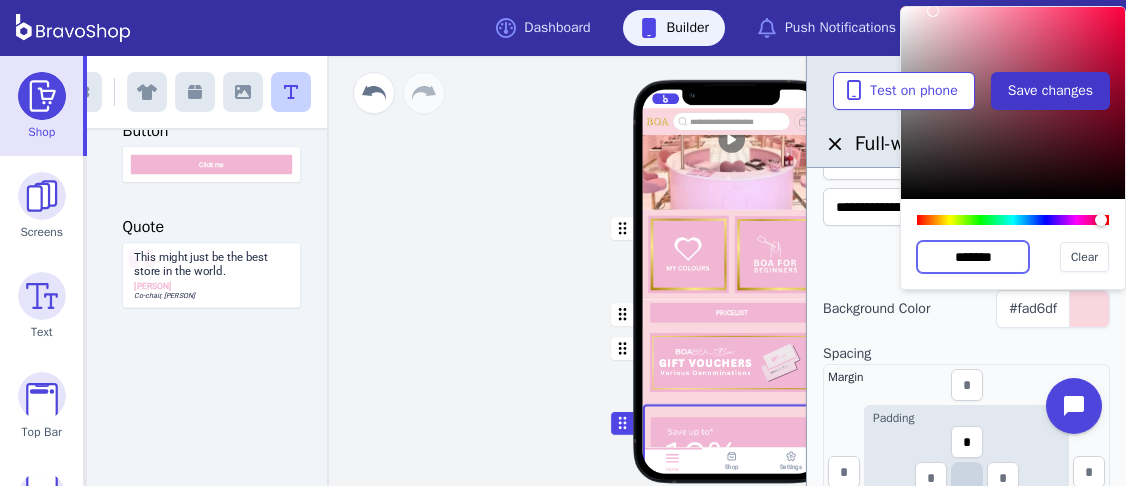 type on "*******" 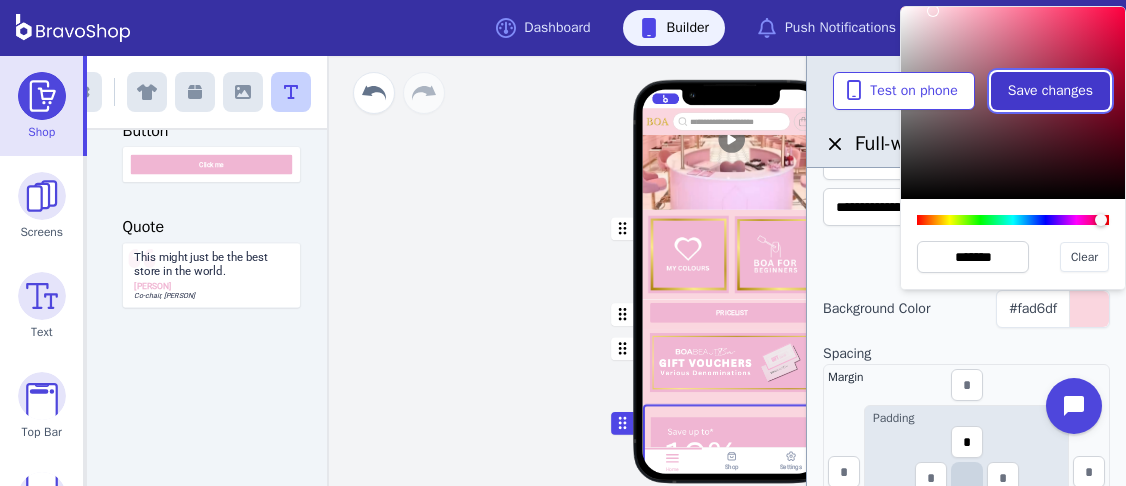 click on "Save changes" at bounding box center [1050, 91] 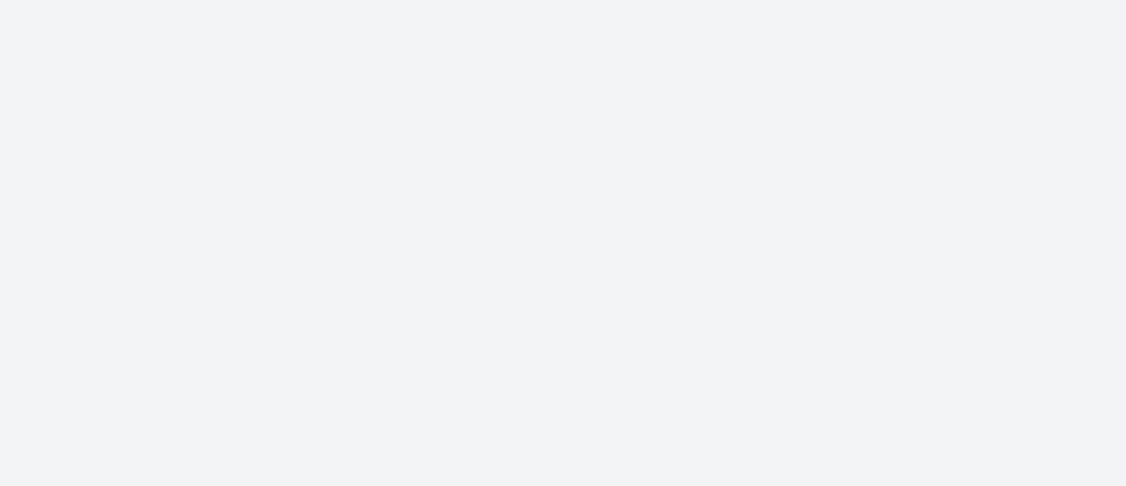 scroll, scrollTop: 0, scrollLeft: 0, axis: both 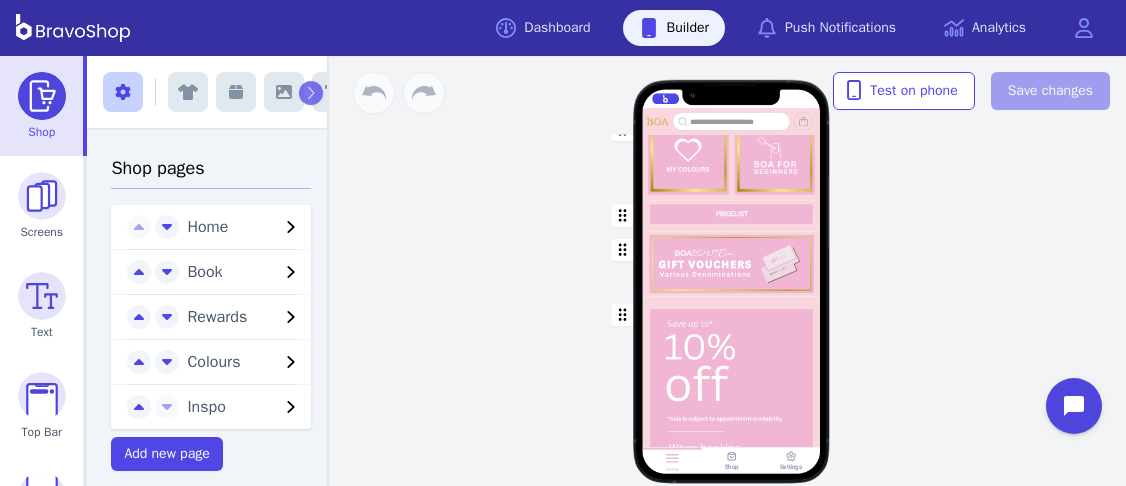 click at bounding box center (732, 263) 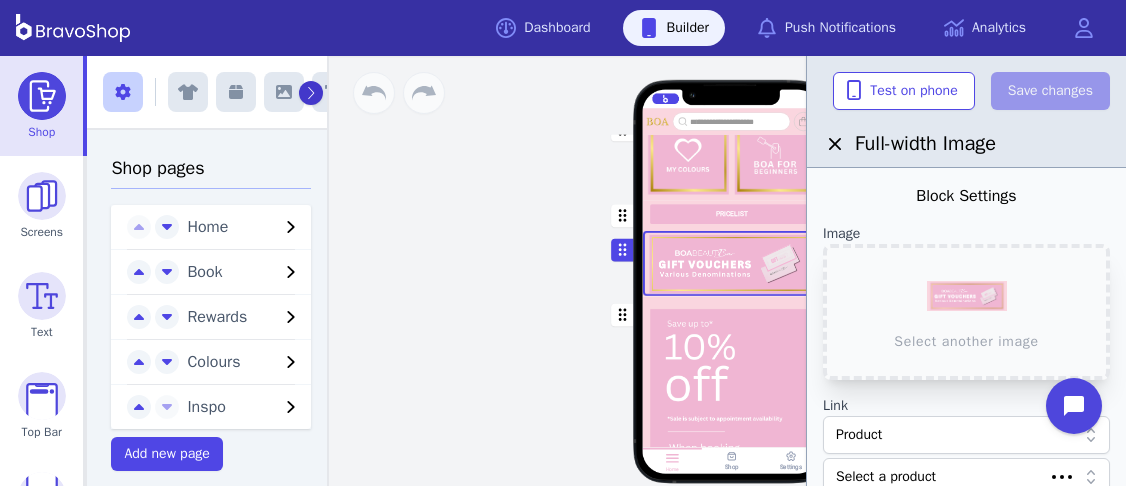 scroll, scrollTop: 520, scrollLeft: 0, axis: vertical 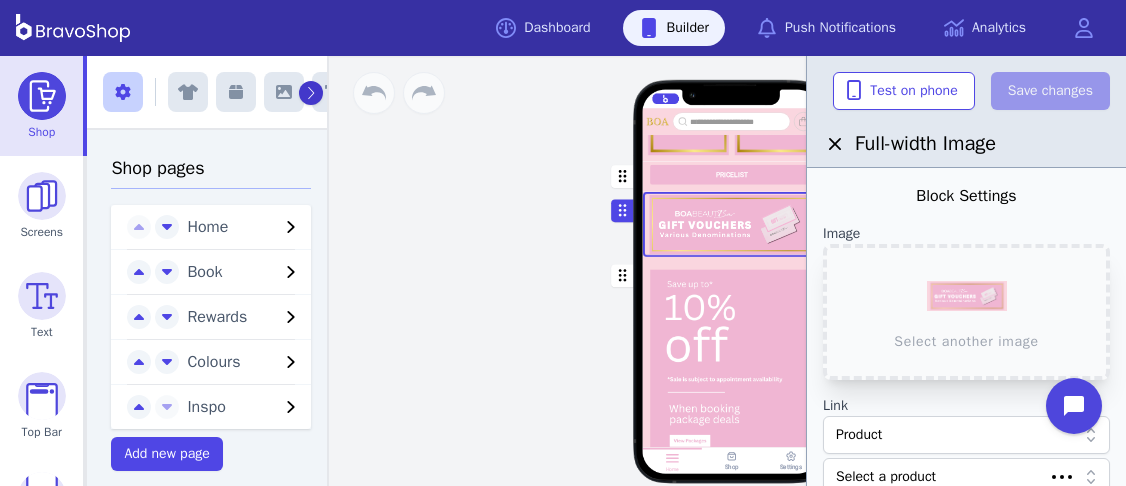 click 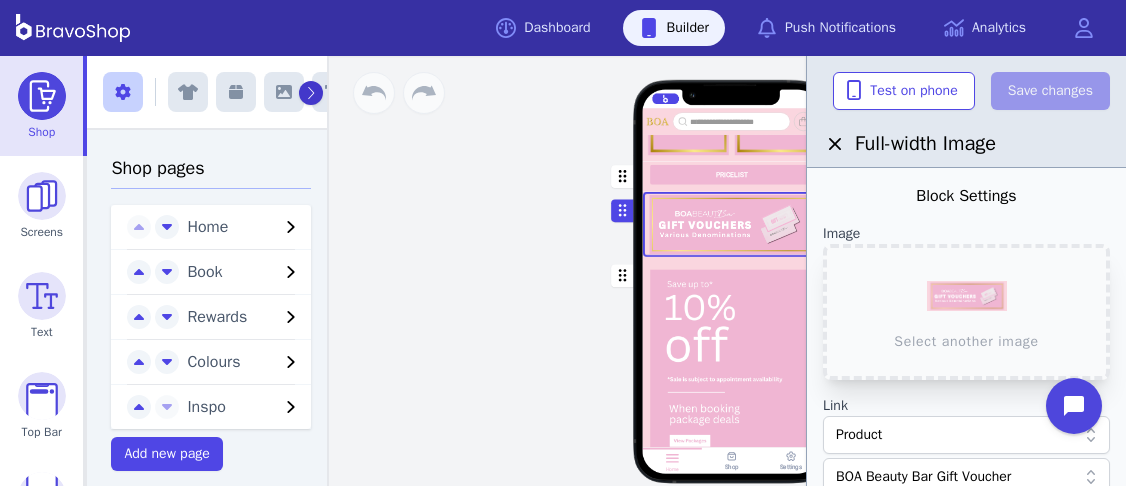 scroll, scrollTop: 0, scrollLeft: 41, axis: horizontal 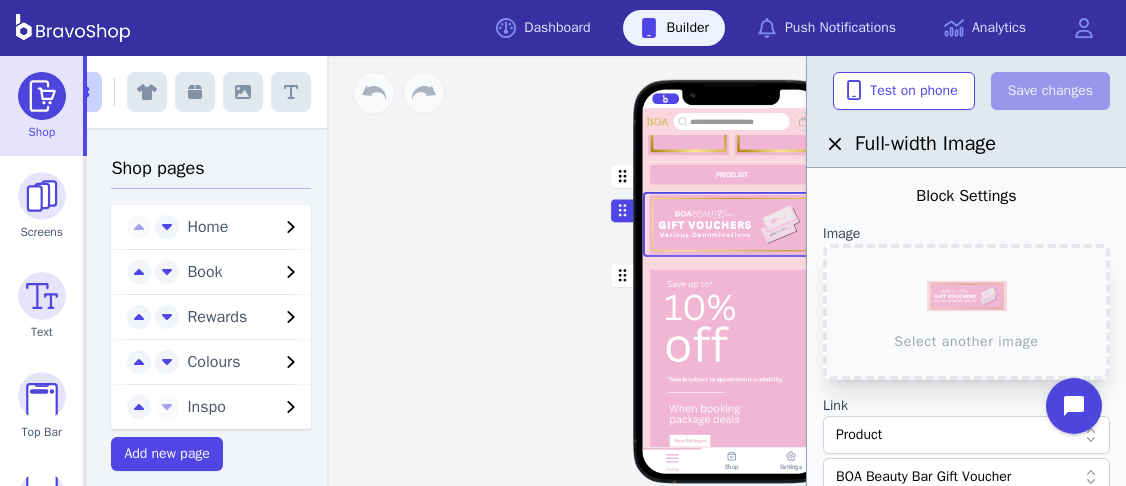 click on "Home Book Rewards Colours Inspo PRICELIST Featured Products Drag a block here to get started Home Shop Settings" at bounding box center (731, 271) 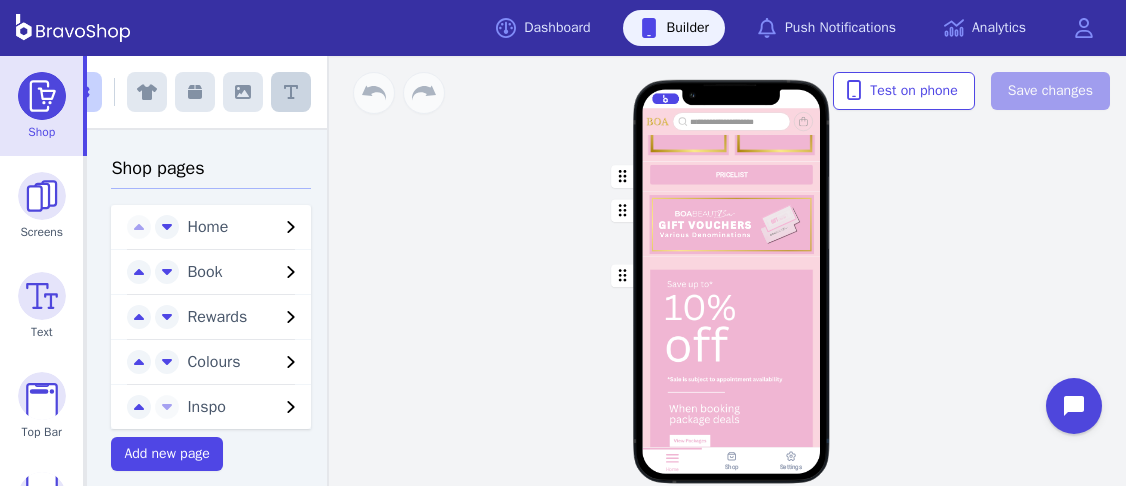 click at bounding box center [291, 92] 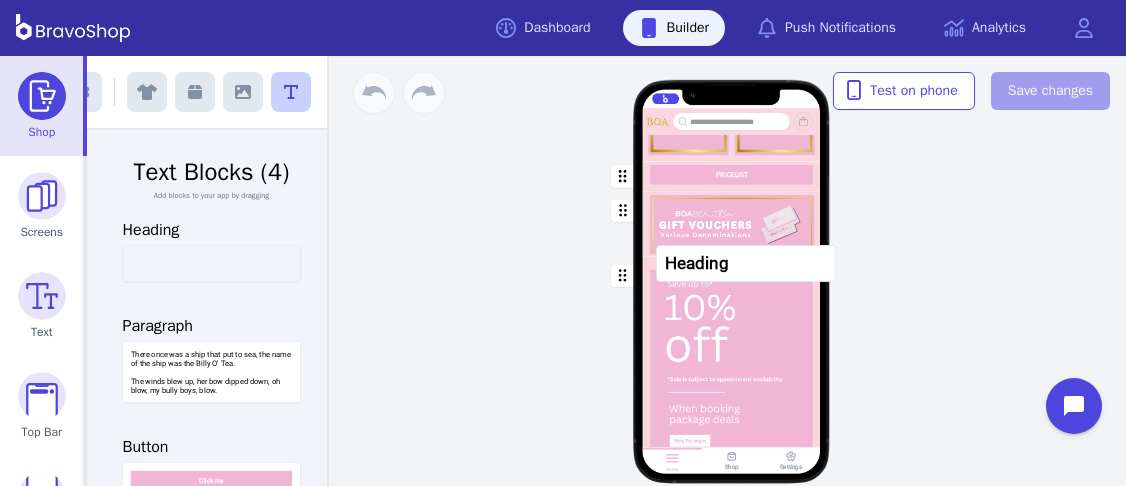 drag, startPoint x: 212, startPoint y: 262, endPoint x: 747, endPoint y: 262, distance: 535 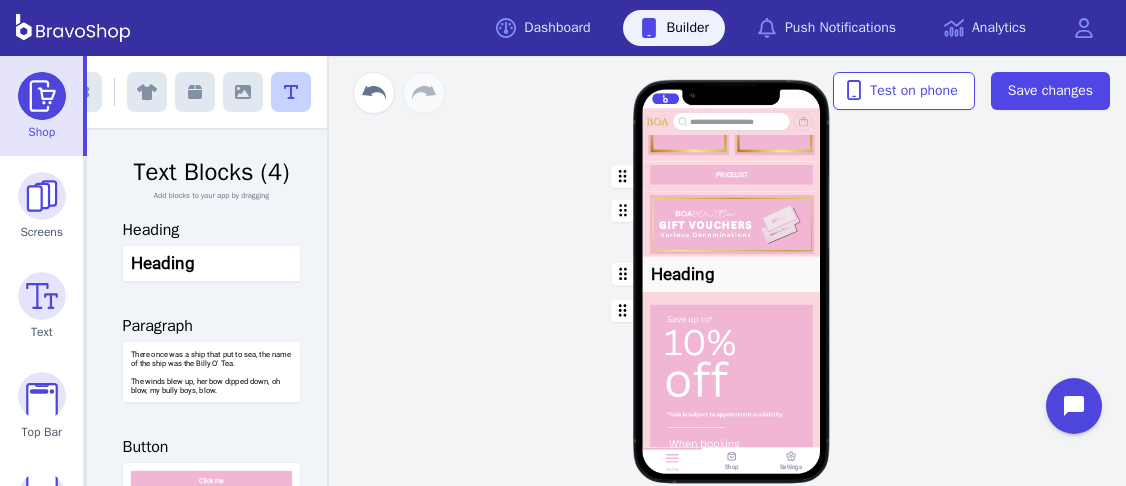 click at bounding box center [732, 274] 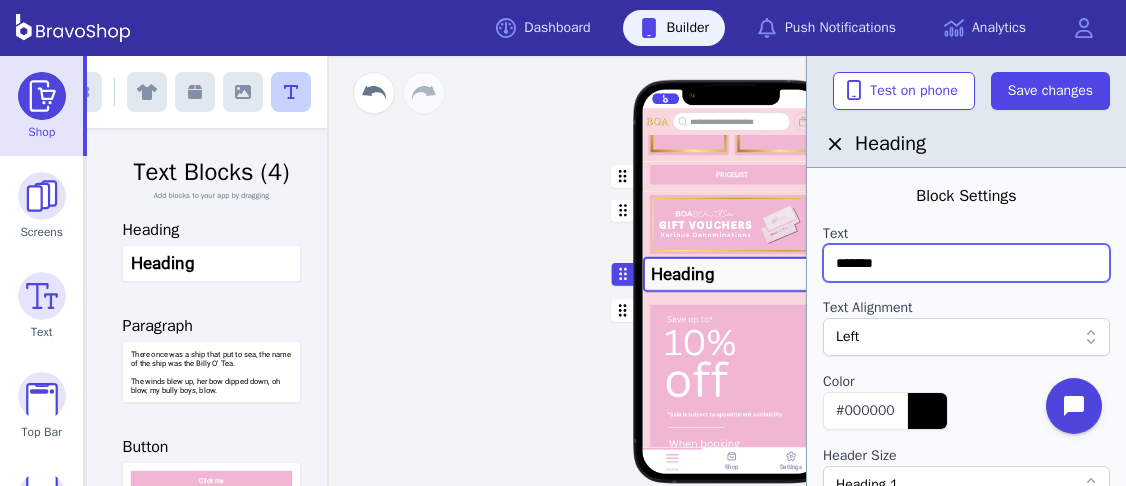 drag, startPoint x: 950, startPoint y: 265, endPoint x: 827, endPoint y: 259, distance: 123.146255 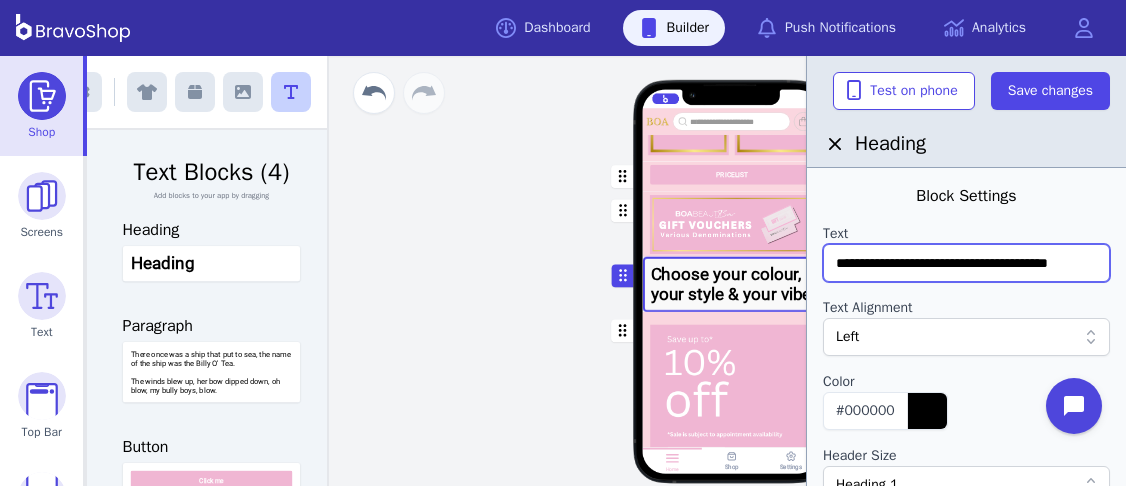click on "**********" at bounding box center (966, 263) 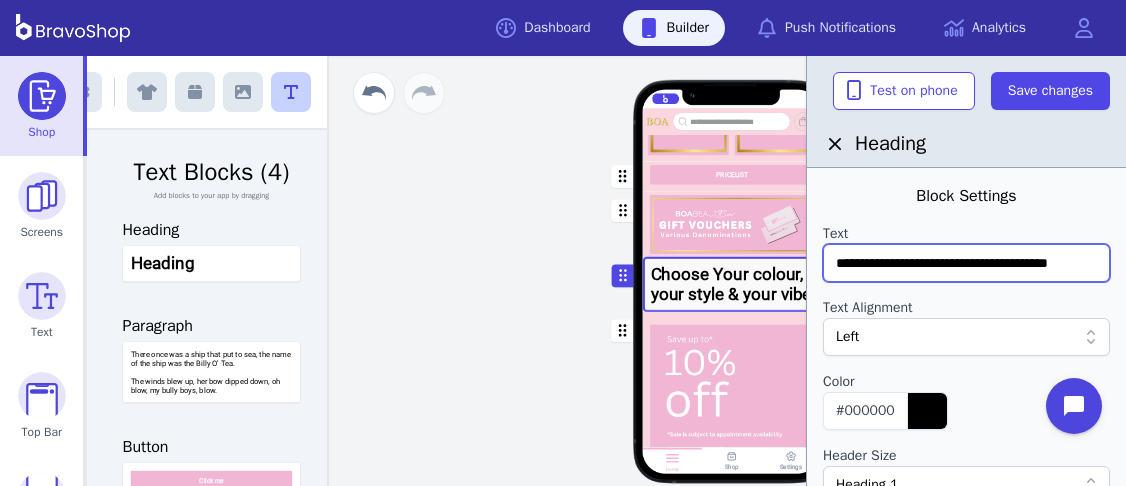 click on "**********" at bounding box center (966, 263) 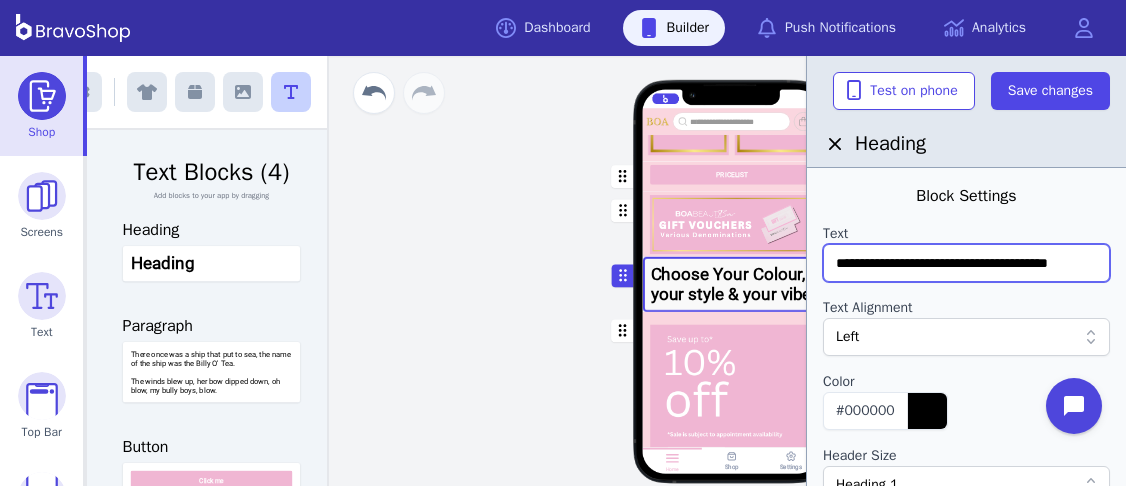 click on "**********" at bounding box center [966, 263] 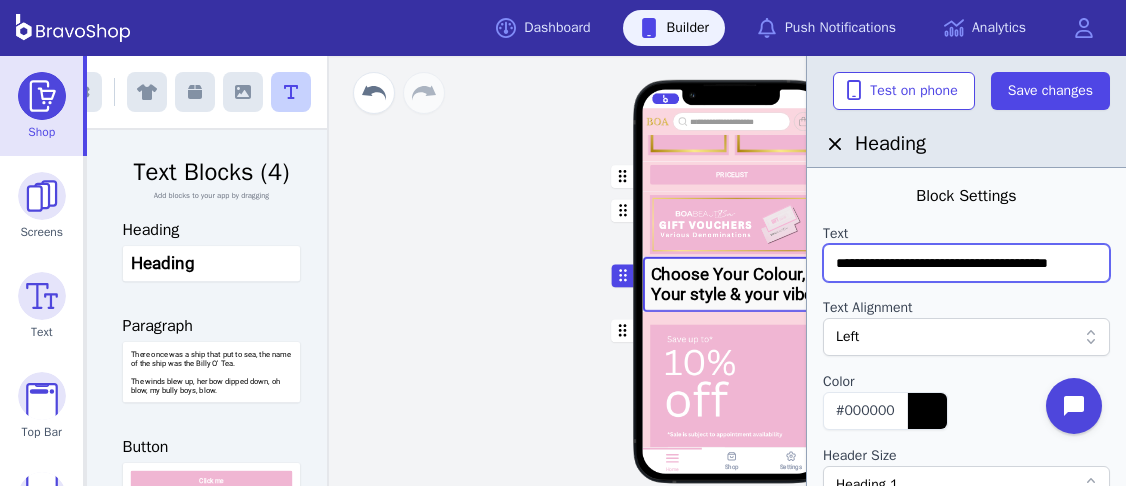 click on "**********" at bounding box center (966, 263) 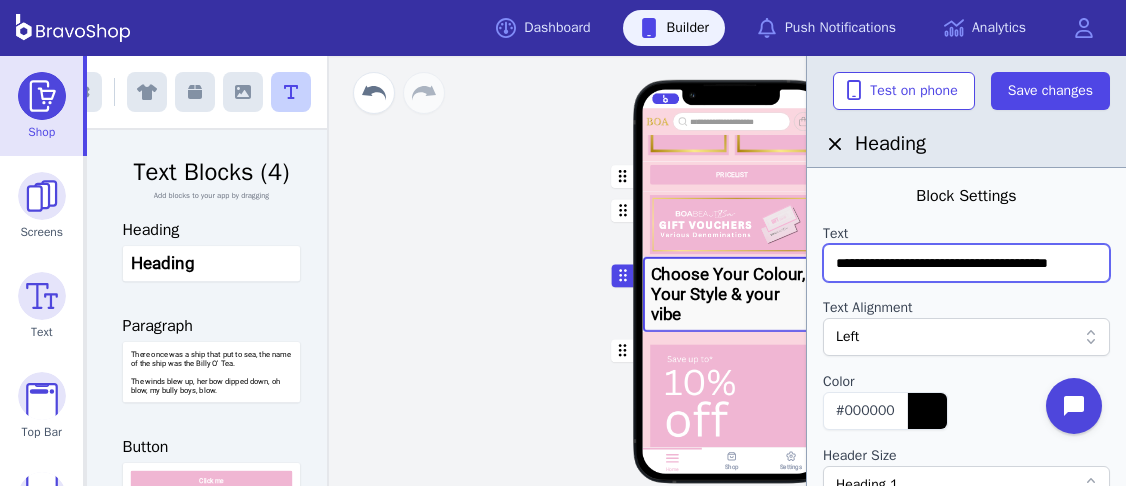 click on "**********" at bounding box center (966, 263) 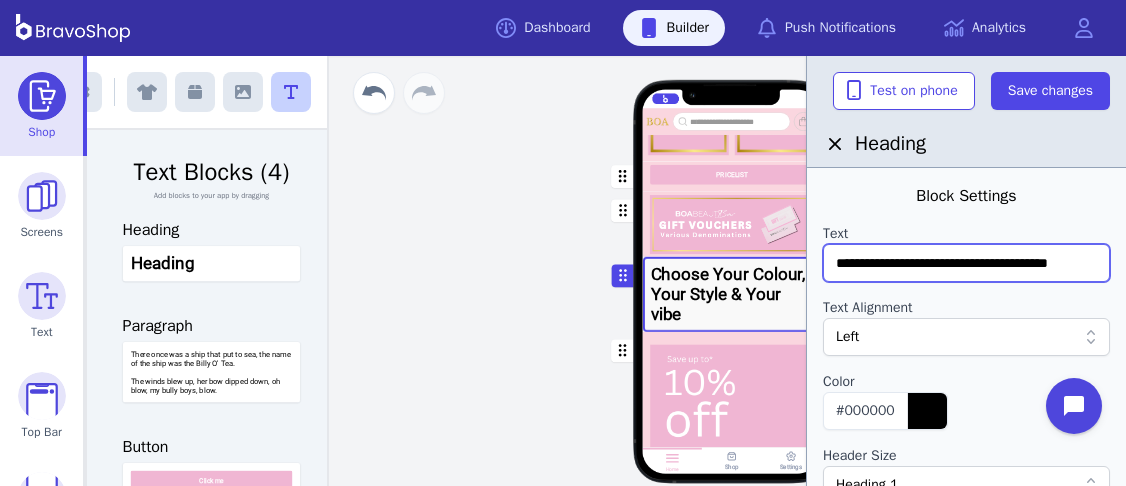 scroll, scrollTop: 0, scrollLeft: 3, axis: horizontal 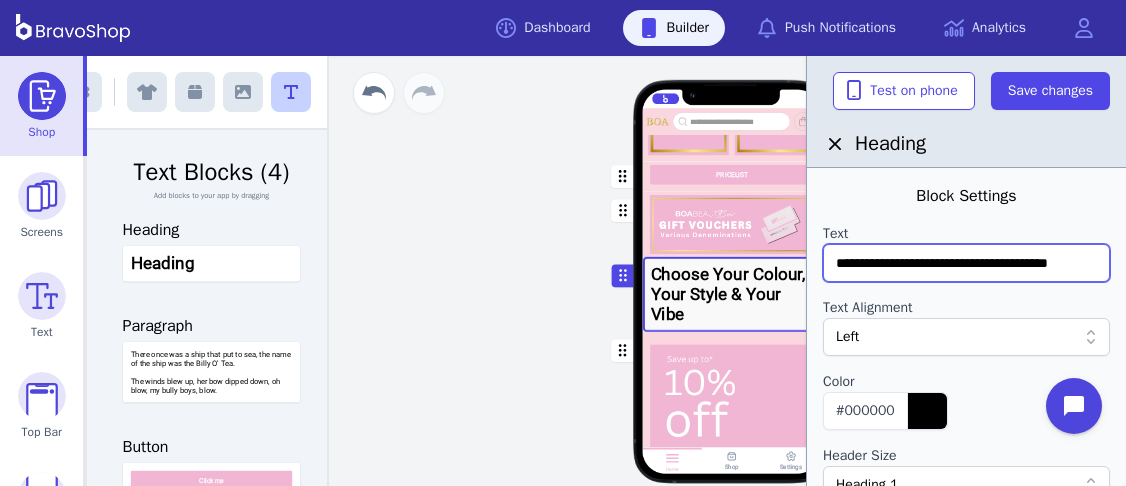 type on "**********" 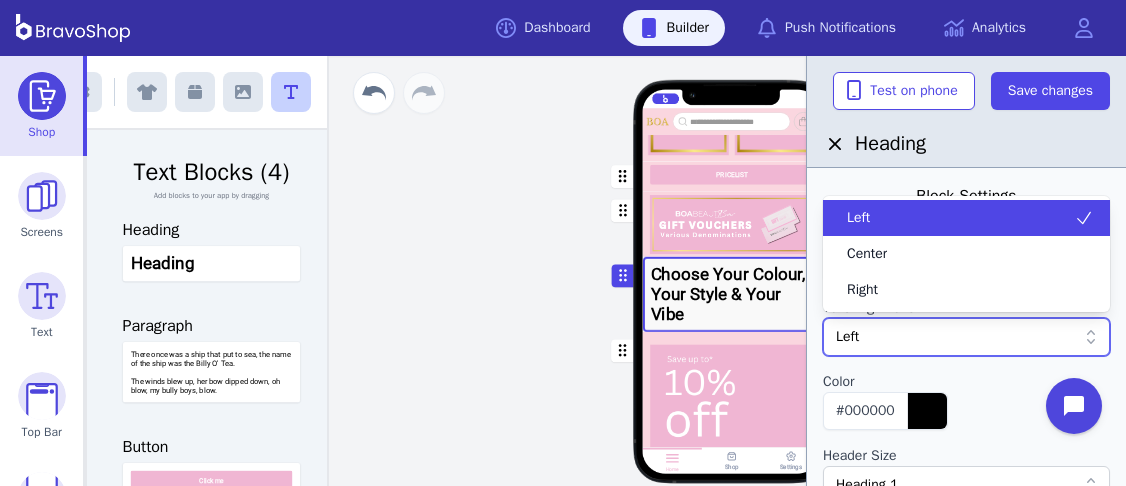 click on "Left" at bounding box center (956, 337) 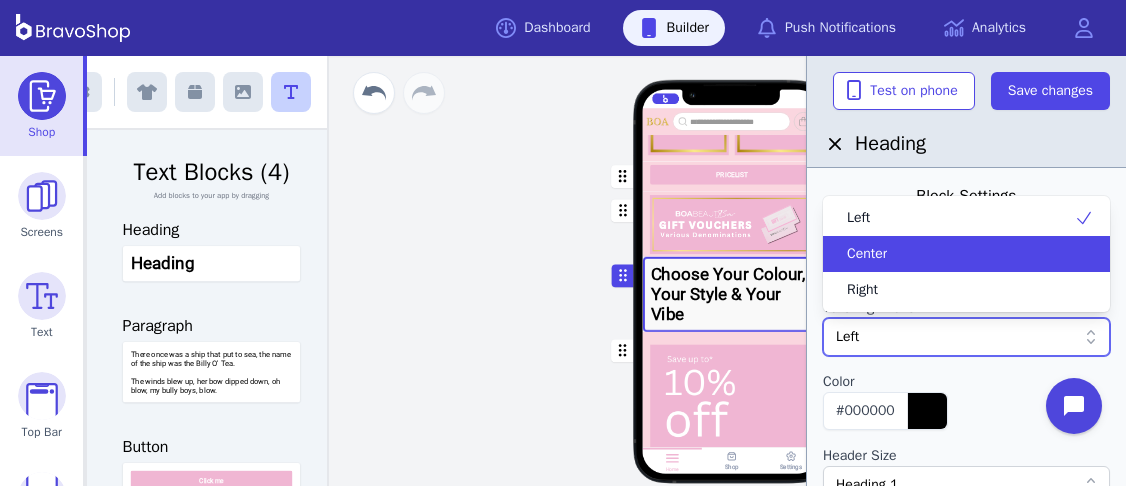 click on "Center" at bounding box center [966, 254] 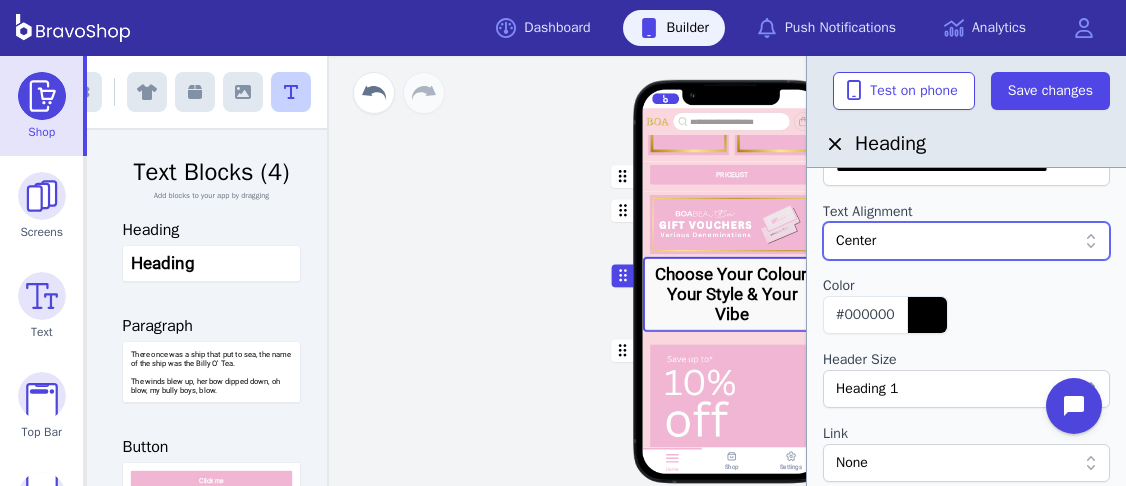 scroll, scrollTop: 106, scrollLeft: 0, axis: vertical 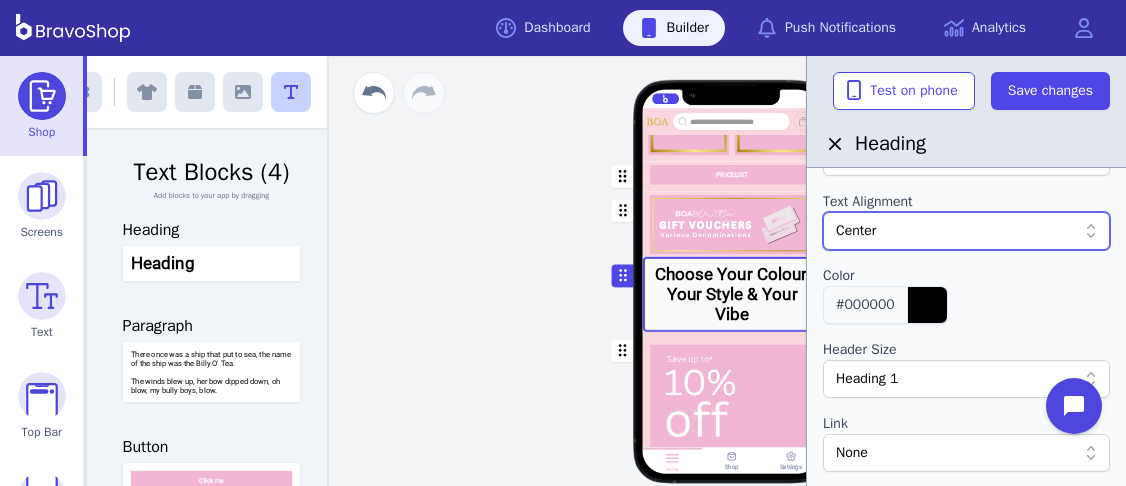 click at bounding box center (927, 305) 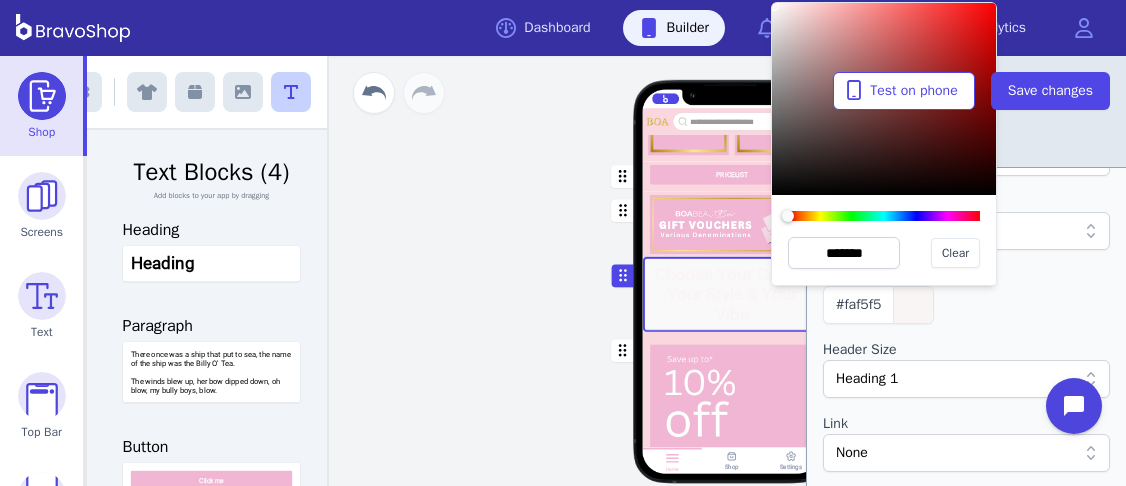 type on "*******" 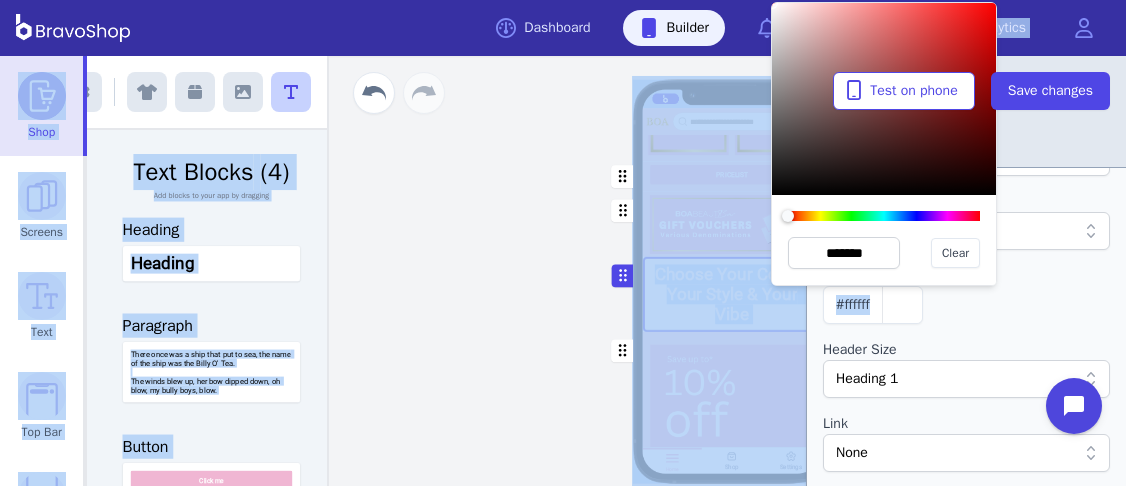 click on "Dashboard Builder Push Notifications Analytics Open main menu App has unpublished changes Not now Publish changes Shop Screens Text Top Bar Navigation More Menu Settings Exit builder Text Blocks   (4) Add blocks to your app by dragging Heading Heading Paragraph There once was a ship that put to sea, the name of the ship was the Billy O' Tea.
The winds blew up, her bow dipped down, oh blow, my bully boys, blow. Button Click me Quote This might just be the best store in the world. [PERSON] Co-chair, [PERSON] Home Book Rewards Colours Inspo PRICELIST Choose Your Colour, Your Style & Your Vibe Featured Products Drag a block here to get started Home Shop Settings
To pick up a draggable item, press the space bar.
While dragging, use the arrow keys to move the item.
Press space again to drop the item in its new position, or press escape to cancel.
Draggable item headerText was dropped over droppable area fullWidthImage:8957357845917038-84686691106184 Heading Block Settings" at bounding box center [563, 243] 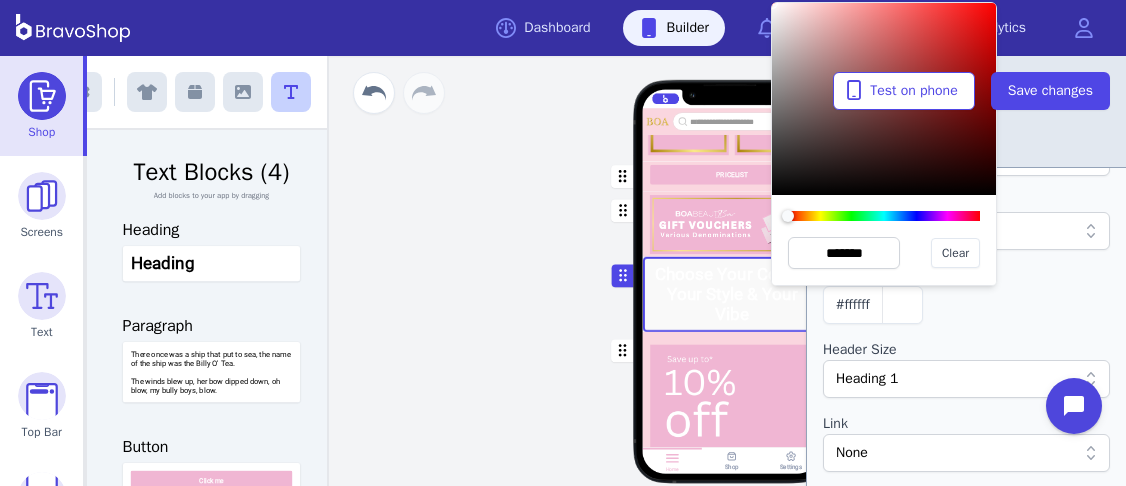 click at bounding box center (966, 332) 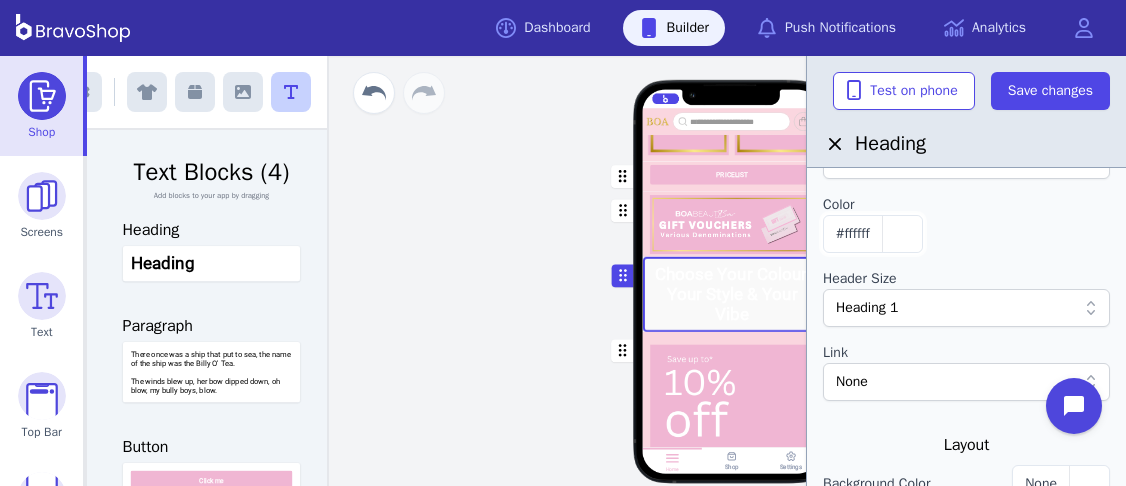 scroll, scrollTop: 178, scrollLeft: 0, axis: vertical 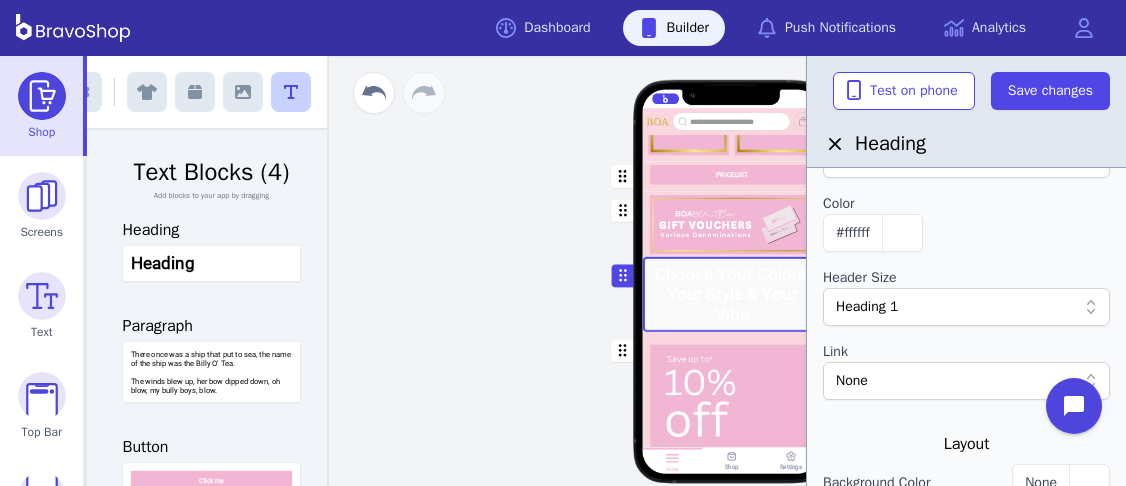 click on "Heading 1" at bounding box center [956, 307] 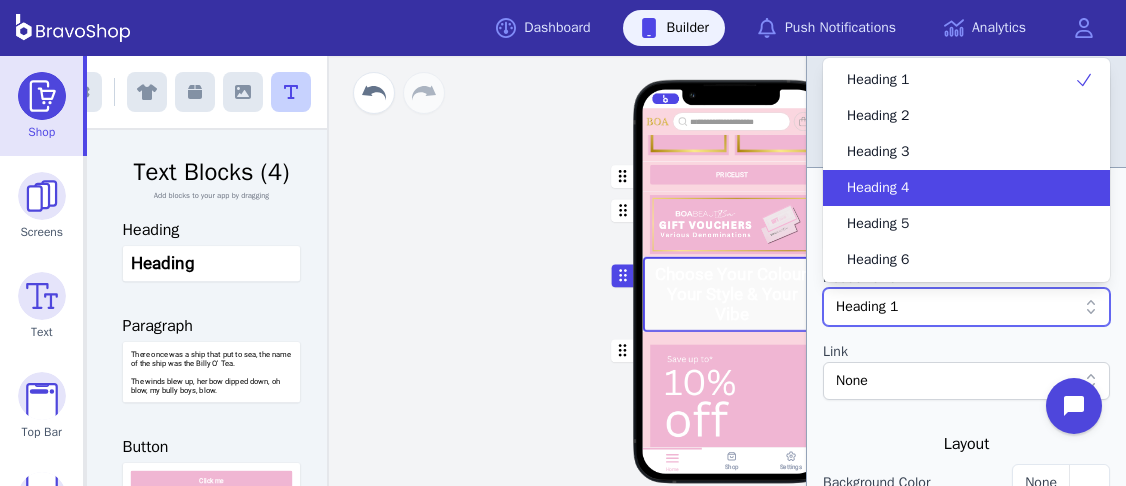 click on "Heading 4" at bounding box center (954, 188) 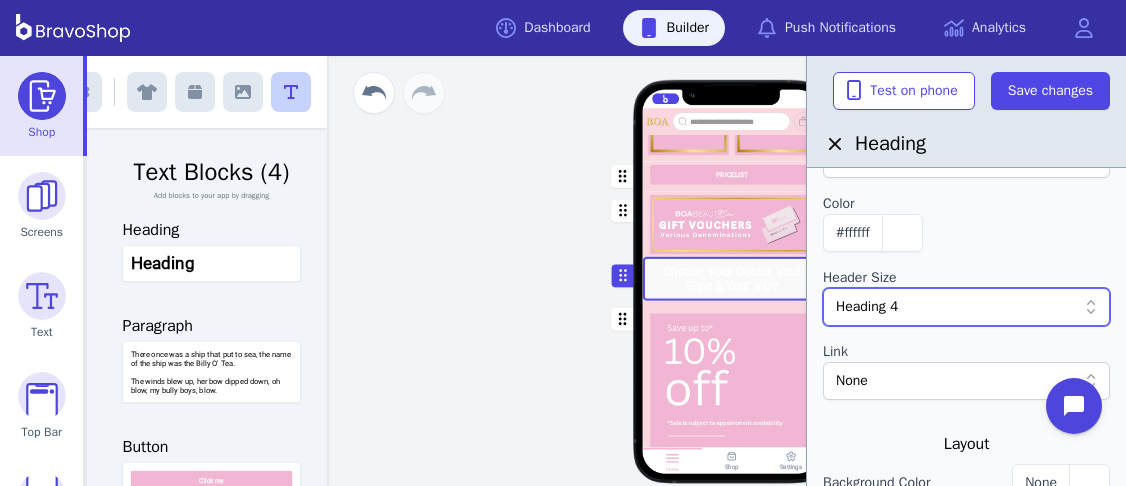 click at bounding box center [732, 224] 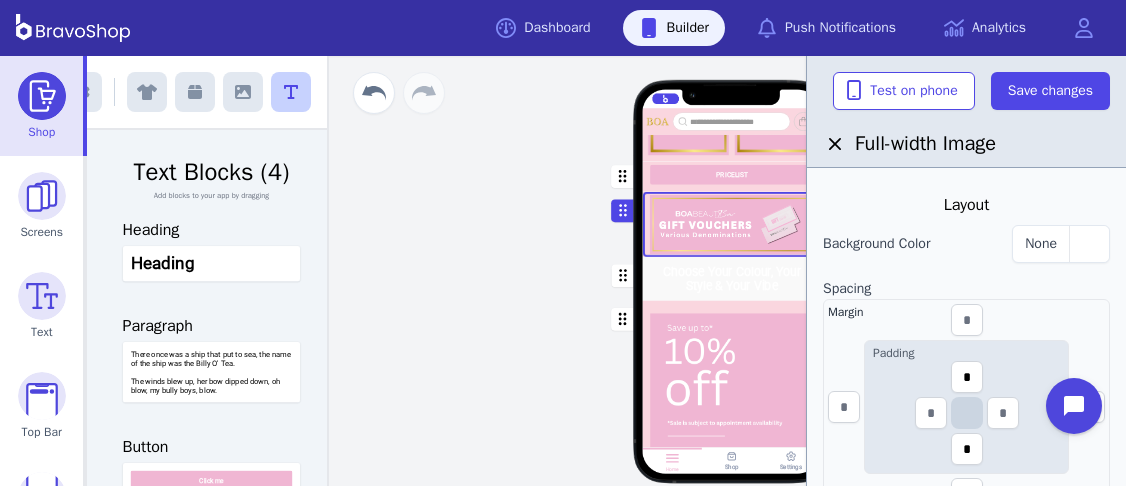 scroll, scrollTop: 0, scrollLeft: 0, axis: both 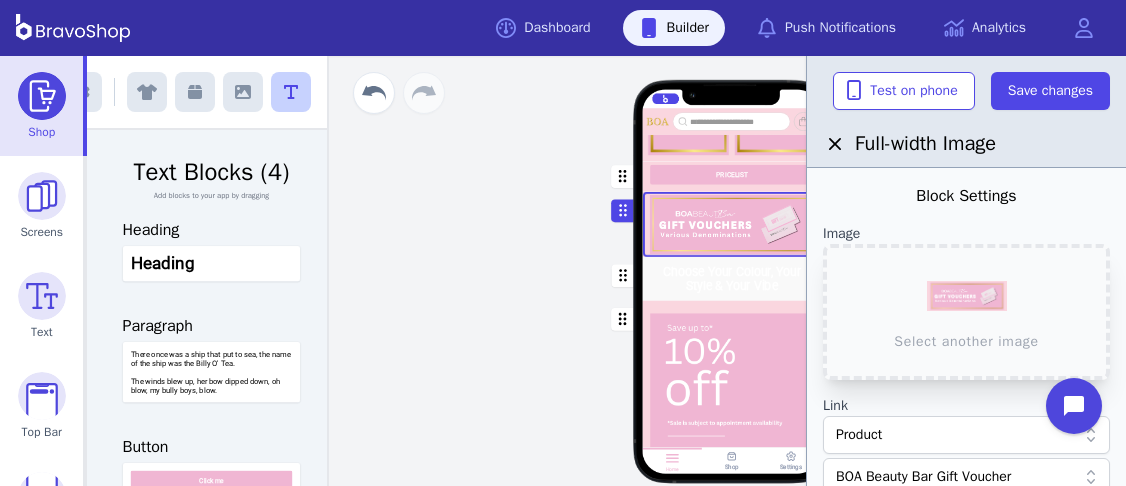 click at bounding box center [732, 176] 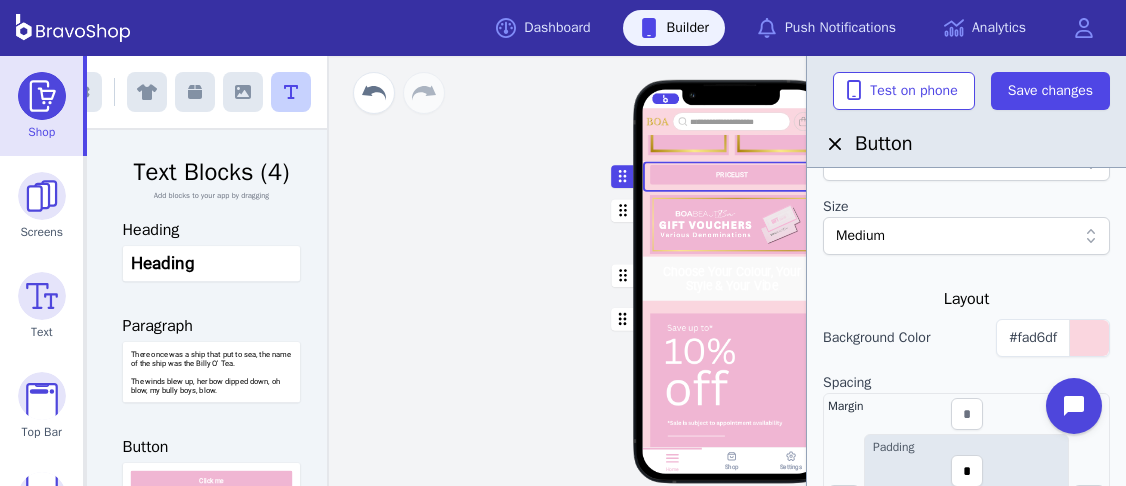 scroll, scrollTop: 458, scrollLeft: 0, axis: vertical 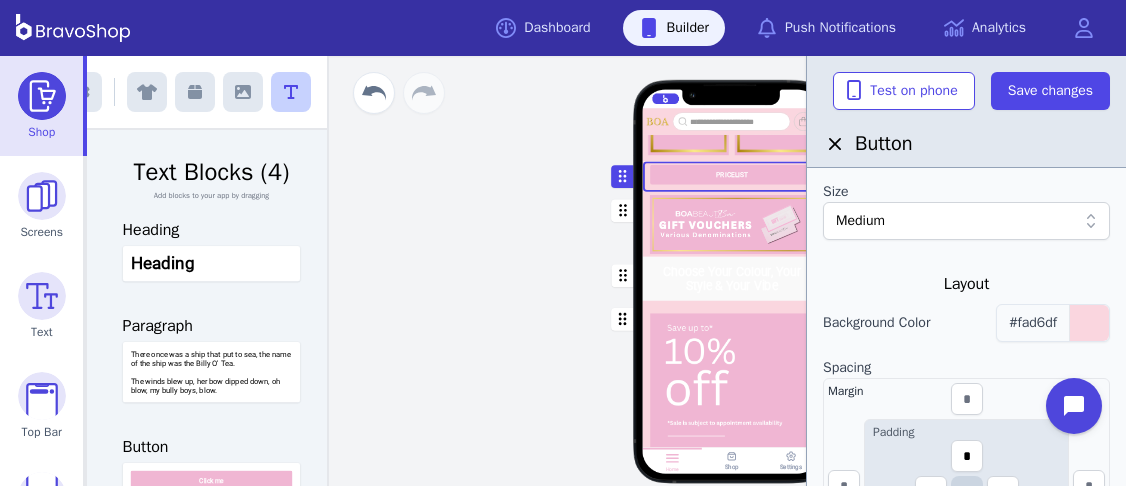 click on "#fad6df" at bounding box center (1053, 323) 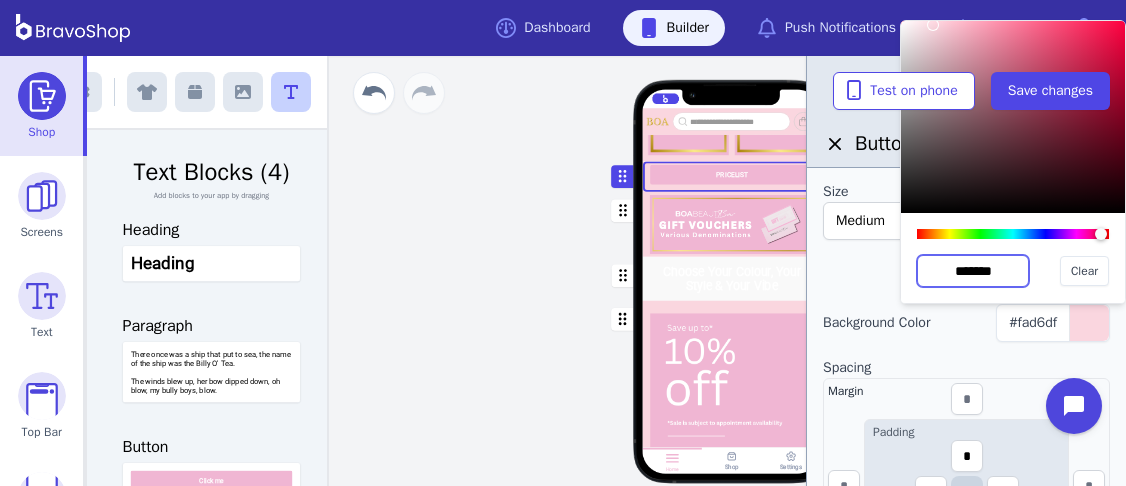 click on "*******" at bounding box center (973, 271) 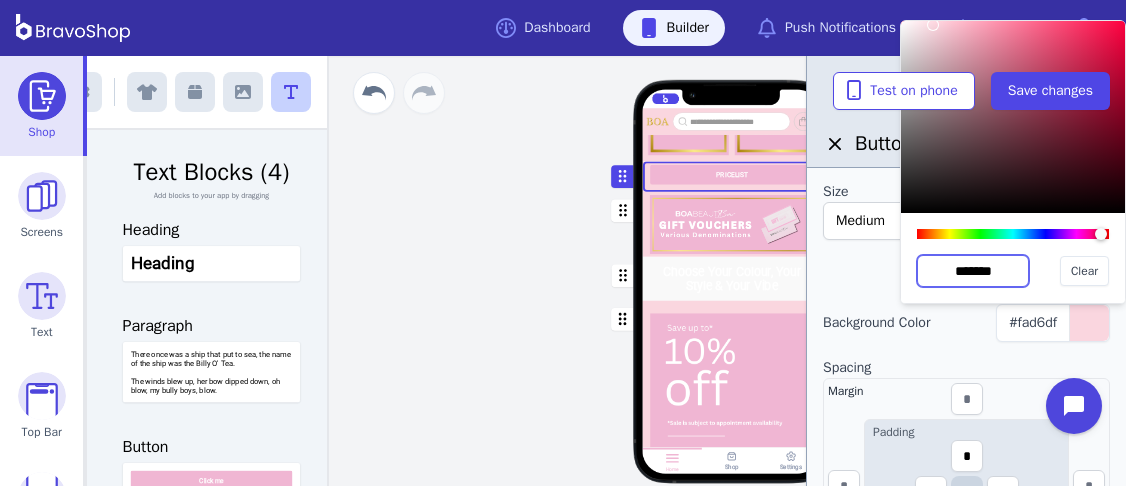 drag, startPoint x: 1020, startPoint y: 270, endPoint x: 909, endPoint y: 281, distance: 111.54372 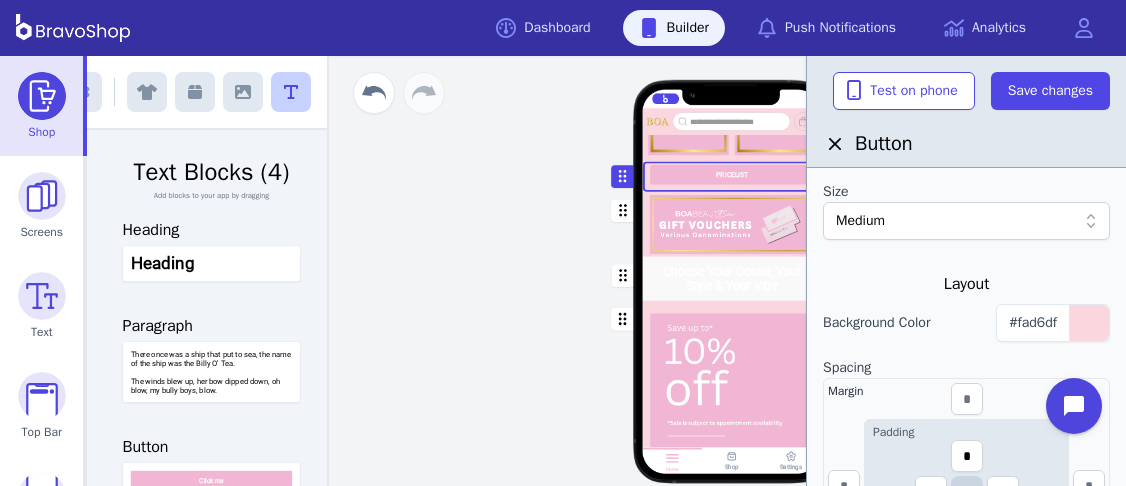click at bounding box center (732, 279) 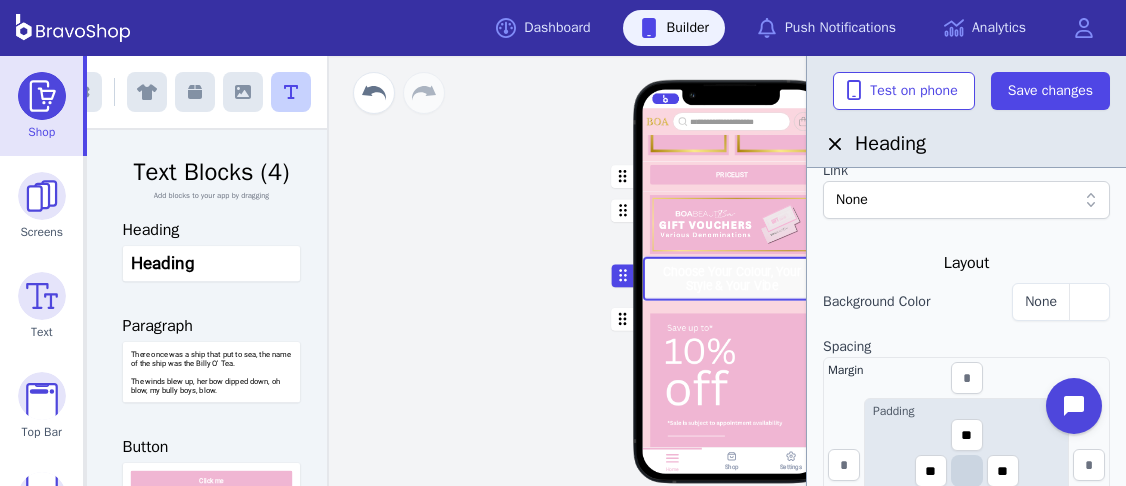 scroll, scrollTop: 361, scrollLeft: 0, axis: vertical 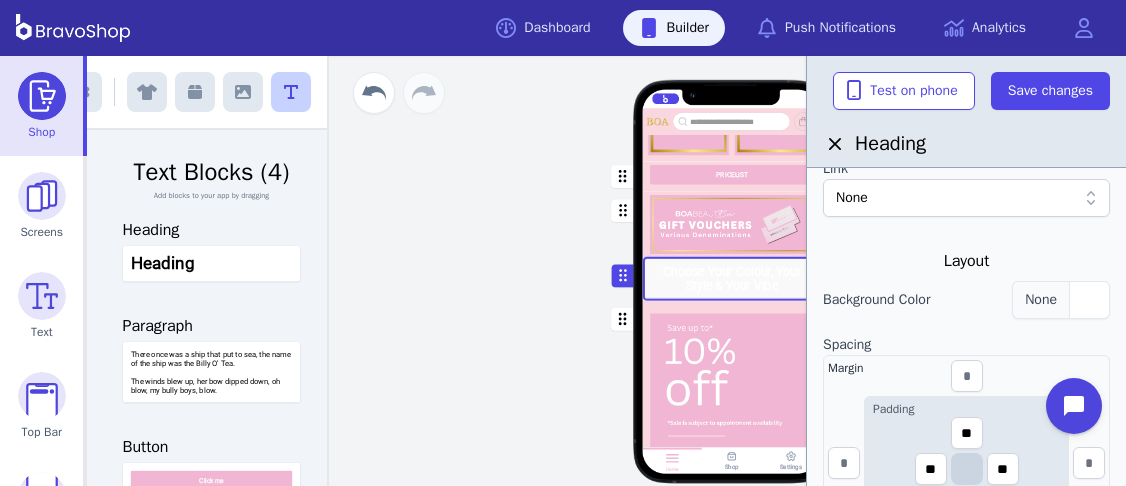 click at bounding box center (1089, 300) 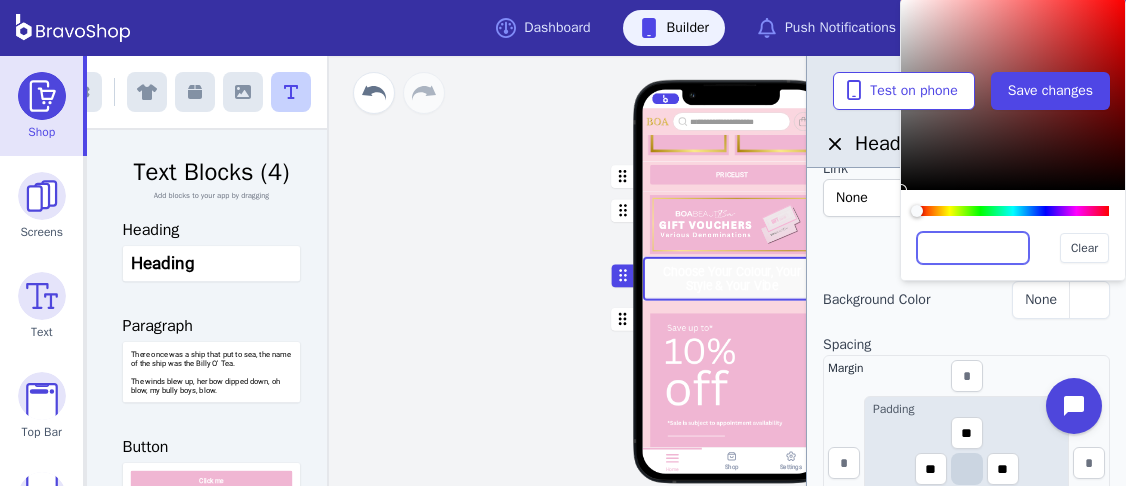 click at bounding box center [973, 248] 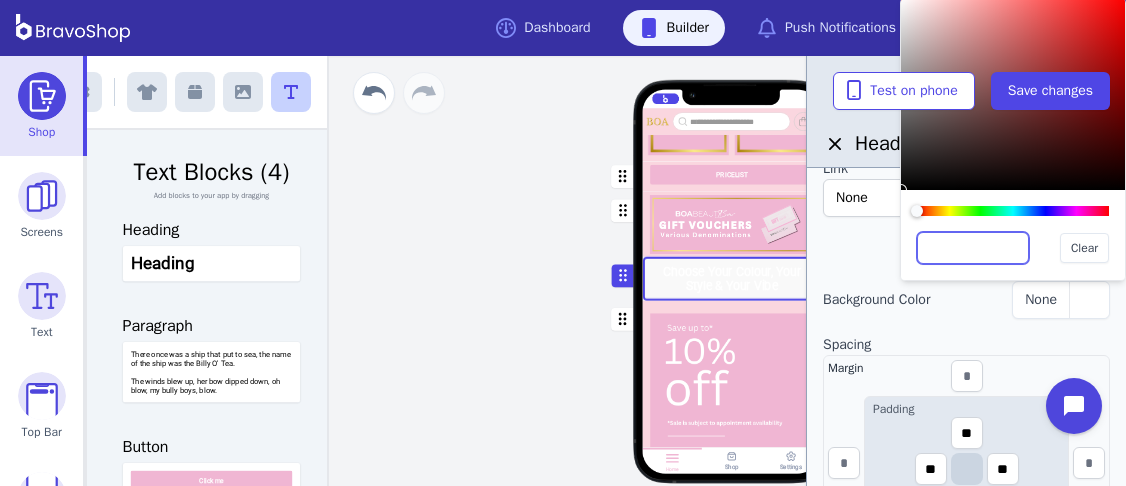paste on "*******" 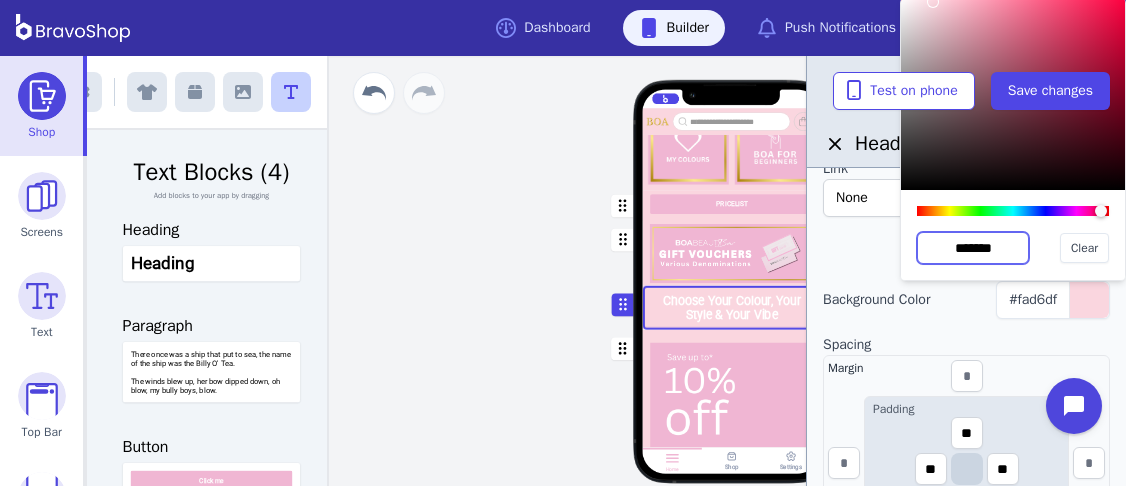scroll, scrollTop: 460, scrollLeft: 0, axis: vertical 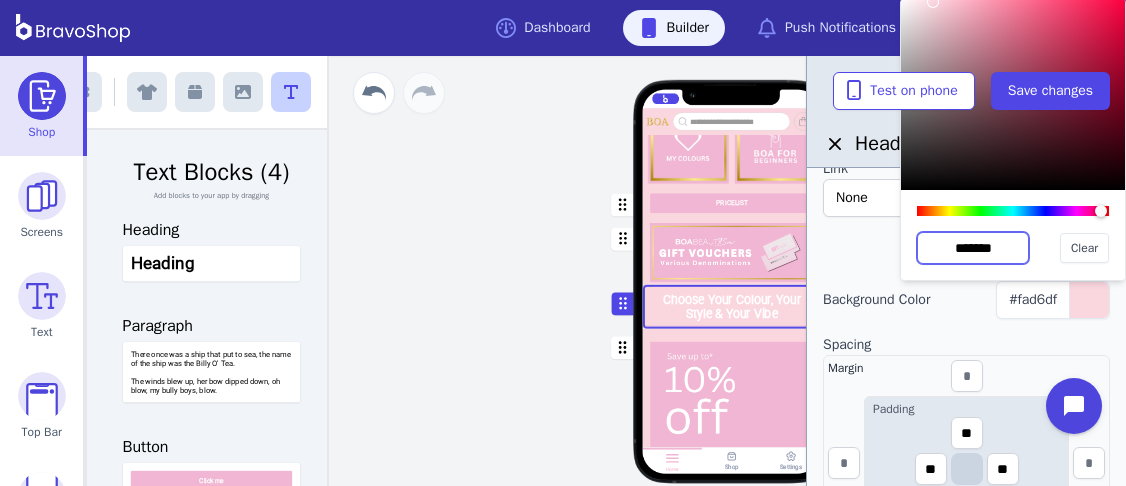 type on "*******" 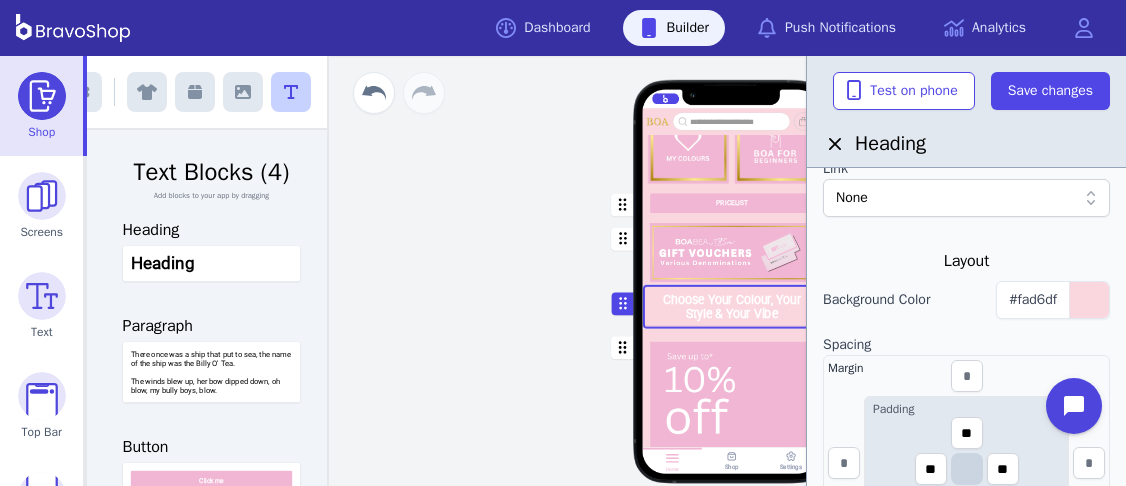 click at bounding box center (732, 205) 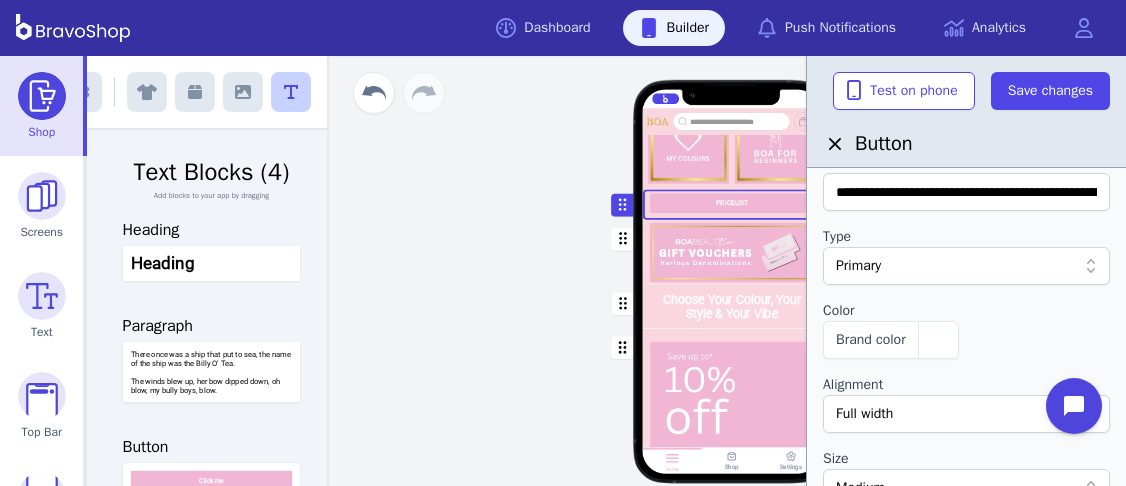 scroll, scrollTop: 196, scrollLeft: 0, axis: vertical 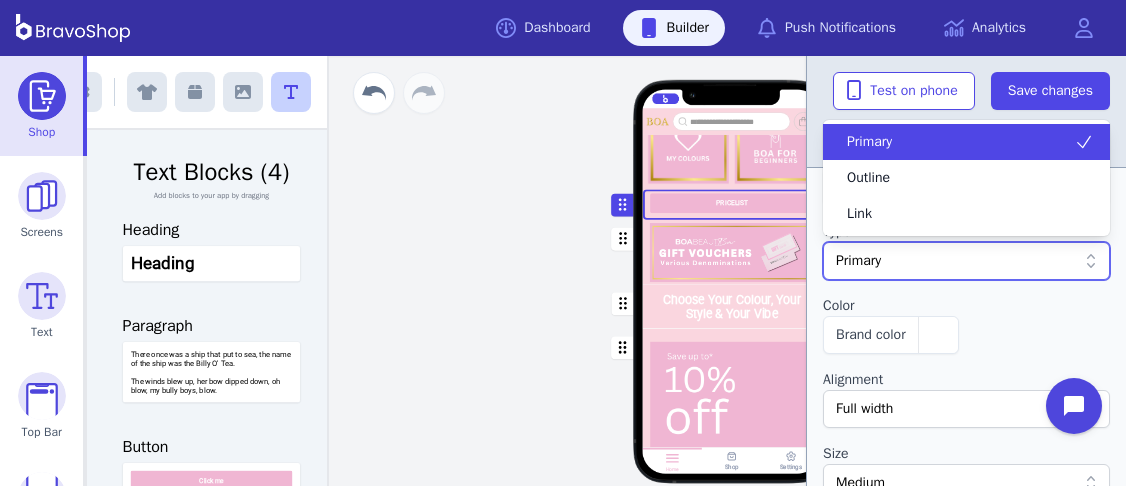 click on "Primary" at bounding box center [956, 261] 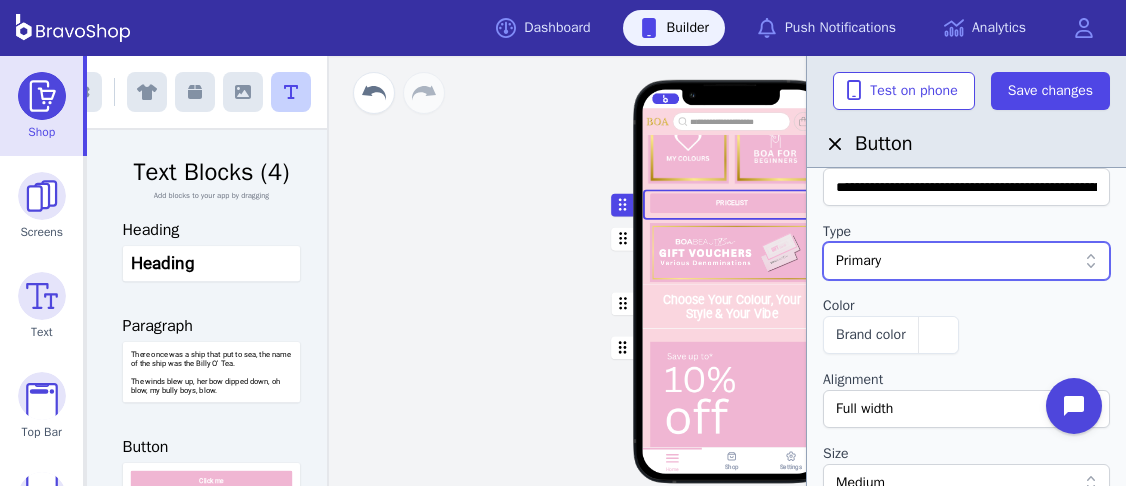 click on "Primary" at bounding box center [956, 261] 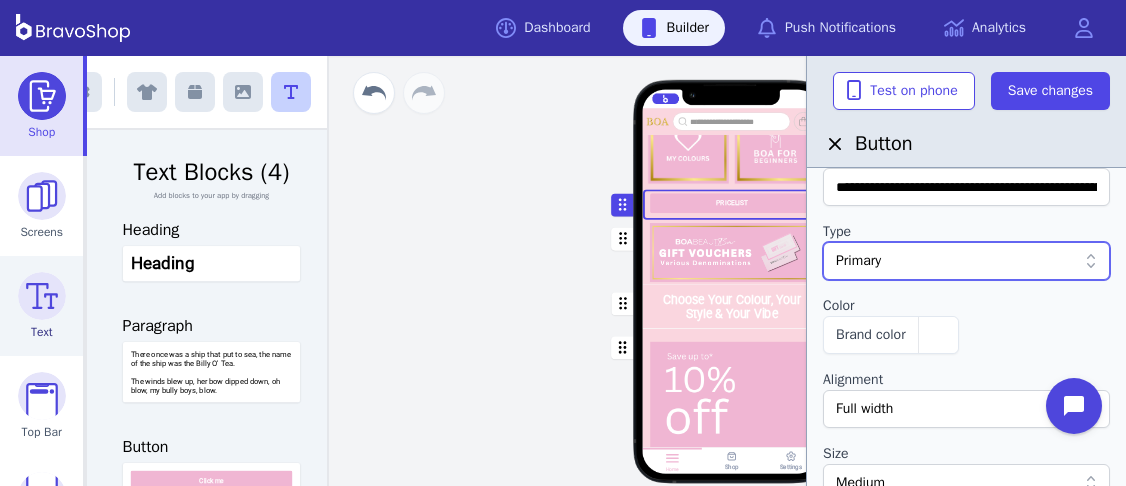 scroll, scrollTop: 270, scrollLeft: 0, axis: vertical 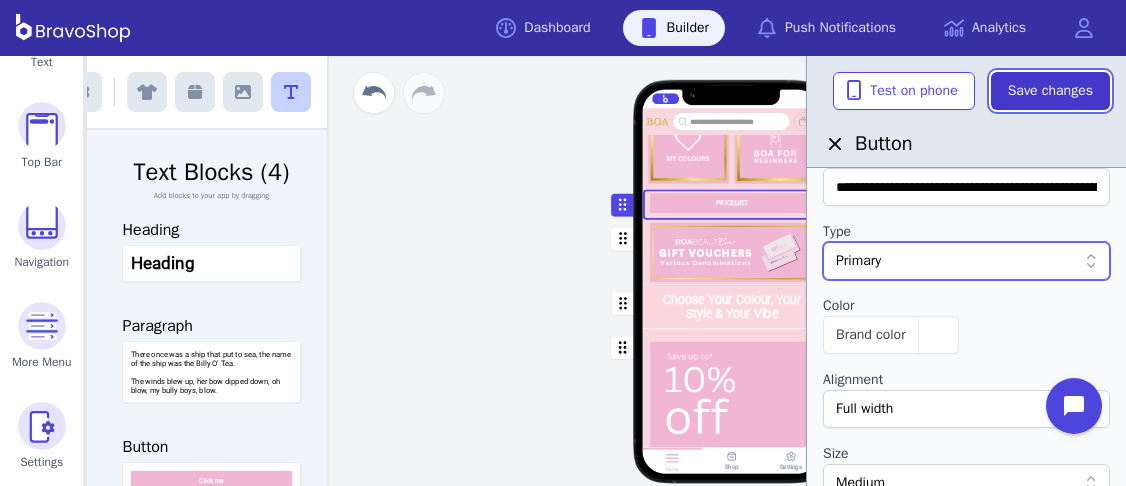 click on "Save changes" at bounding box center (1050, 91) 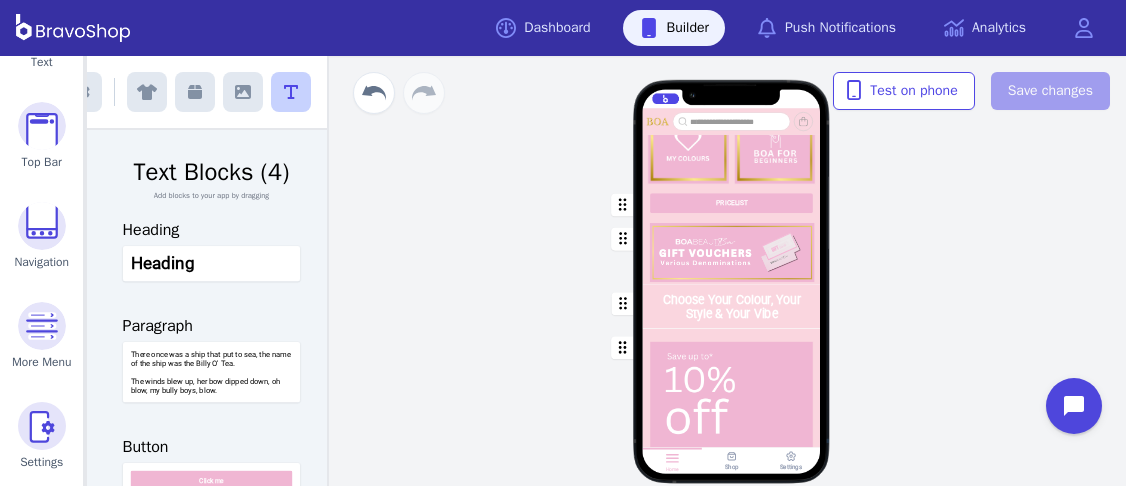 click at bounding box center [732, 307] 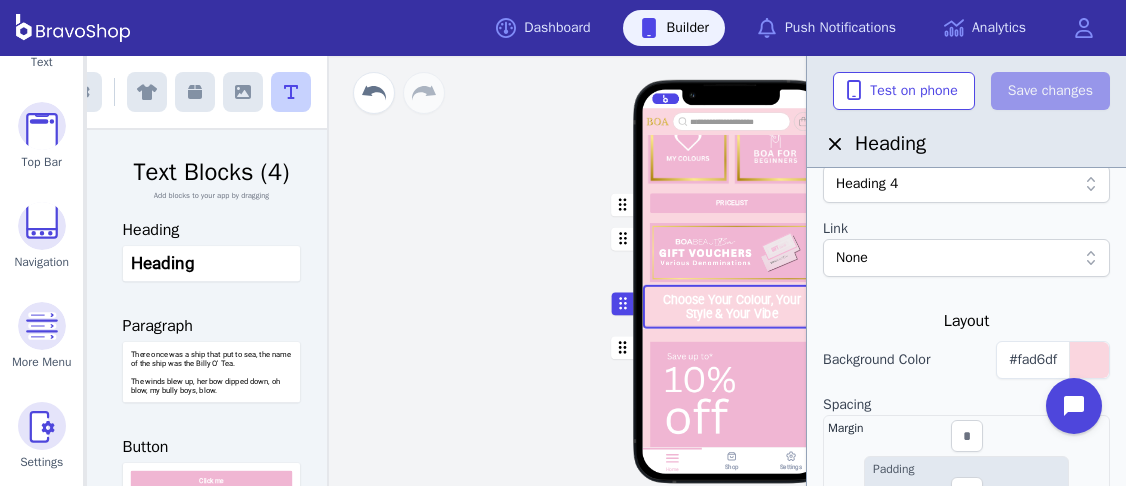 scroll, scrollTop: 309, scrollLeft: 0, axis: vertical 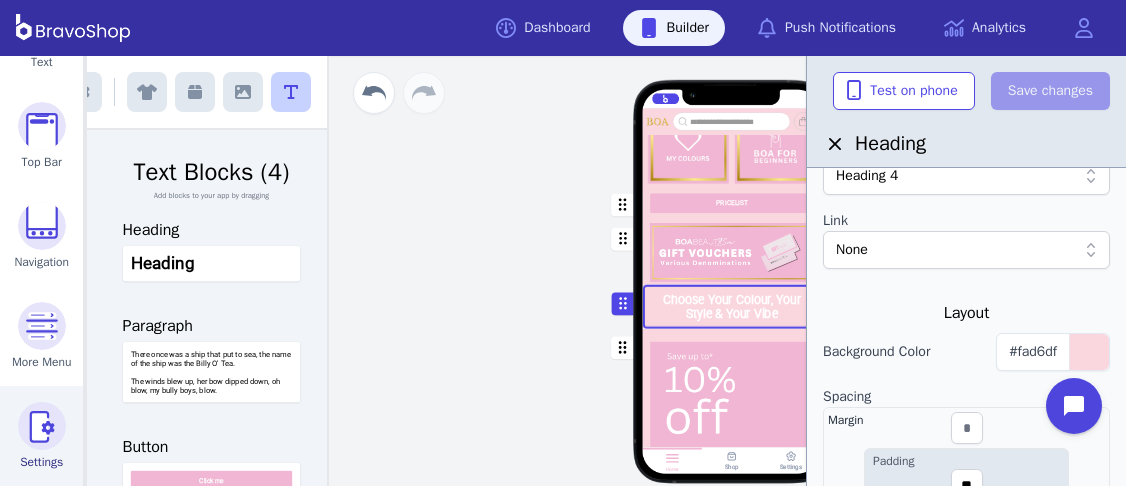 click at bounding box center (42, 426) 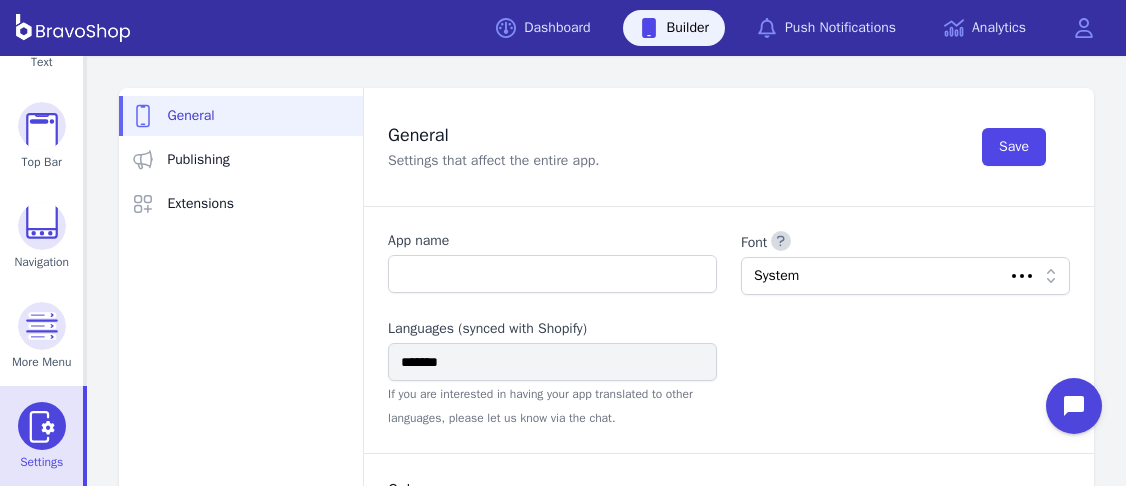 scroll, scrollTop: 272, scrollLeft: 0, axis: vertical 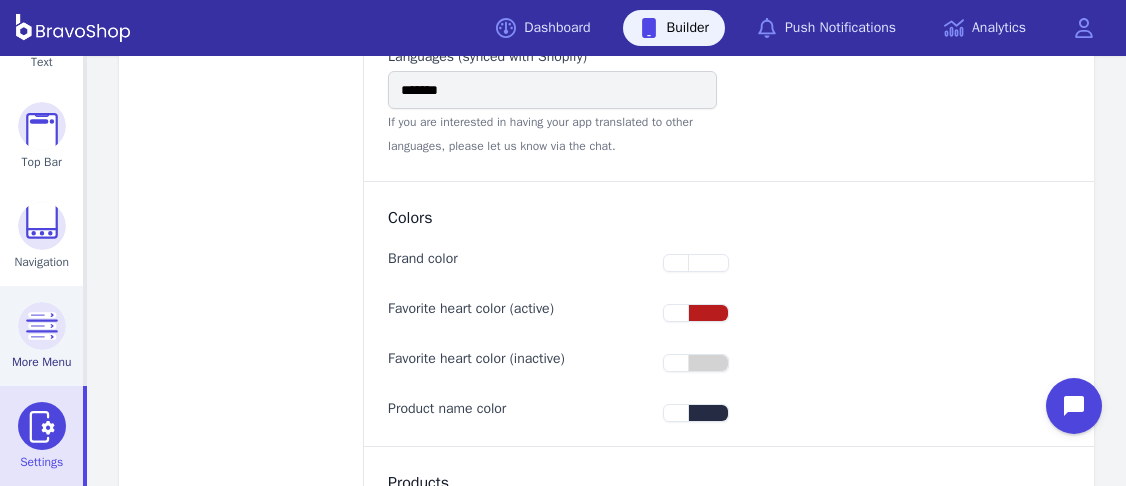 type on "**********" 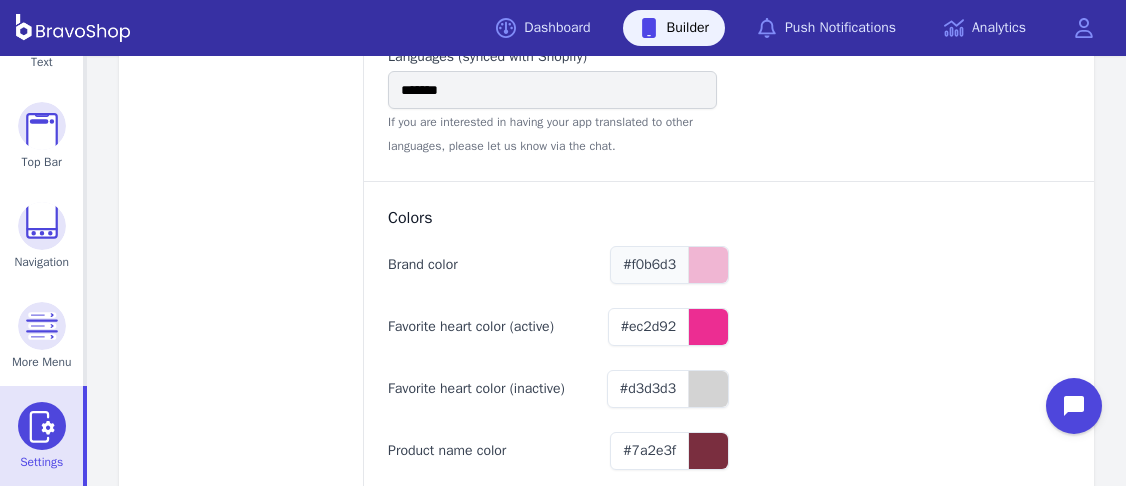 click on "#f0b6d3" at bounding box center [649, 264] 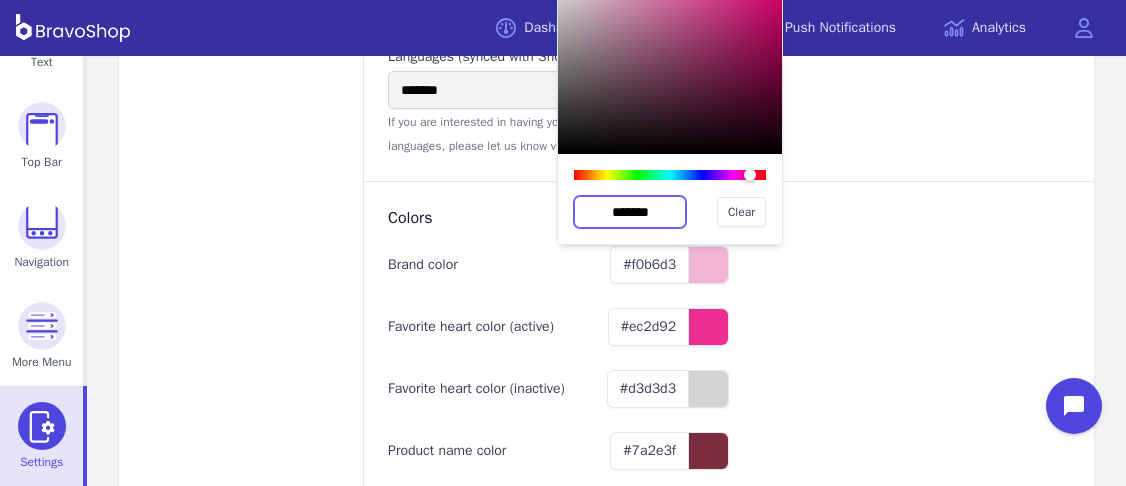 drag, startPoint x: 666, startPoint y: 210, endPoint x: 579, endPoint y: 212, distance: 87.02299 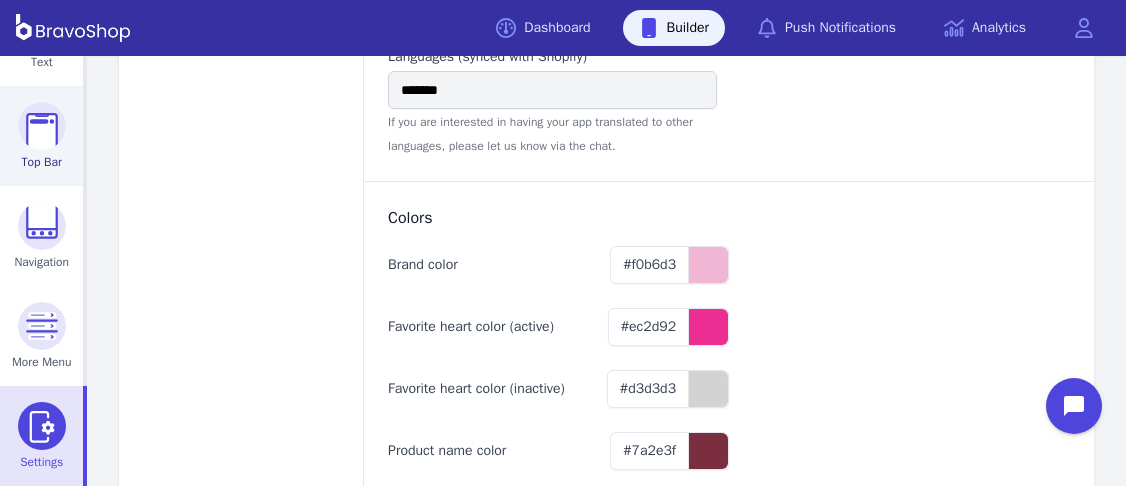 click at bounding box center [42, 126] 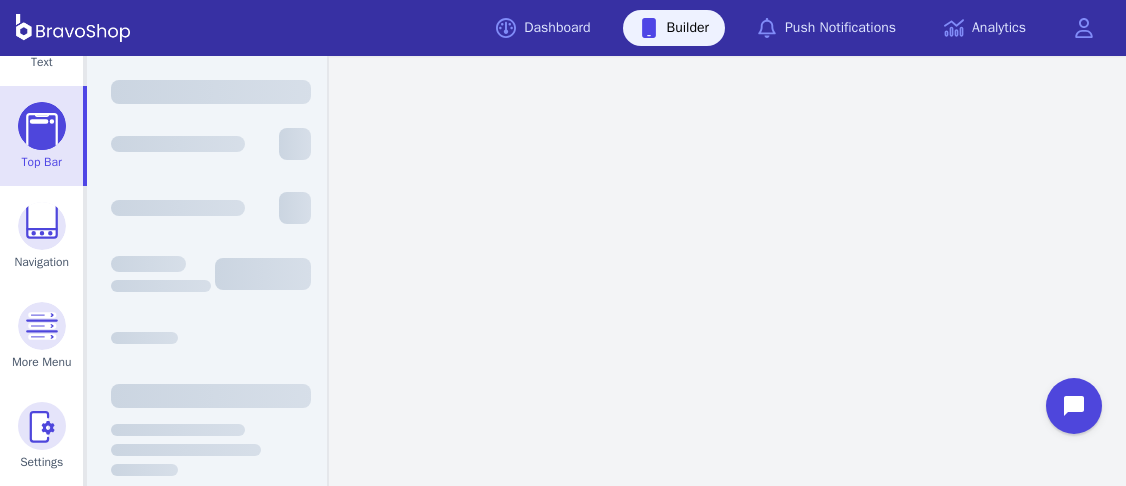 scroll, scrollTop: 0, scrollLeft: 0, axis: both 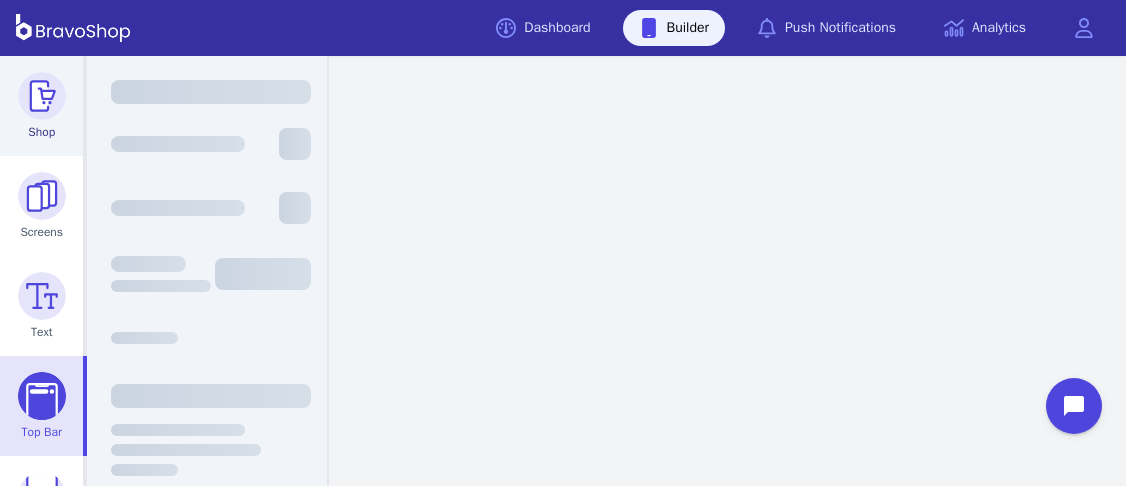 click at bounding box center [42, 96] 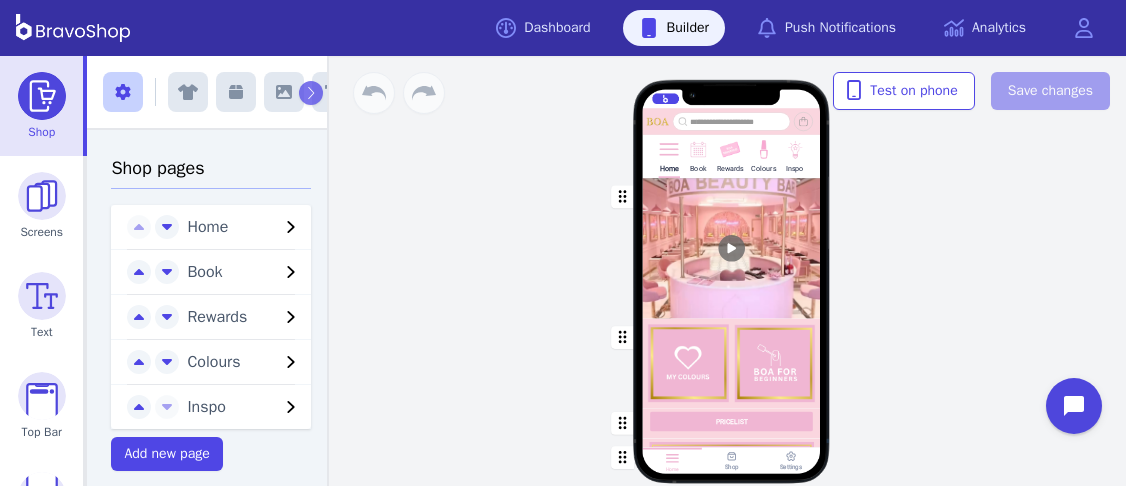 click at bounding box center (732, 248) 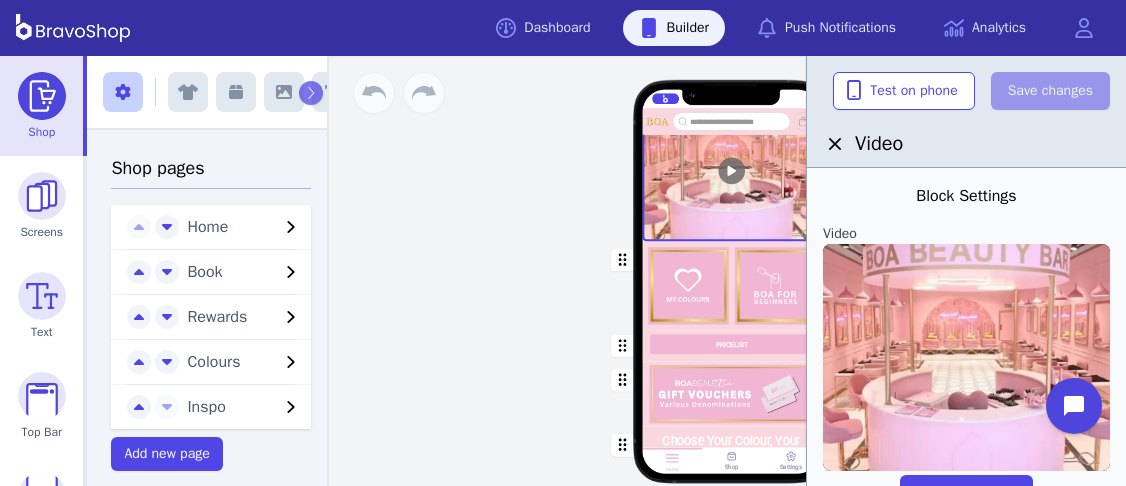 scroll, scrollTop: 276, scrollLeft: 0, axis: vertical 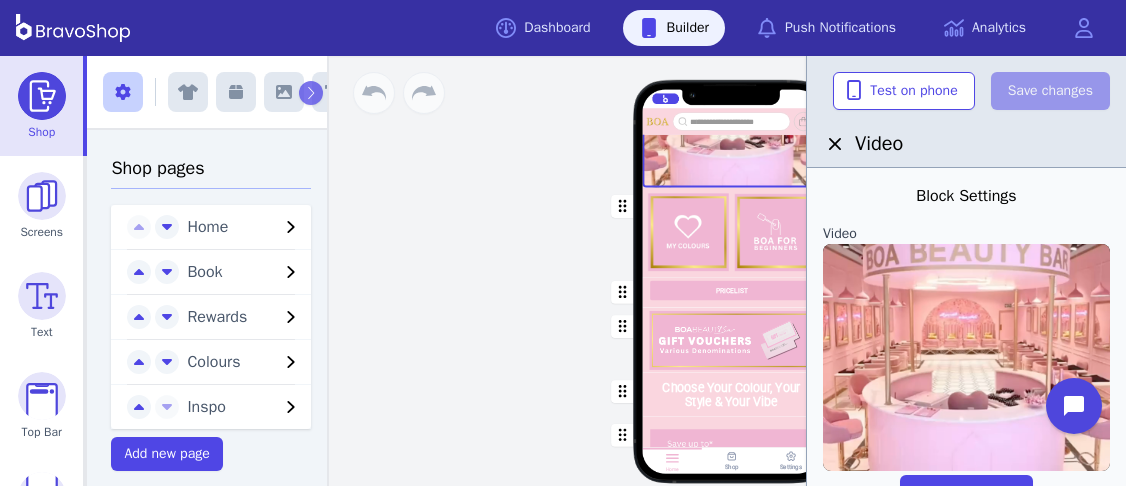 click at bounding box center (732, 339) 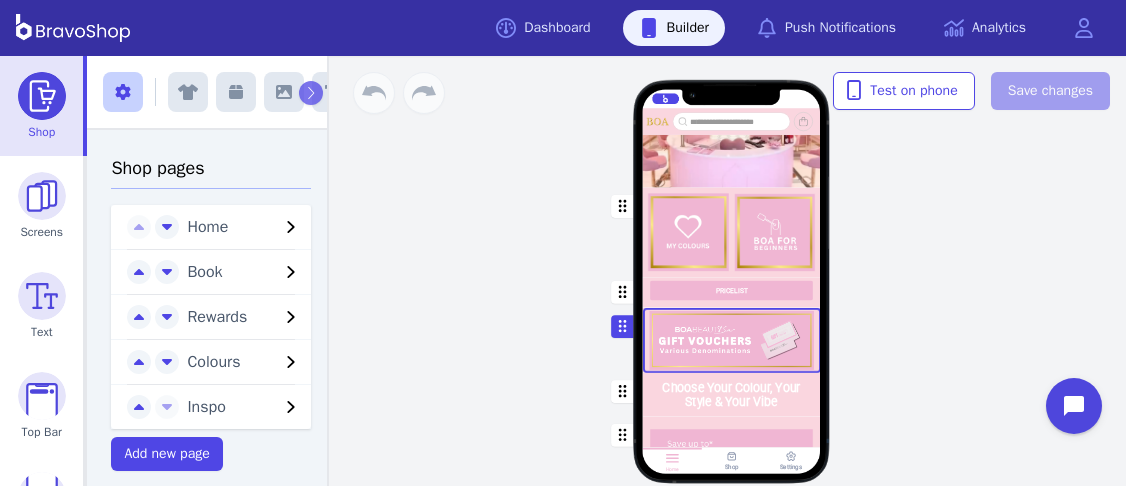 scroll, scrollTop: 469, scrollLeft: 0, axis: vertical 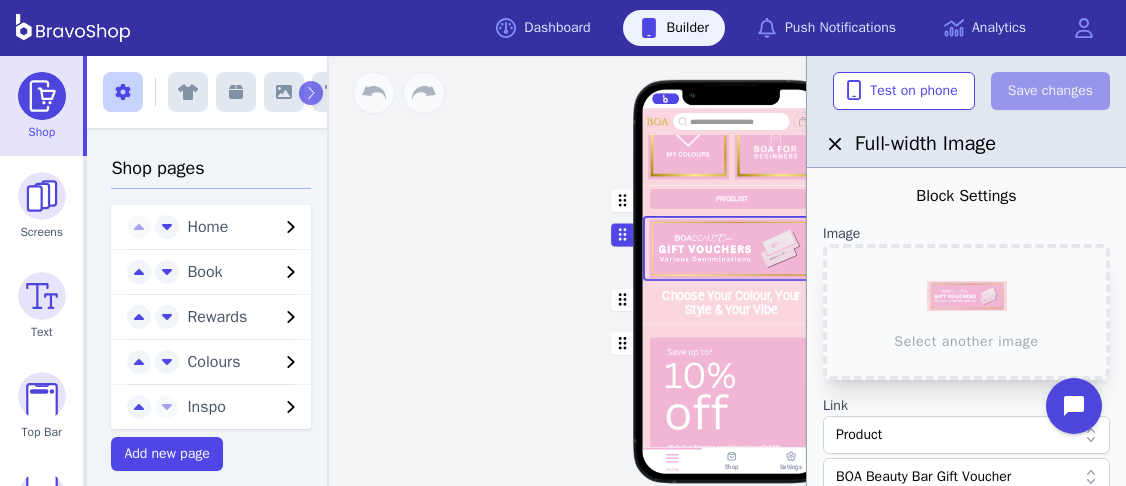 click at bounding box center [732, 303] 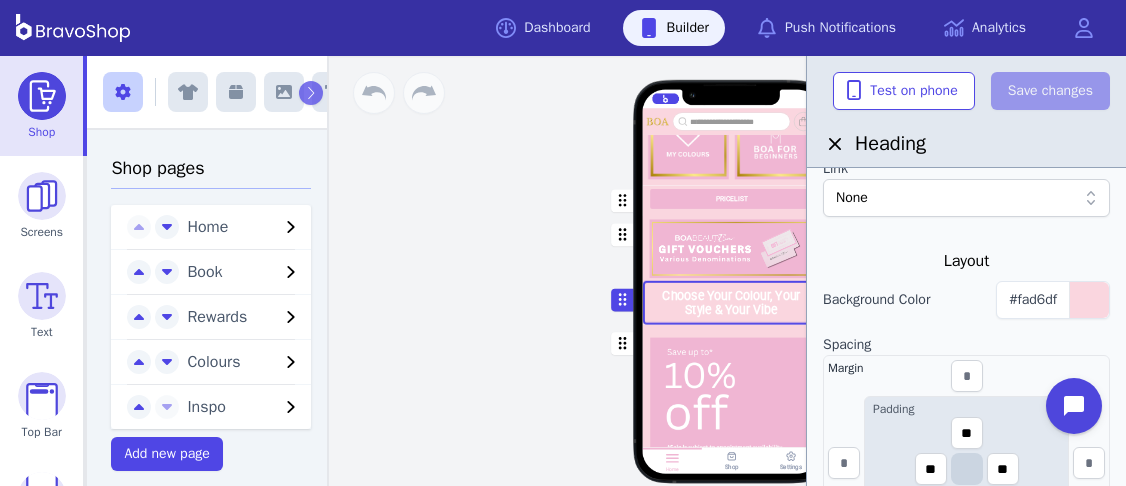 scroll, scrollTop: 366, scrollLeft: 0, axis: vertical 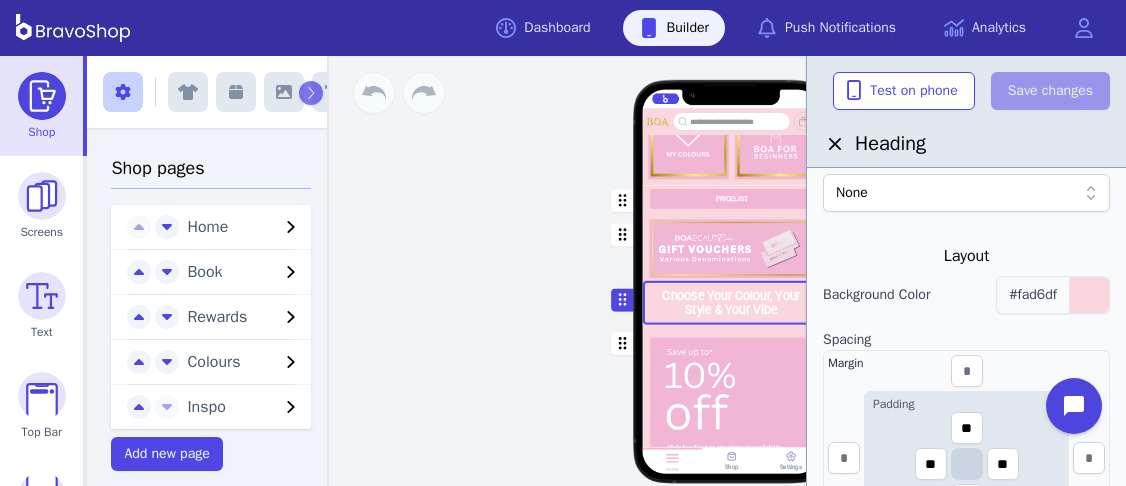 click at bounding box center (1089, 295) 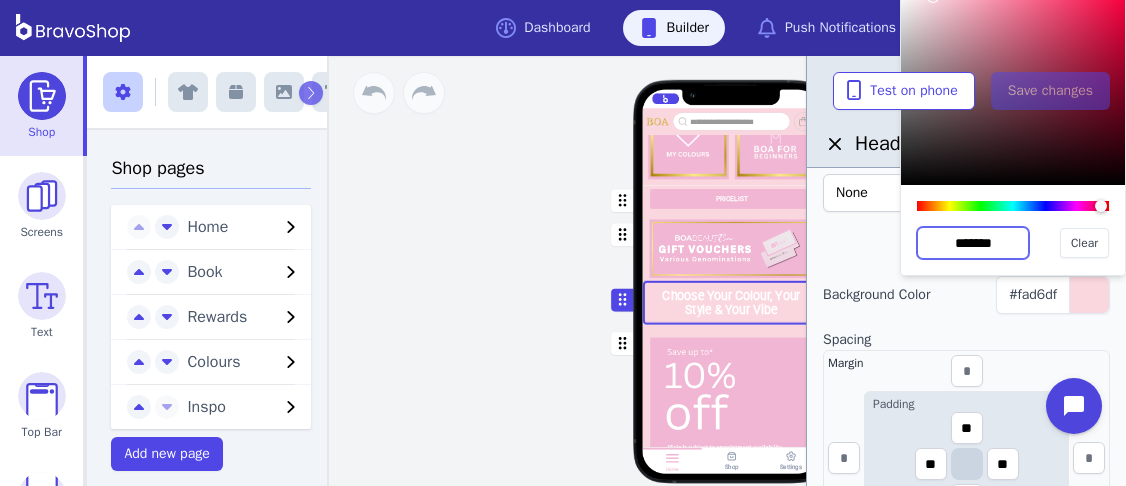 drag, startPoint x: 1014, startPoint y: 250, endPoint x: 932, endPoint y: 240, distance: 82.607506 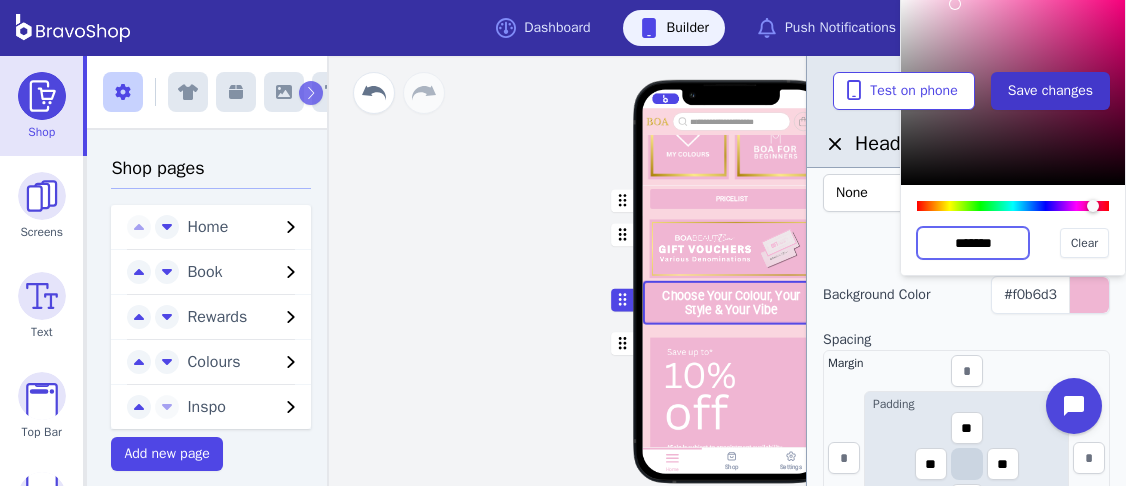 type on "*******" 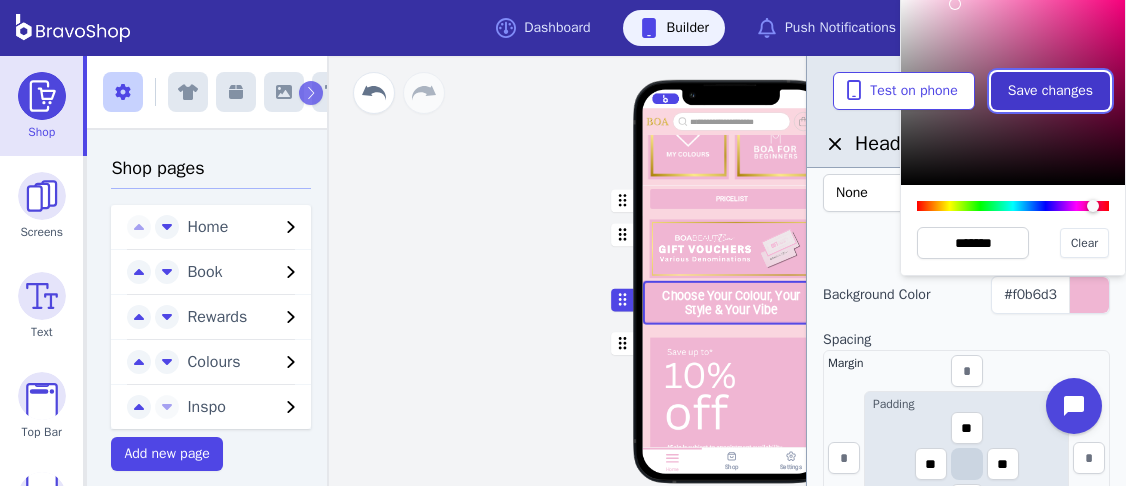 click on "Save changes" at bounding box center [1050, 91] 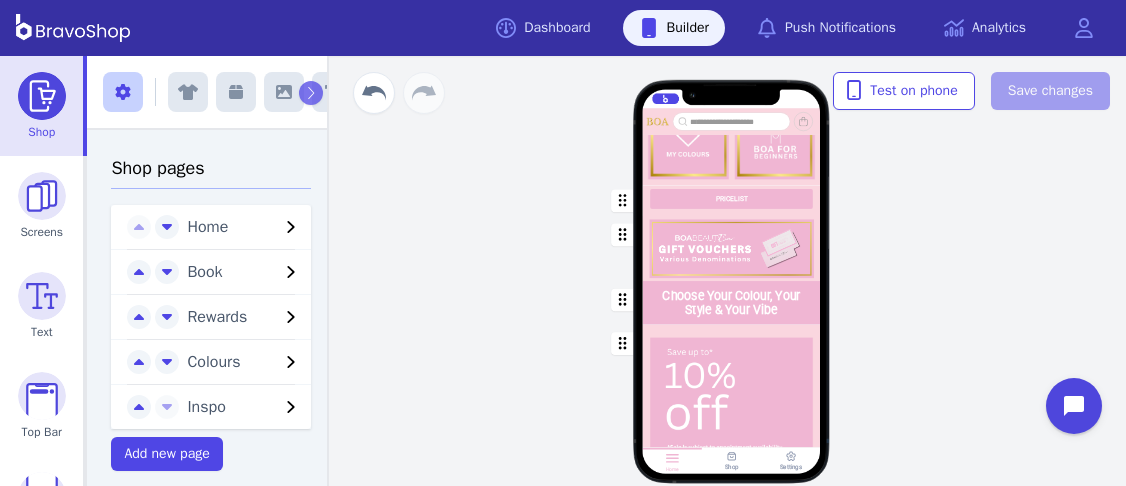 click at bounding box center (732, 248) 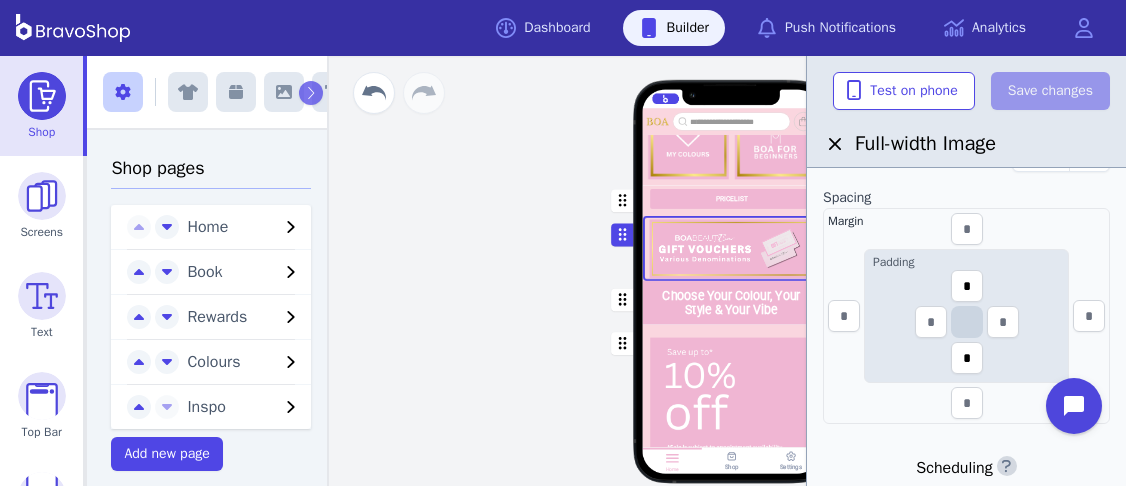 scroll, scrollTop: 505, scrollLeft: 0, axis: vertical 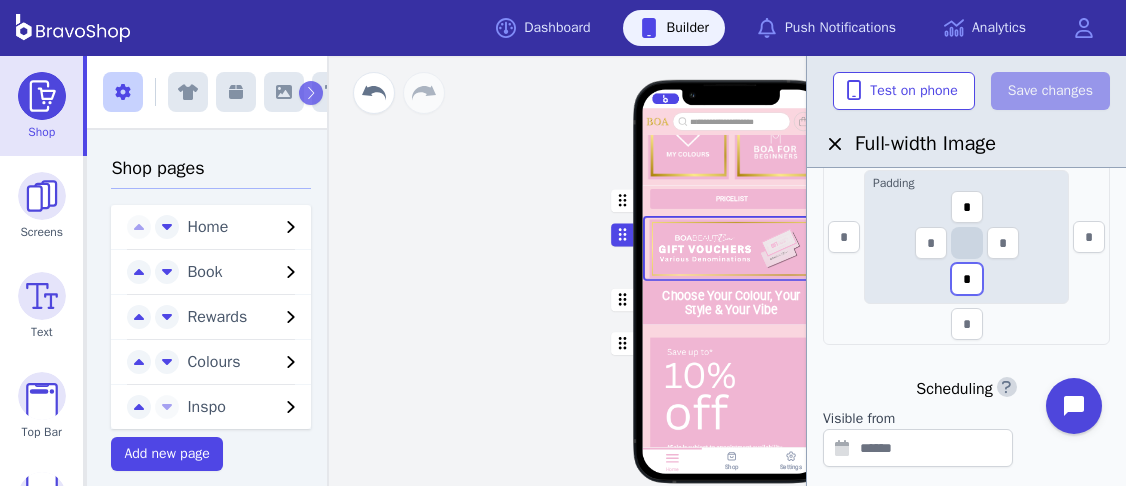 drag, startPoint x: 979, startPoint y: 283, endPoint x: 959, endPoint y: 276, distance: 21.189621 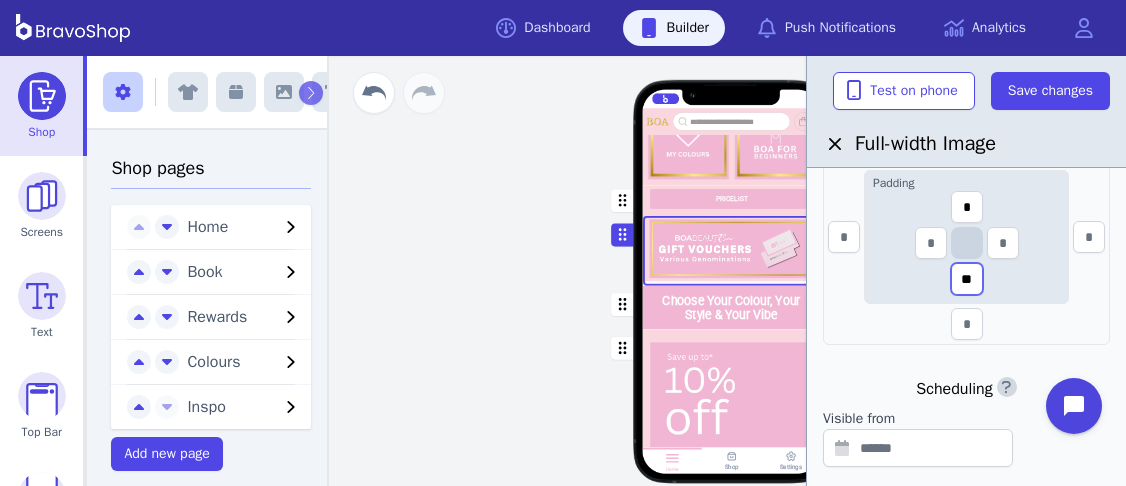 type on "**" 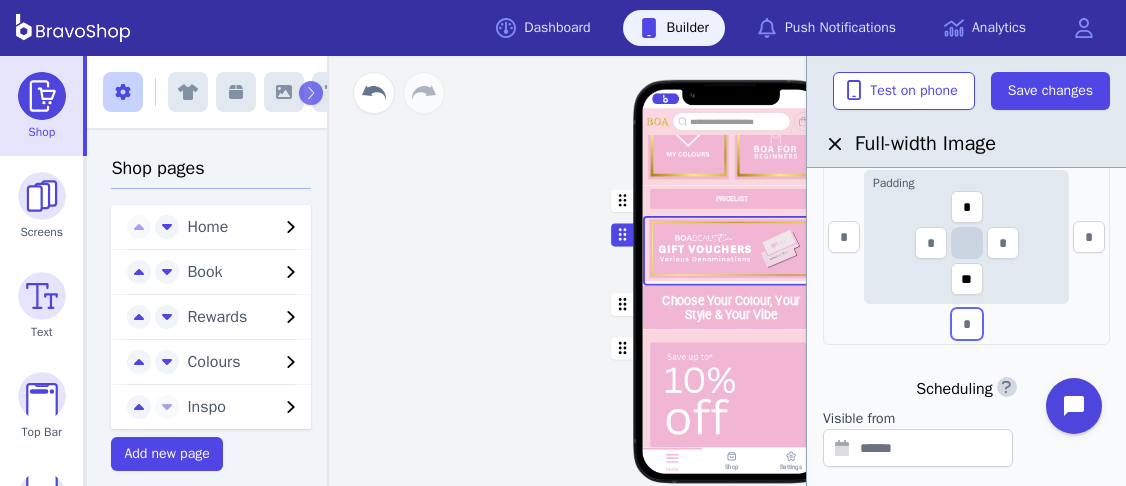 click at bounding box center (967, 324) 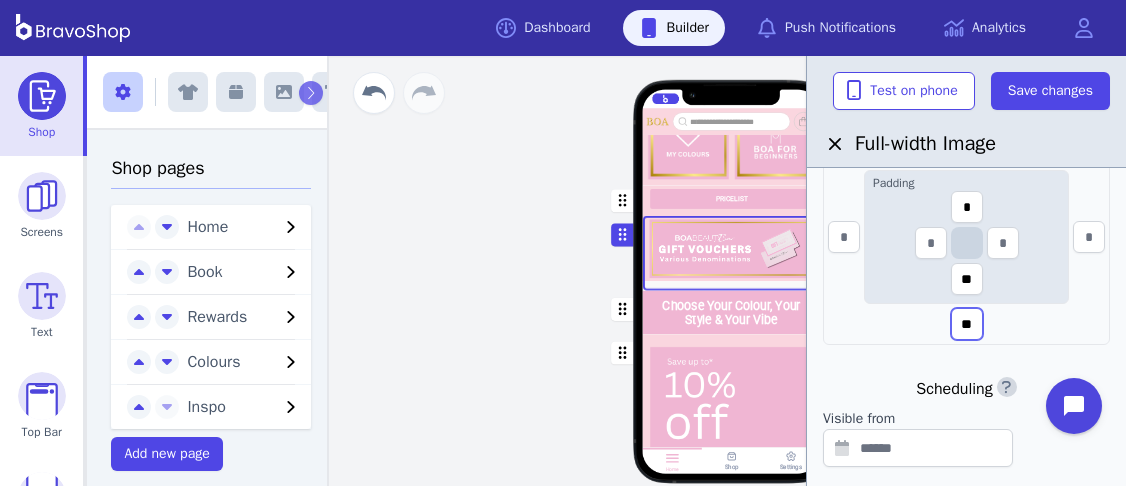 type on "**" 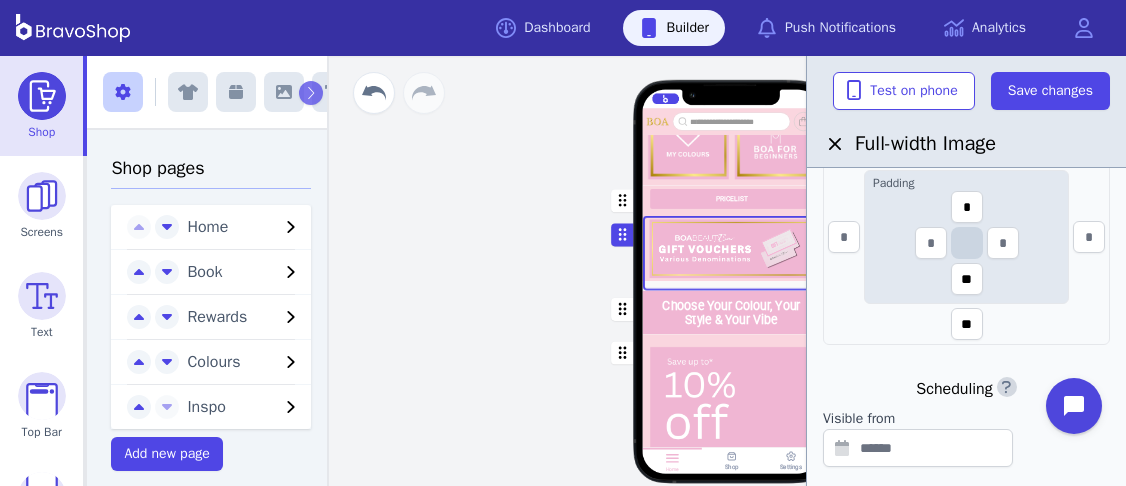 click on "Margin Padding * ** **" at bounding box center [966, 237] 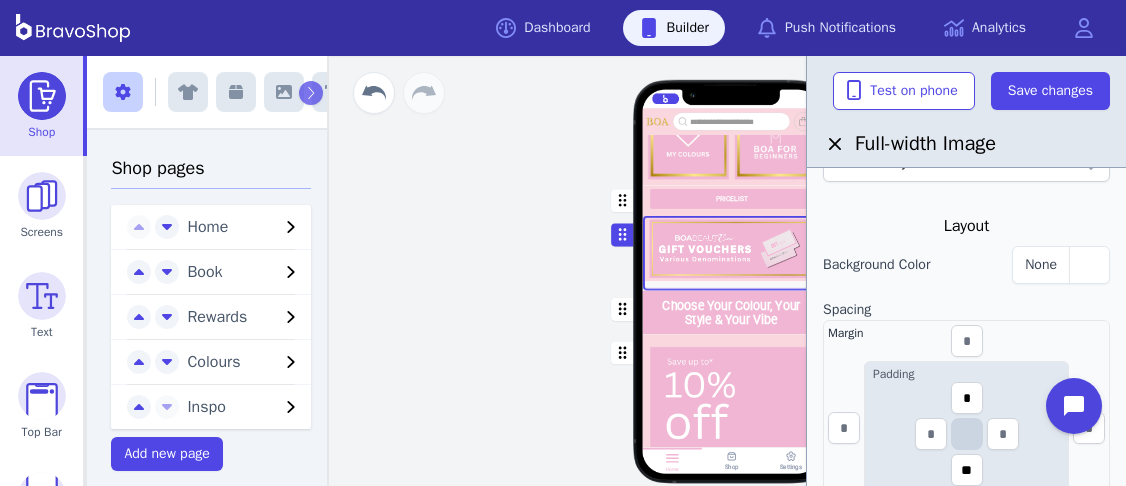 scroll, scrollTop: 315, scrollLeft: 0, axis: vertical 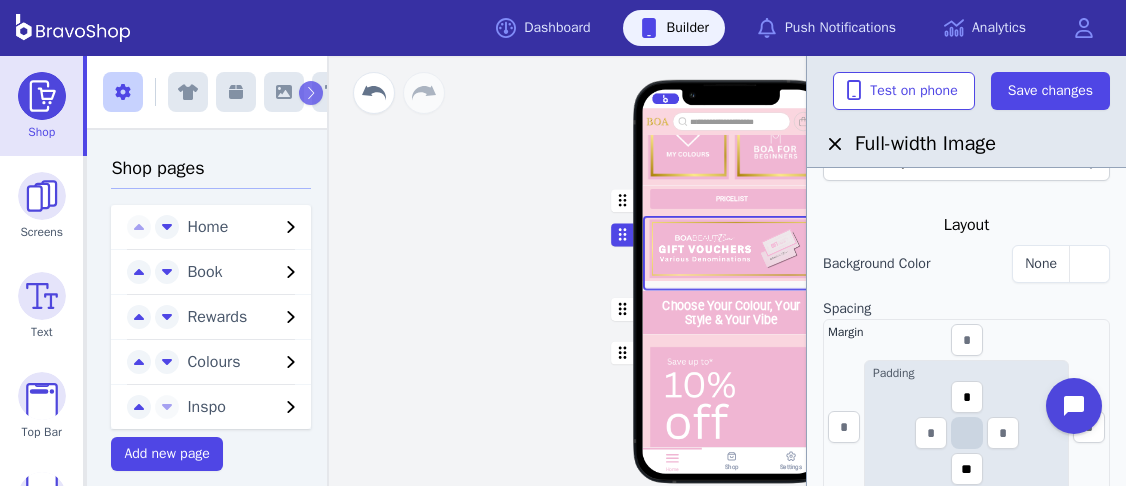 click at bounding box center (732, 200) 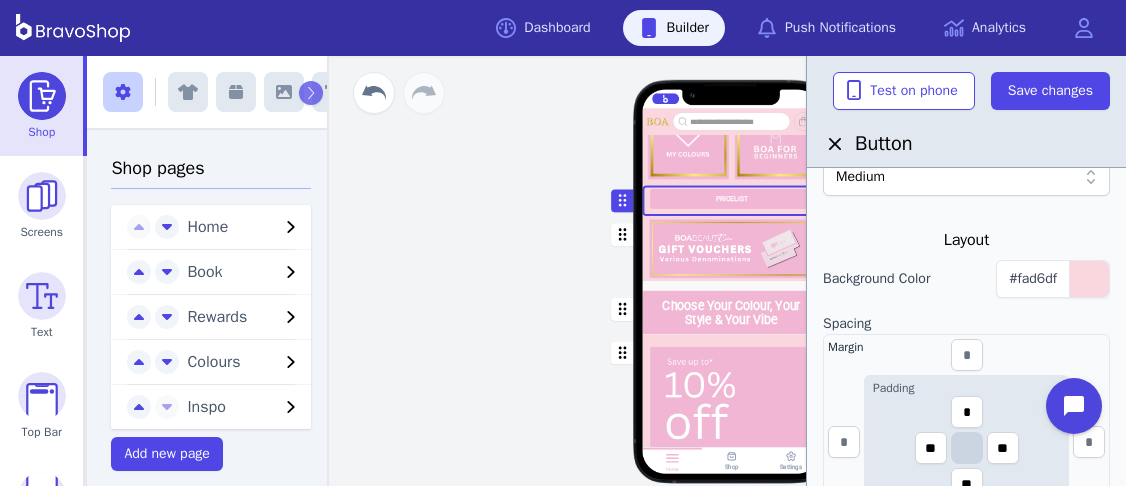 scroll, scrollTop: 503, scrollLeft: 0, axis: vertical 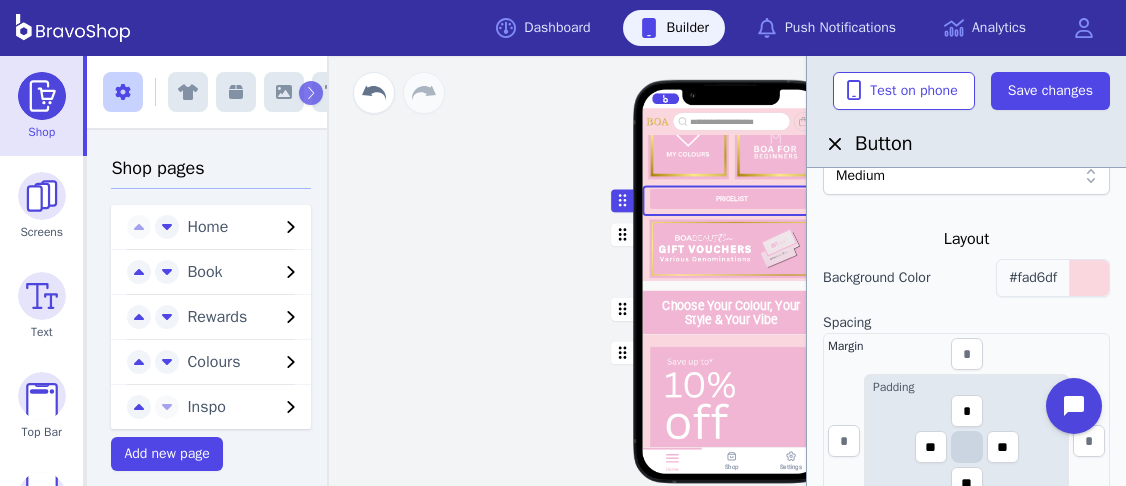 click on "#fad6df" at bounding box center [1033, 277] 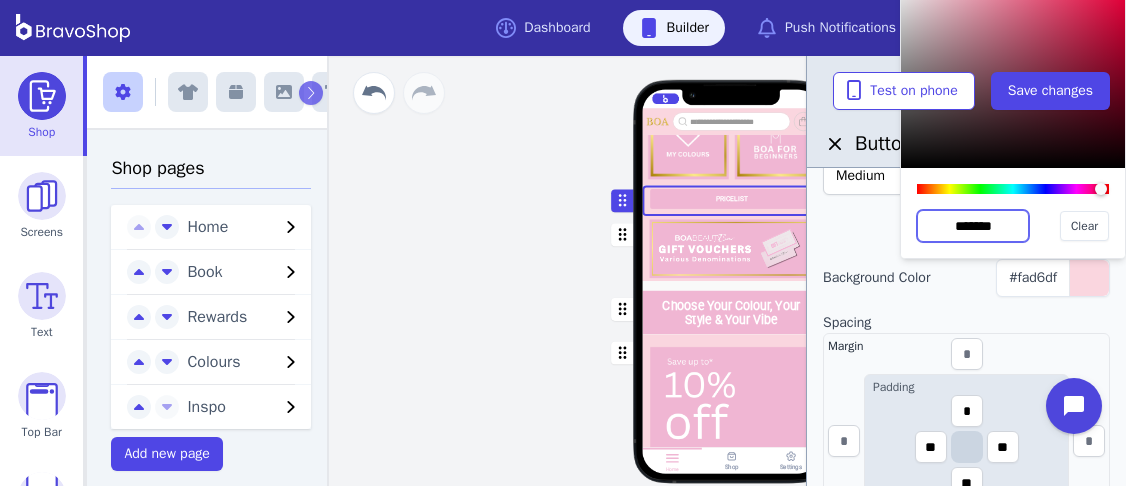 drag, startPoint x: 1008, startPoint y: 220, endPoint x: 921, endPoint y: 225, distance: 87.14356 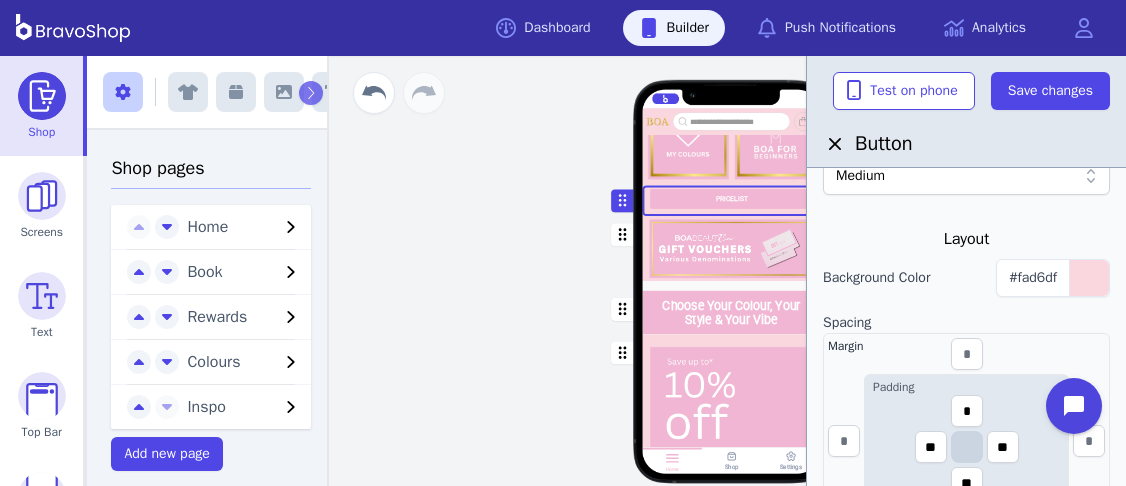 click at bounding box center (732, 253) 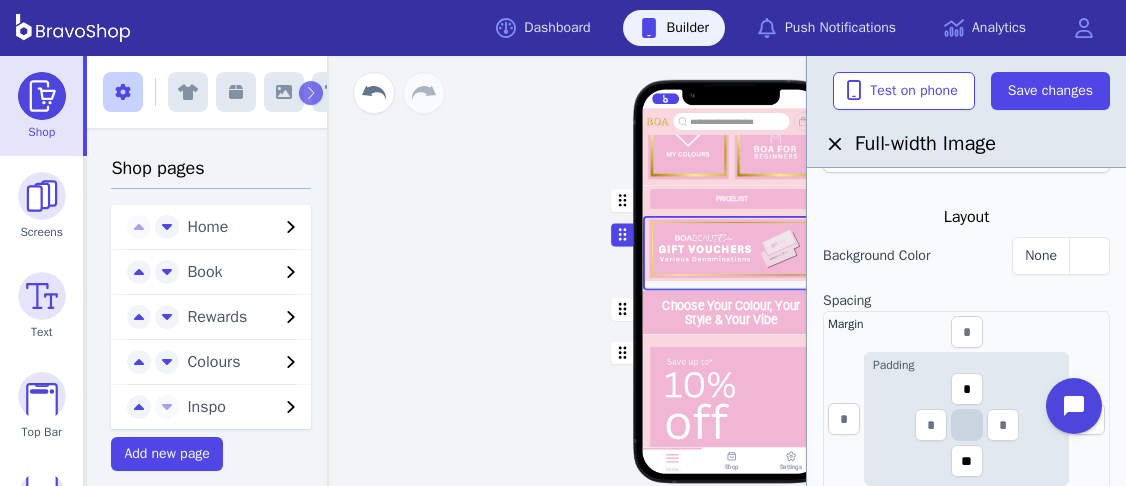 scroll, scrollTop: 334, scrollLeft: 0, axis: vertical 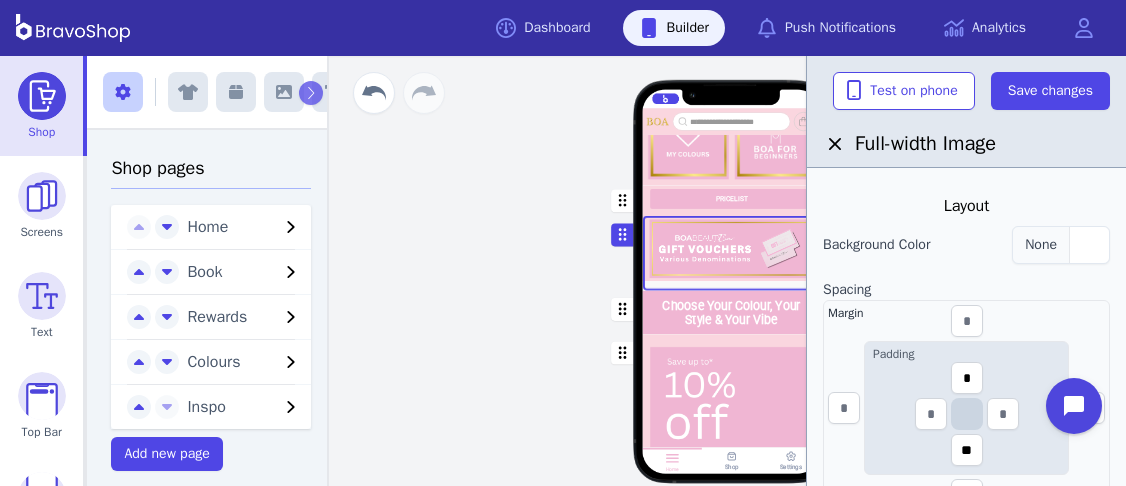 click at bounding box center (1089, 245) 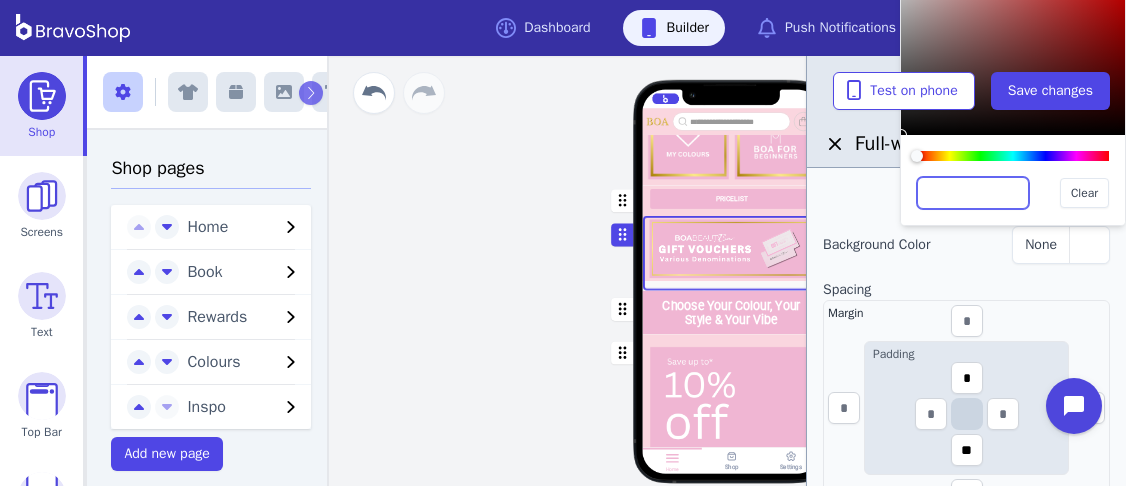 click at bounding box center [973, 193] 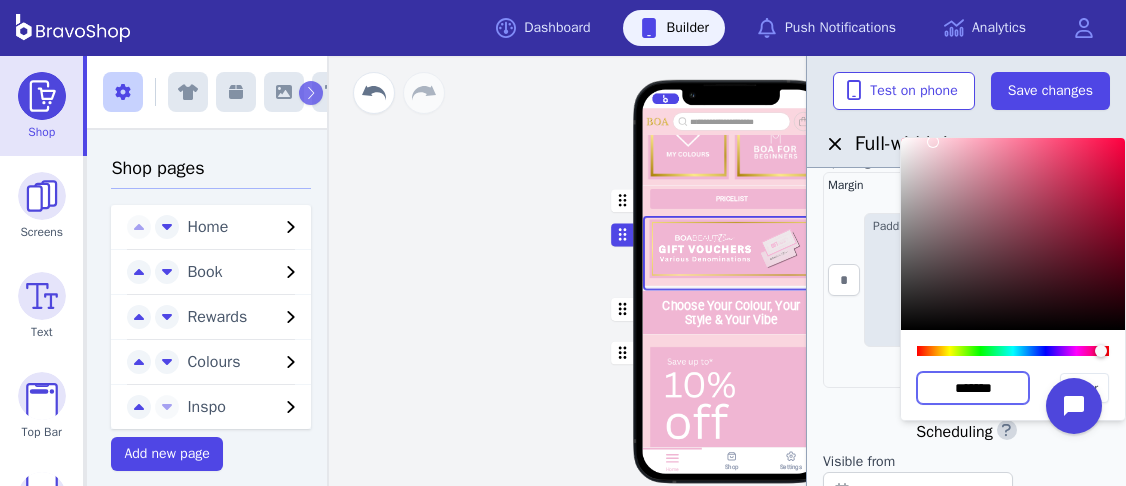 scroll, scrollTop: 460, scrollLeft: 0, axis: vertical 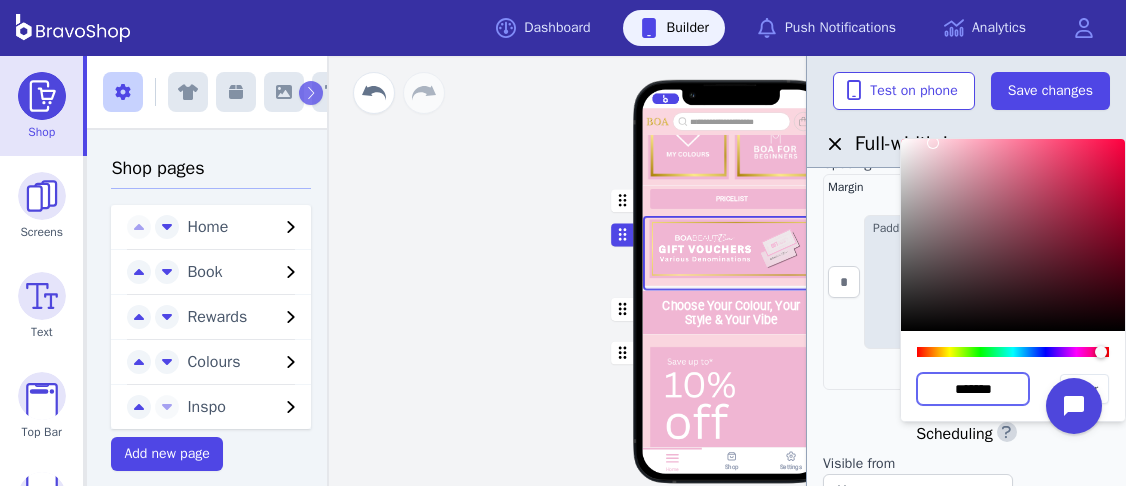 type on "*******" 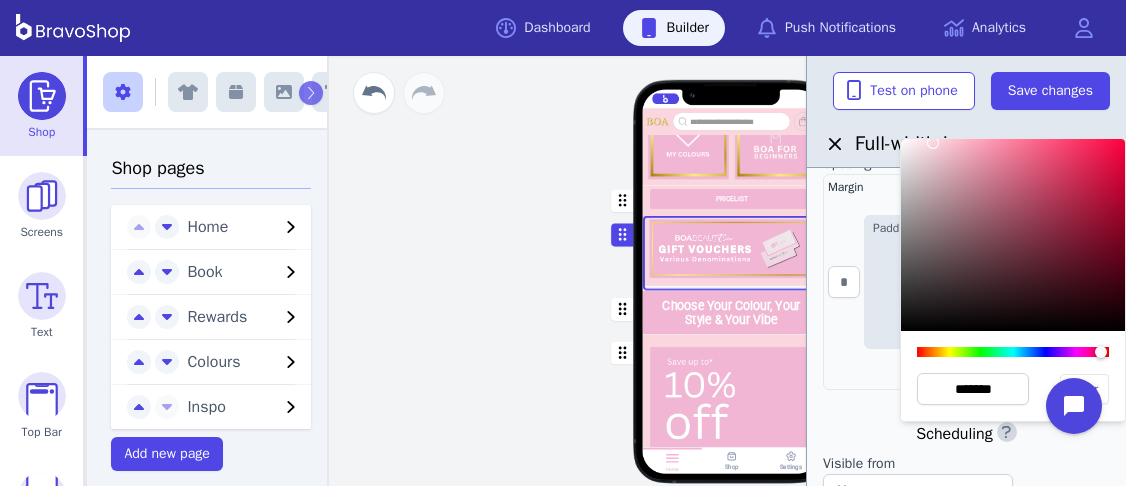 click on "Padding * **" at bounding box center [966, 282] 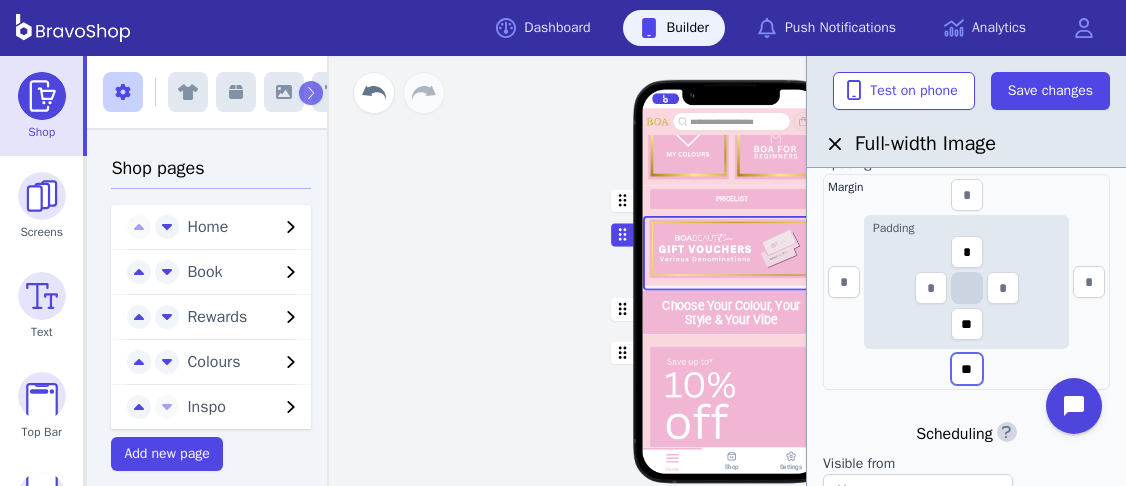 drag, startPoint x: 977, startPoint y: 366, endPoint x: 952, endPoint y: 363, distance: 25.179358 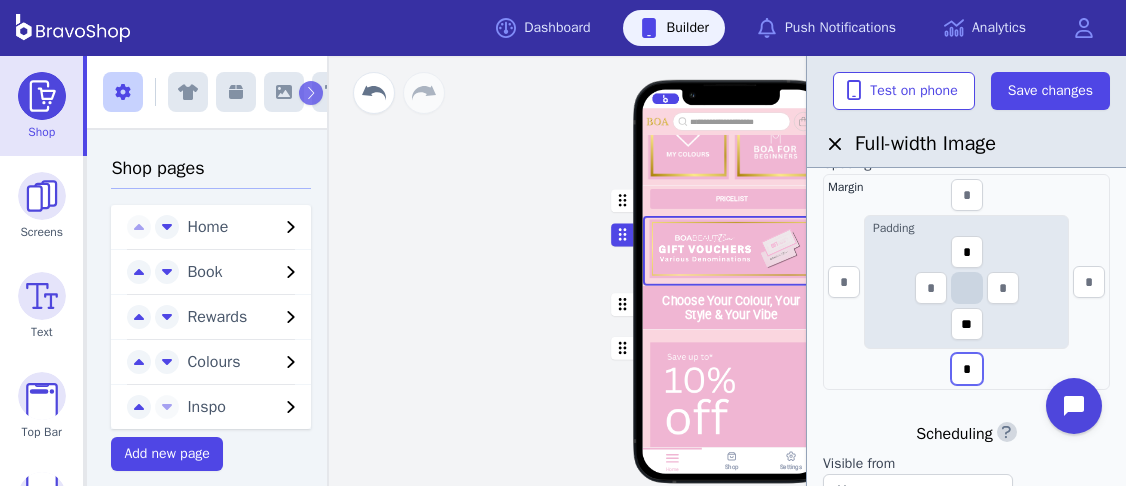 type on "*" 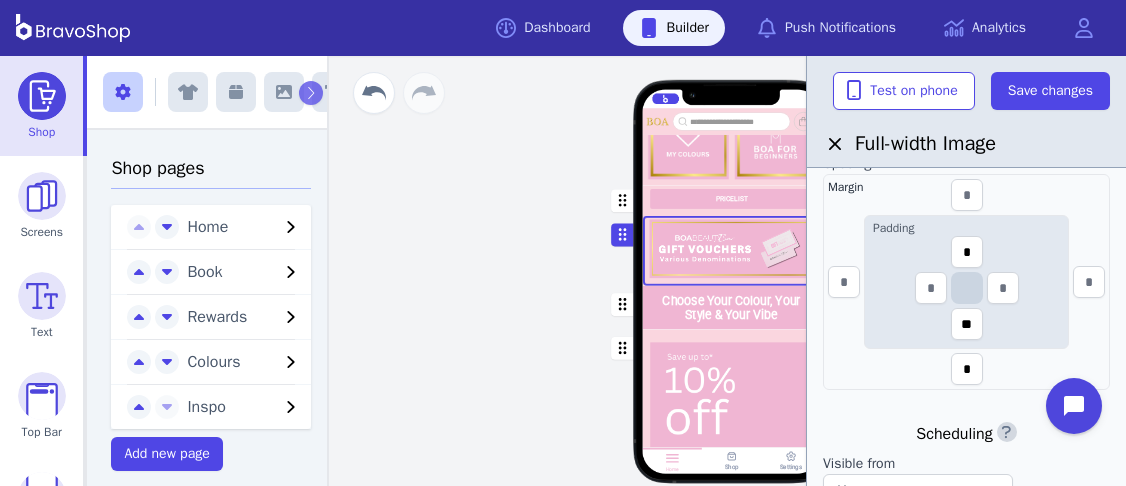 click at bounding box center [732, 307] 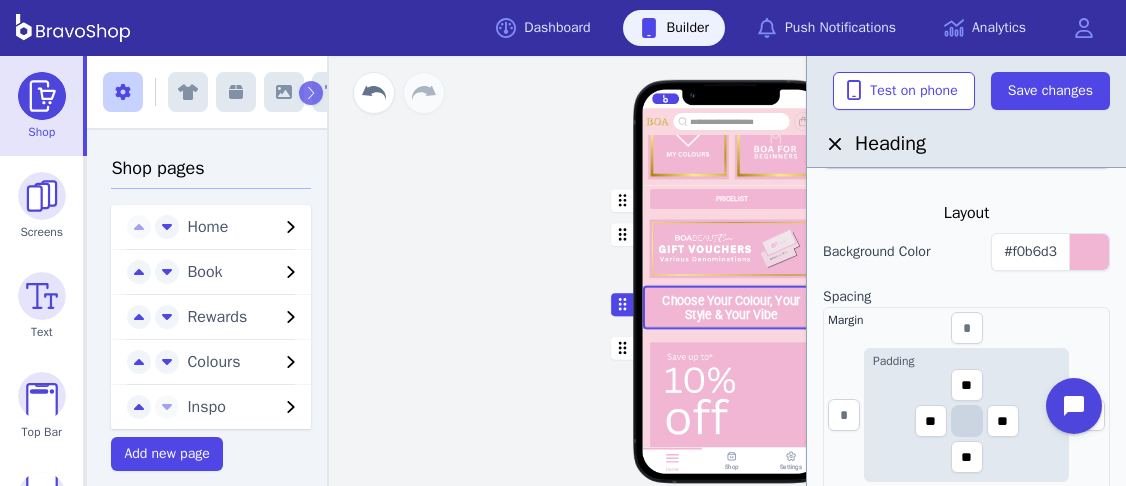 scroll, scrollTop: 421, scrollLeft: 0, axis: vertical 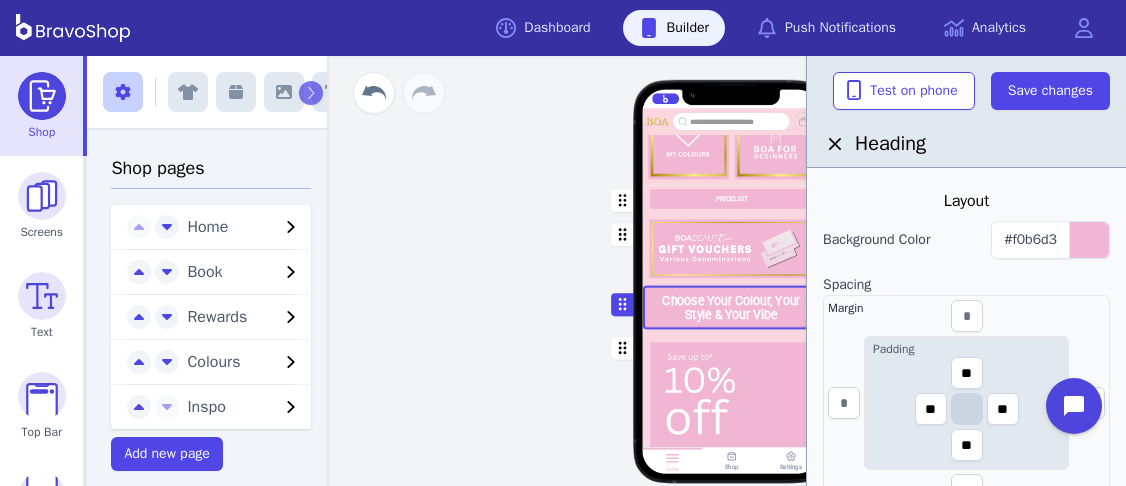click at bounding box center [732, 251] 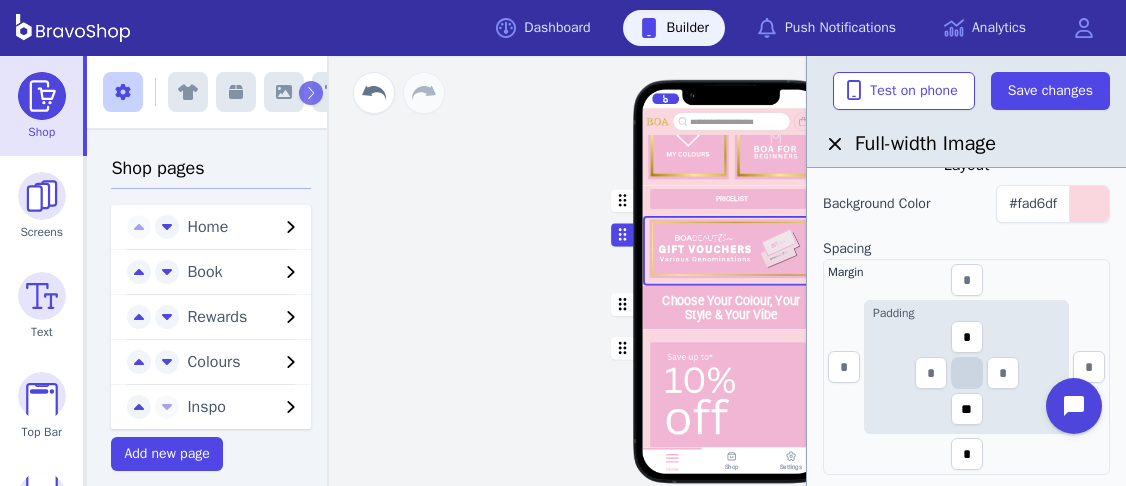 scroll, scrollTop: 377, scrollLeft: 0, axis: vertical 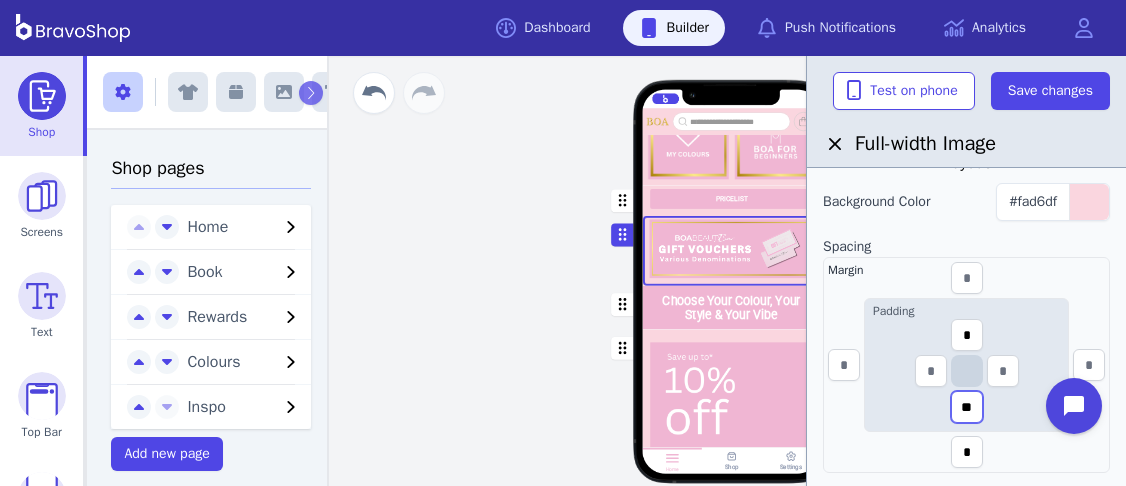 drag, startPoint x: 977, startPoint y: 412, endPoint x: 943, endPoint y: 407, distance: 34.36568 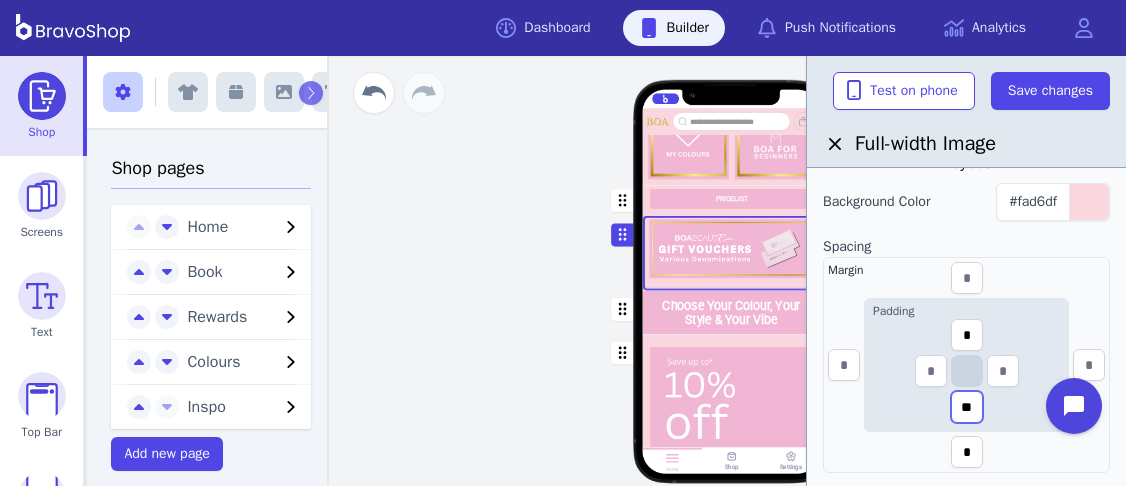 type on "**" 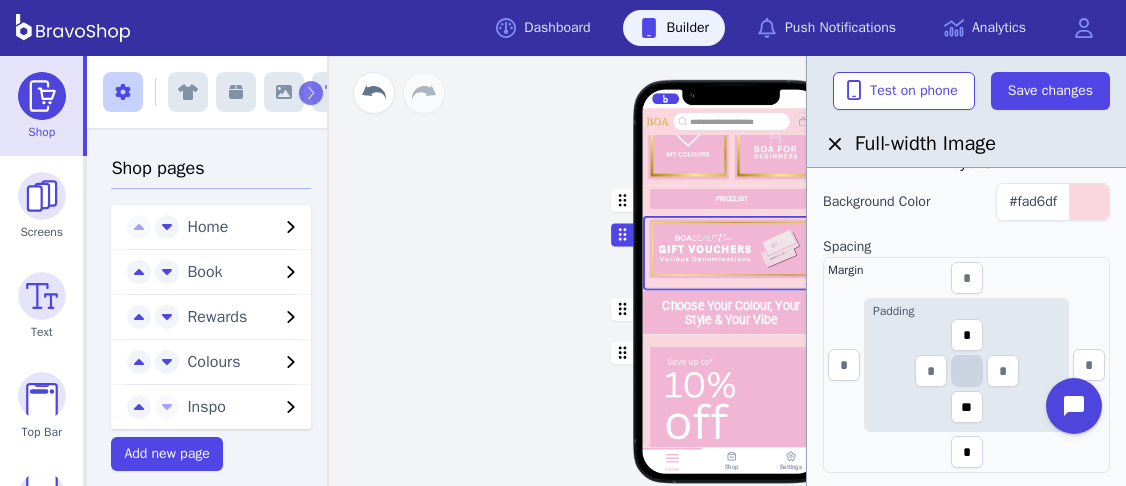 click at bounding box center (732, 446) 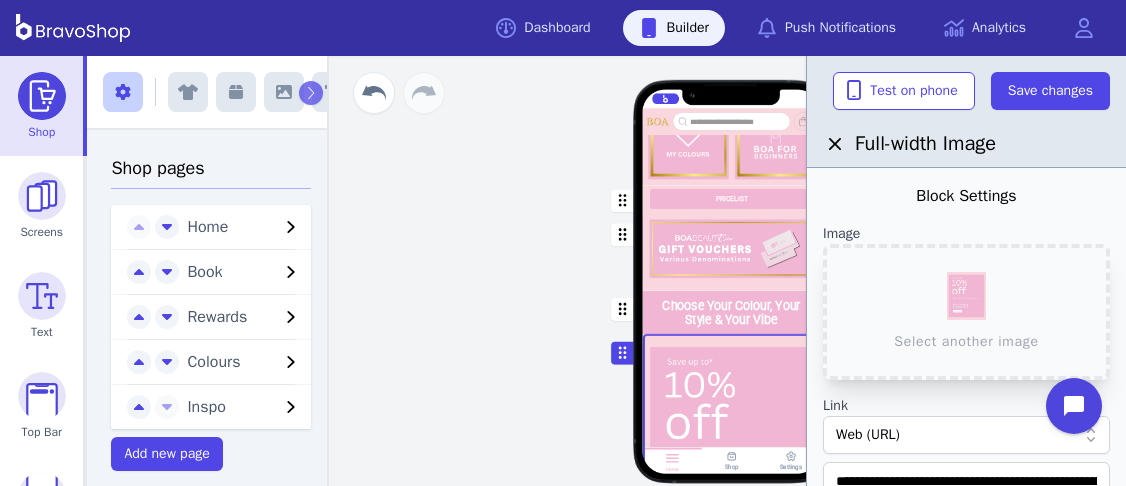click at bounding box center (732, 312) 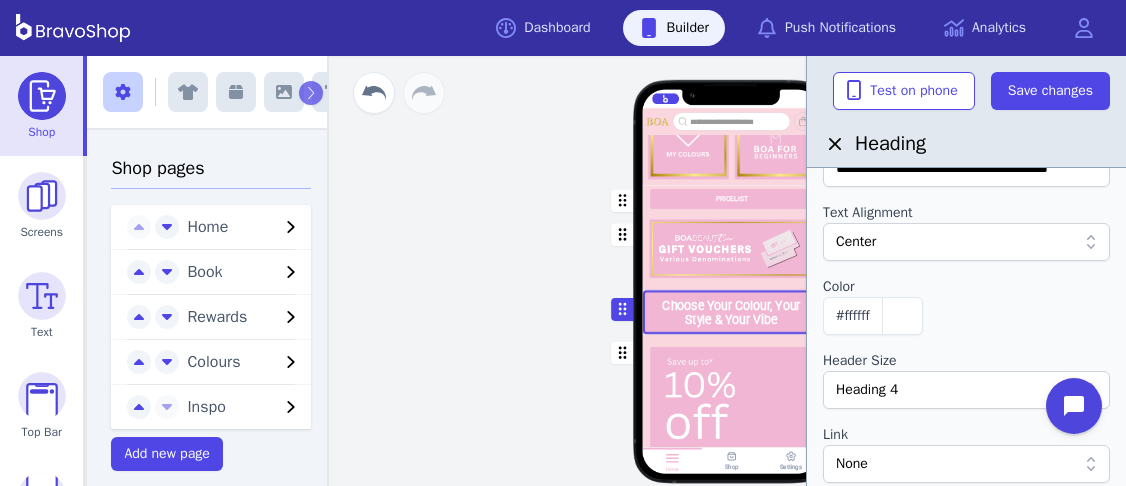 scroll, scrollTop: 97, scrollLeft: 0, axis: vertical 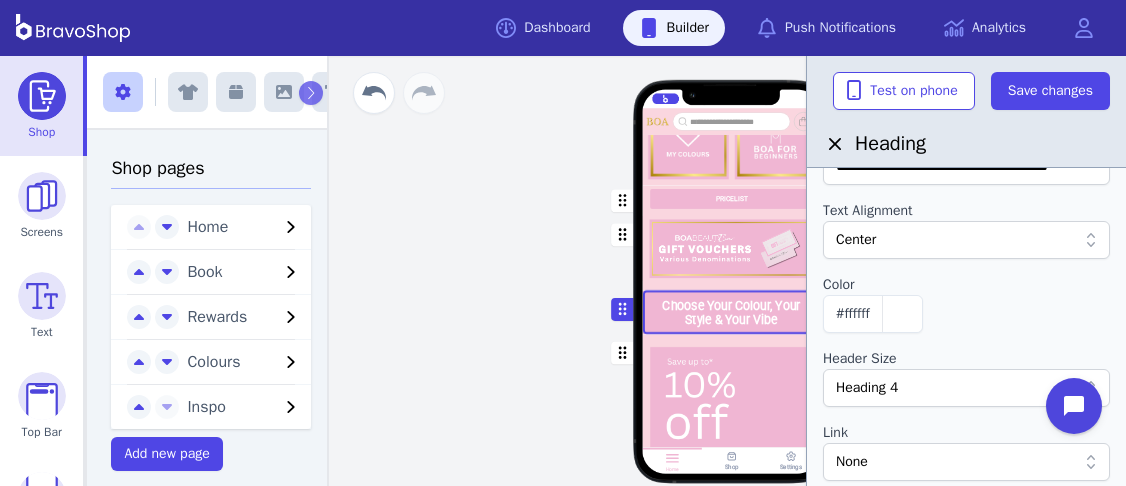 click on "Heading 4" at bounding box center (956, 388) 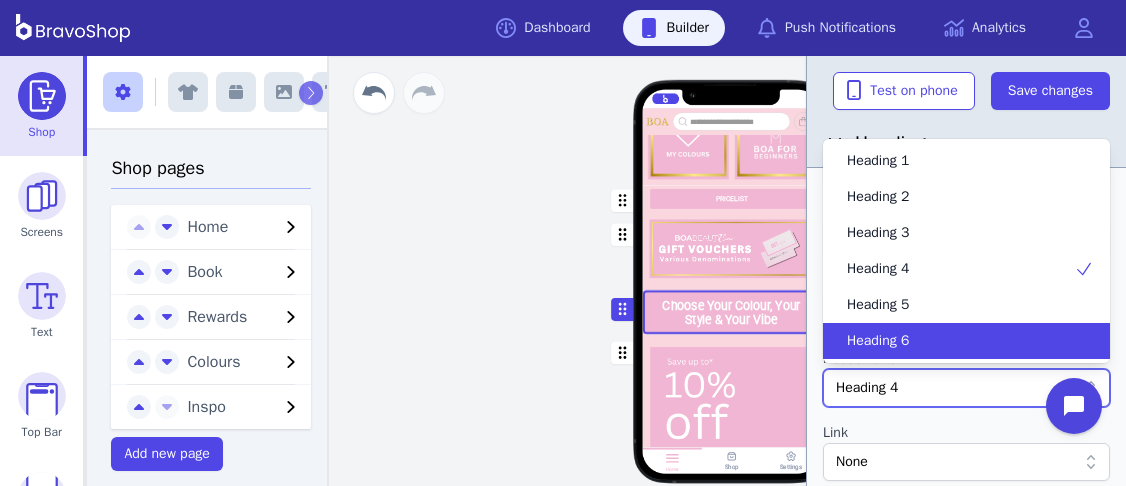 click on "Heading 6" at bounding box center [954, 341] 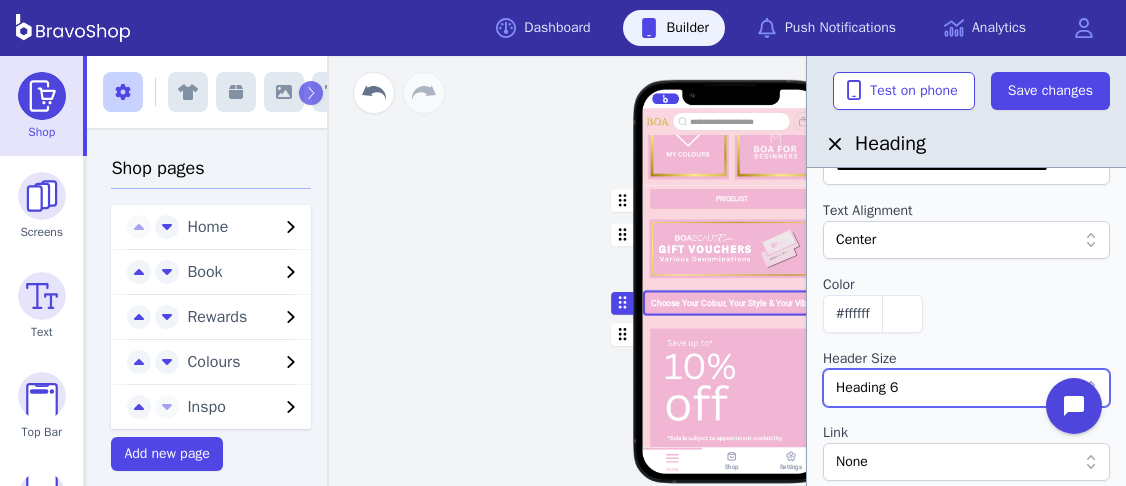 click on "Heading 6" at bounding box center [956, 388] 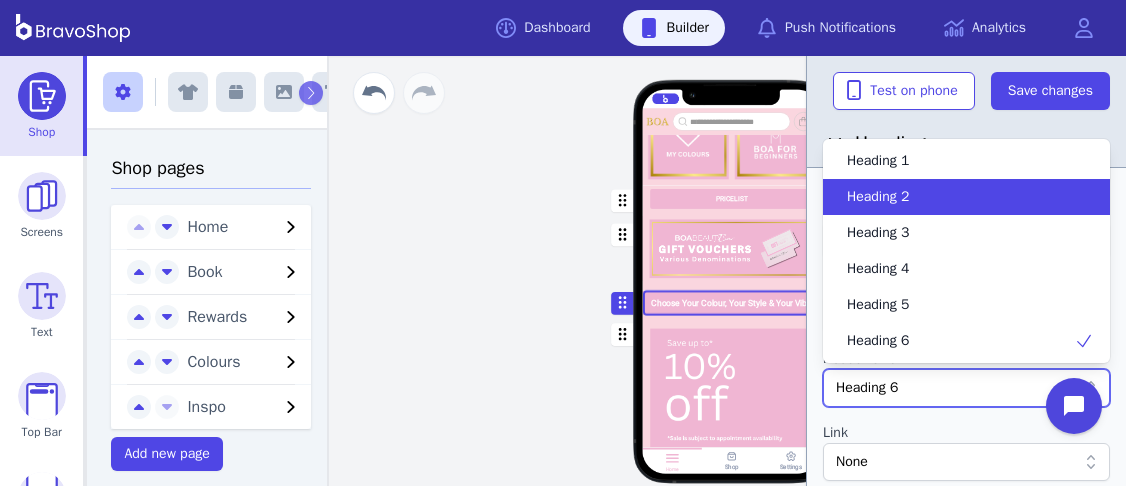 click on "Heading 2" at bounding box center [878, 197] 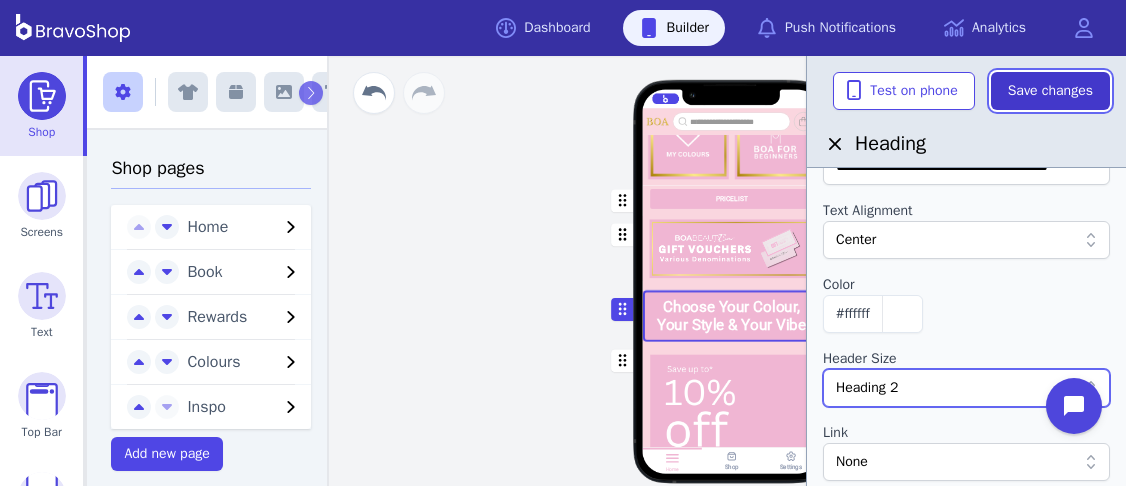 click on "Save changes" at bounding box center [1050, 91] 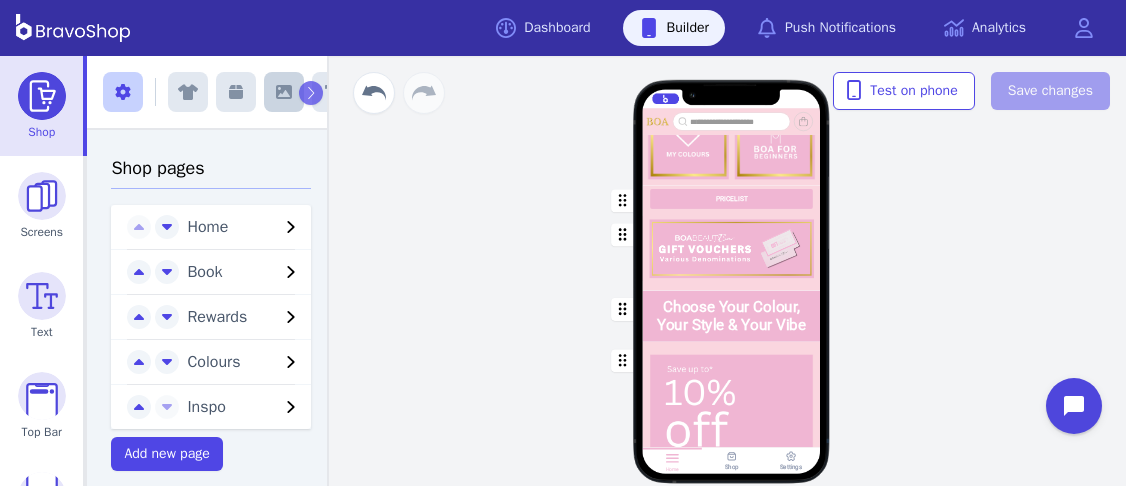click 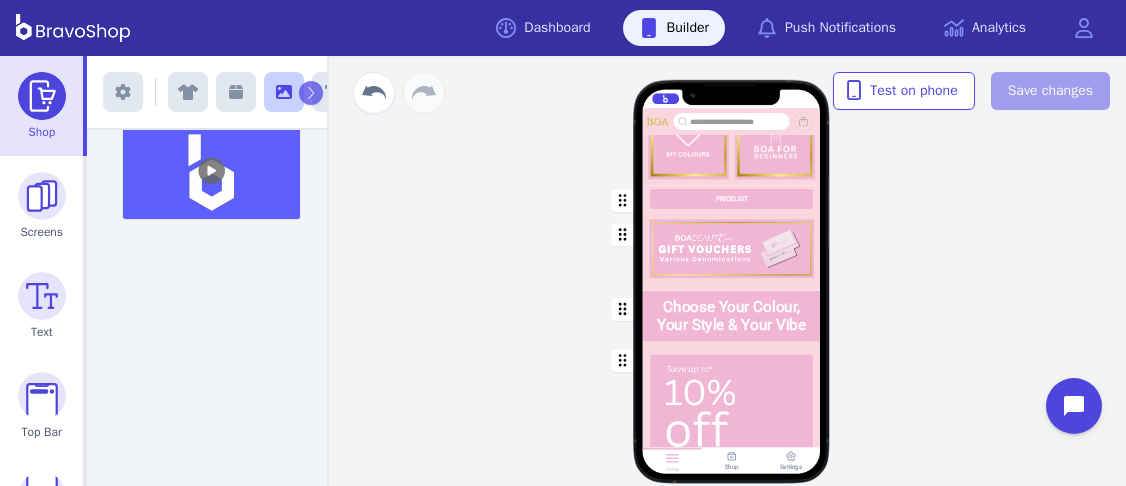scroll, scrollTop: 825, scrollLeft: 0, axis: vertical 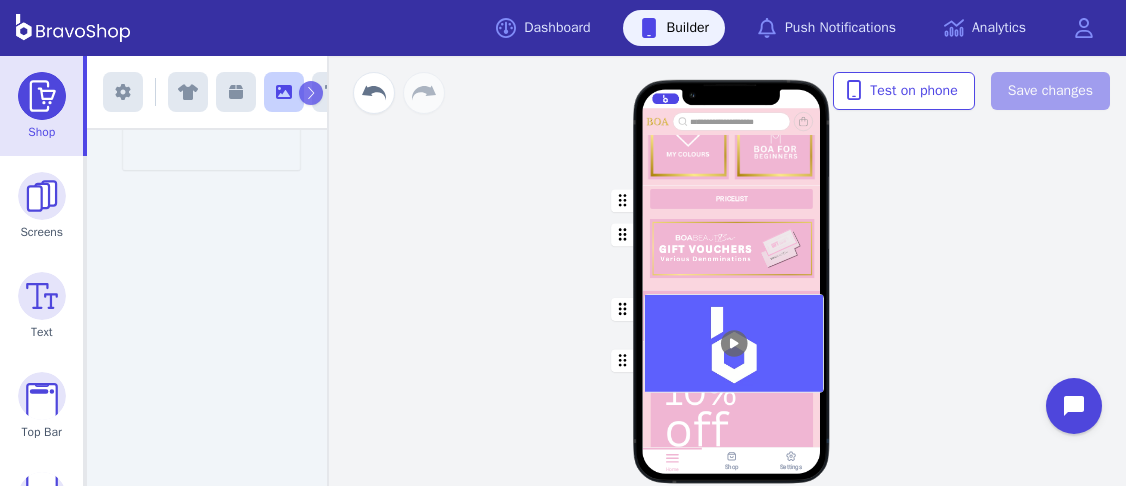 drag, startPoint x: 163, startPoint y: 181, endPoint x: 688, endPoint y: 366, distance: 556.6417 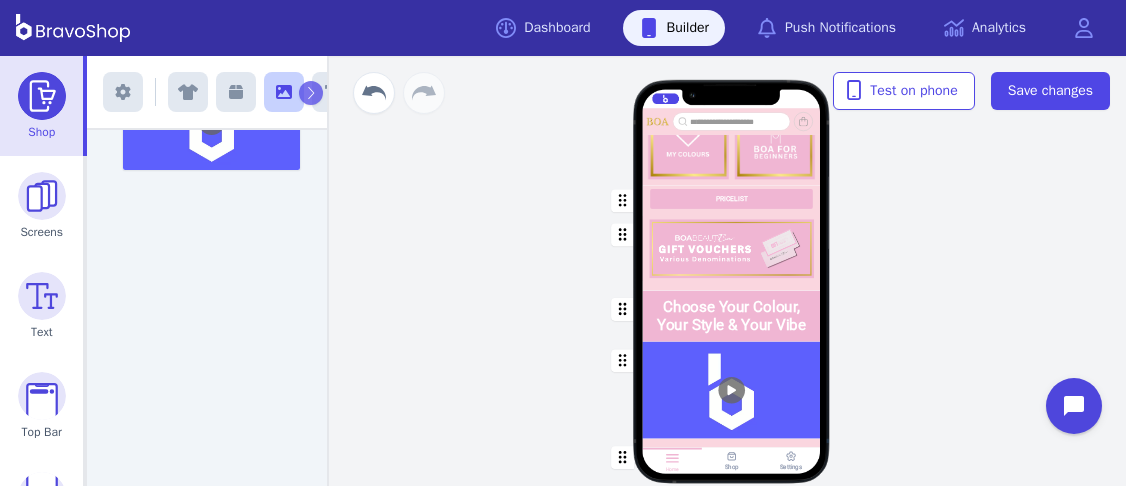 scroll, scrollTop: 643, scrollLeft: 0, axis: vertical 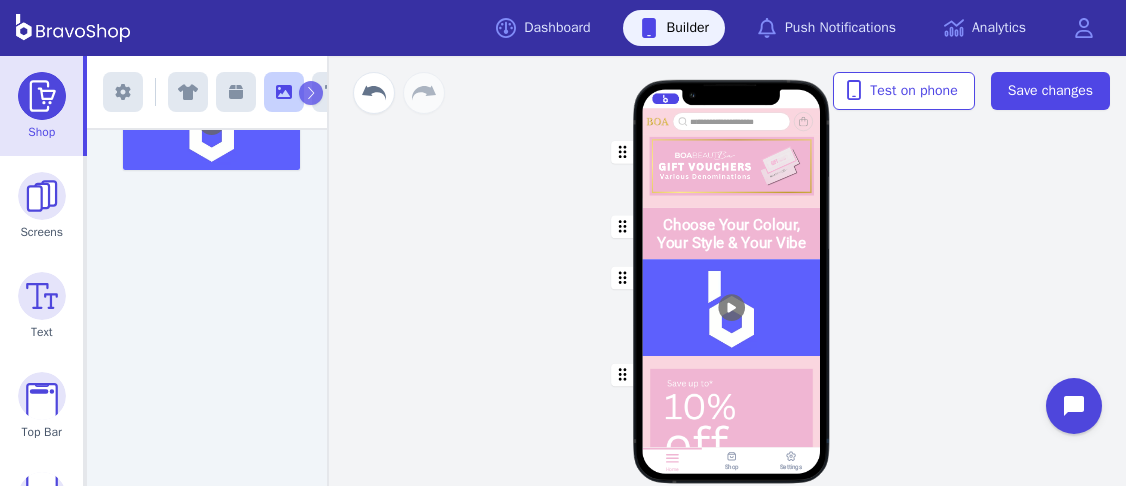 click at bounding box center [732, 307] 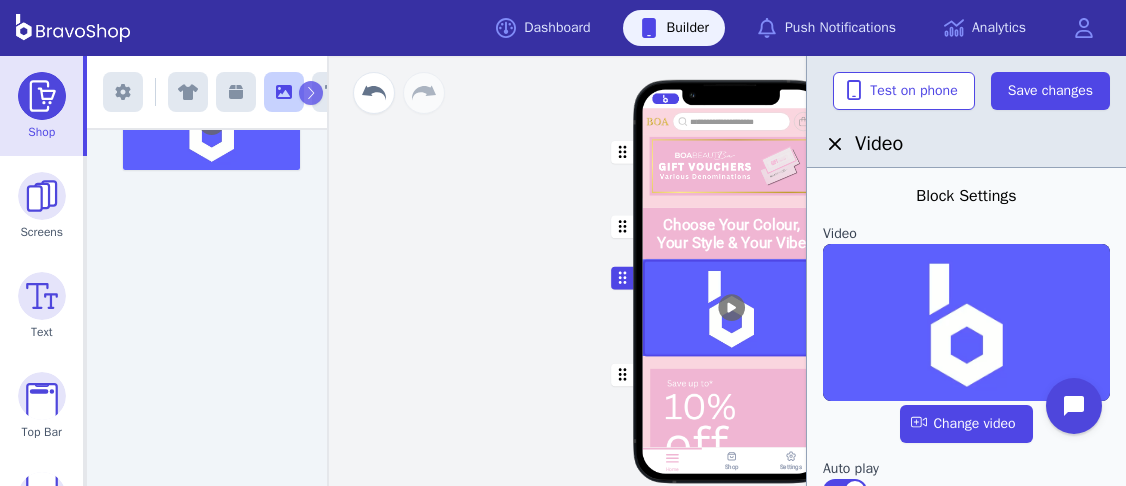 click at bounding box center (966, 403) 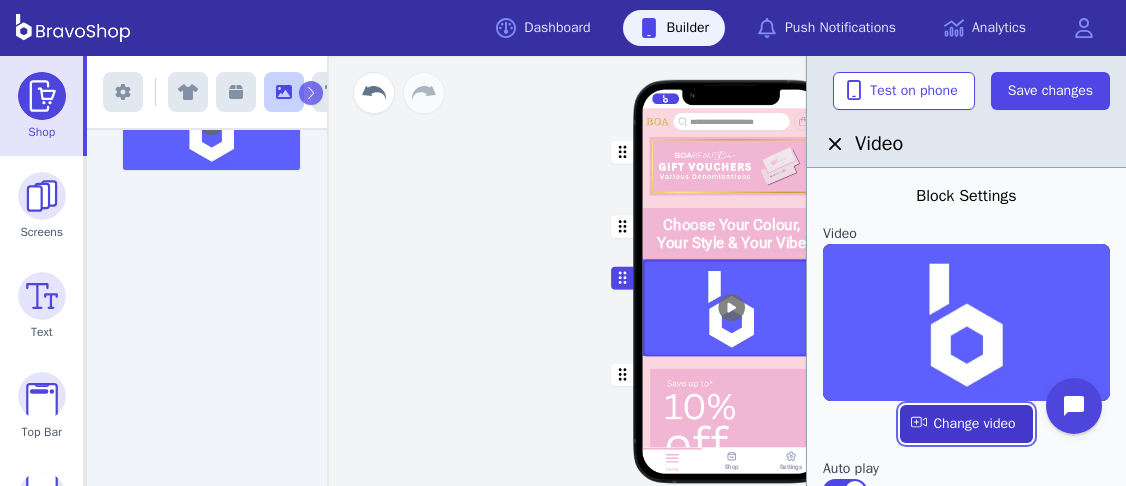 click at bounding box center [966, 424] 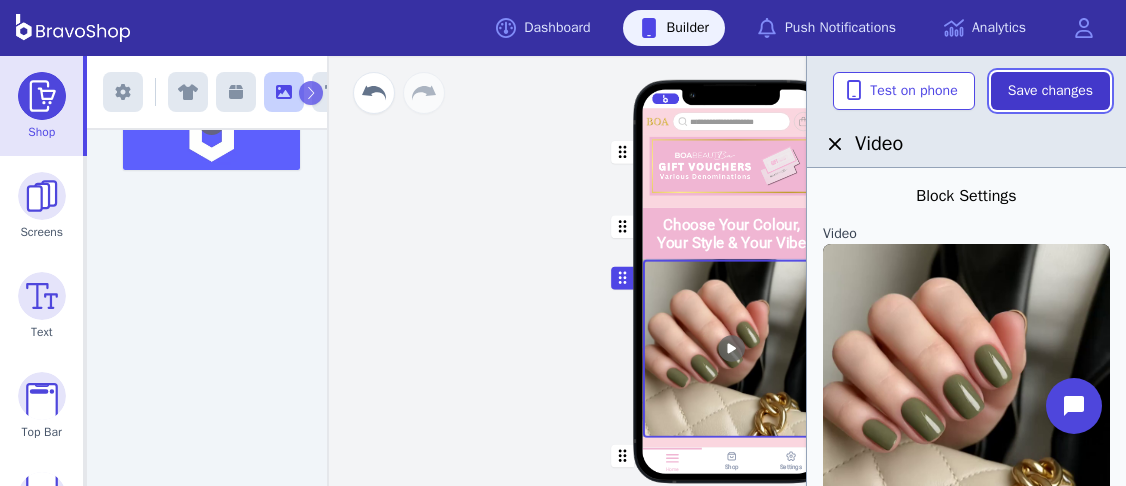 click on "Save changes" at bounding box center [1050, 91] 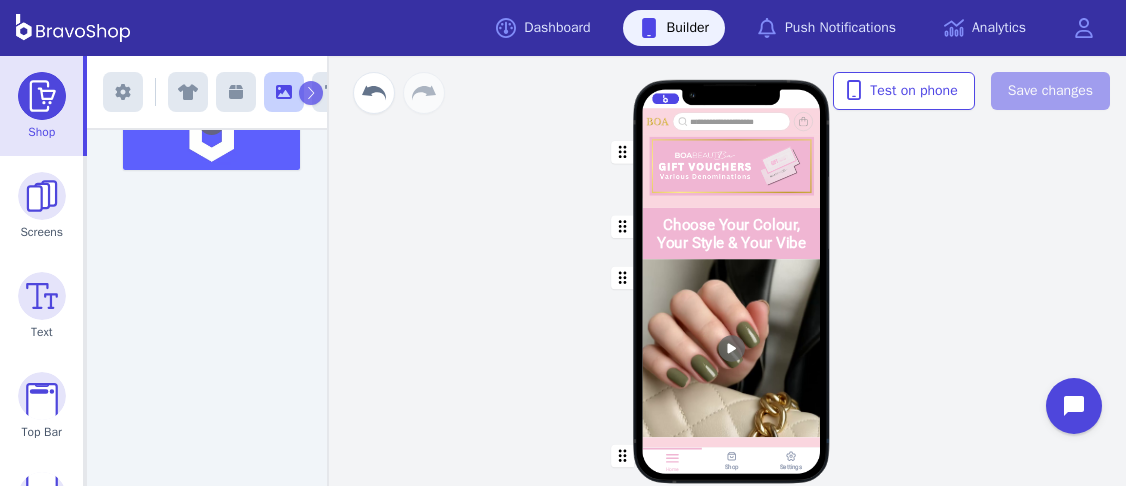 click at bounding box center (732, 233) 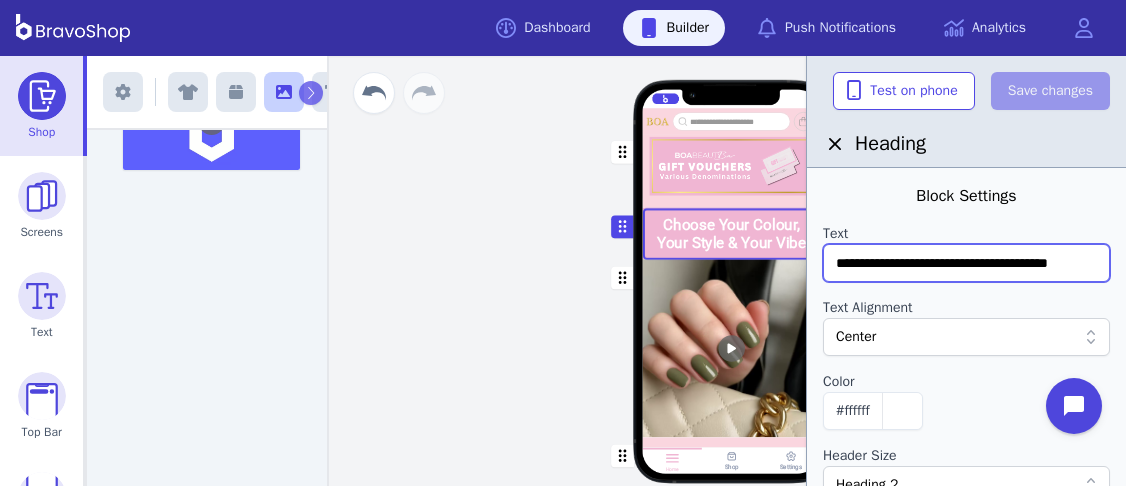 scroll, scrollTop: 0, scrollLeft: 6, axis: horizontal 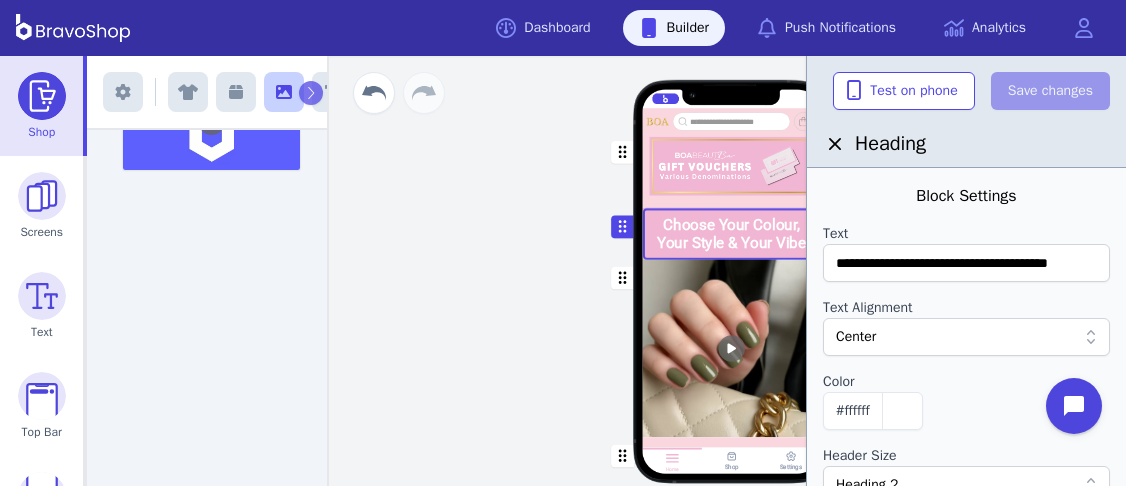 click on "Home Book Rewards Colours Inspo PRICELIST Choose Your Colour, Your Style & Your Vibe Featured Products Drag a block here to get started Home Shop Settings" at bounding box center (731, 271) 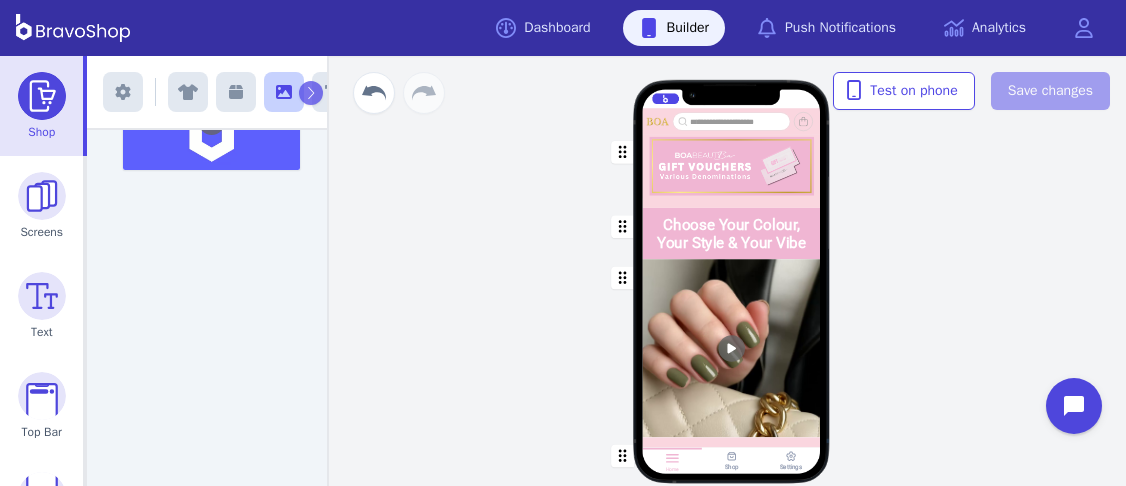 click at bounding box center [732, 233] 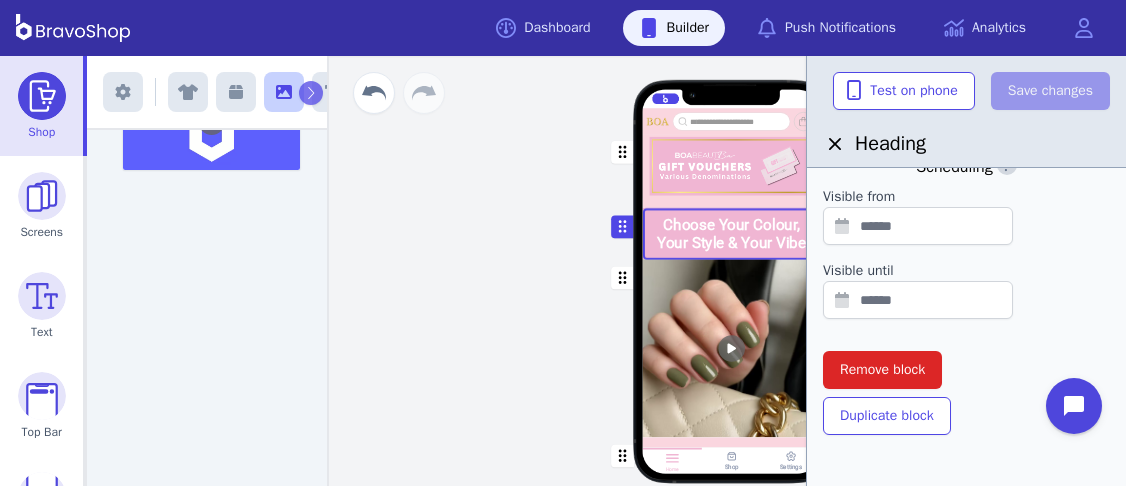 scroll, scrollTop: 846, scrollLeft: 0, axis: vertical 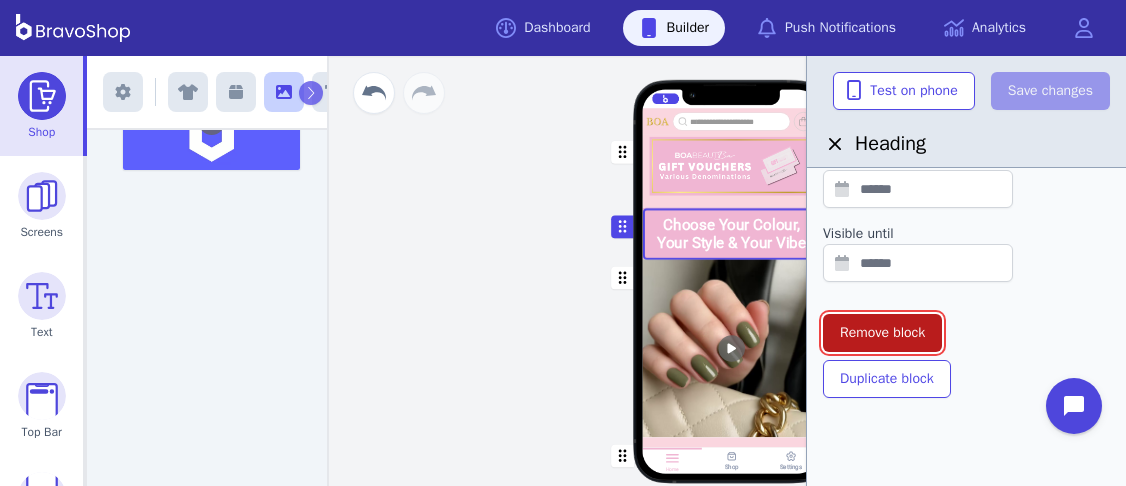 click on "Remove block" at bounding box center (882, 333) 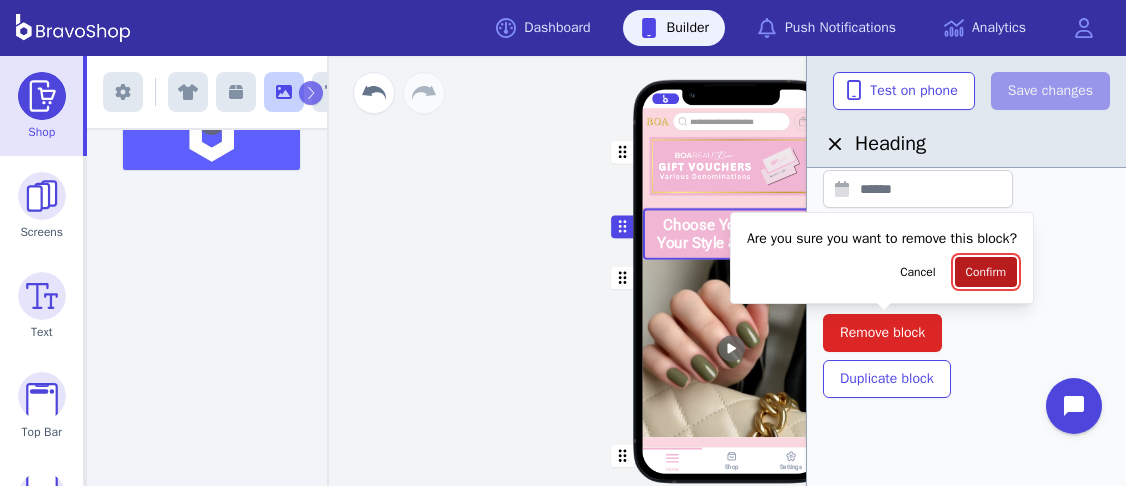 click on "Confirm" at bounding box center [986, 272] 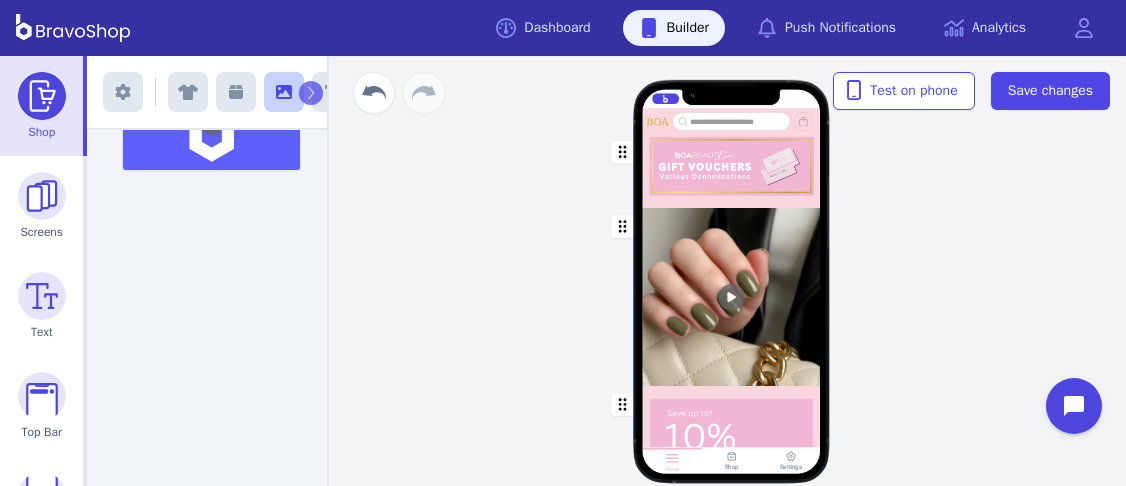 click at bounding box center (732, 297) 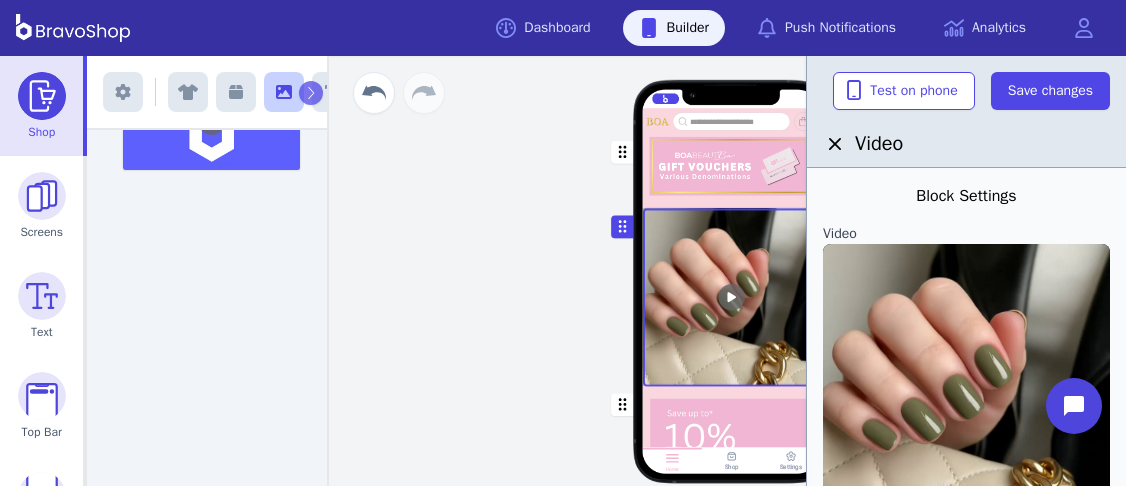 scroll, scrollTop: 1021, scrollLeft: 0, axis: vertical 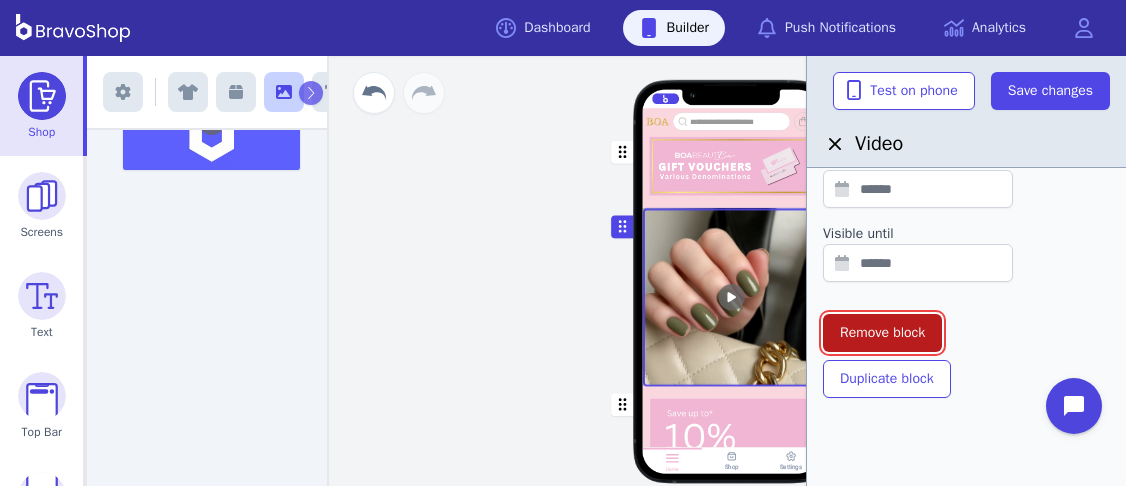 click on "Remove block" at bounding box center (882, 333) 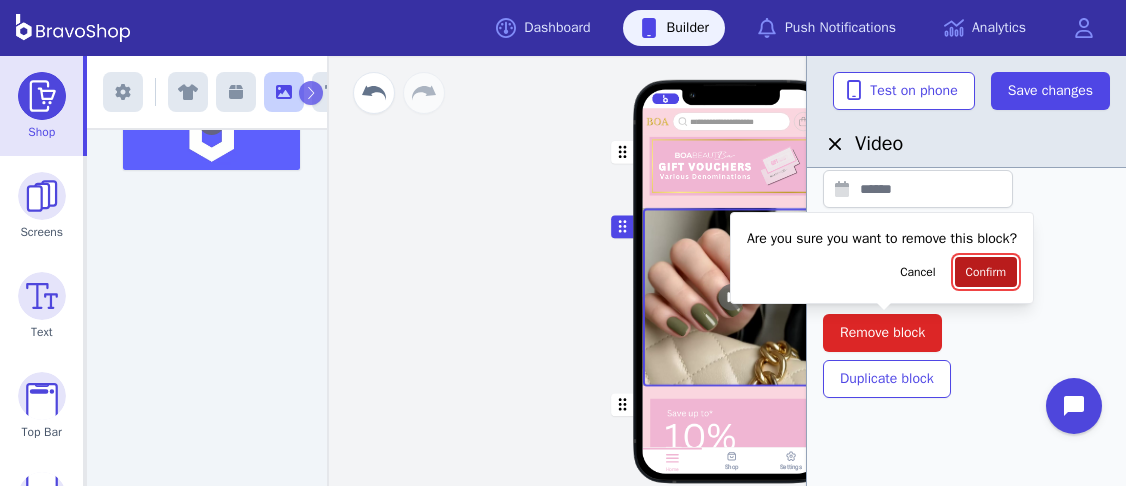 click on "Confirm" at bounding box center (986, 272) 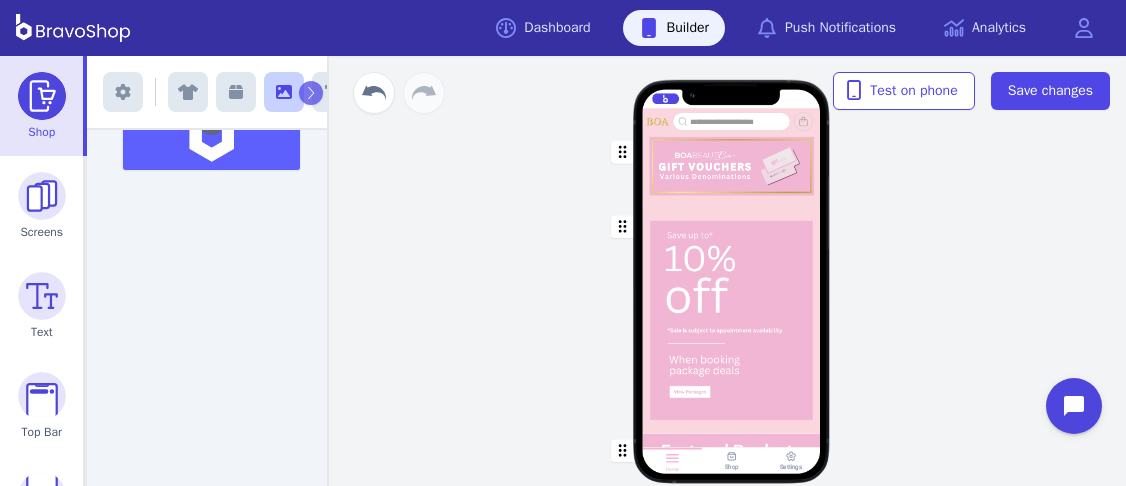 scroll, scrollTop: 0, scrollLeft: 0, axis: both 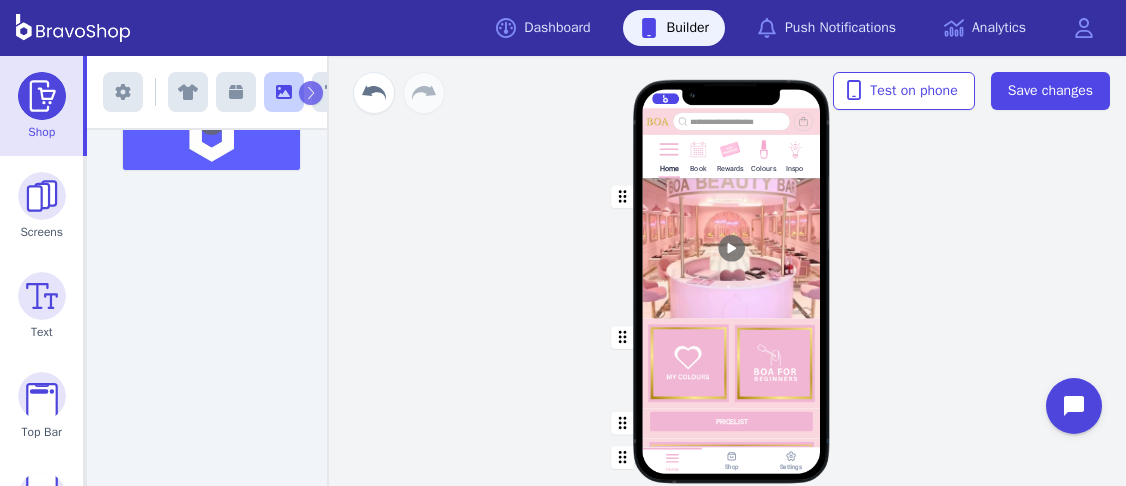 click at bounding box center [794, 148] 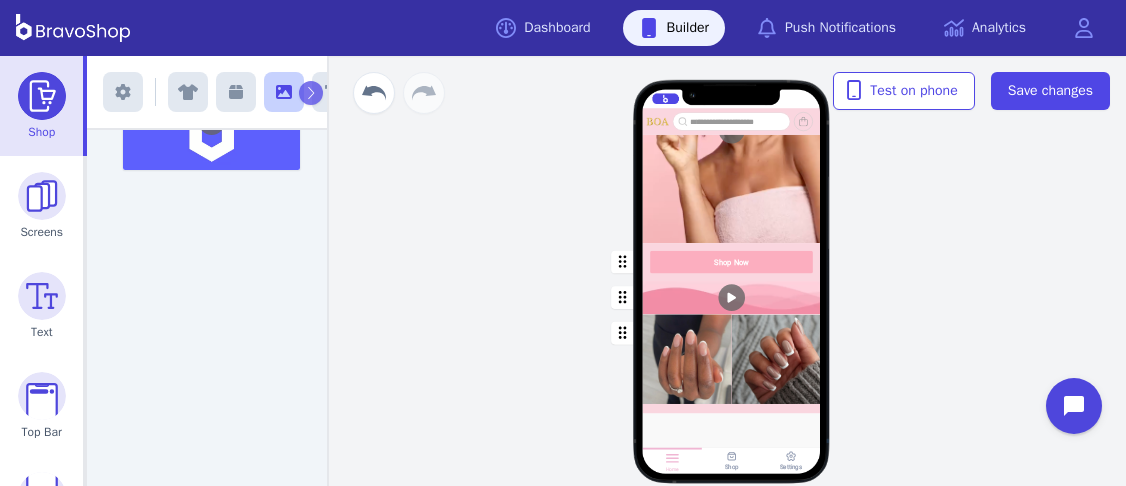 scroll, scrollTop: 1237, scrollLeft: 0, axis: vertical 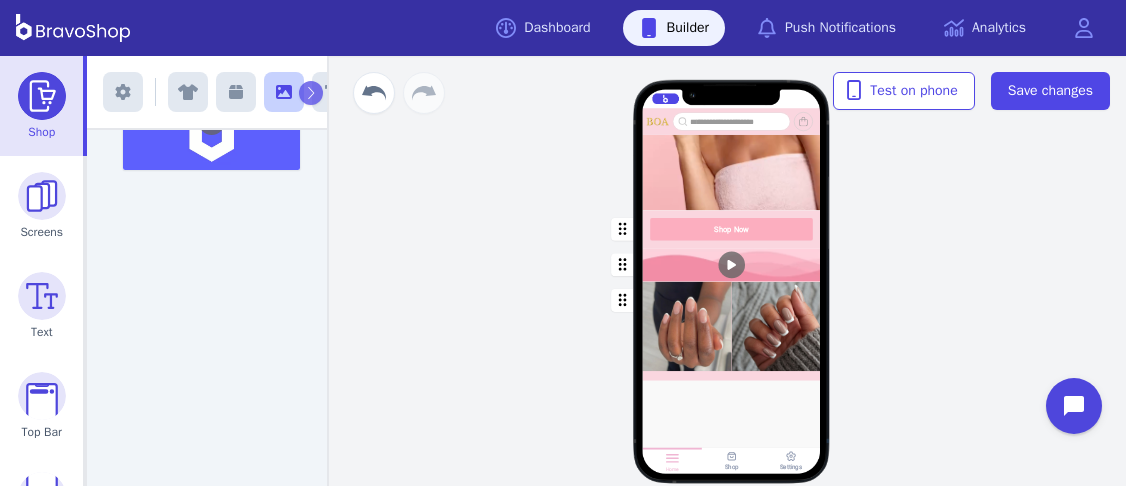 click at bounding box center [732, 330] 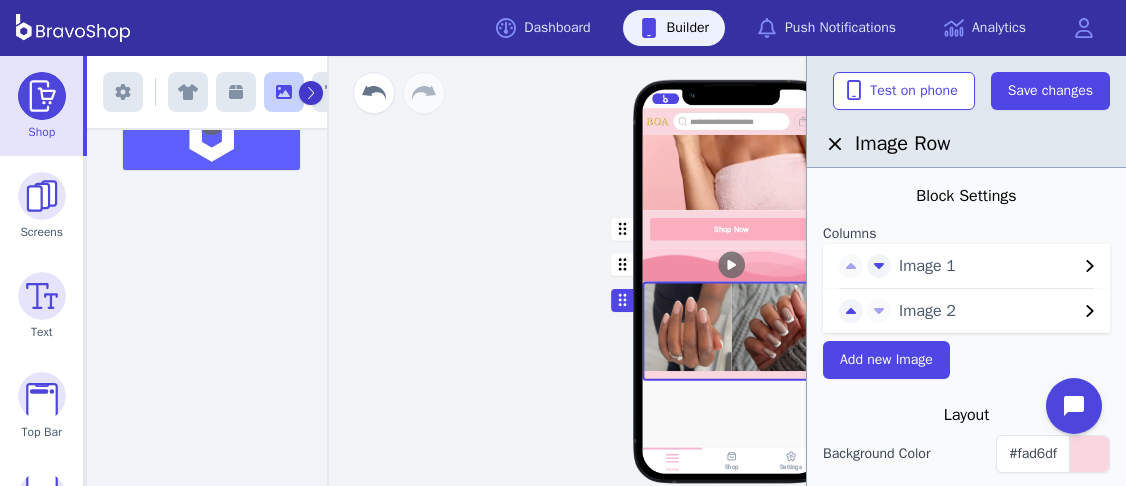 click at bounding box center [311, 93] 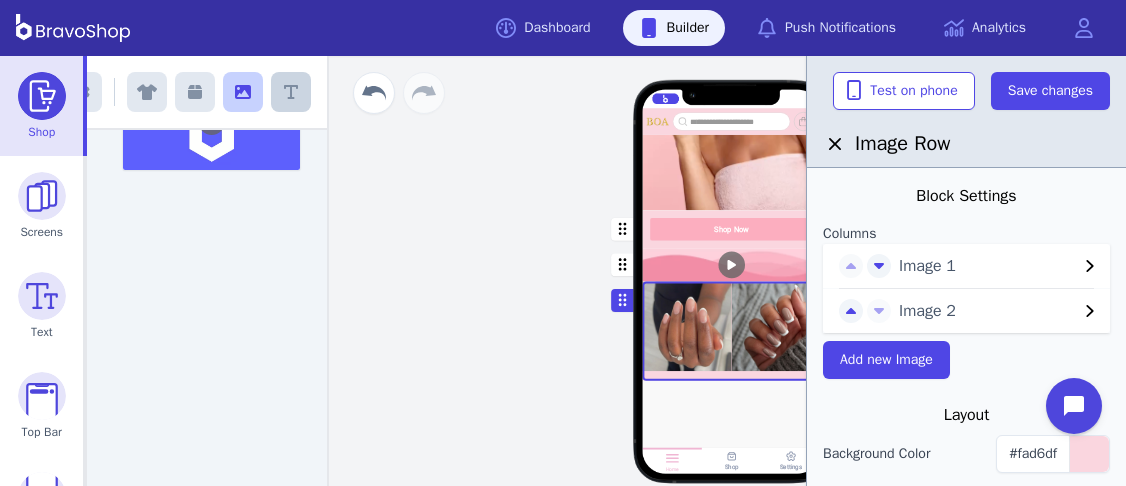 click at bounding box center (291, 92) 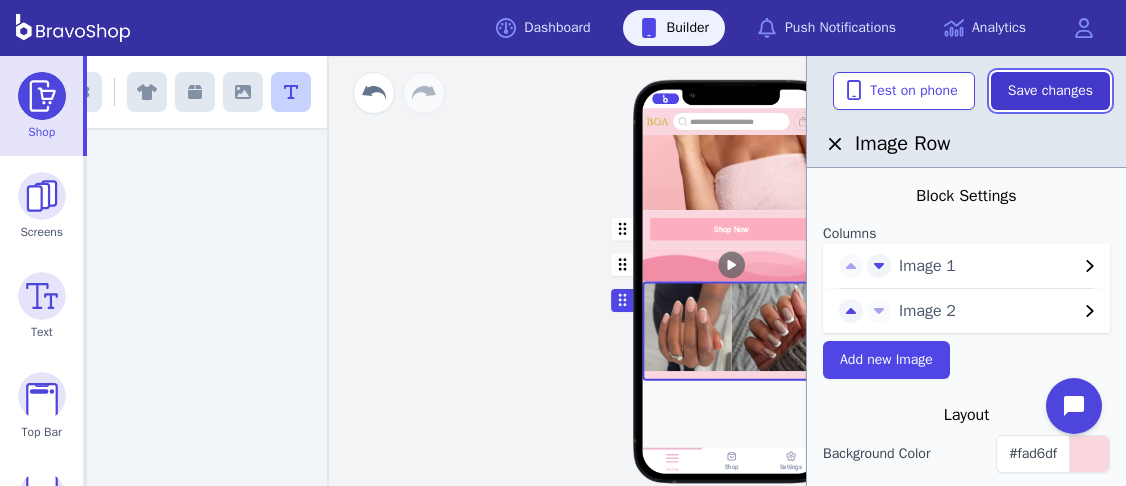 click on "Save changes" at bounding box center (1050, 91) 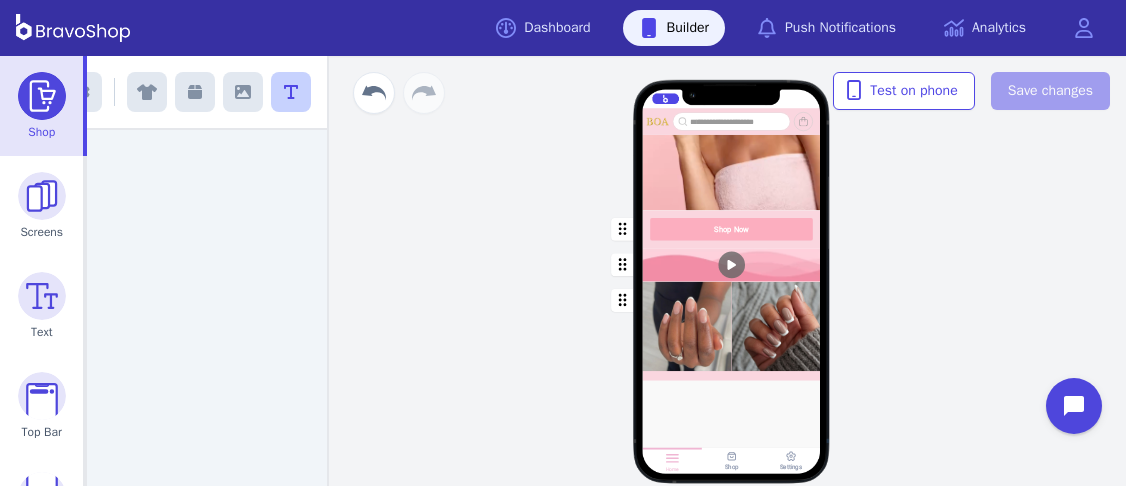 click at bounding box center (732, 330) 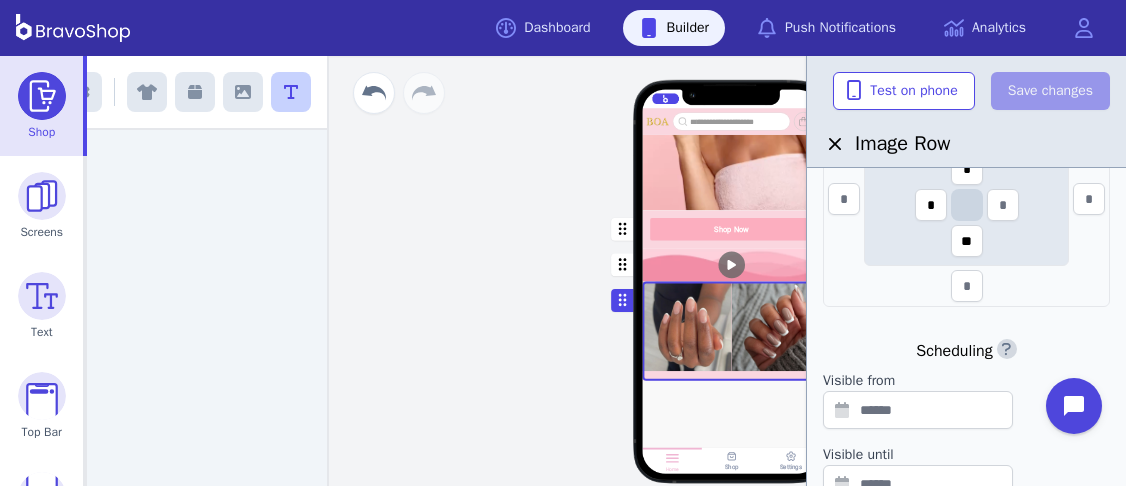 scroll, scrollTop: 639, scrollLeft: 0, axis: vertical 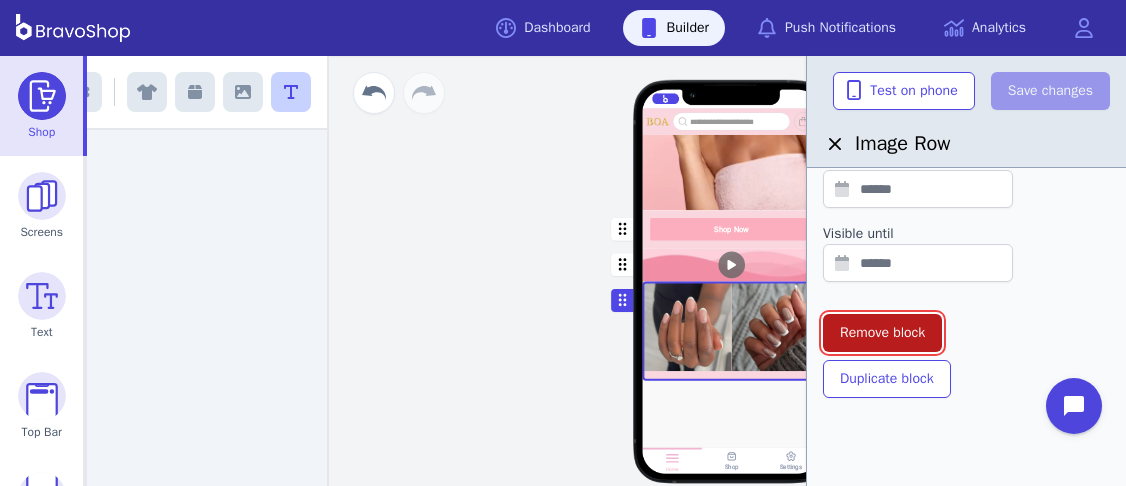 click on "Remove block" at bounding box center [882, 333] 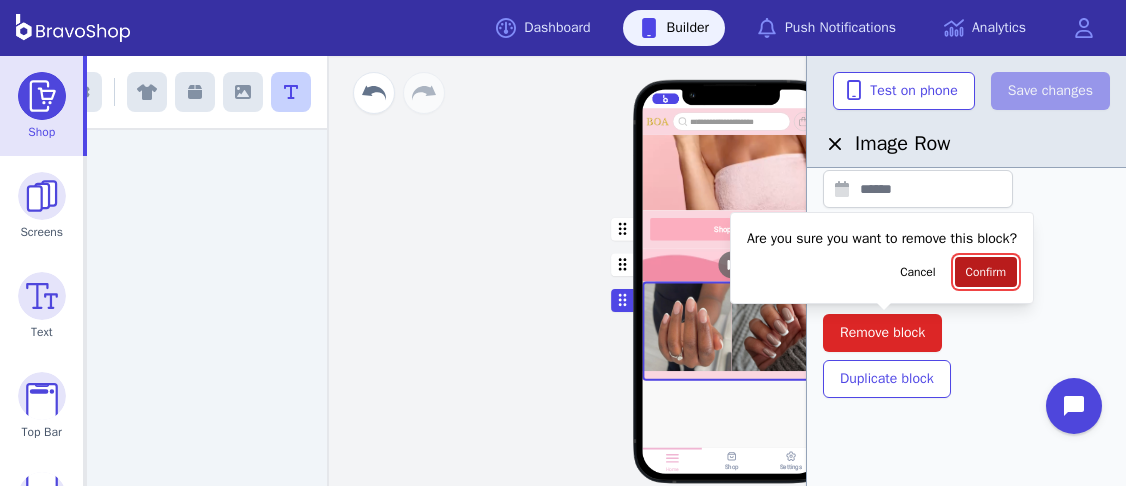click on "Confirm" at bounding box center (986, 272) 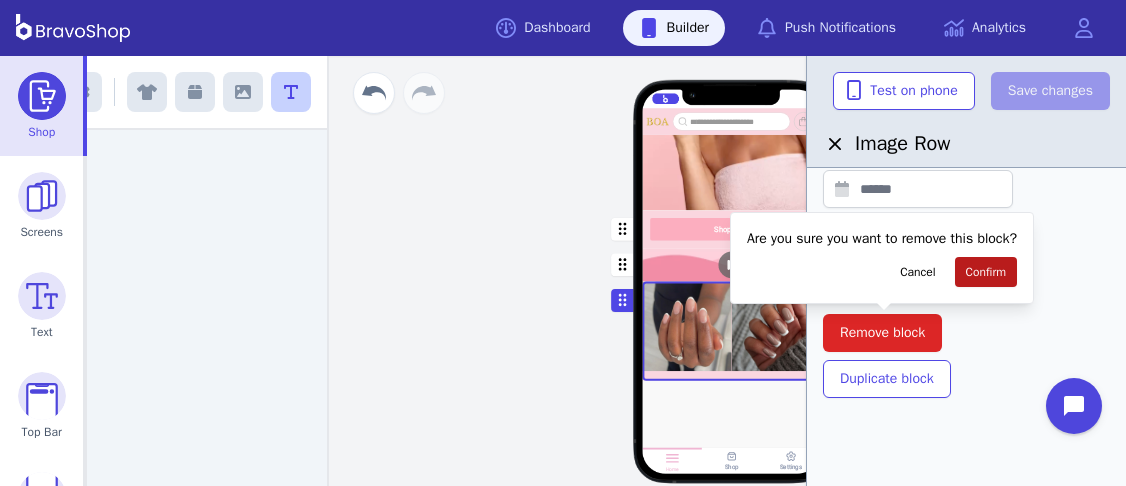 scroll, scrollTop: 1028, scrollLeft: 0, axis: vertical 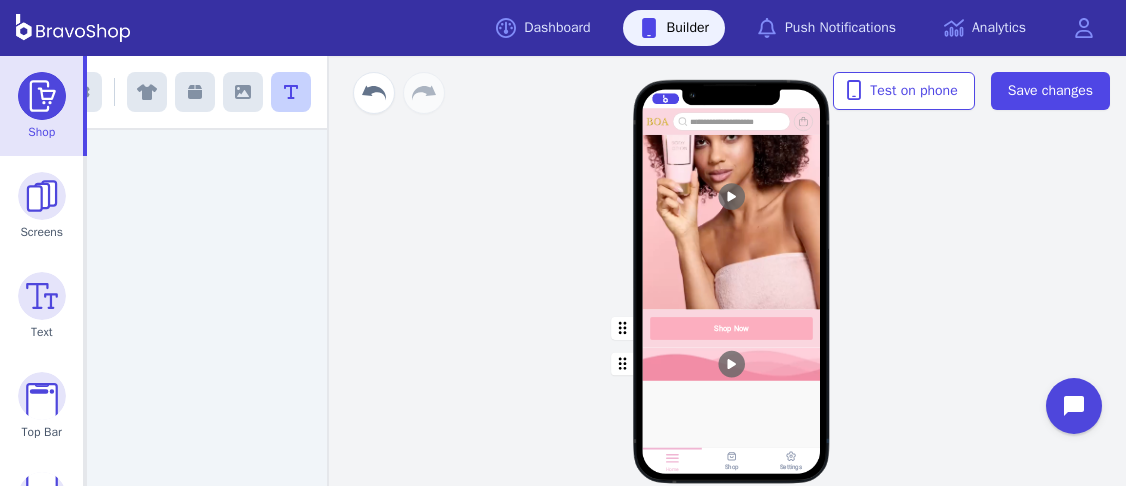 click at bounding box center (732, 410) 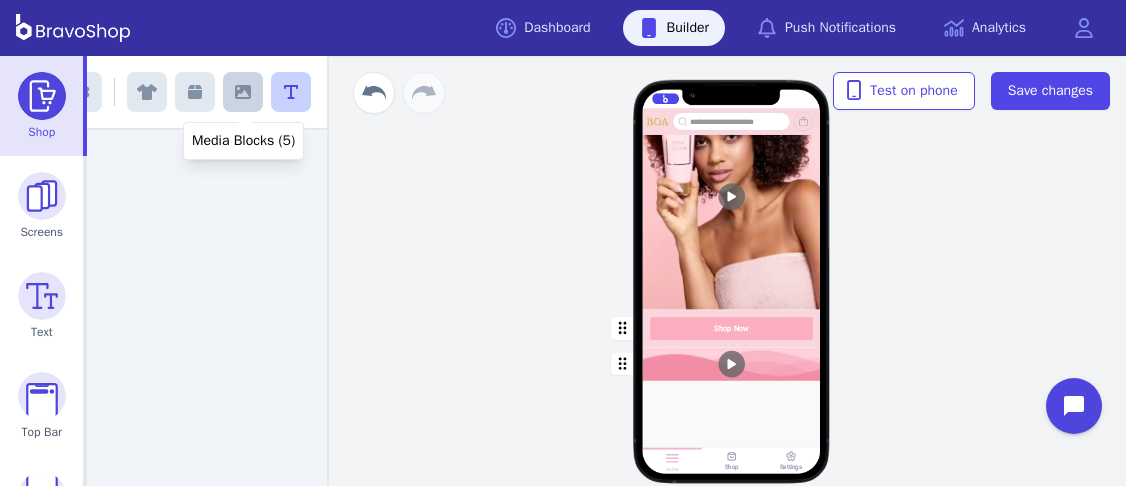 click 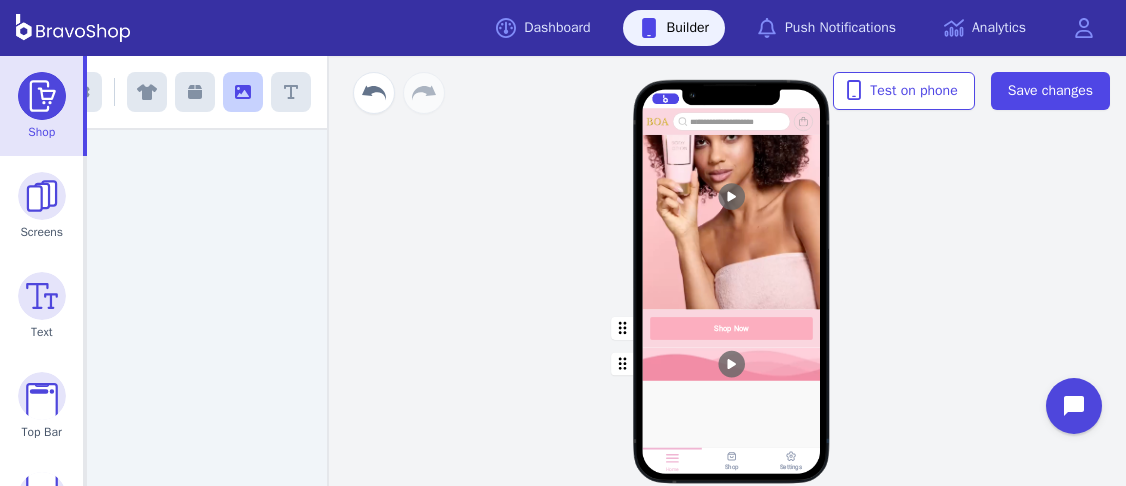 scroll, scrollTop: 825, scrollLeft: 0, axis: vertical 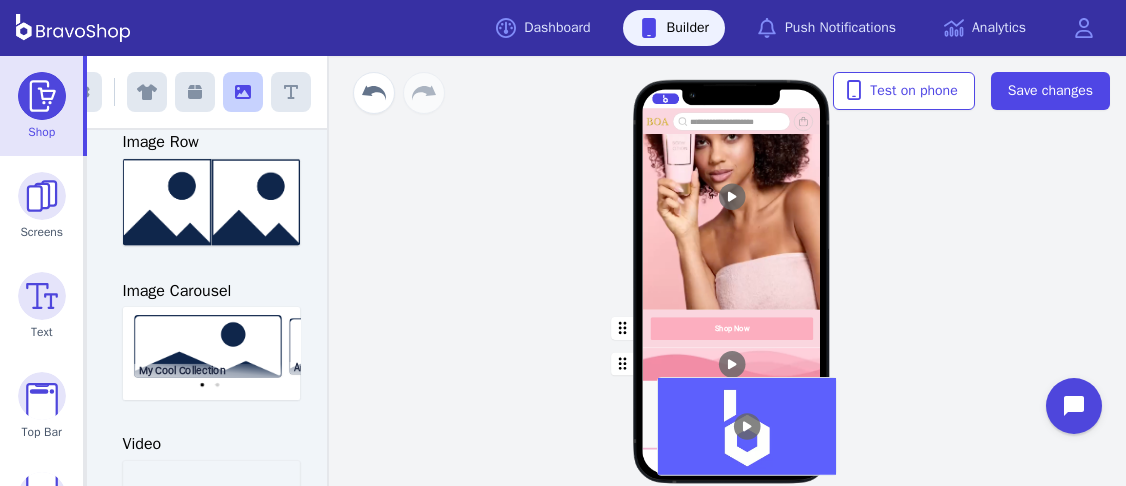 drag, startPoint x: 251, startPoint y: 164, endPoint x: 789, endPoint y: 432, distance: 601.0557 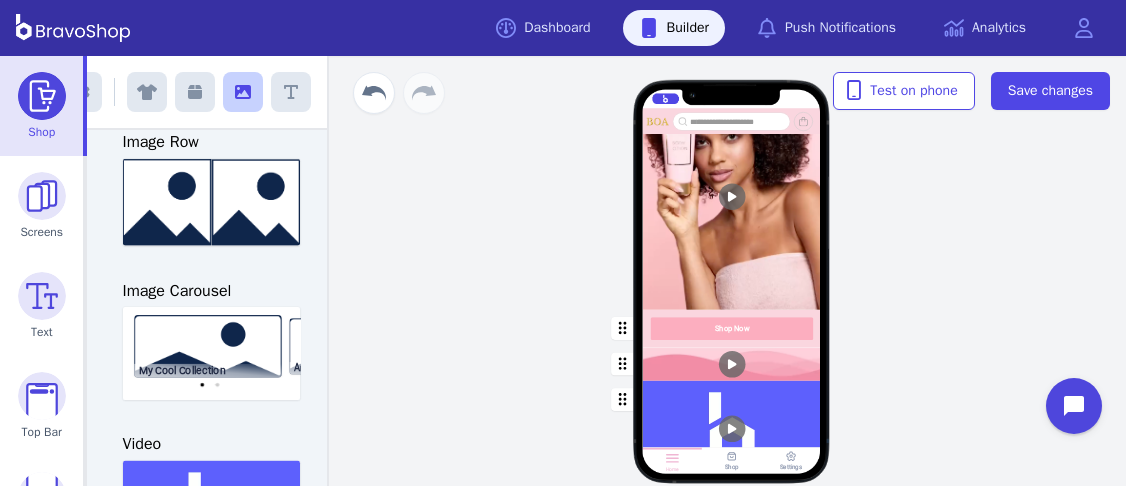 scroll, scrollTop: 1232, scrollLeft: 0, axis: vertical 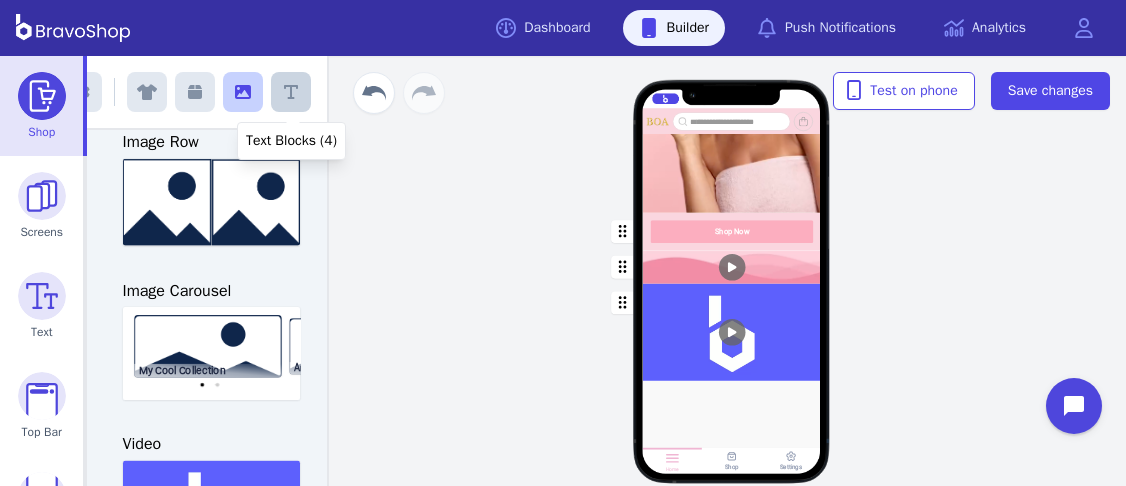 click at bounding box center [291, 92] 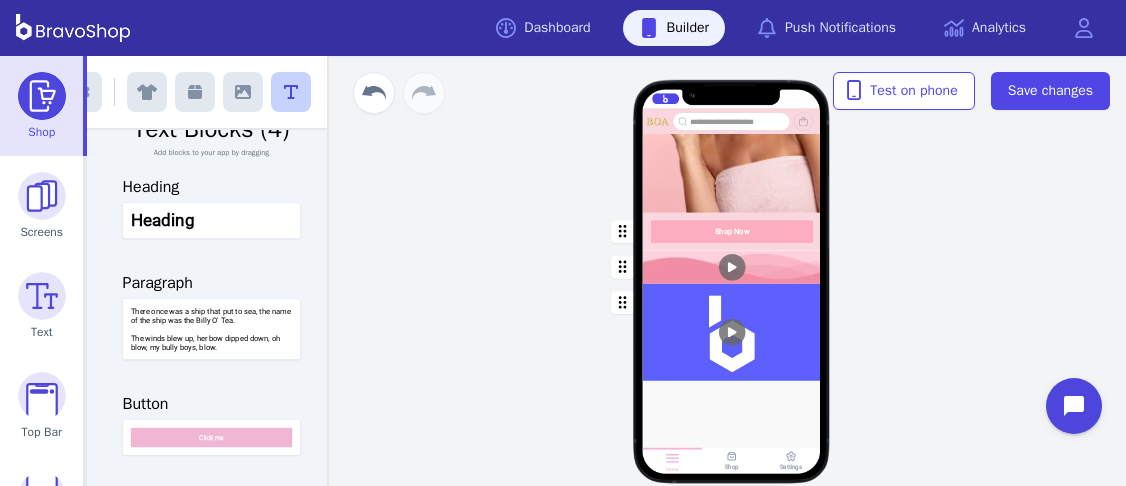 scroll, scrollTop: 0, scrollLeft: 0, axis: both 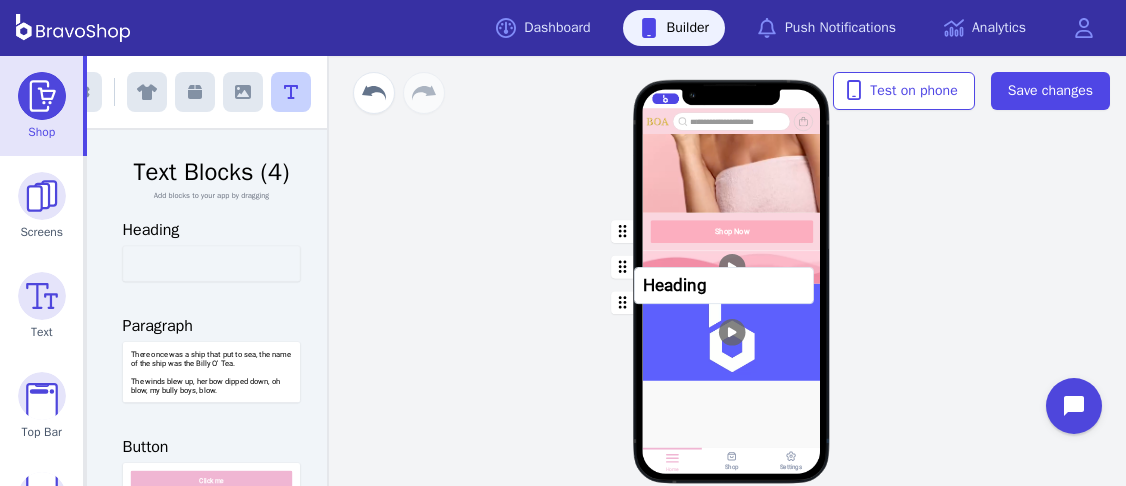drag, startPoint x: 206, startPoint y: 267, endPoint x: 721, endPoint y: 289, distance: 515.46967 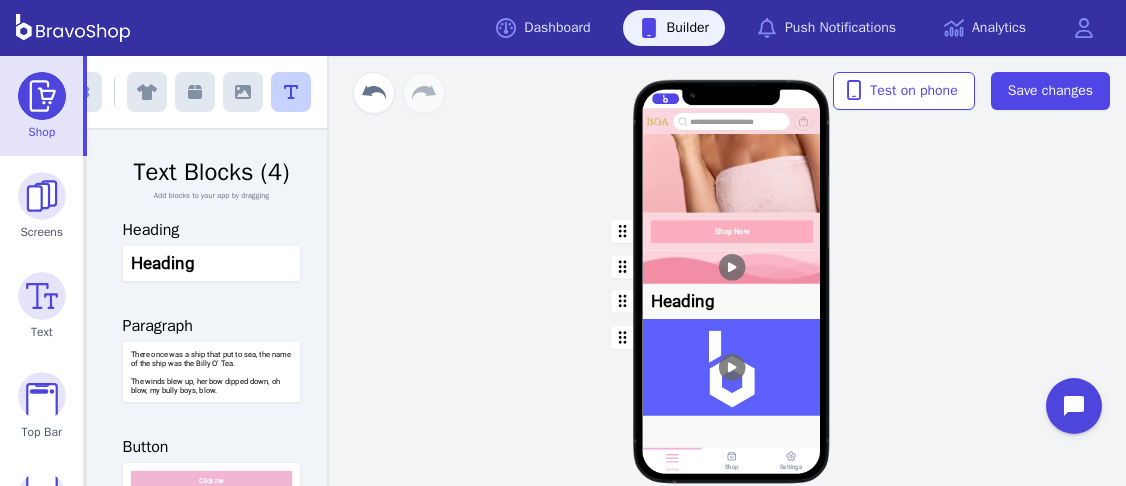 scroll, scrollTop: 1237, scrollLeft: 0, axis: vertical 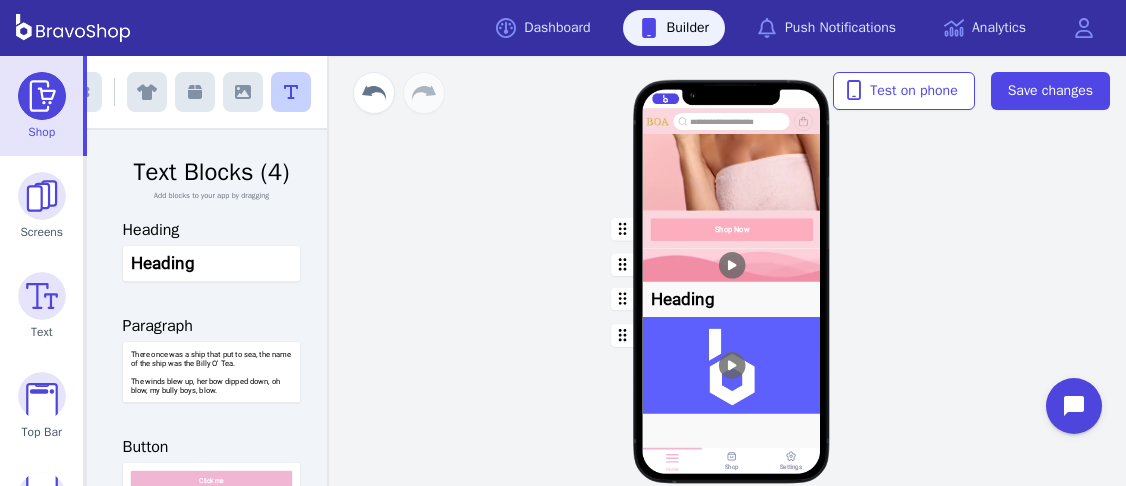click at bounding box center [732, 298] 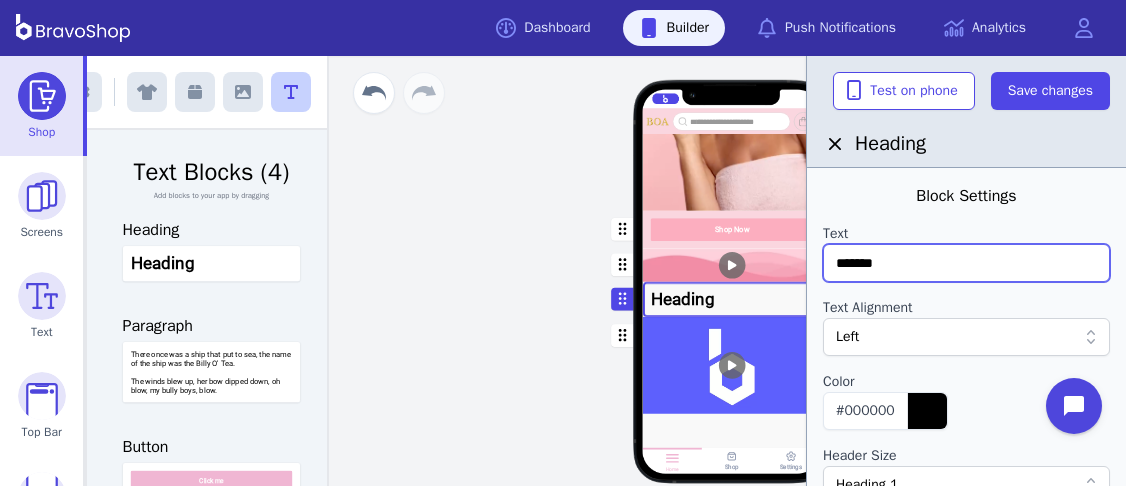 drag, startPoint x: 908, startPoint y: 271, endPoint x: 864, endPoint y: 251, distance: 48.332184 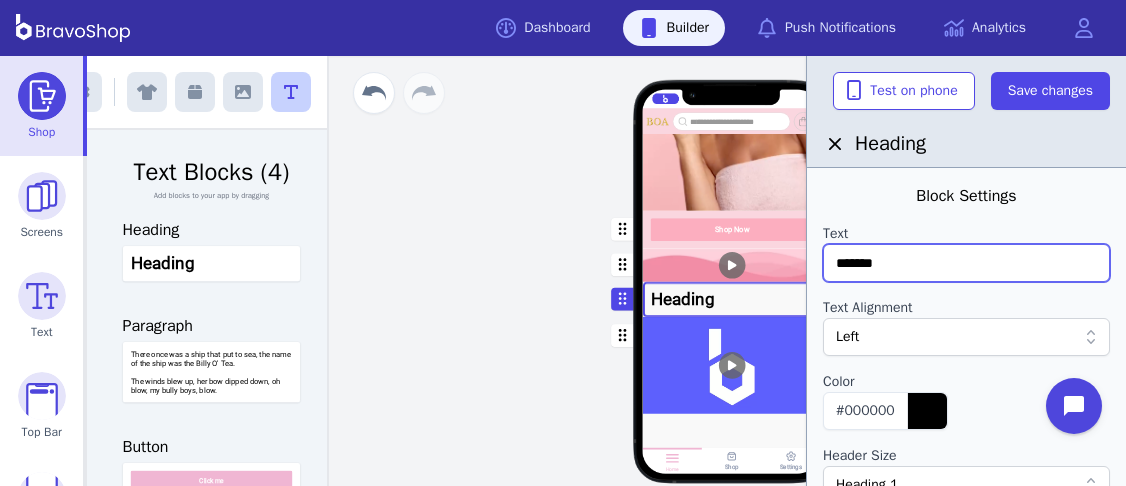 drag, startPoint x: 837, startPoint y: 259, endPoint x: 905, endPoint y: 265, distance: 68.26419 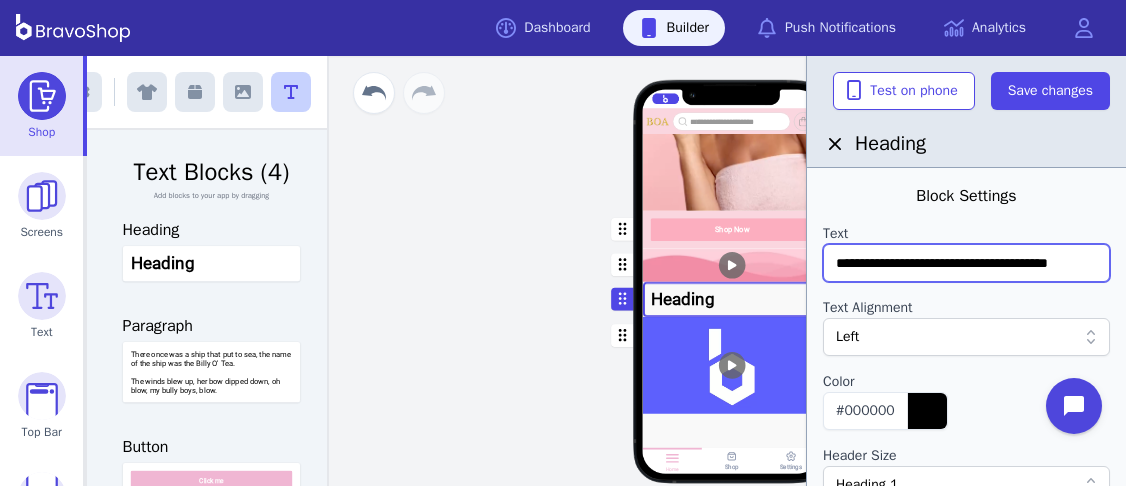 scroll, scrollTop: 0, scrollLeft: 5, axis: horizontal 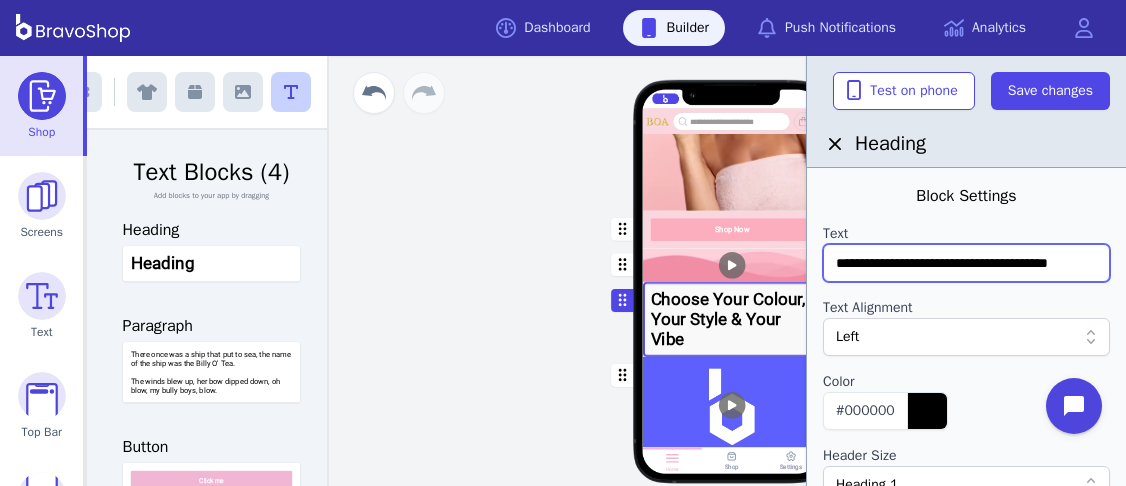 type on "**********" 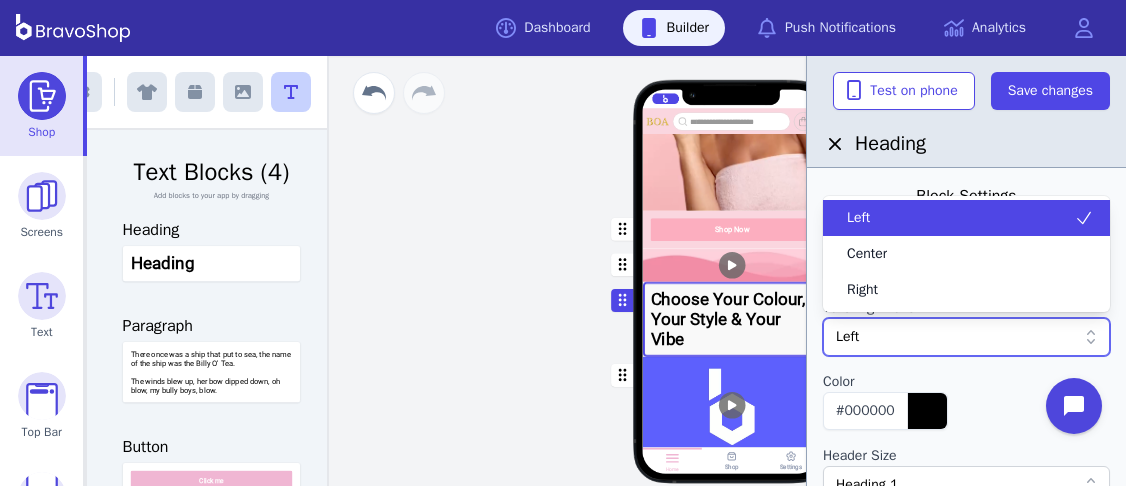 click on "Left" at bounding box center [956, 337] 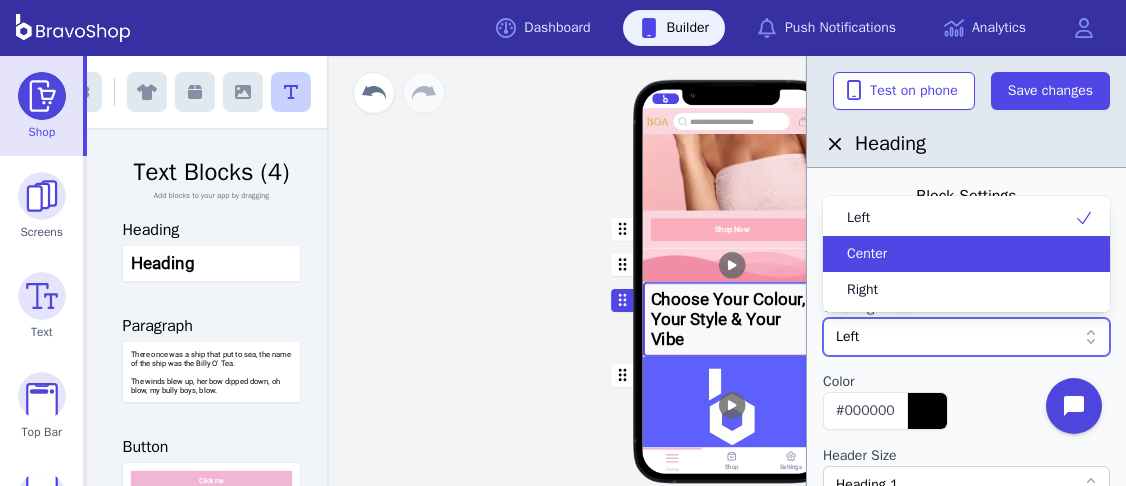 click on "Center" at bounding box center [867, 254] 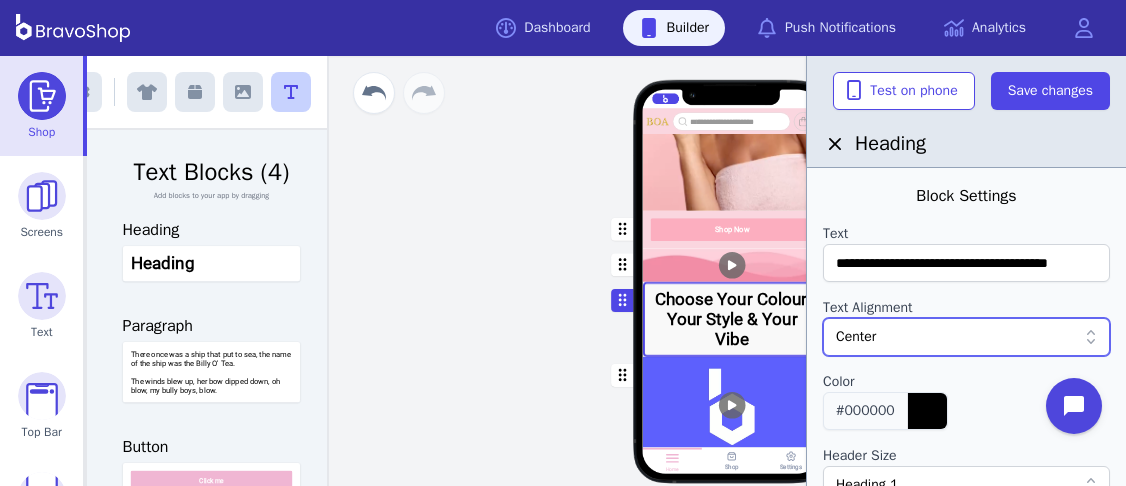 click on "#000000" at bounding box center [885, 411] 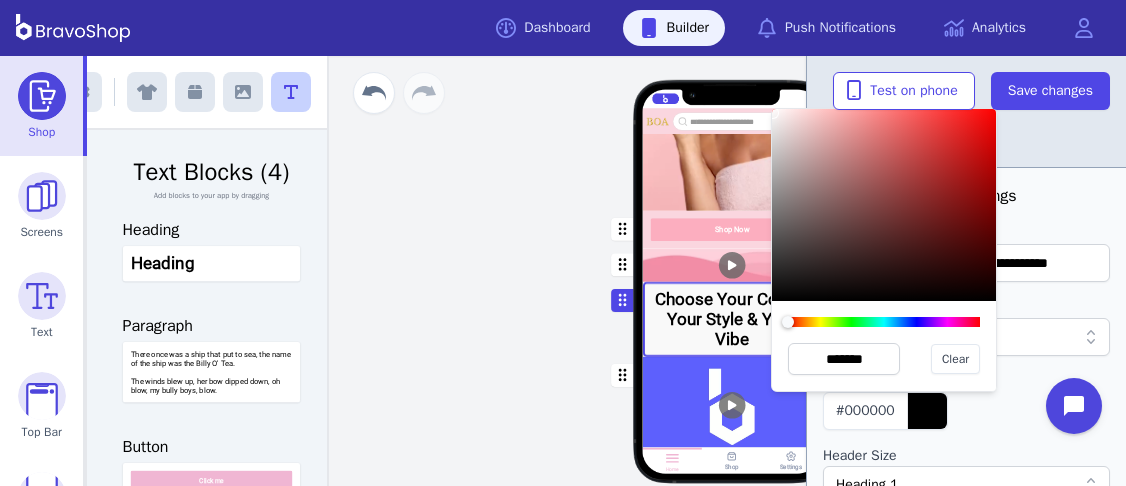 click at bounding box center (884, 205) 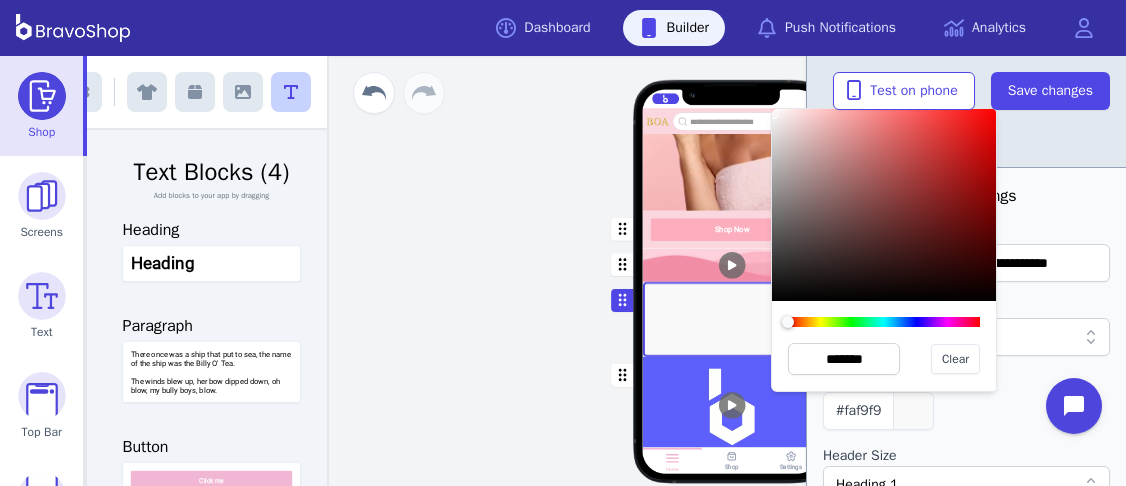 type on "*******" 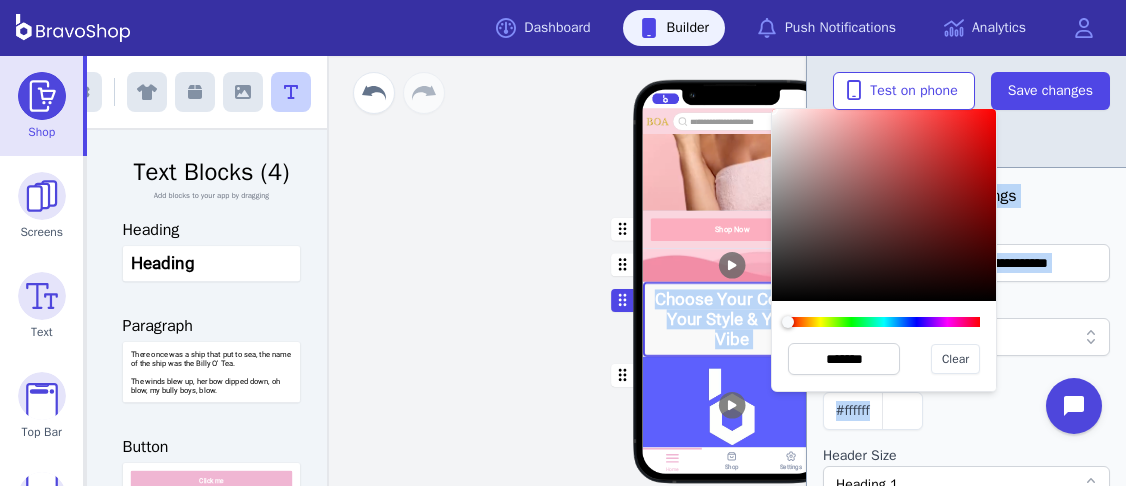 click on "**********" at bounding box center [606, 271] 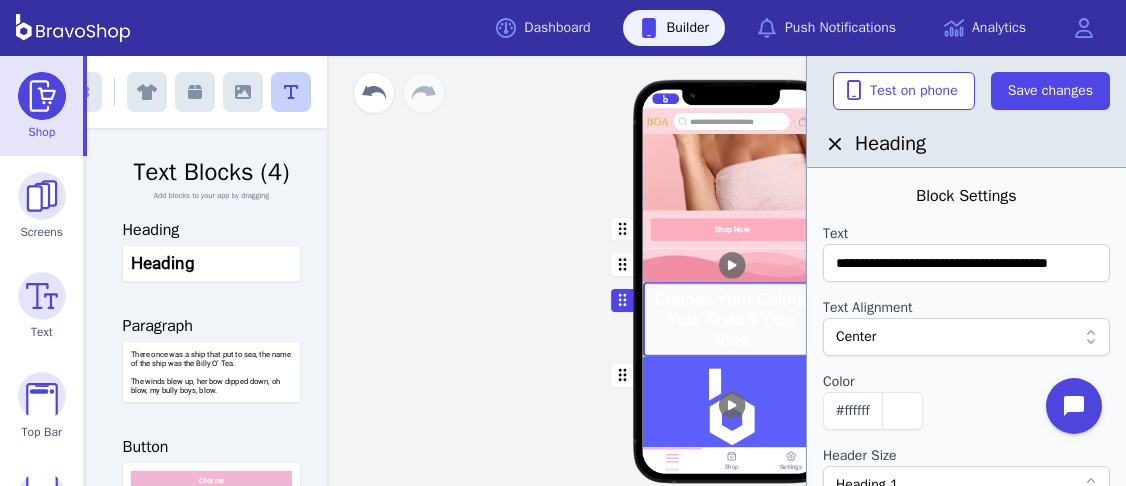 click at bounding box center (732, 318) 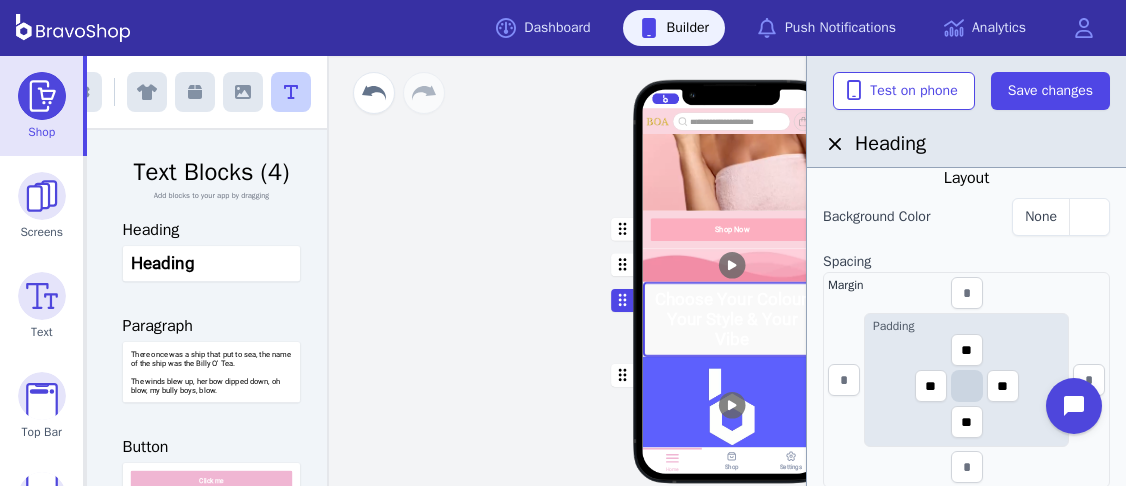 scroll, scrollTop: 445, scrollLeft: 0, axis: vertical 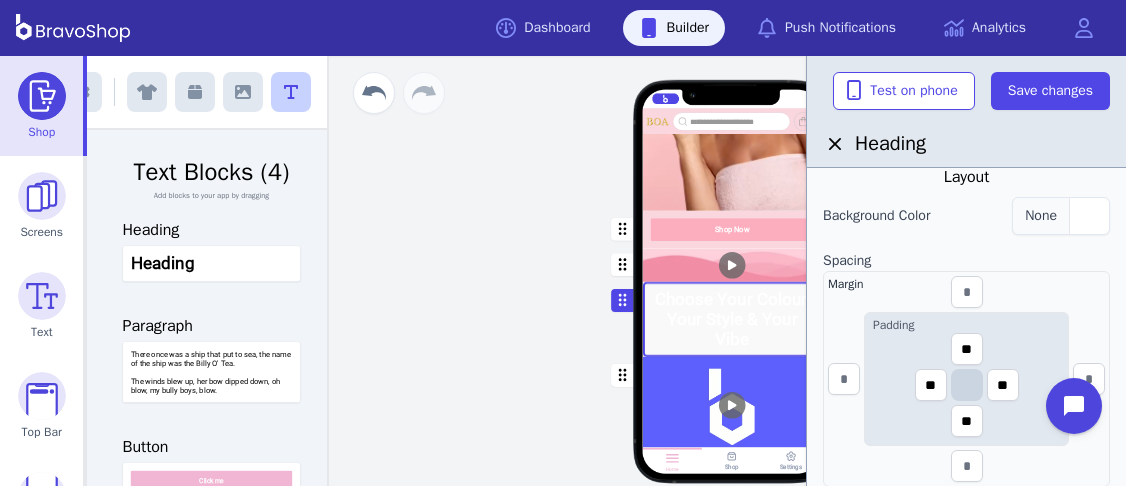 click at bounding box center (1089, 216) 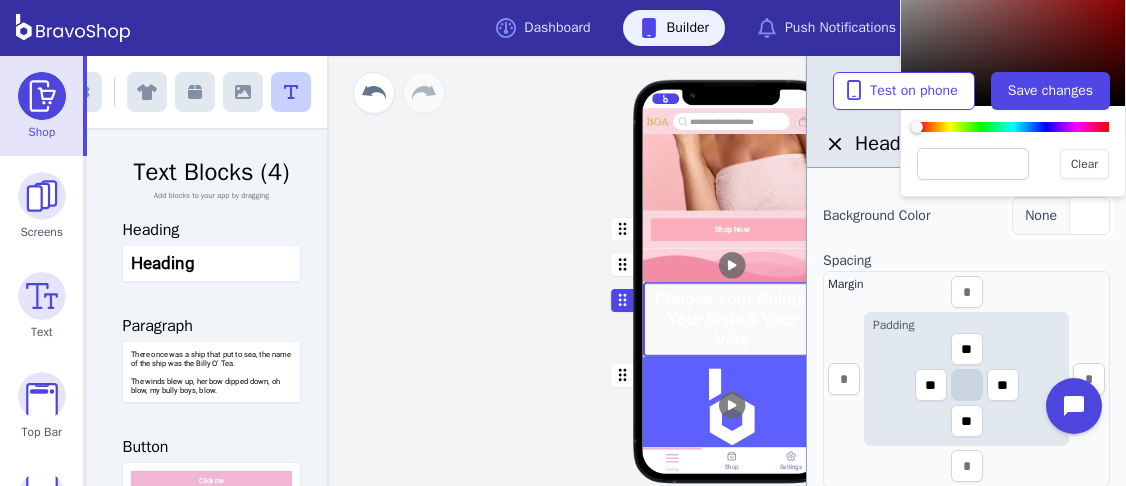 click at bounding box center (1089, 216) 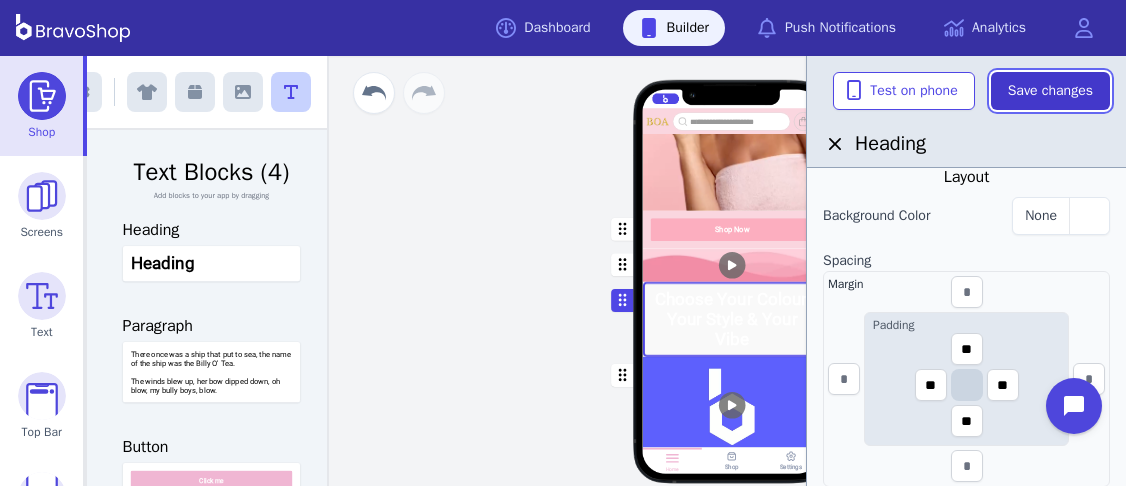 click on "Save changes" at bounding box center [1050, 91] 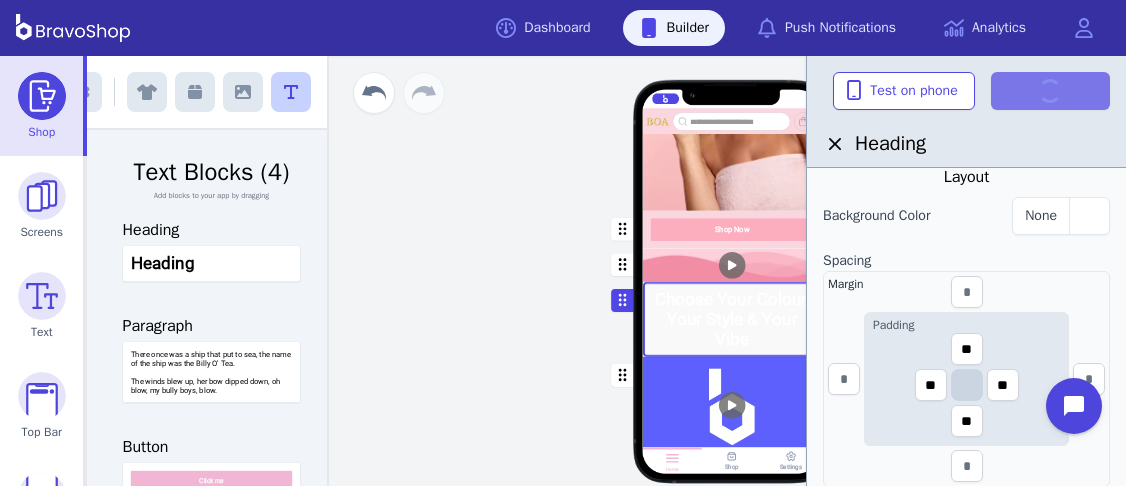 click at bounding box center [732, 229] 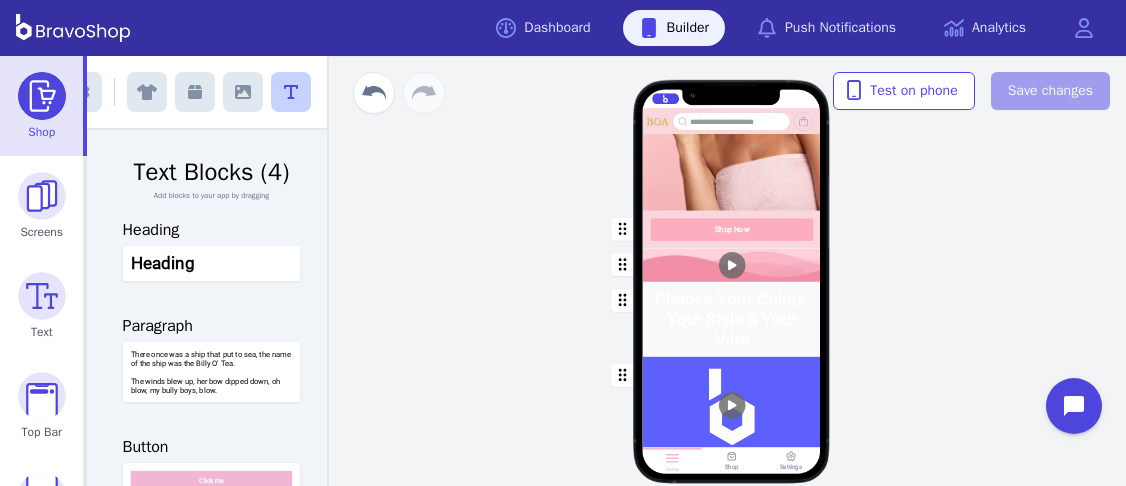 click at bounding box center (732, 229) 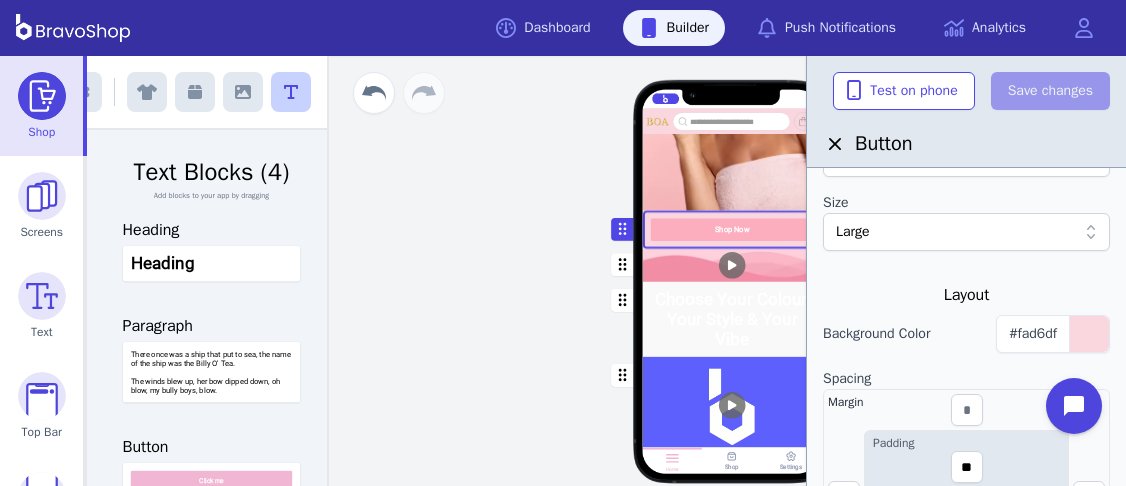 scroll, scrollTop: 445, scrollLeft: 0, axis: vertical 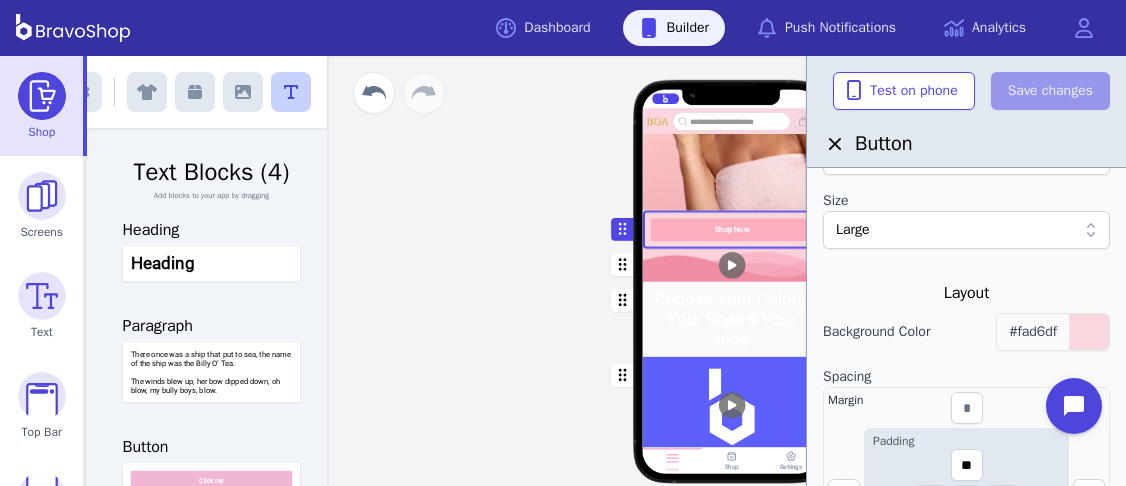 click on "#fad6df" at bounding box center (1033, 331) 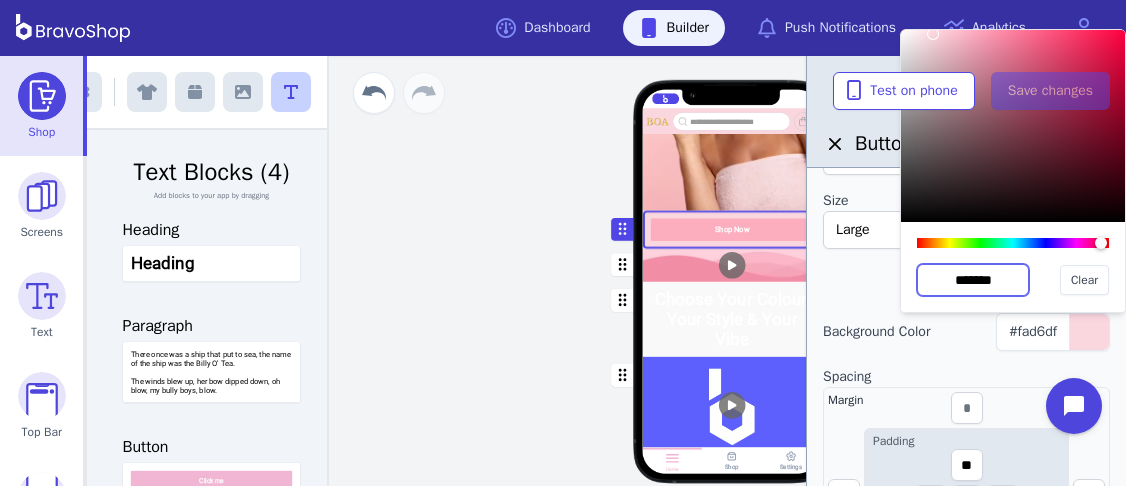 click on "*******" at bounding box center [973, 280] 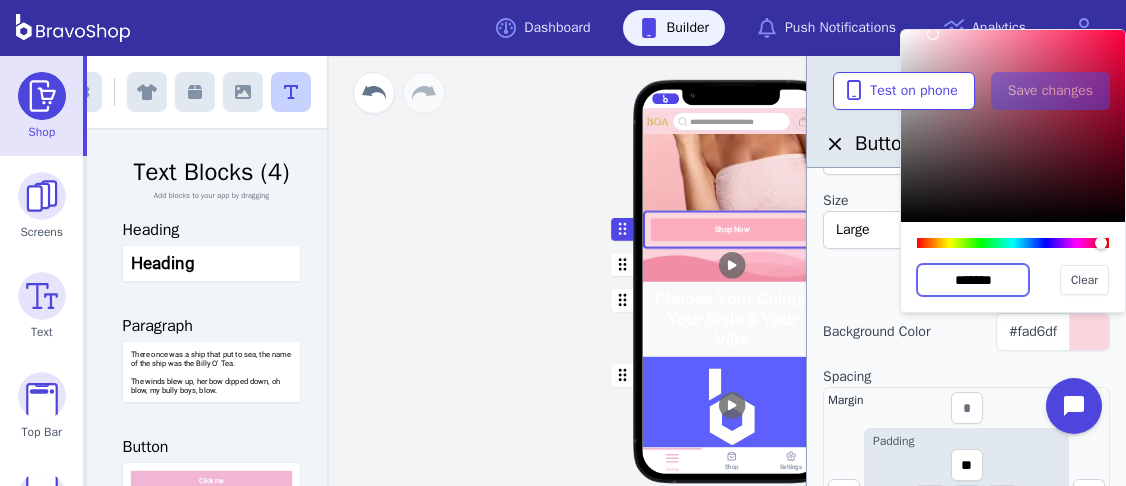 drag, startPoint x: 1015, startPoint y: 273, endPoint x: 933, endPoint y: 277, distance: 82.0975 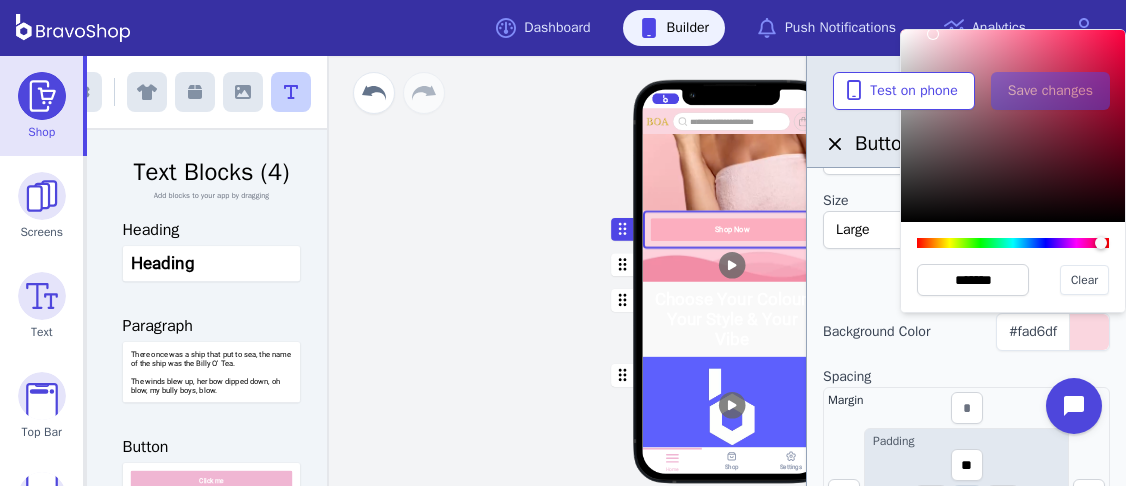 click at bounding box center (732, 318) 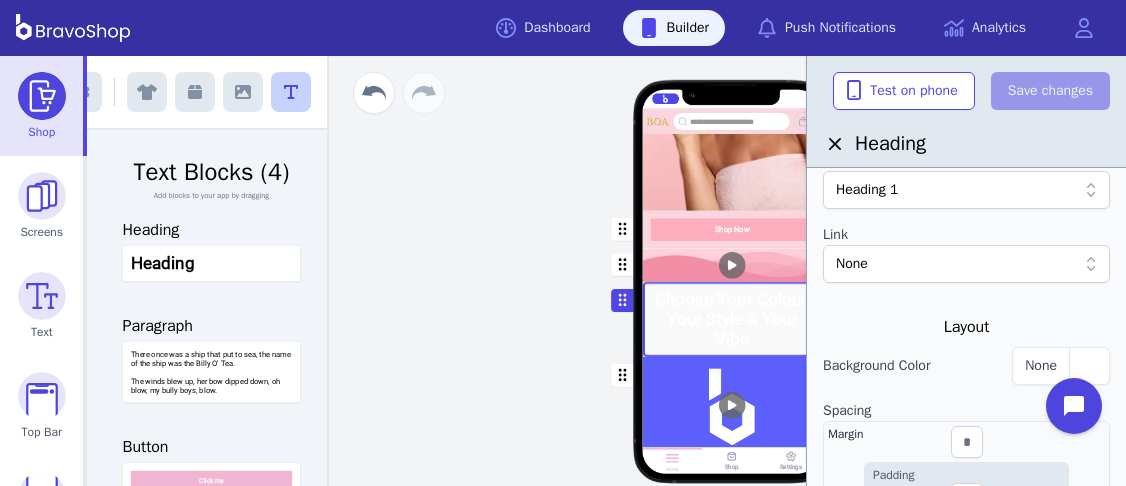 scroll, scrollTop: 350, scrollLeft: 0, axis: vertical 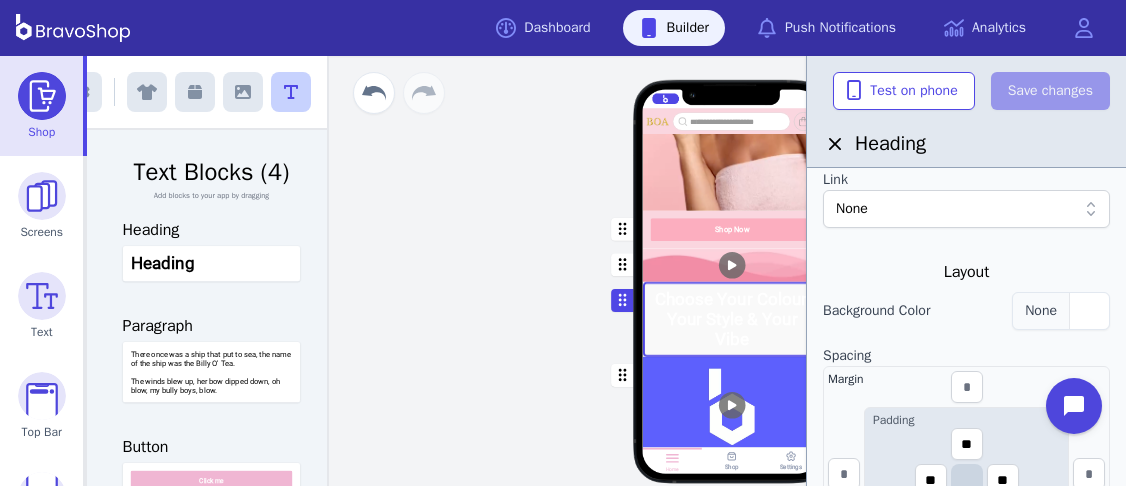 click at bounding box center (1089, 311) 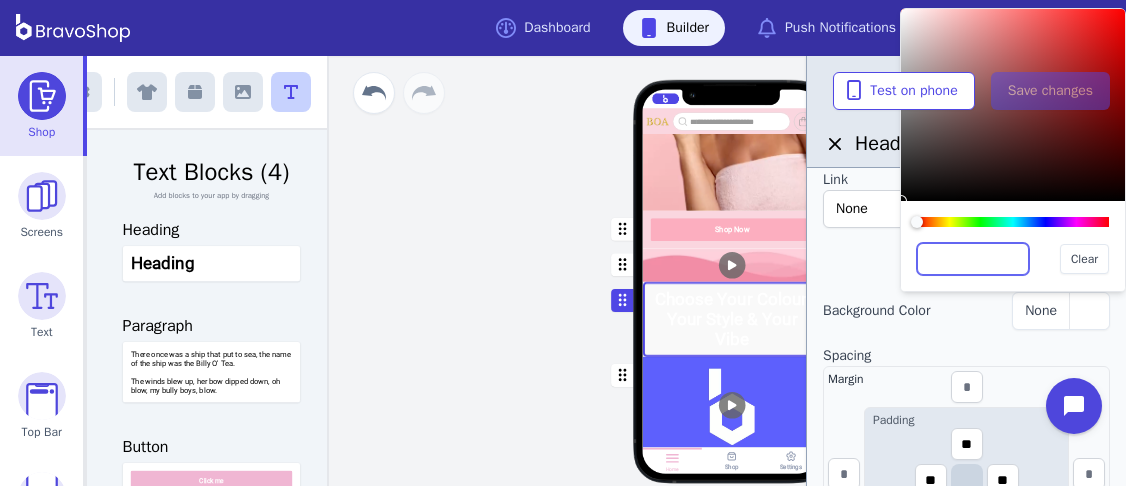 click at bounding box center [973, 259] 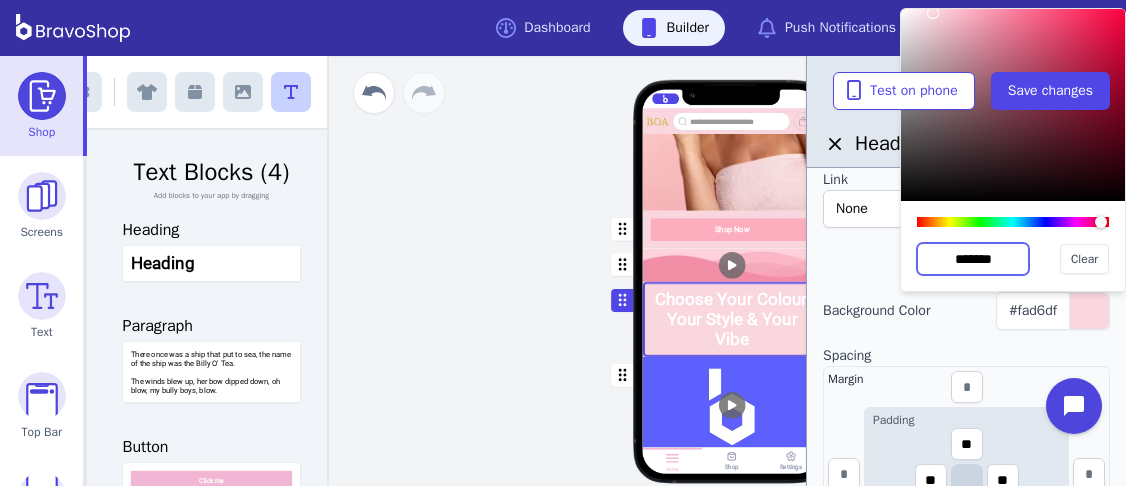 type on "*******" 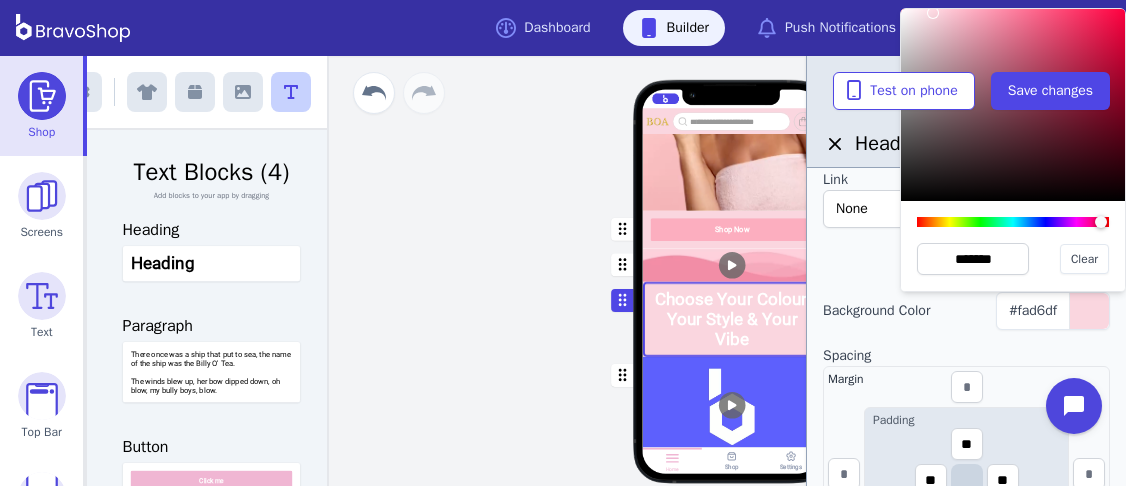 click at bounding box center [966, 252] 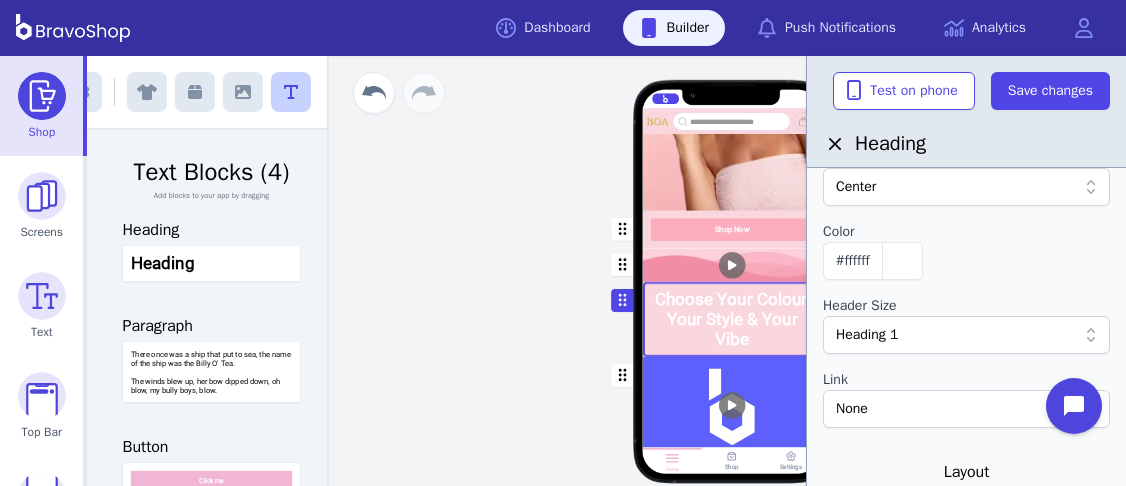 scroll, scrollTop: 174, scrollLeft: 0, axis: vertical 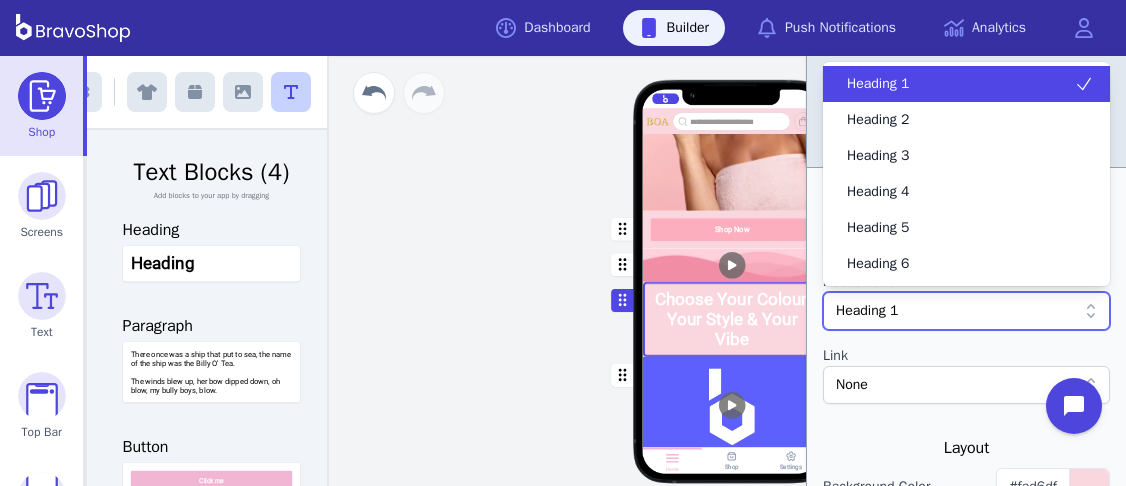 click on "Heading 1" at bounding box center [956, 311] 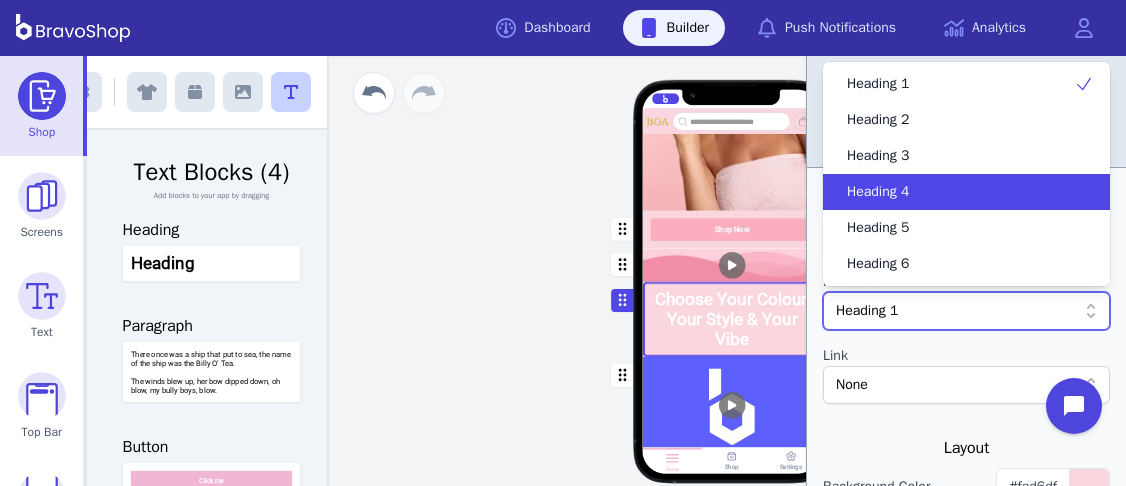 click on "Heading 4" at bounding box center (878, 192) 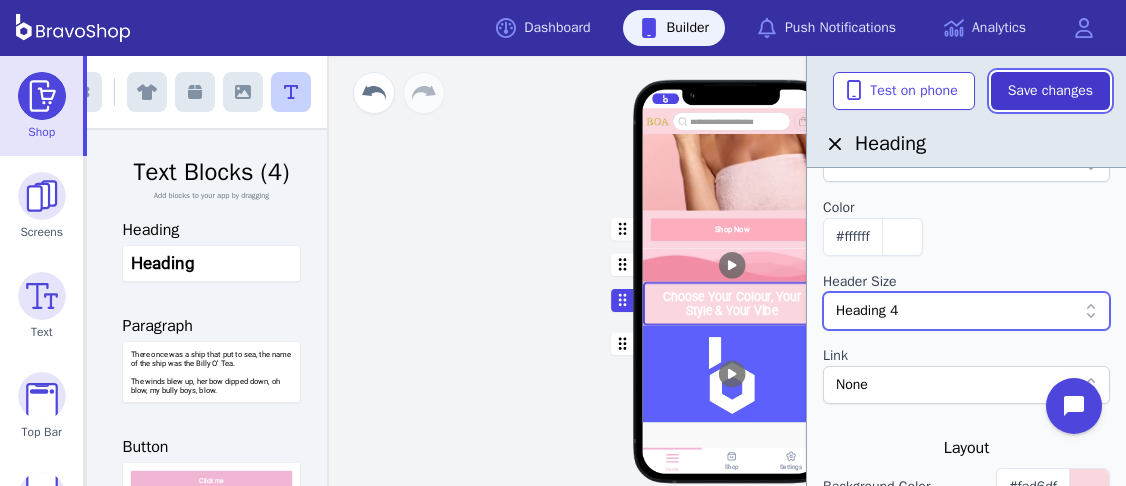 click on "Save changes" at bounding box center [1050, 91] 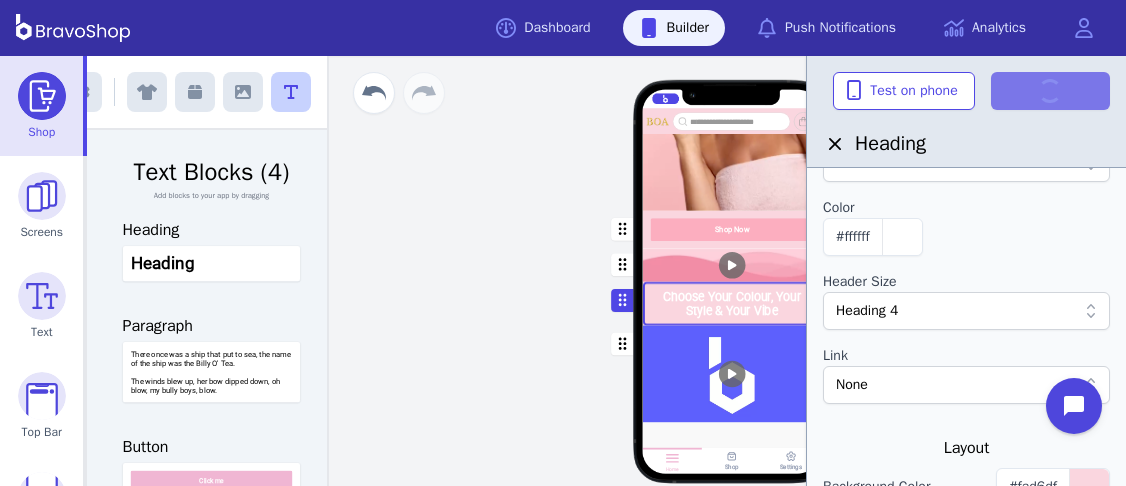 click at bounding box center (732, 373) 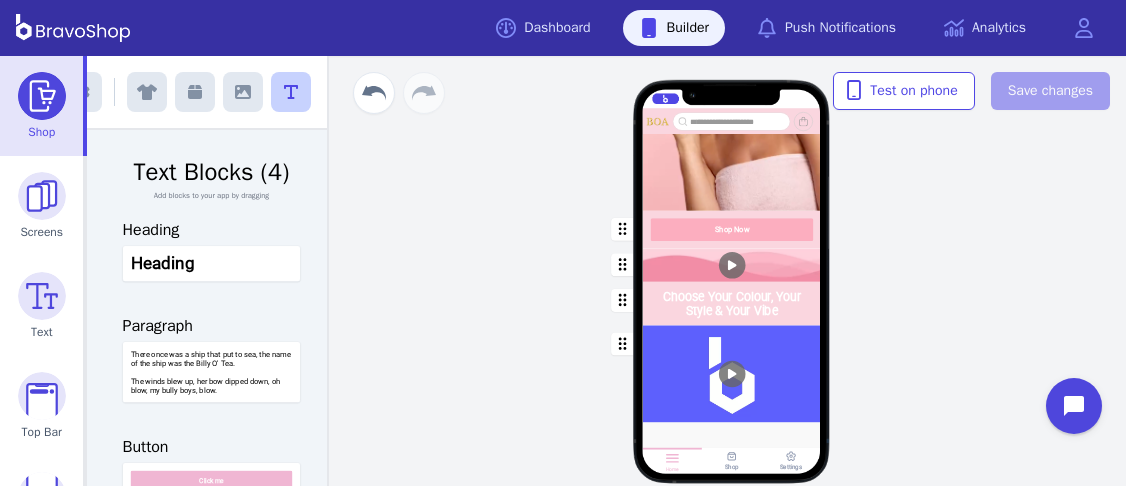 click at bounding box center [732, 373] 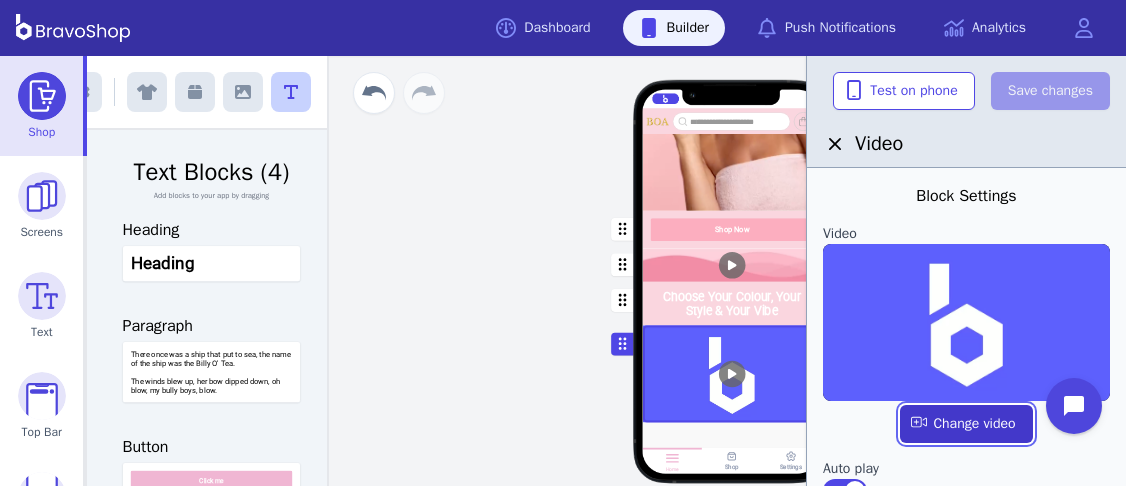 click at bounding box center [966, 424] 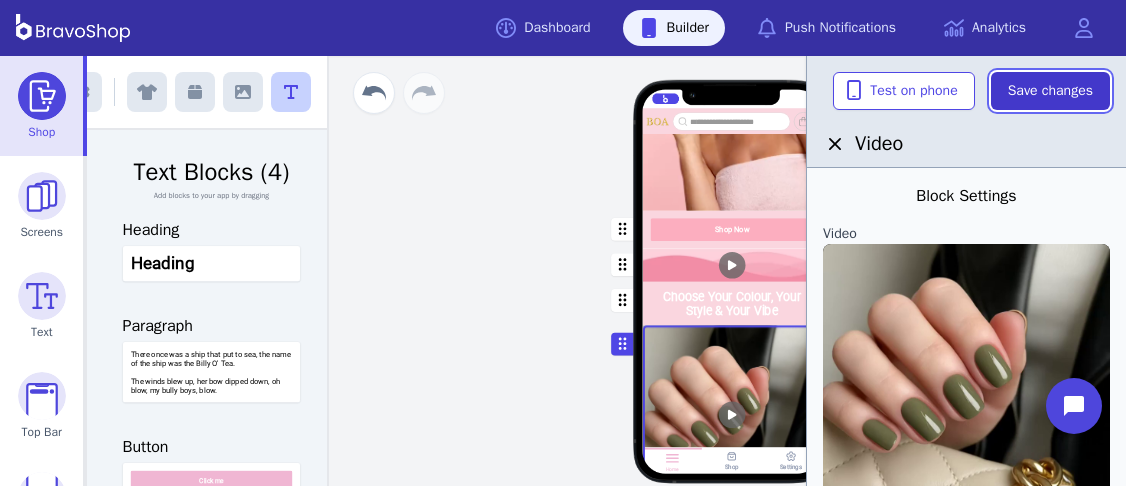 click on "Save changes" at bounding box center (1050, 91) 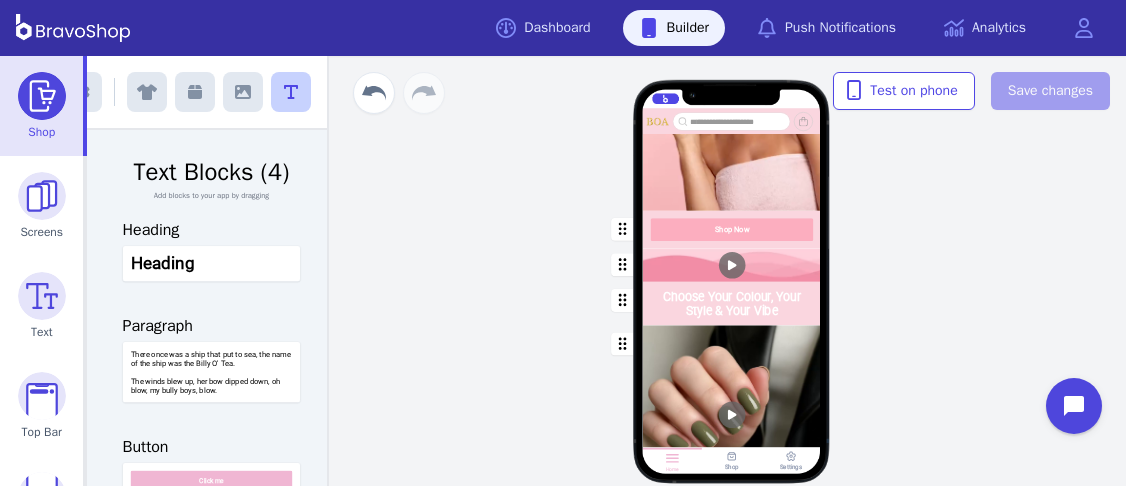 click at bounding box center (732, 414) 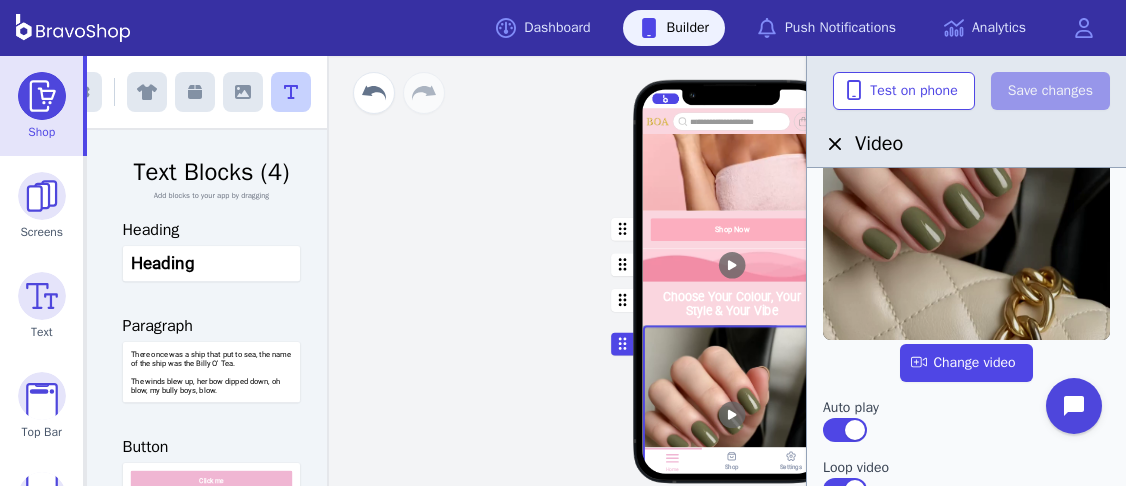 scroll, scrollTop: 192, scrollLeft: 0, axis: vertical 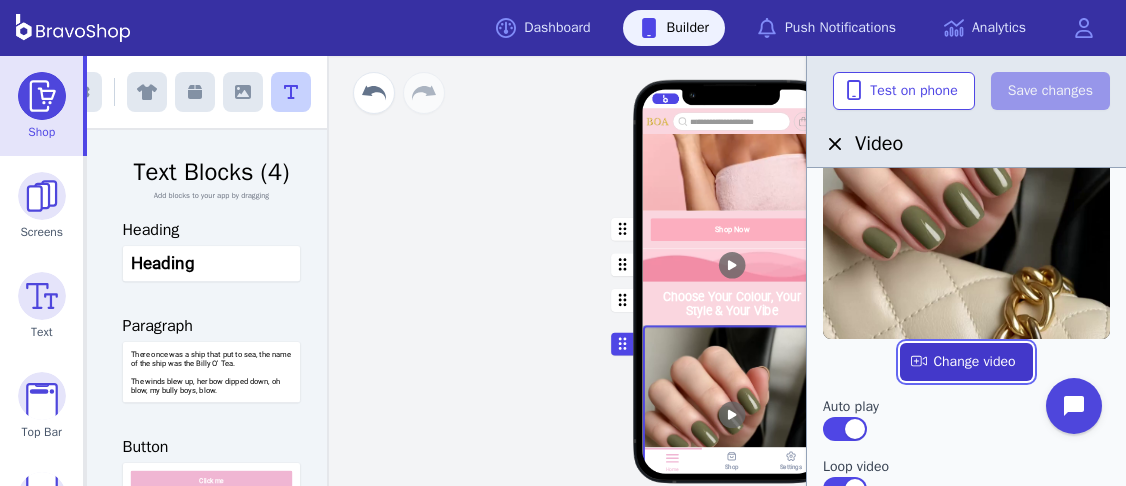 click at bounding box center [966, 362] 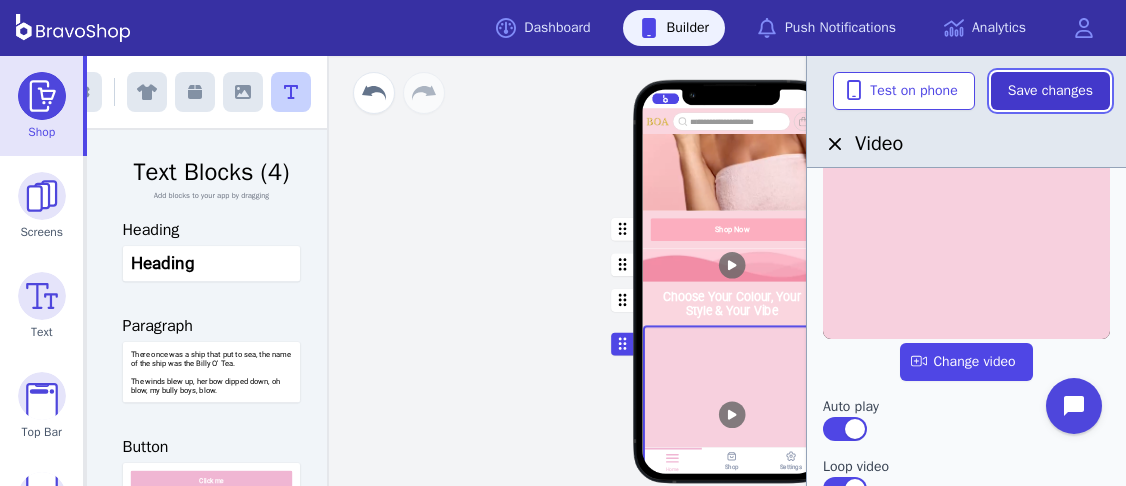 click on "Save changes" at bounding box center (1050, 91) 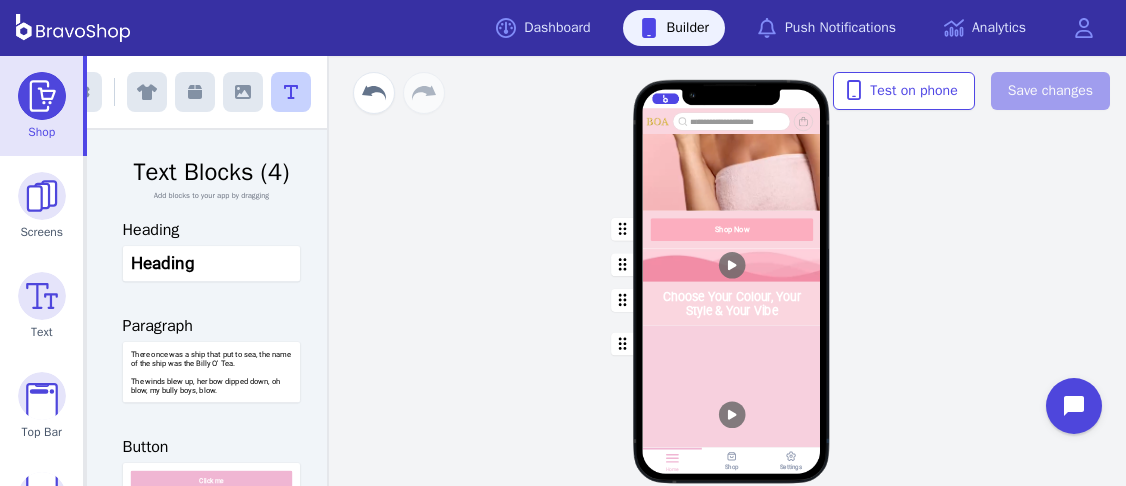 click at bounding box center [732, 264] 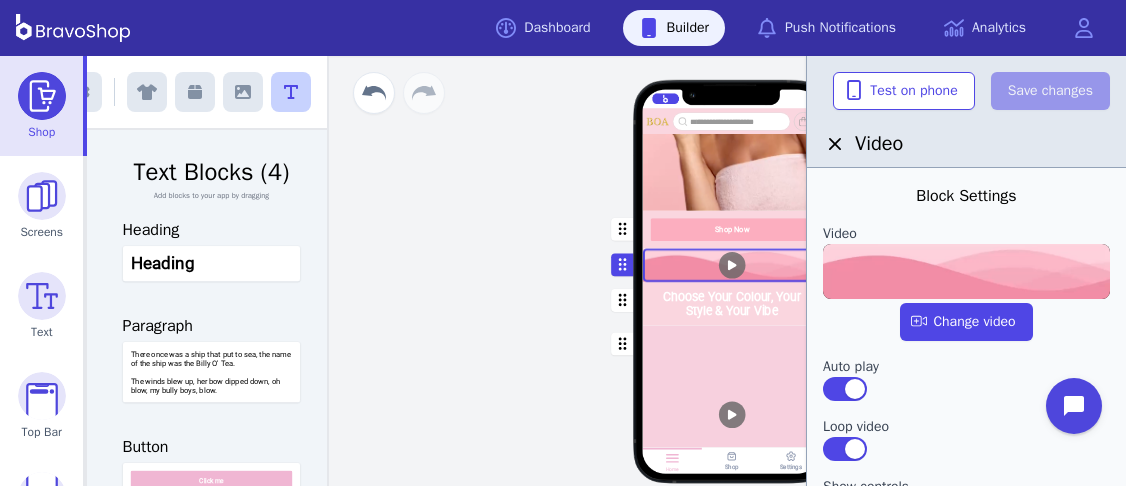 click at bounding box center [732, 303] 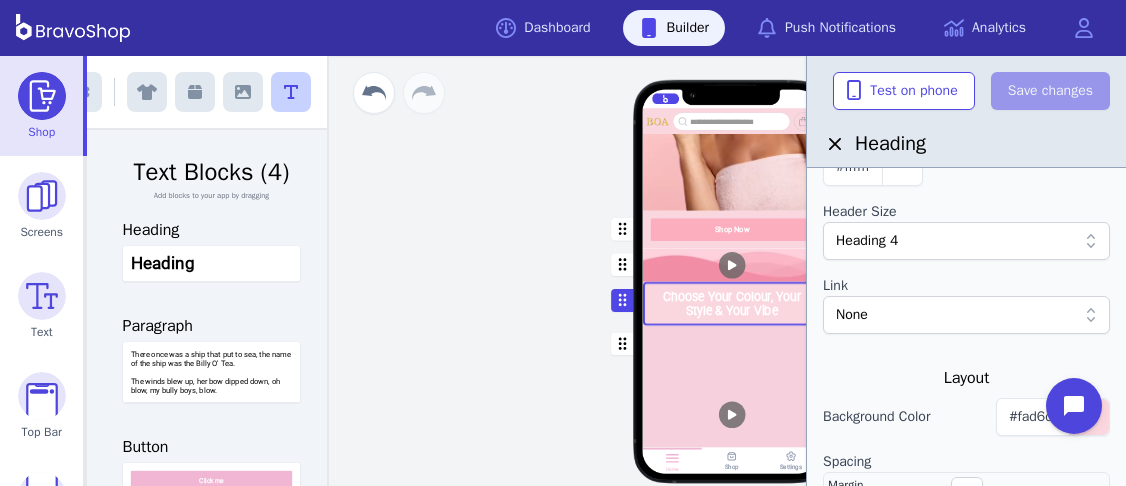 scroll, scrollTop: 257, scrollLeft: 0, axis: vertical 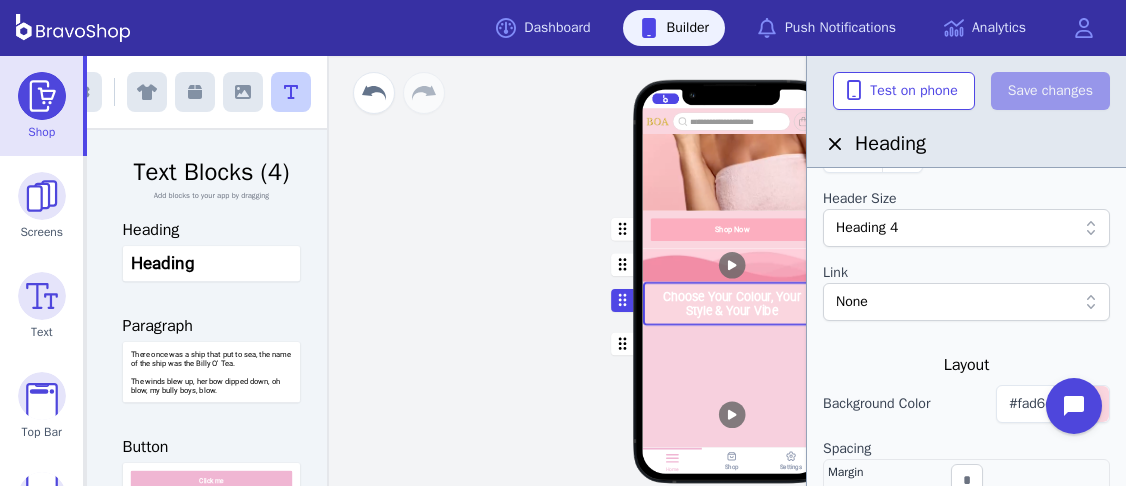 click on "None" at bounding box center (956, 302) 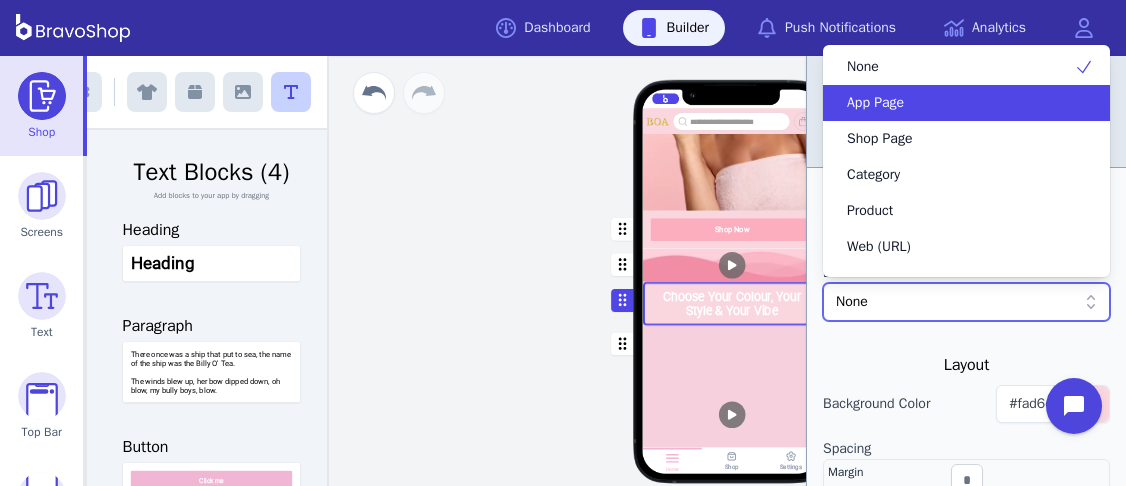 click on "App Page" at bounding box center (954, 103) 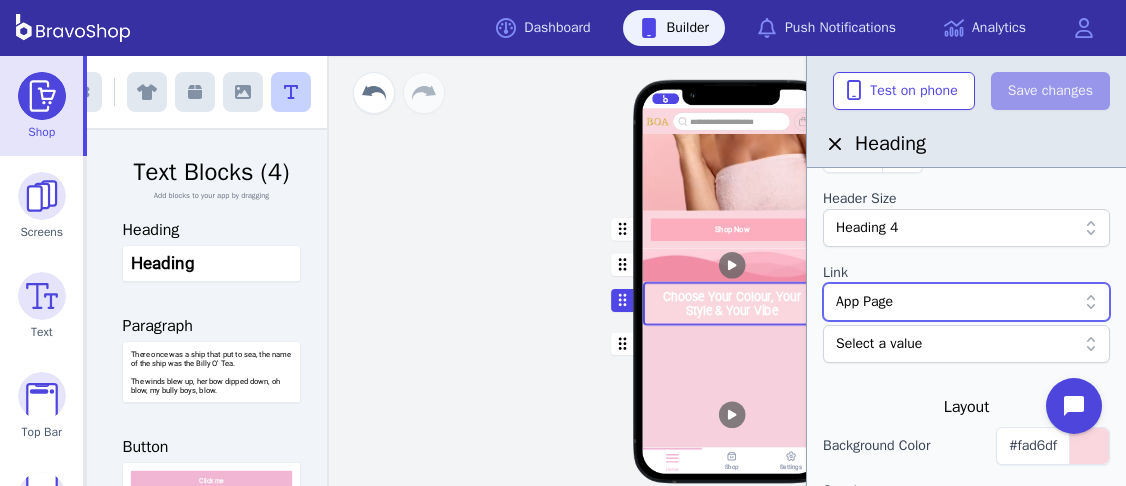 click on "Select a value" at bounding box center [956, 344] 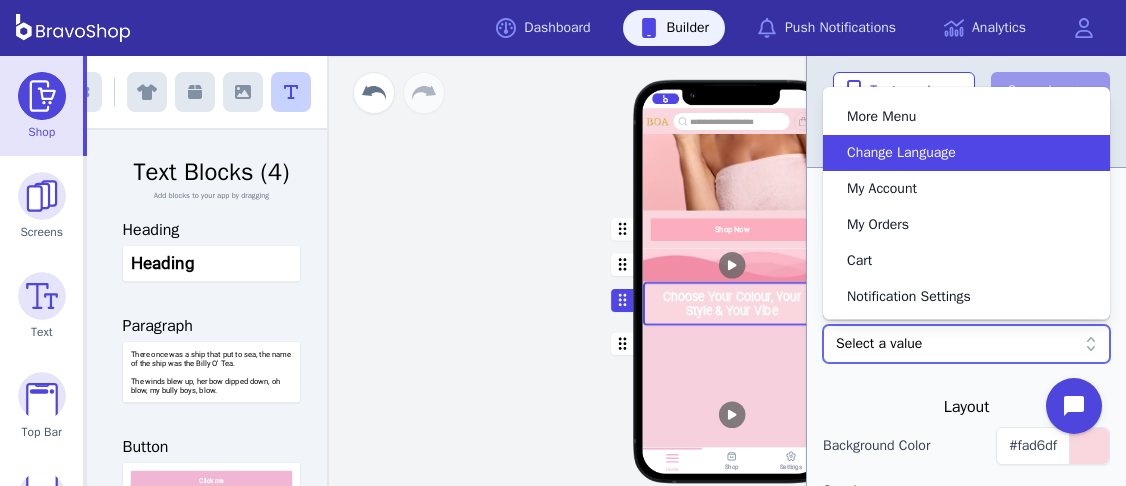 scroll, scrollTop: 0, scrollLeft: 0, axis: both 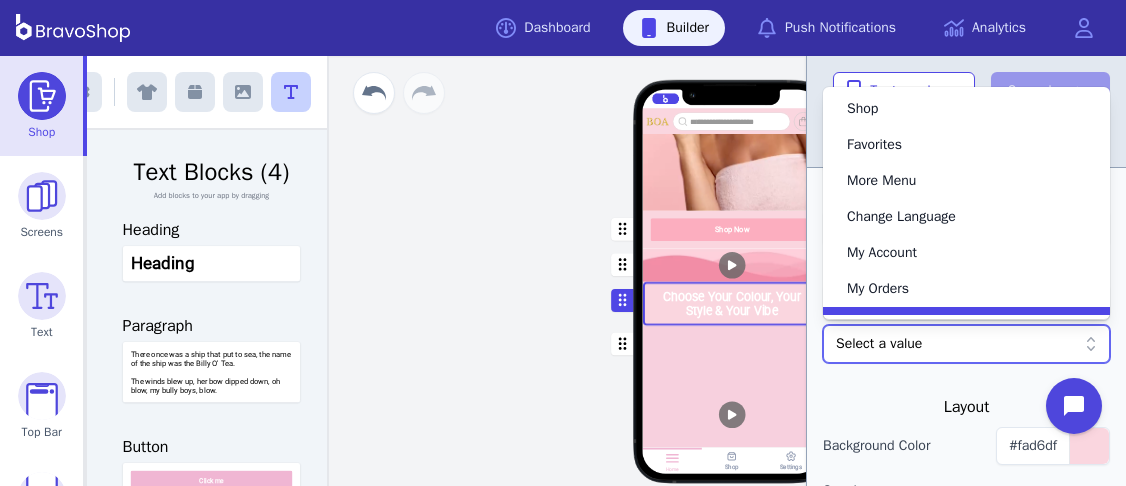 click at bounding box center [966, 387] 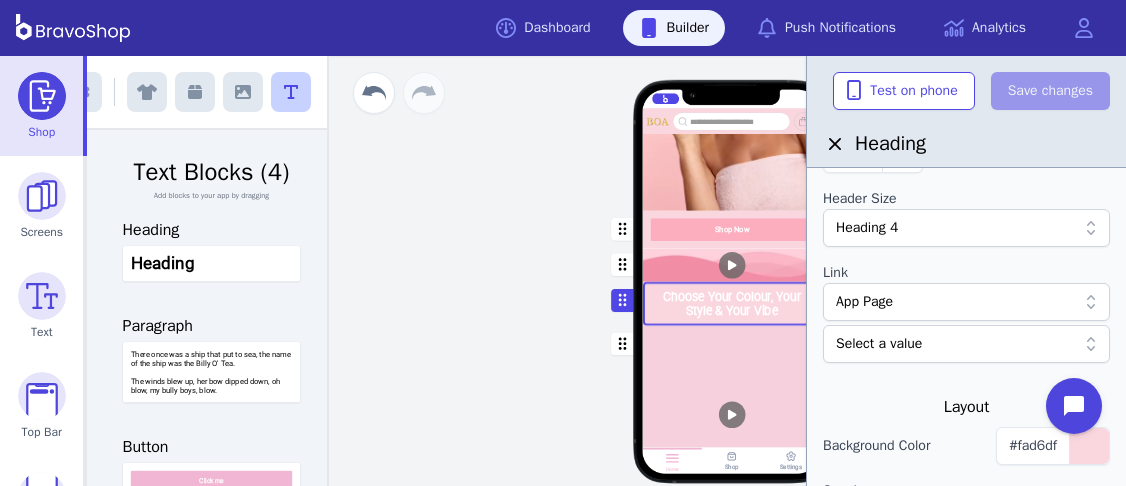 click on "App Page" at bounding box center [956, 302] 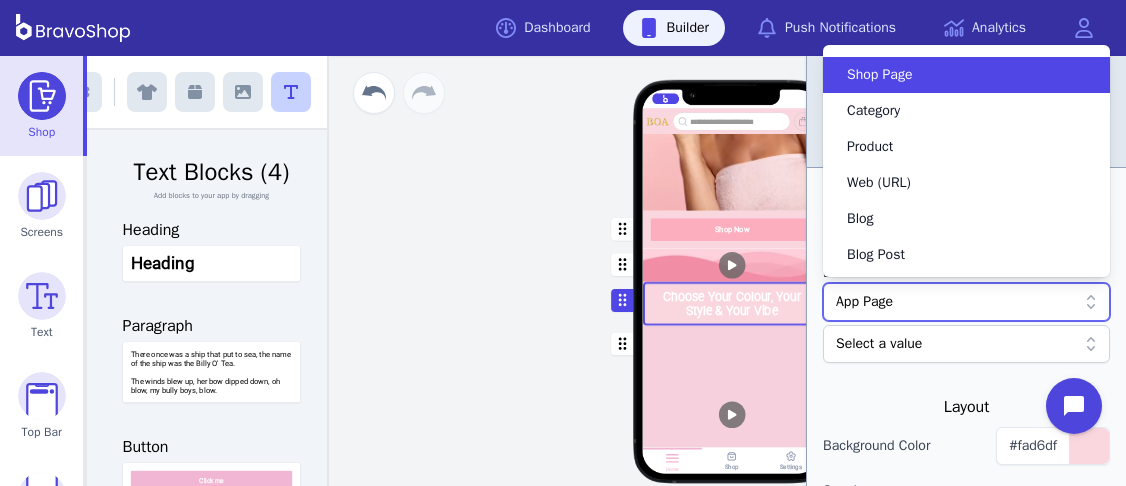 scroll, scrollTop: 0, scrollLeft: 0, axis: both 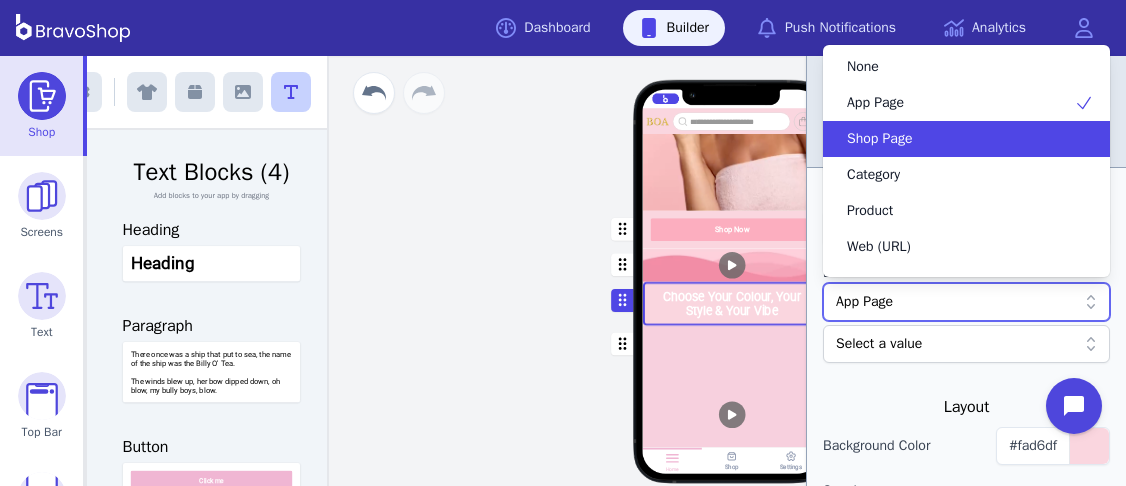 click on "Shop Page" at bounding box center [966, 139] 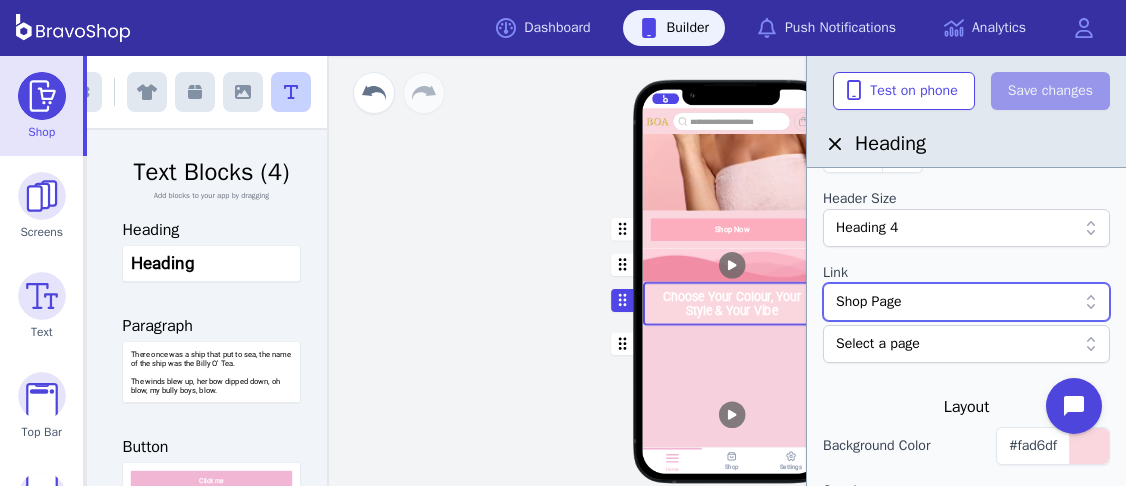click on "Select a page" at bounding box center [956, 344] 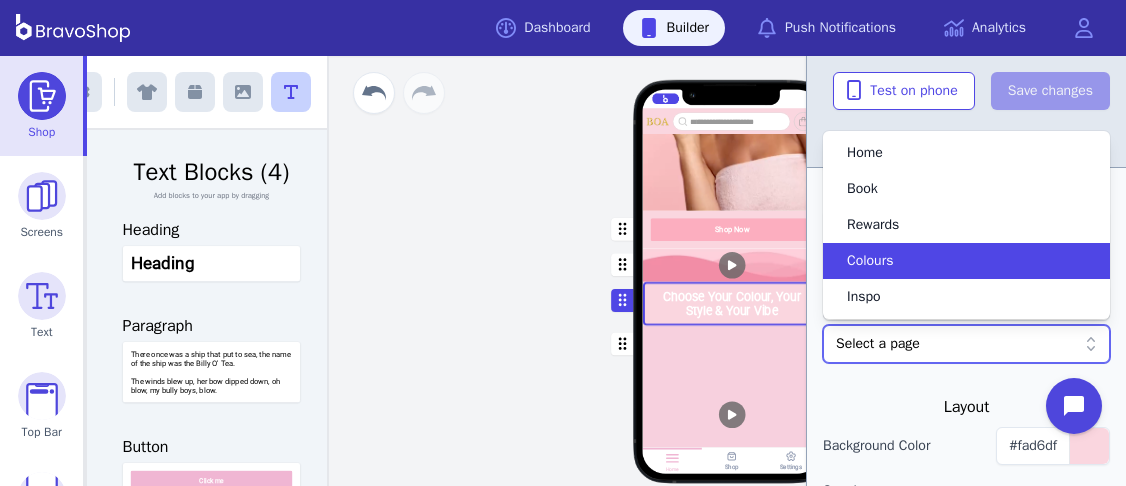 click on "Colours" at bounding box center [954, 261] 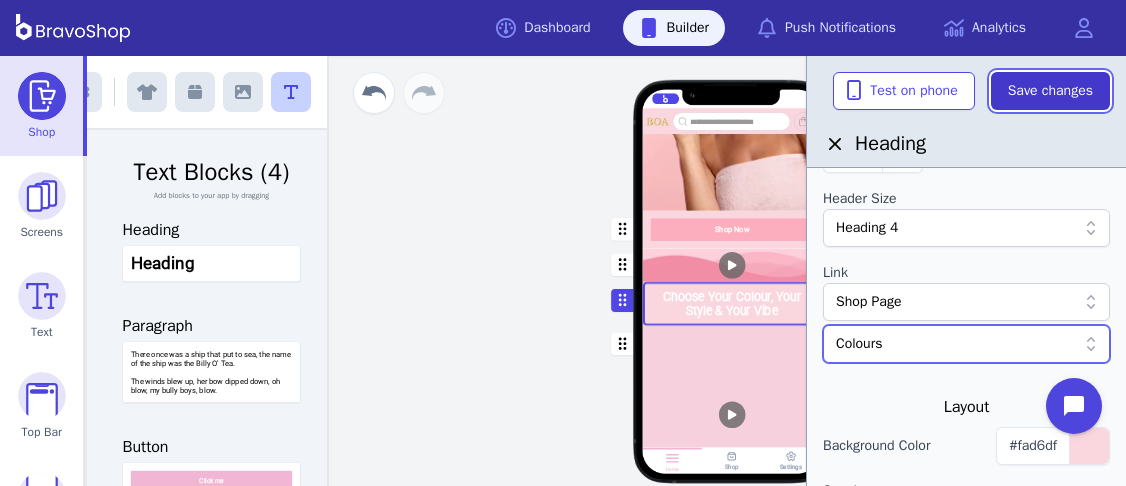 click on "Save changes" at bounding box center [1050, 91] 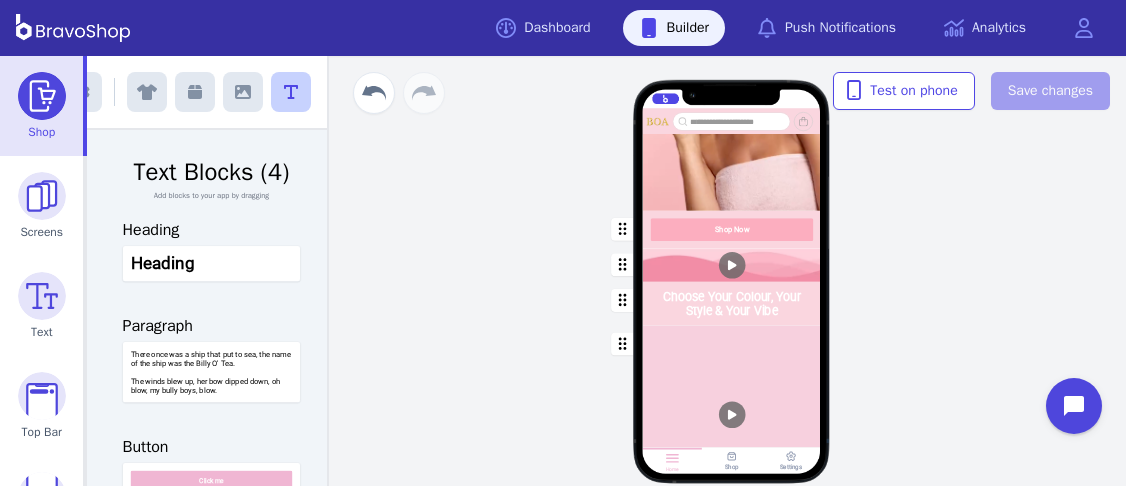 click at bounding box center [732, 303] 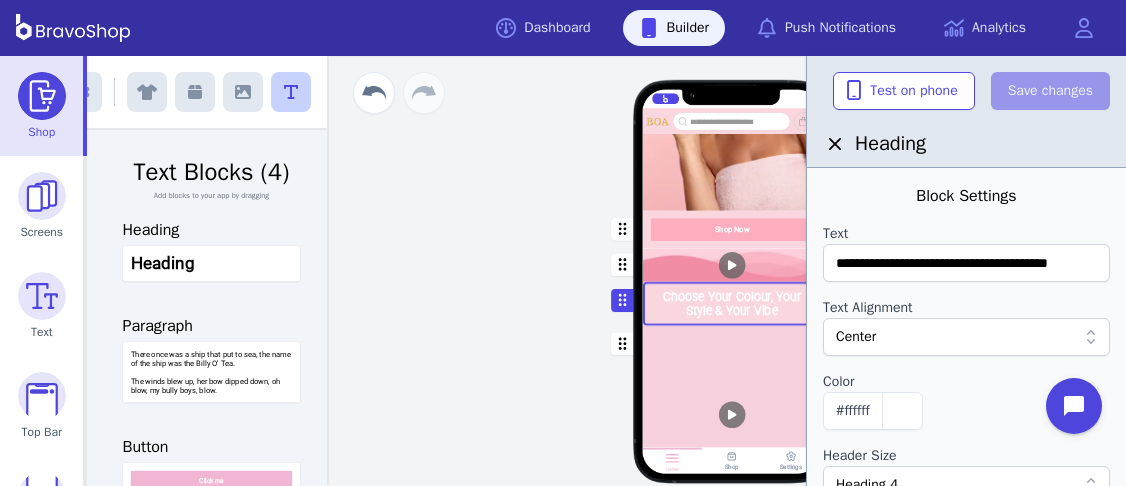 click at bounding box center (732, 264) 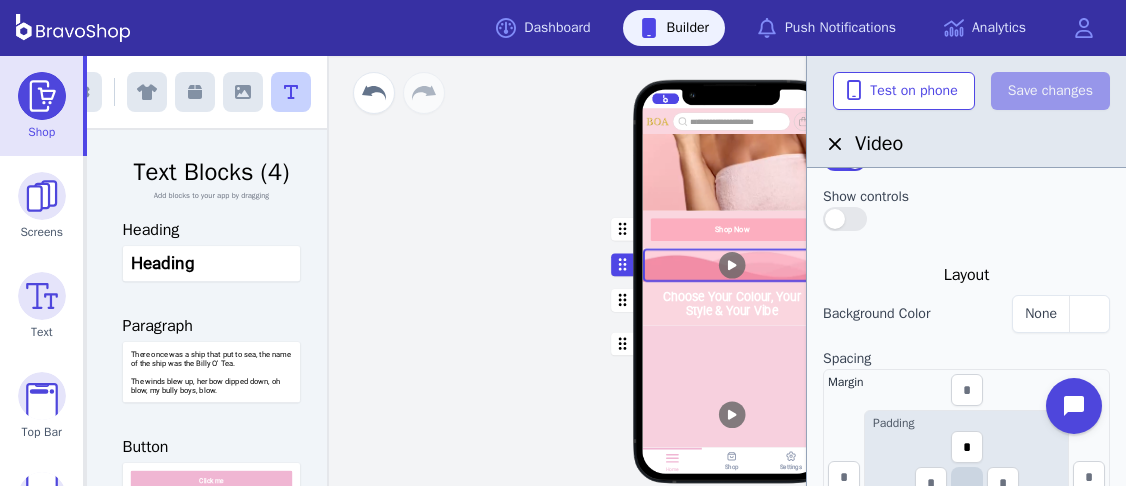 scroll, scrollTop: 288, scrollLeft: 0, axis: vertical 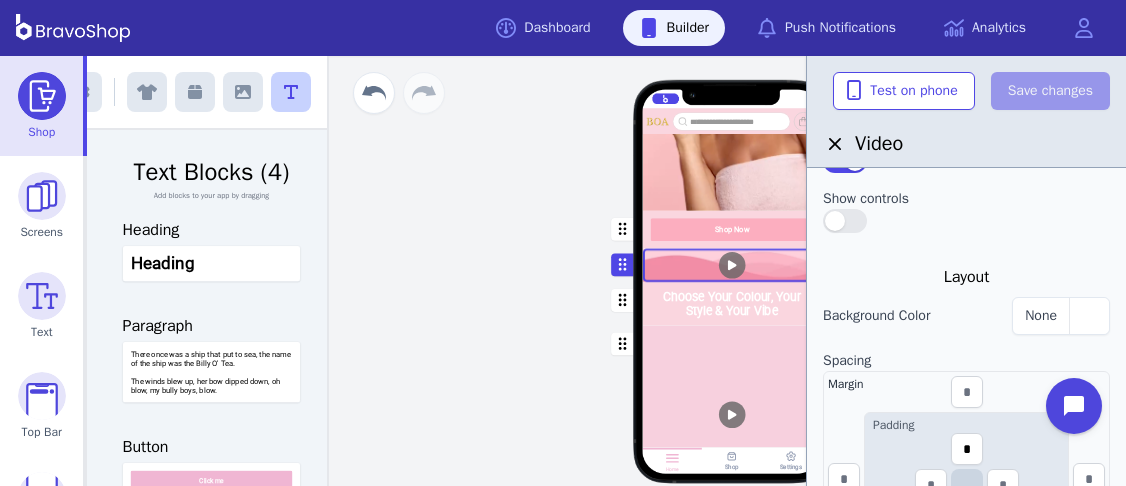 click at bounding box center (732, 229) 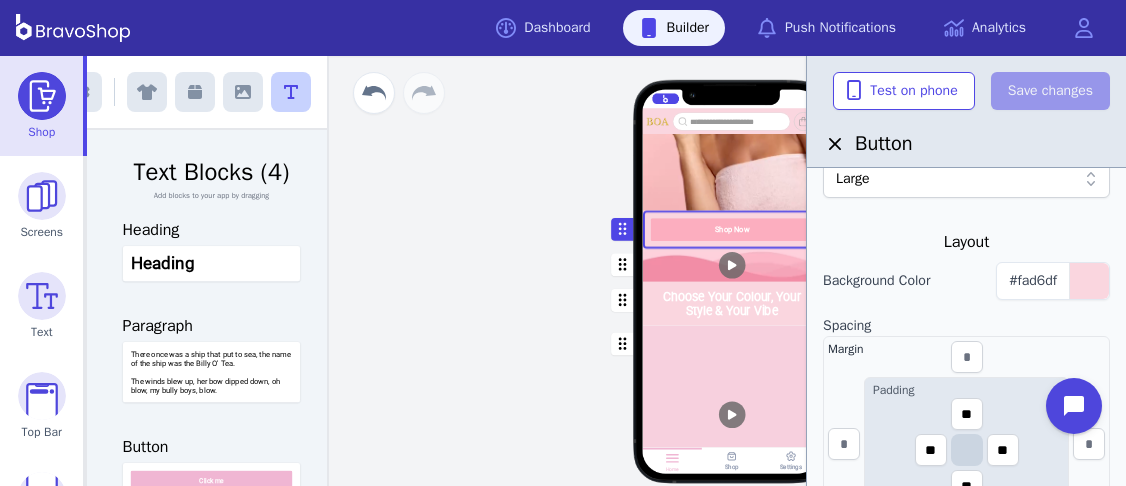 scroll, scrollTop: 497, scrollLeft: 0, axis: vertical 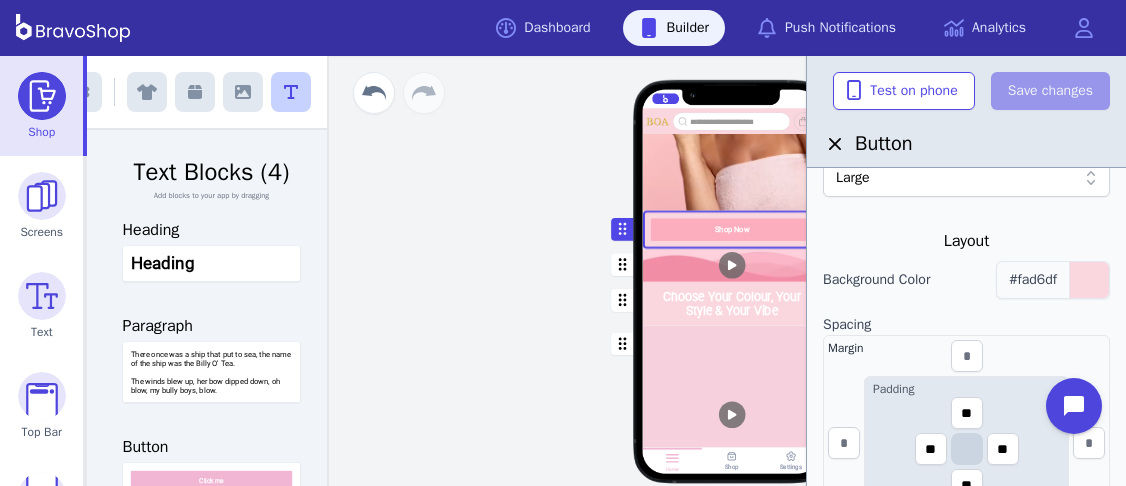click on "#fad6df" at bounding box center [1033, 280] 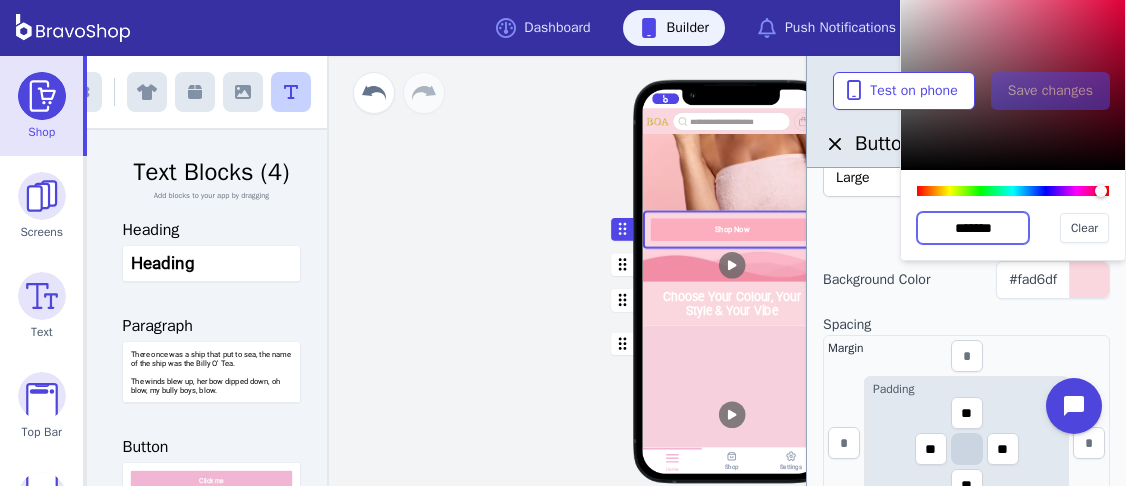 drag, startPoint x: 1004, startPoint y: 227, endPoint x: 929, endPoint y: 226, distance: 75.00667 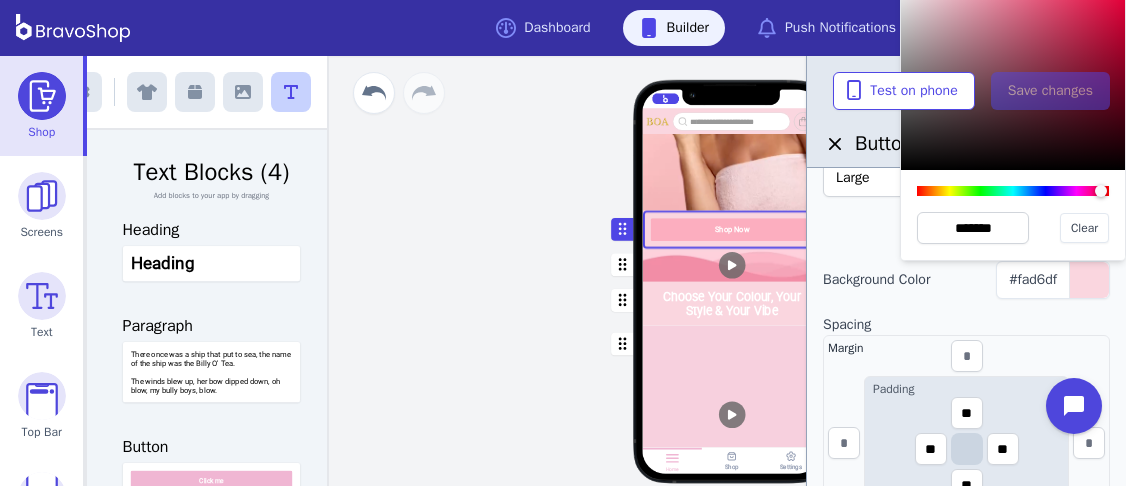 click at bounding box center (732, 264) 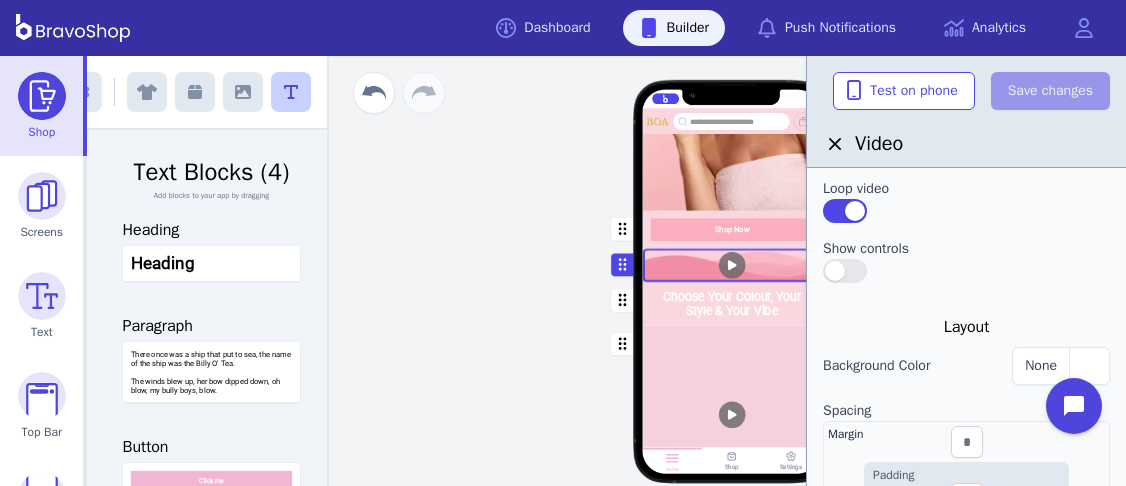 scroll, scrollTop: 240, scrollLeft: 0, axis: vertical 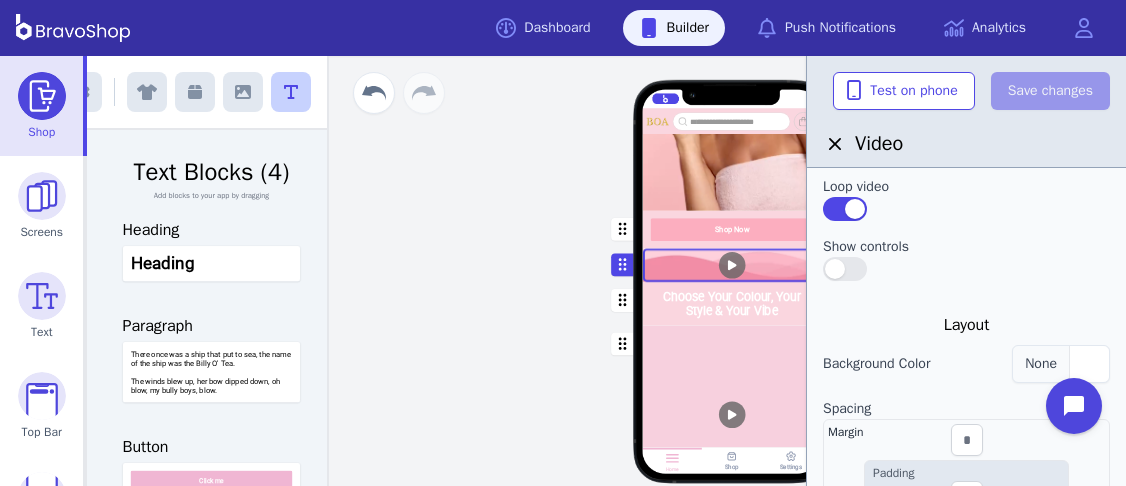 click at bounding box center [1089, 364] 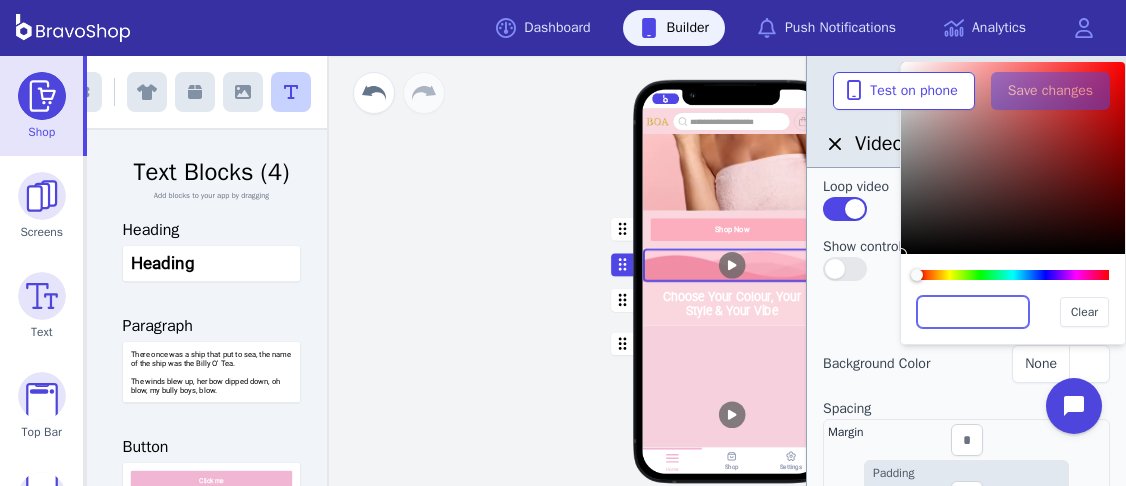 click at bounding box center (973, 312) 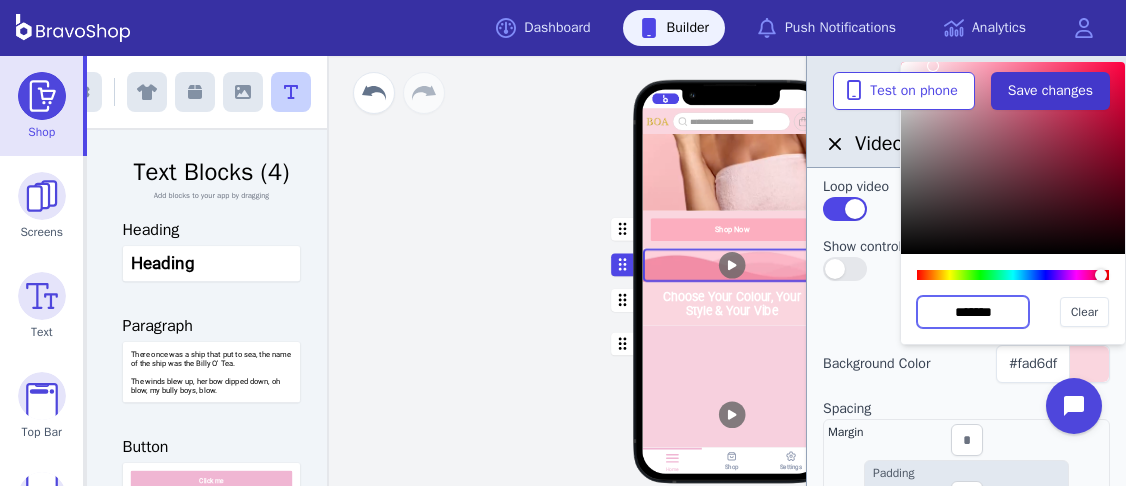 type on "*******" 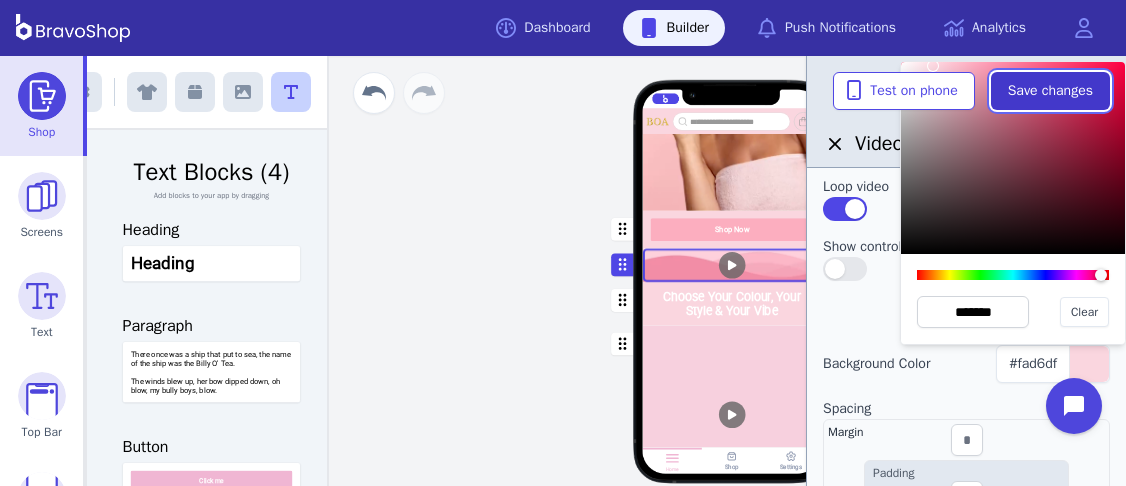 click on "Save changes" at bounding box center [1050, 91] 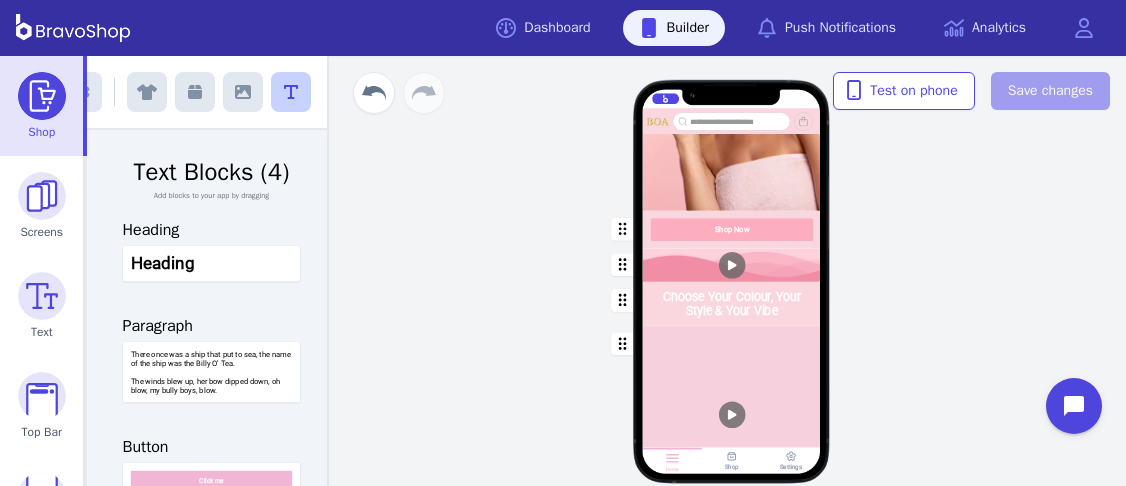 click at bounding box center (732, 229) 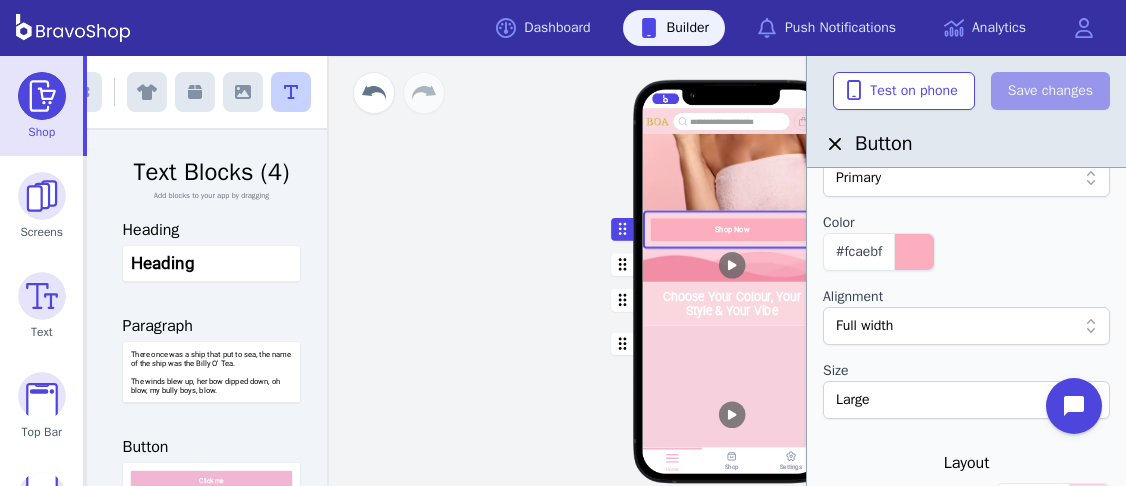 scroll, scrollTop: 312, scrollLeft: 0, axis: vertical 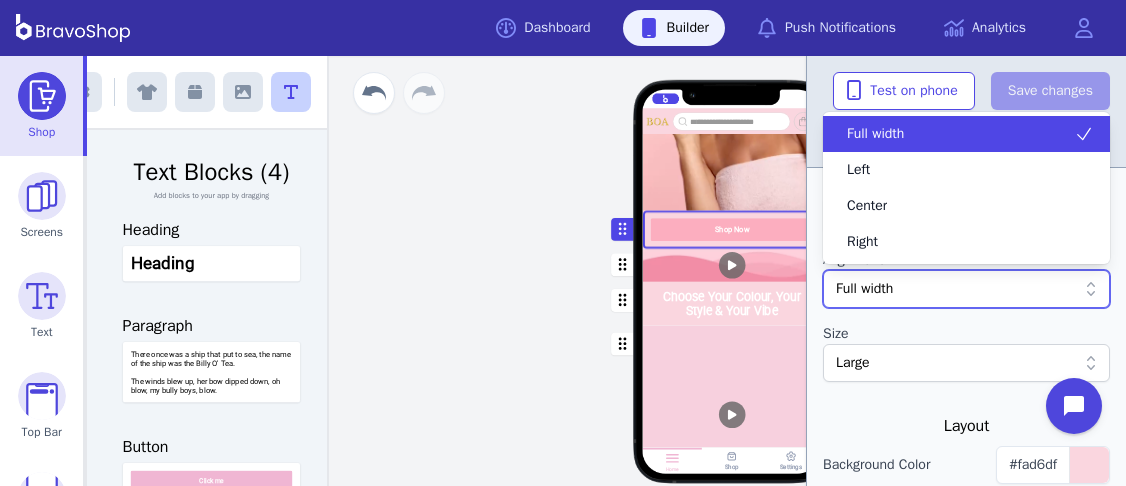 click on "Full width" at bounding box center (956, 289) 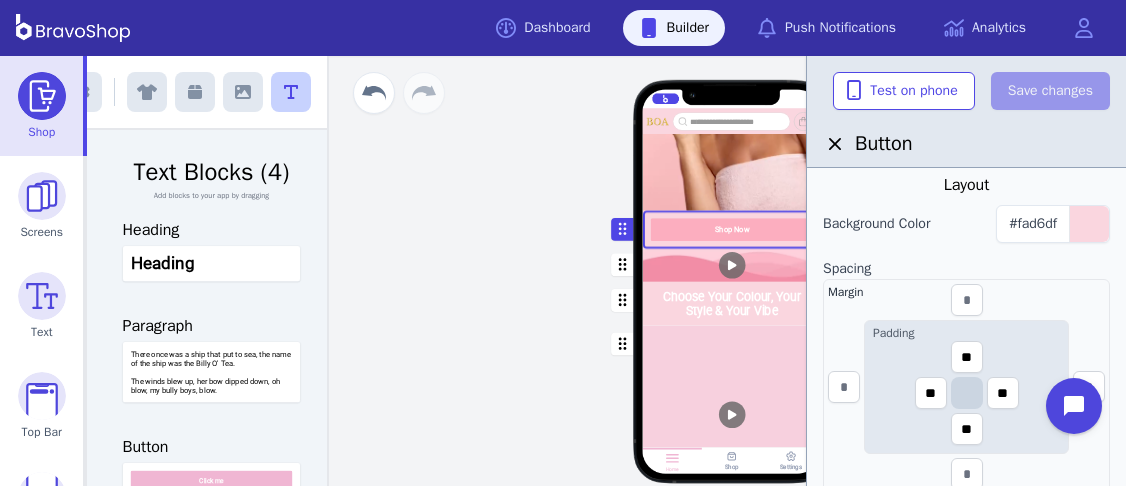 scroll, scrollTop: 556, scrollLeft: 0, axis: vertical 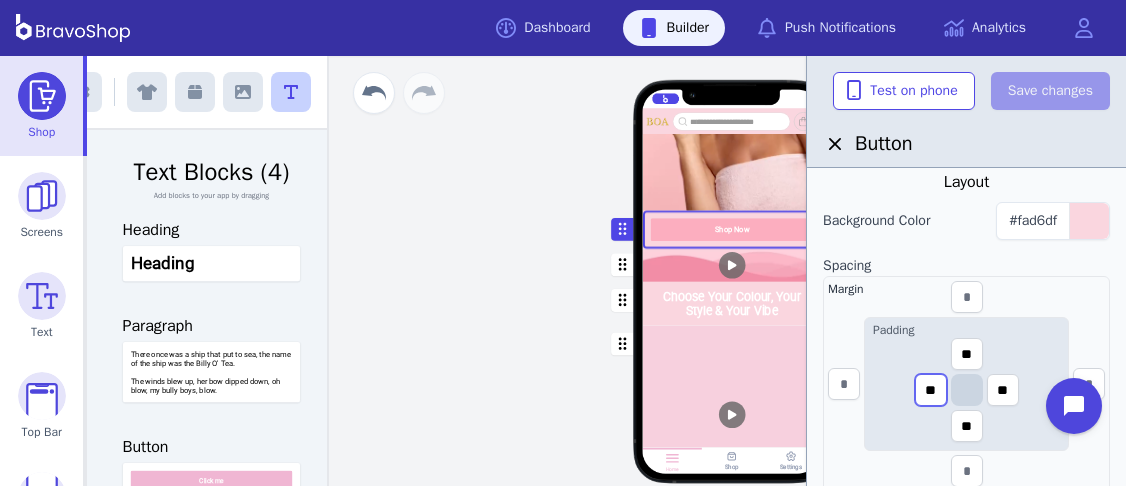 click on "**" at bounding box center [931, 390] 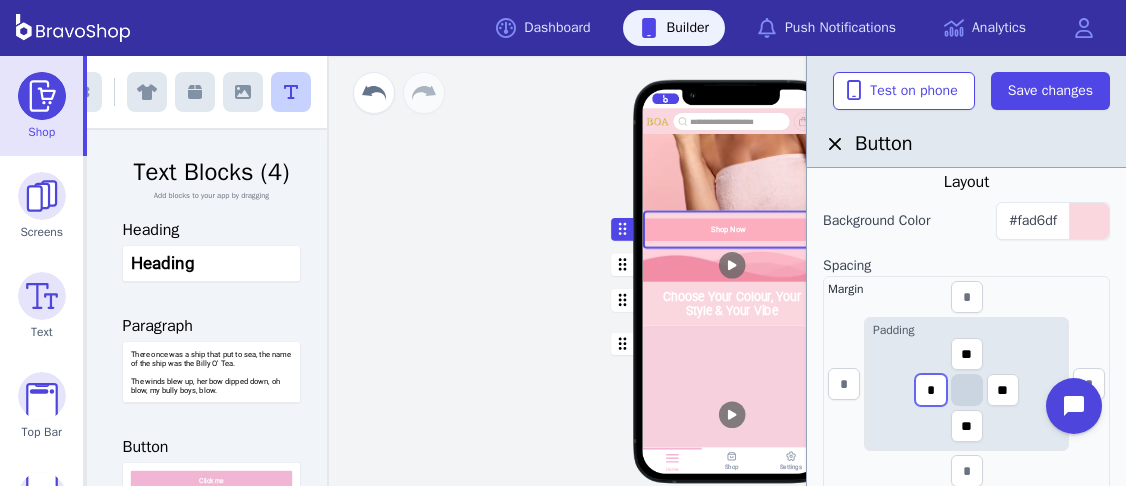 type on "*" 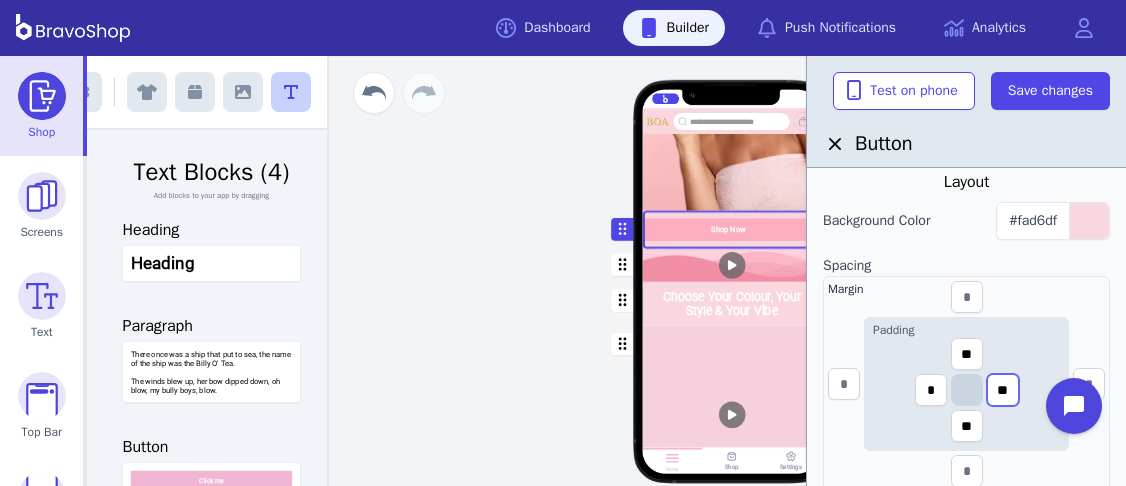 drag, startPoint x: 1018, startPoint y: 389, endPoint x: 992, endPoint y: 386, distance: 26.172504 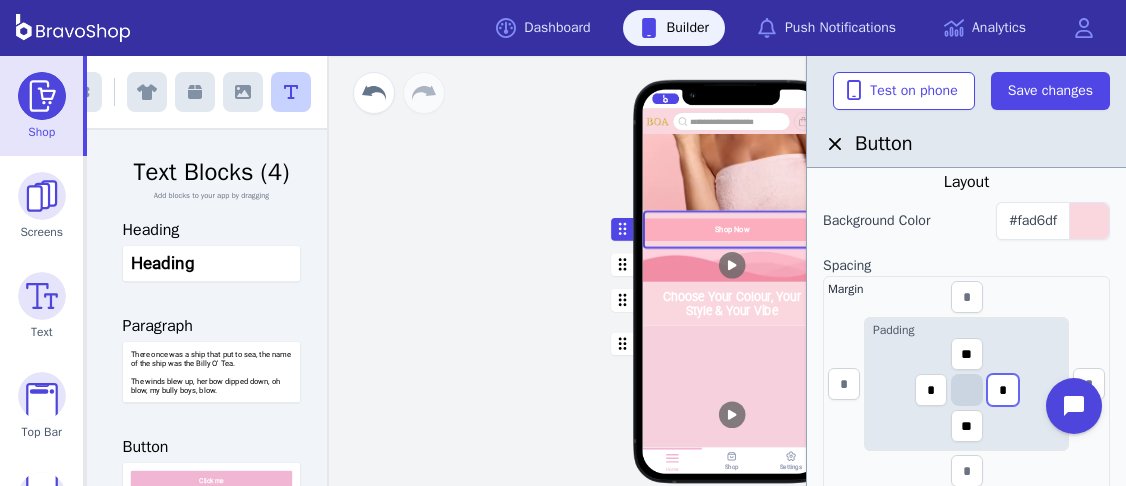 type on "*" 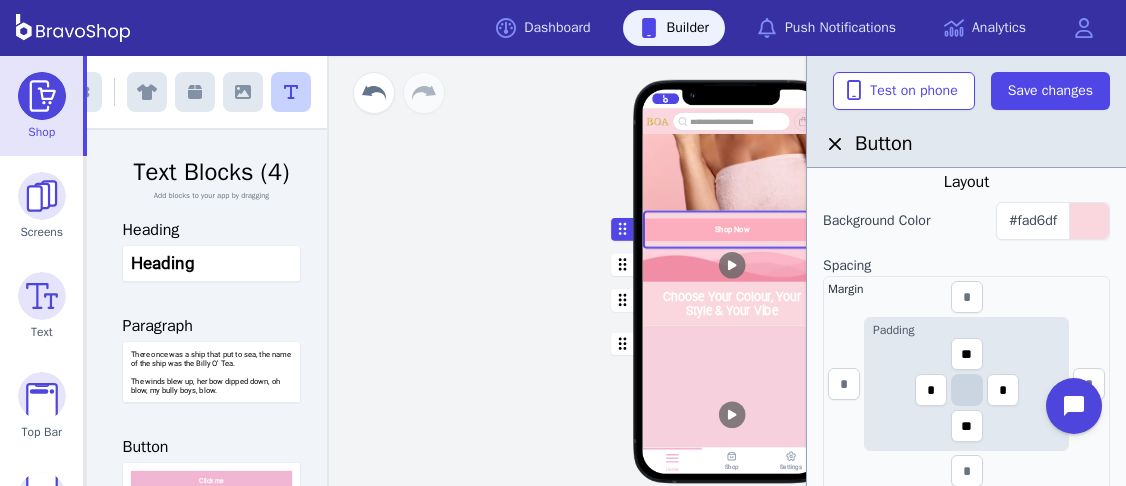 click at bounding box center (732, 303) 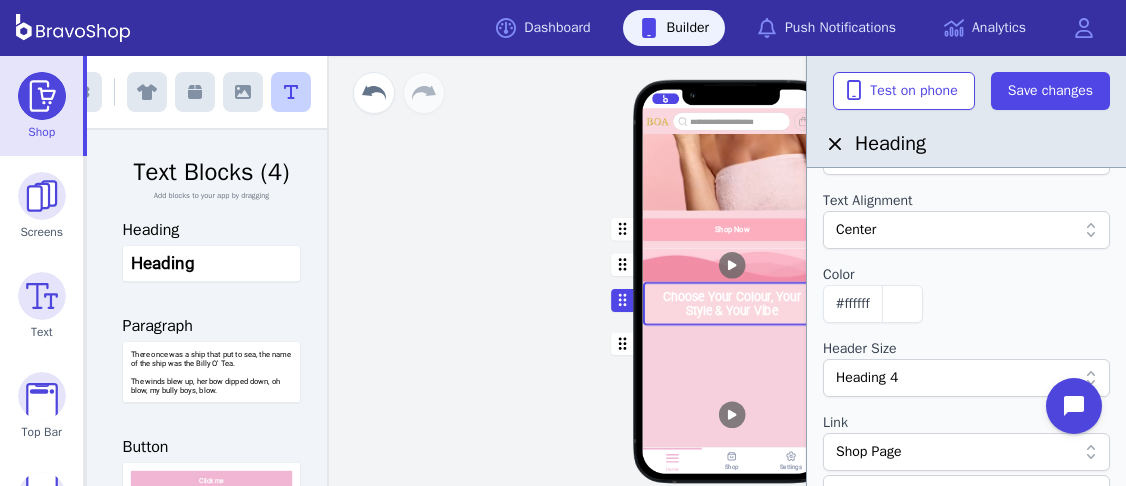 scroll, scrollTop: 111, scrollLeft: 0, axis: vertical 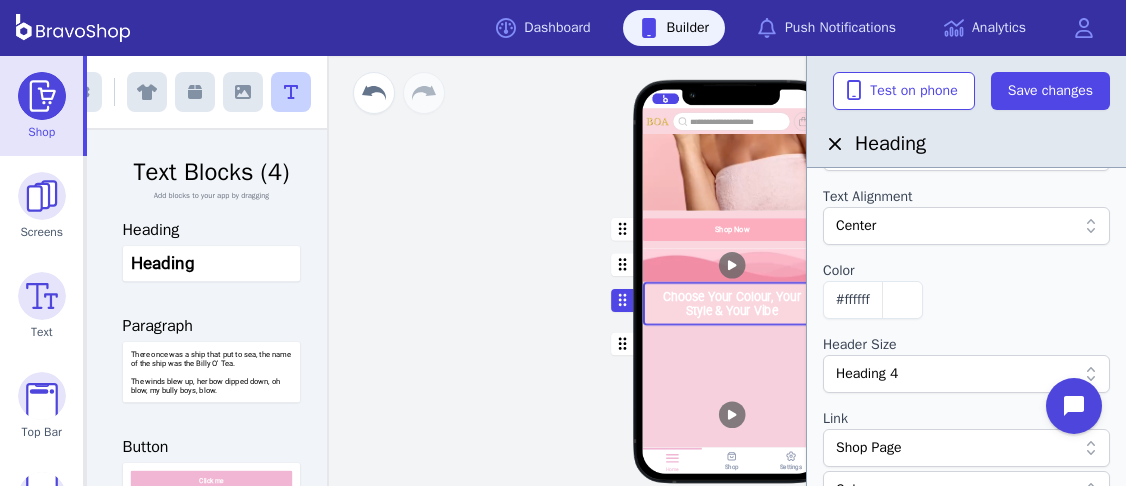 click at bounding box center (732, 229) 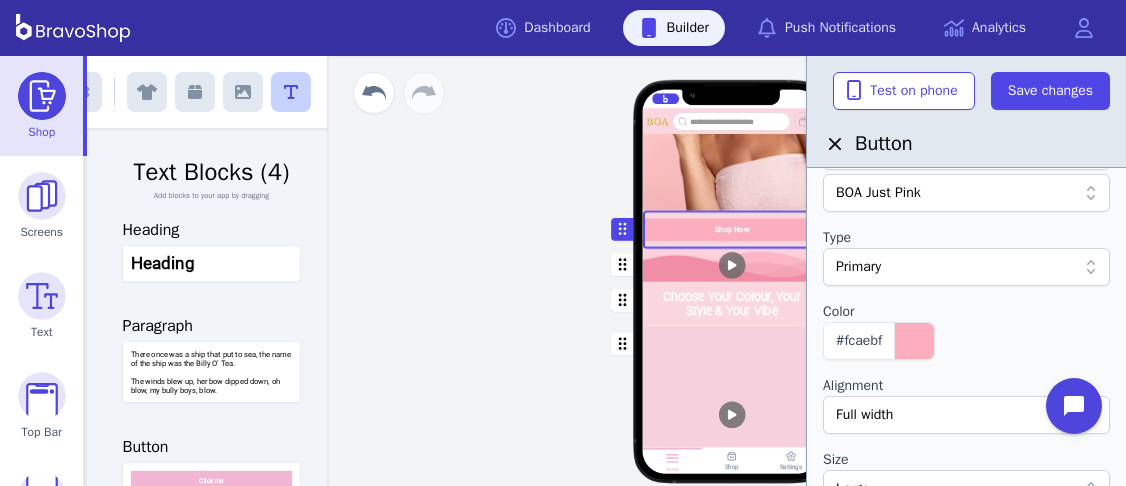 scroll, scrollTop: 189, scrollLeft: 0, axis: vertical 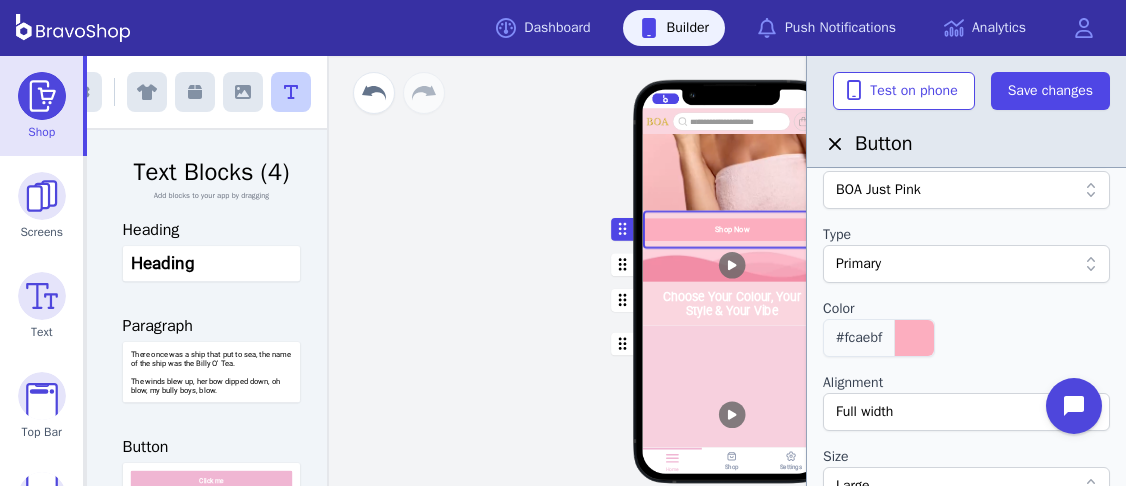 click on "#fcaebf" at bounding box center (879, 338) 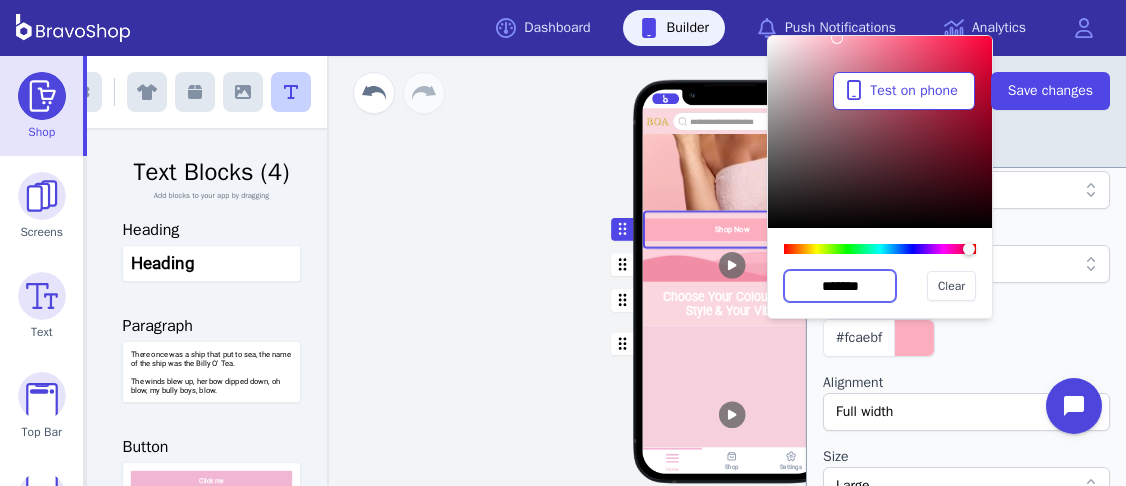 drag, startPoint x: 871, startPoint y: 286, endPoint x: 773, endPoint y: 300, distance: 98.99495 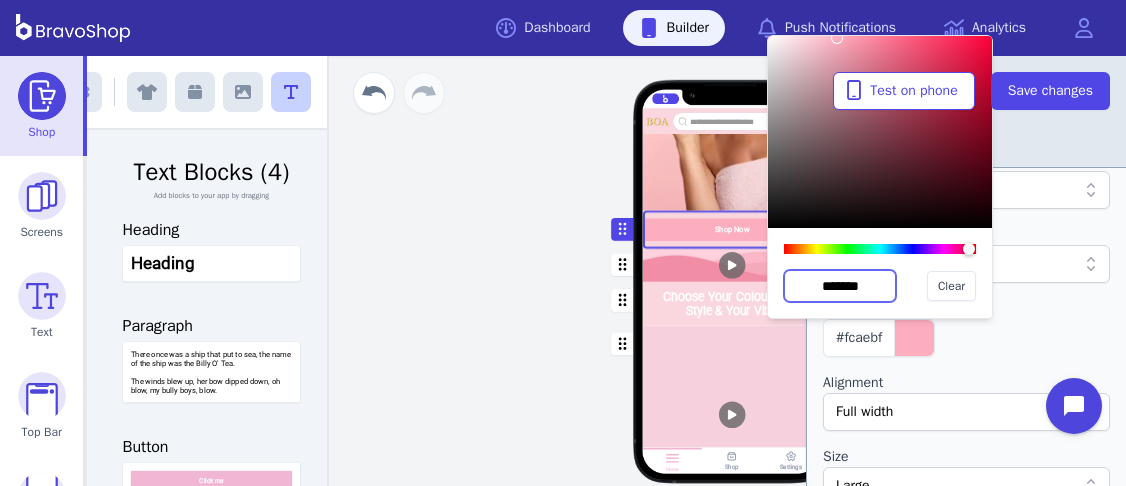 click on "******* Clear" at bounding box center (880, 273) 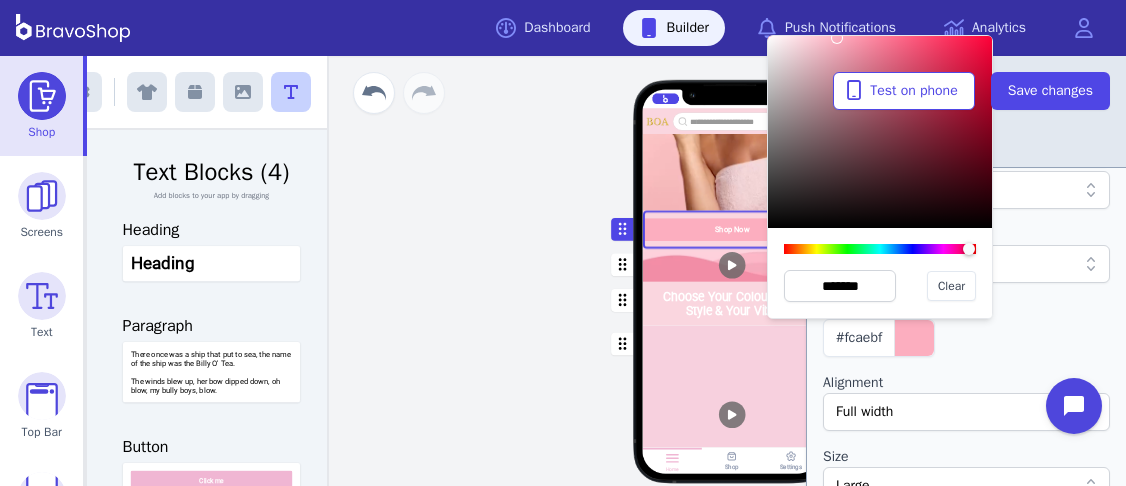click at bounding box center (732, 303) 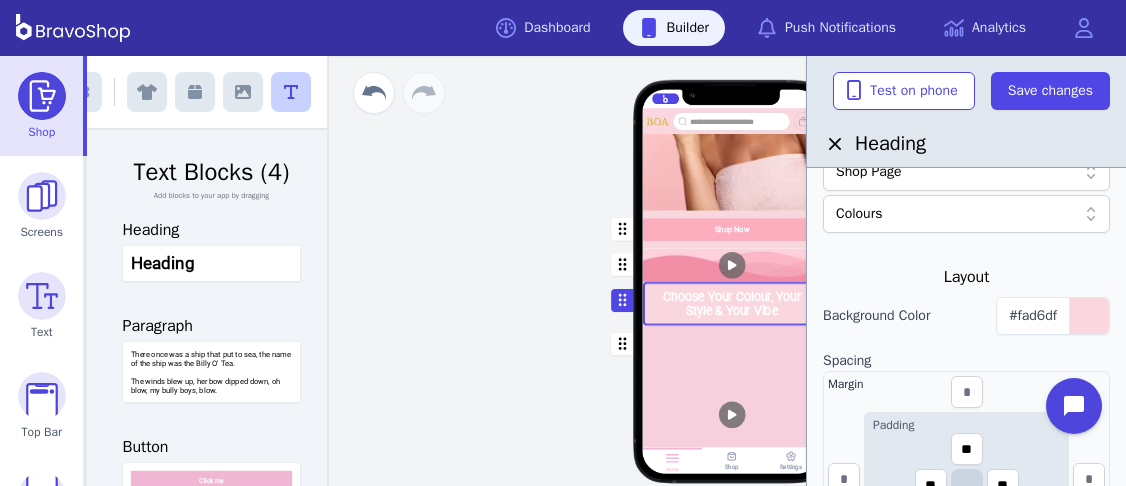 scroll, scrollTop: 388, scrollLeft: 0, axis: vertical 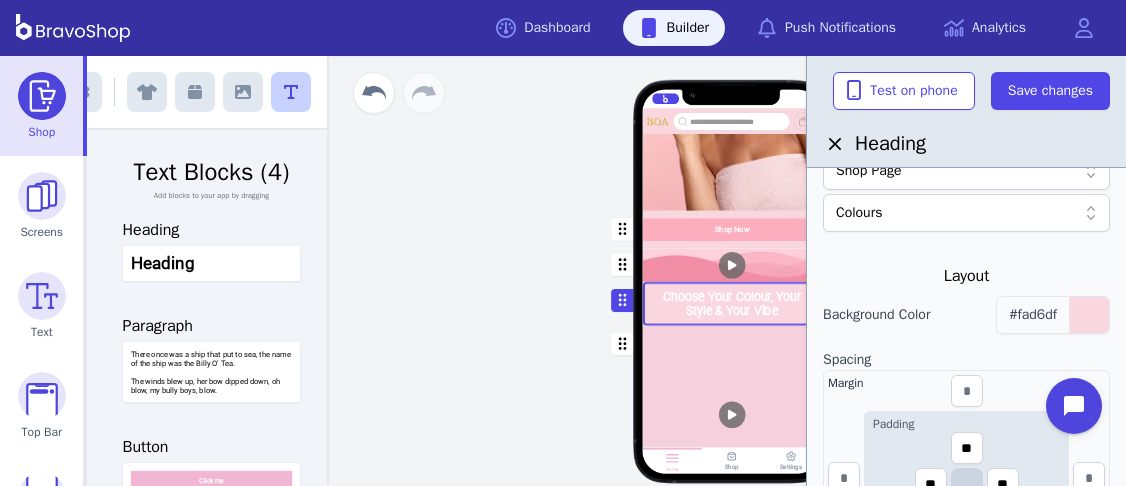 click on "#fad6df" at bounding box center (1033, 314) 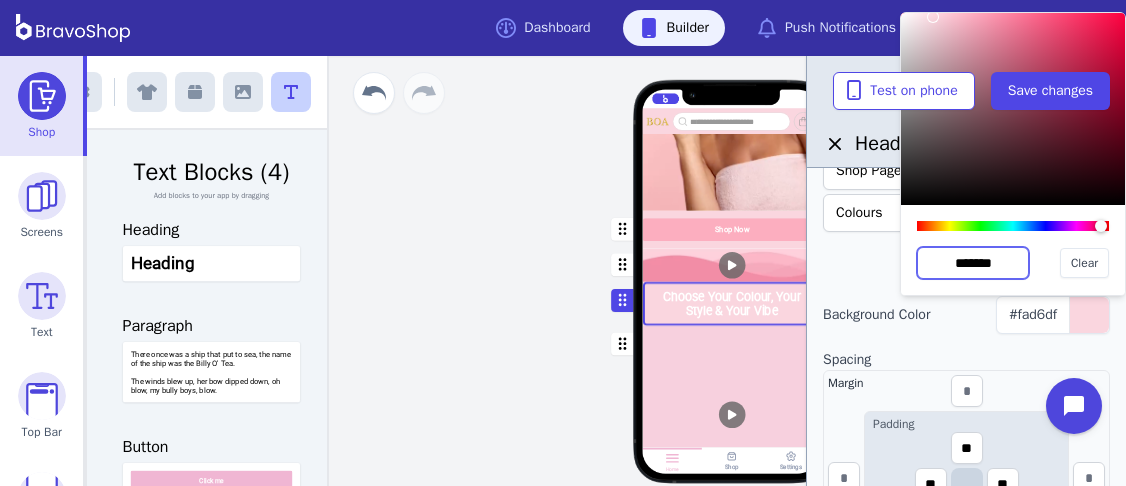 drag, startPoint x: 1012, startPoint y: 263, endPoint x: 920, endPoint y: 248, distance: 93.214806 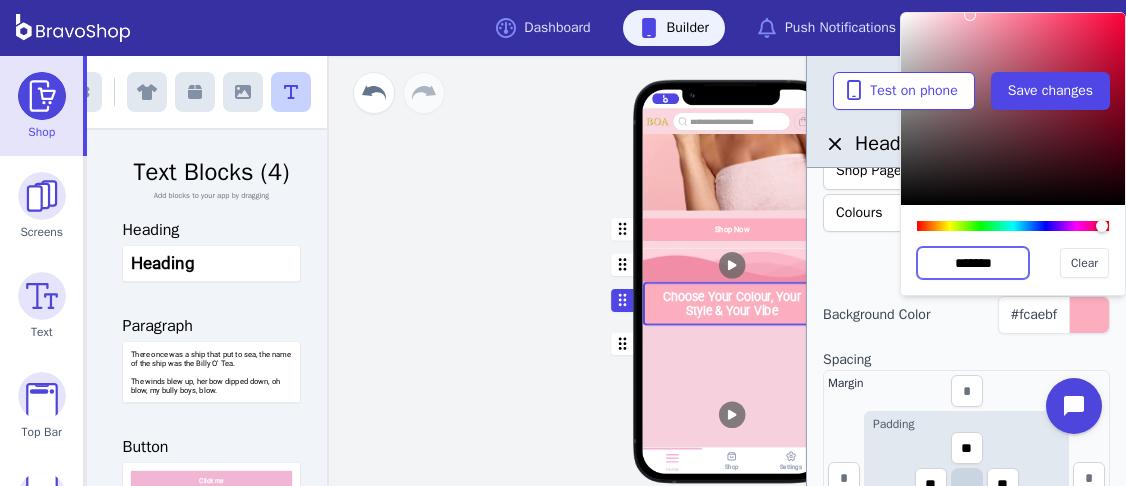 type on "*******" 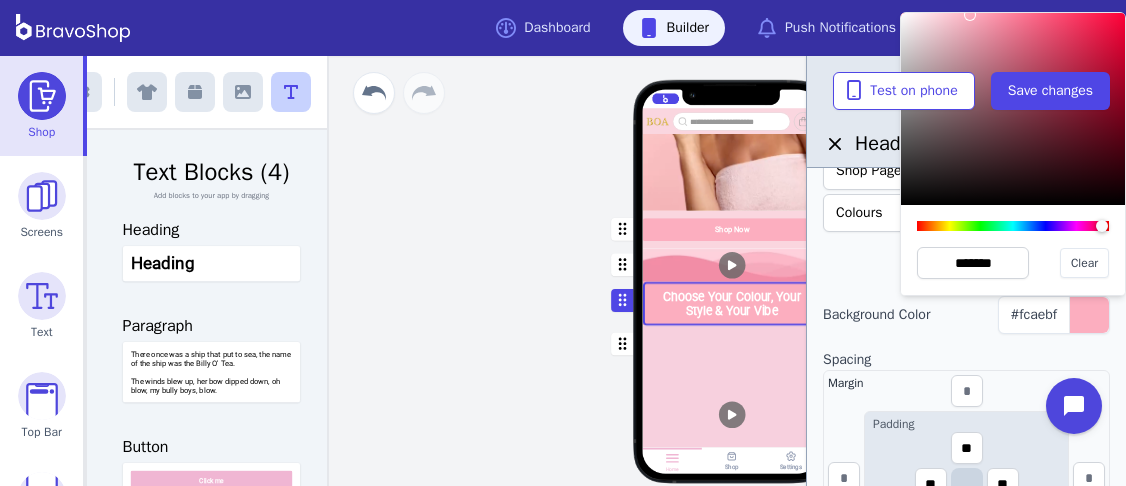 click at bounding box center [732, 264] 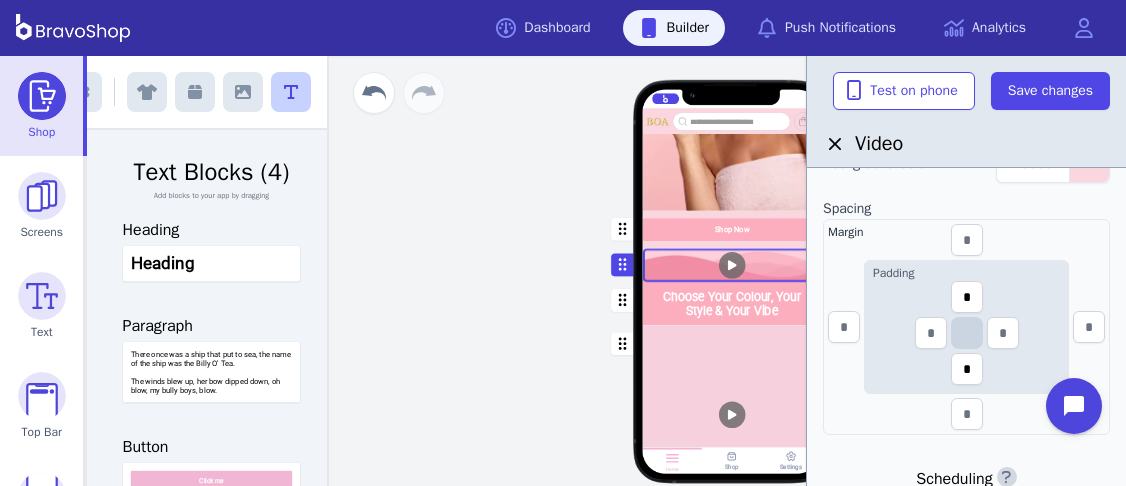 scroll, scrollTop: 460, scrollLeft: 0, axis: vertical 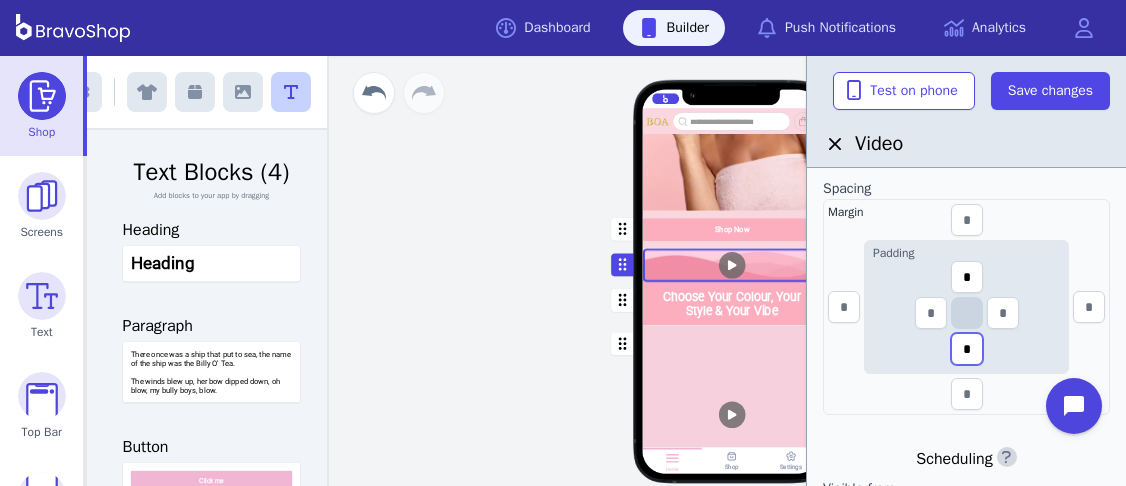 drag, startPoint x: 974, startPoint y: 351, endPoint x: 956, endPoint y: 347, distance: 18.439089 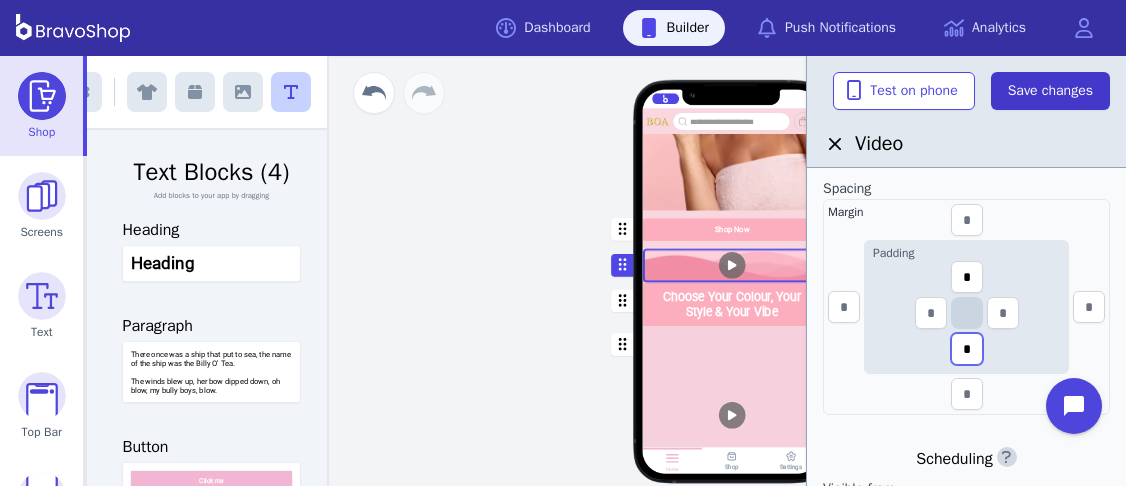 type on "*" 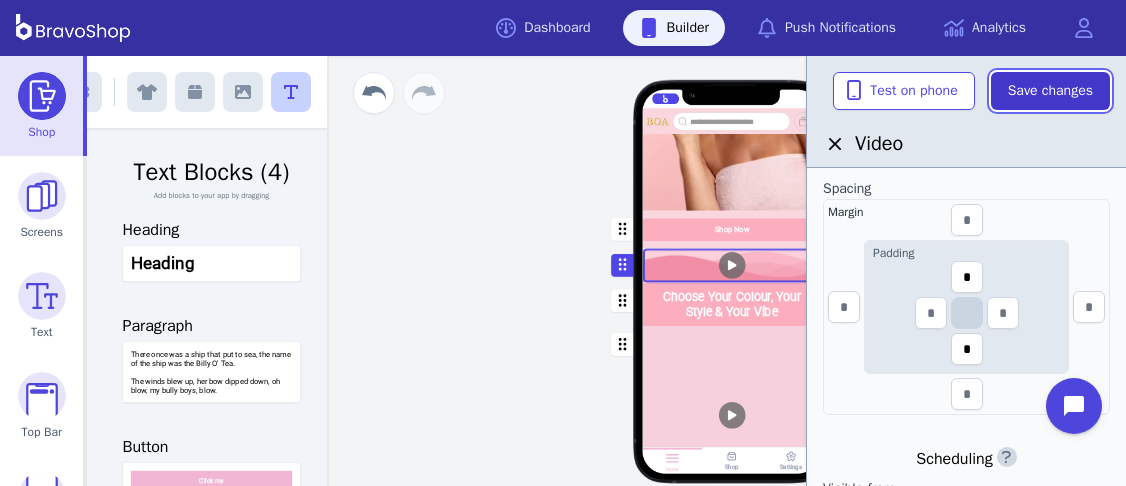 click on "Save changes" at bounding box center (1050, 91) 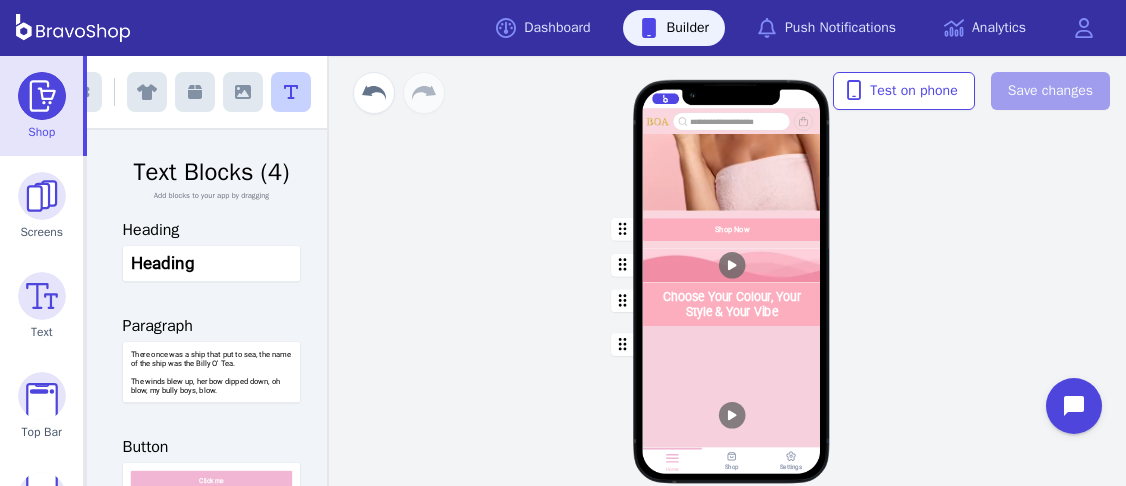 click at bounding box center (732, 304) 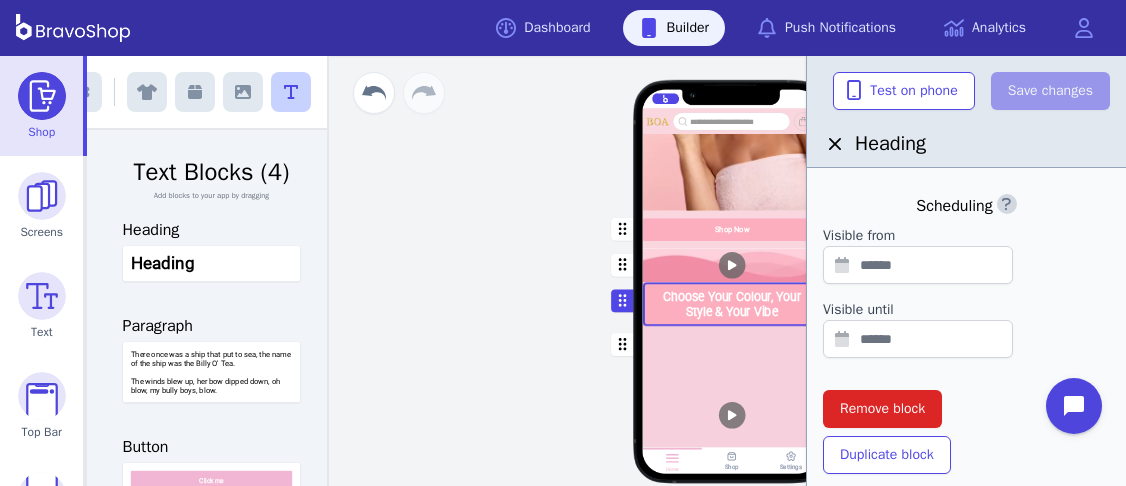 scroll, scrollTop: 888, scrollLeft: 0, axis: vertical 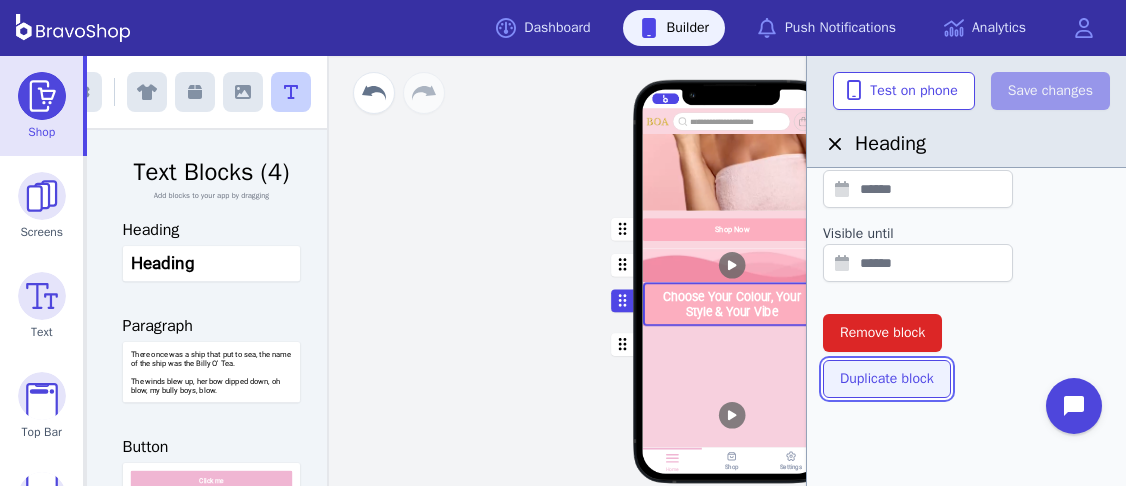 click on "Duplicate block" at bounding box center [887, 379] 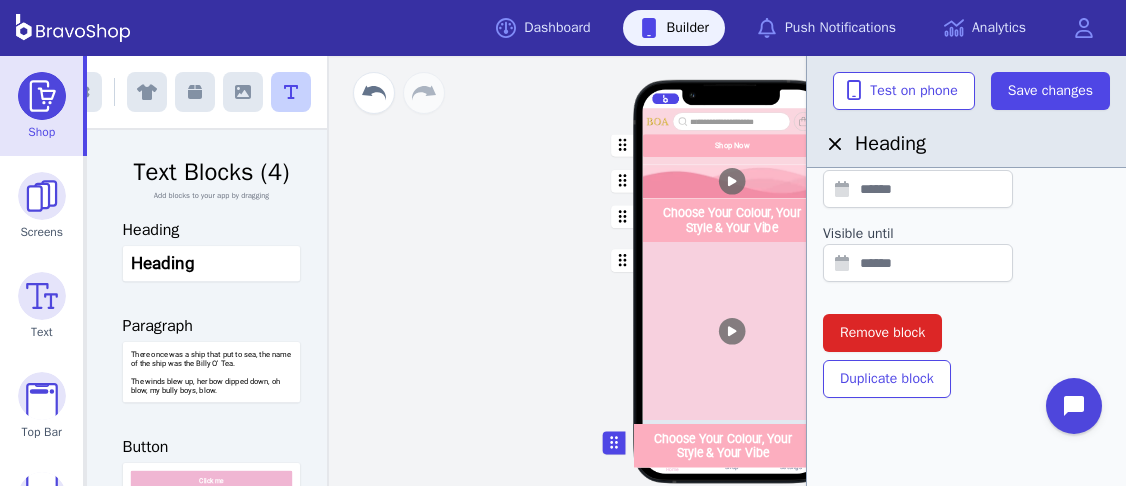 scroll, scrollTop: 1588, scrollLeft: 0, axis: vertical 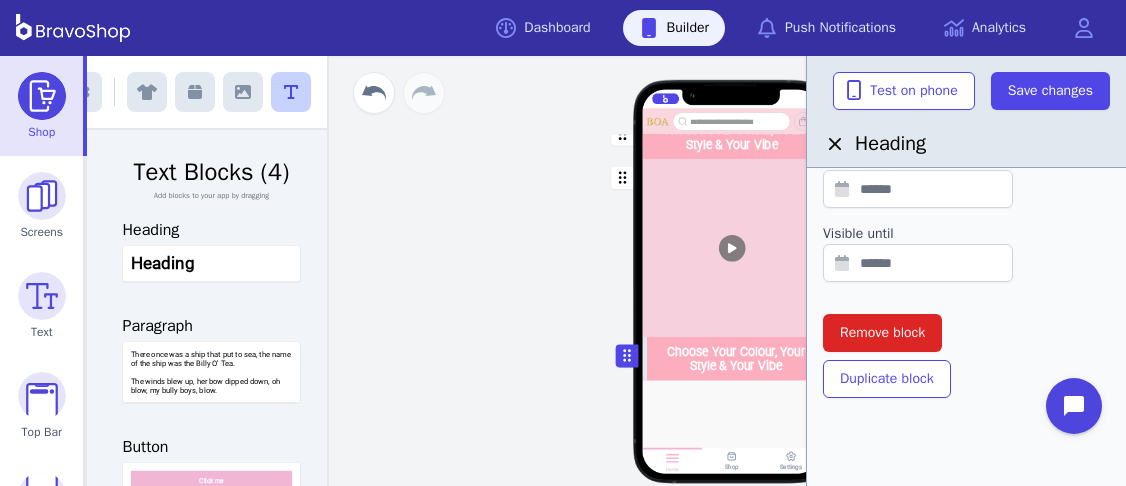 drag, startPoint x: 620, startPoint y: 348, endPoint x: 624, endPoint y: 360, distance: 12.649111 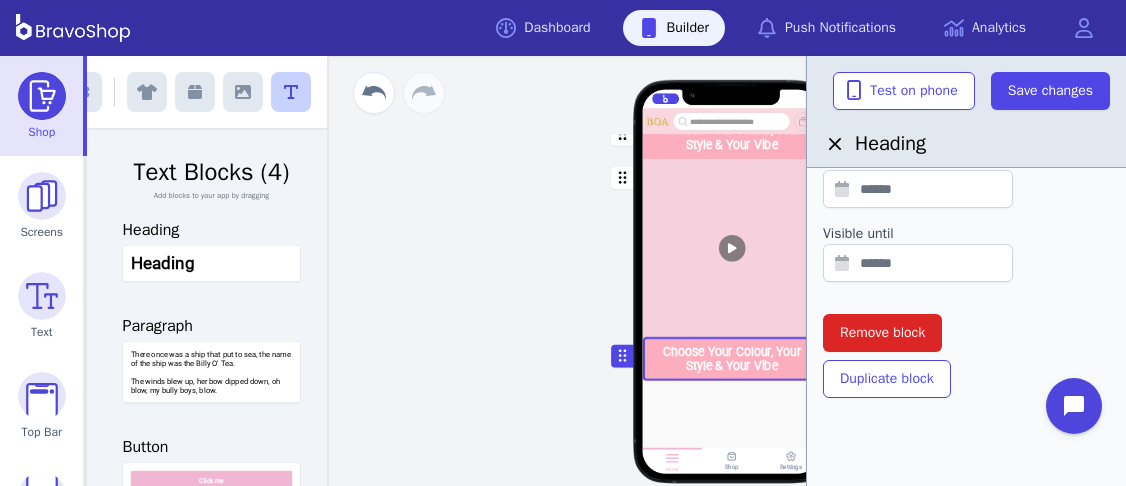 click on "Visible until" at bounding box center (966, 234) 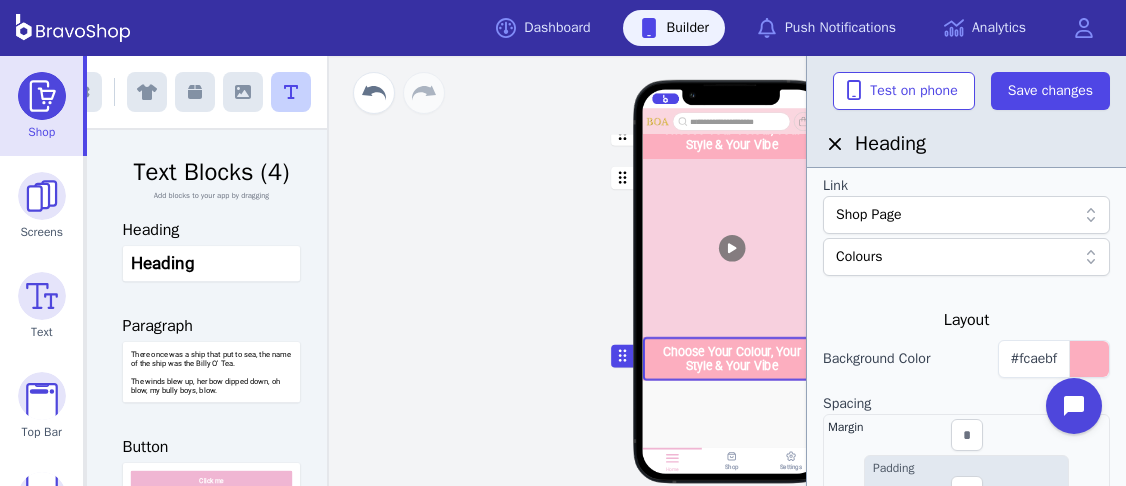 scroll, scrollTop: 343, scrollLeft: 0, axis: vertical 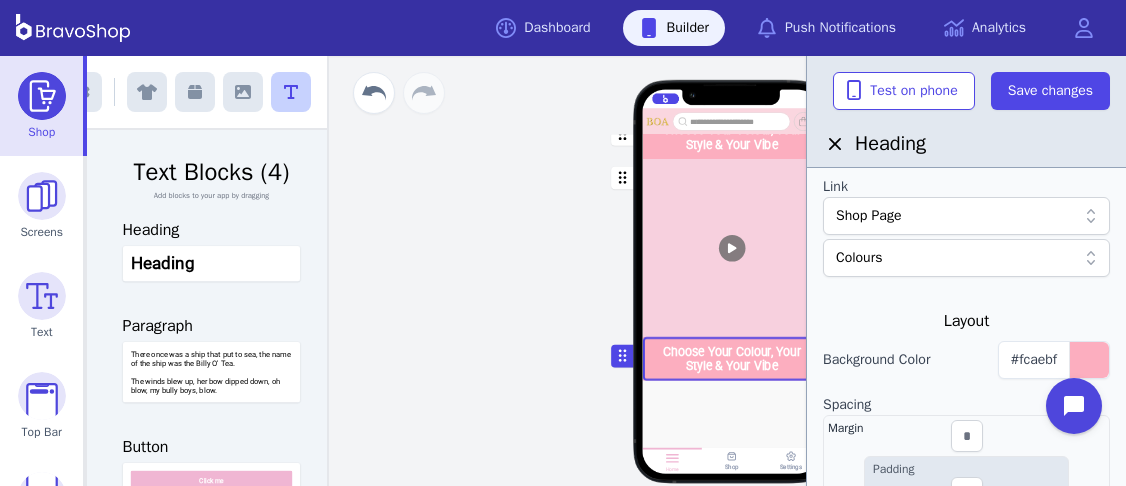 click on "Shop Page" at bounding box center (956, 216) 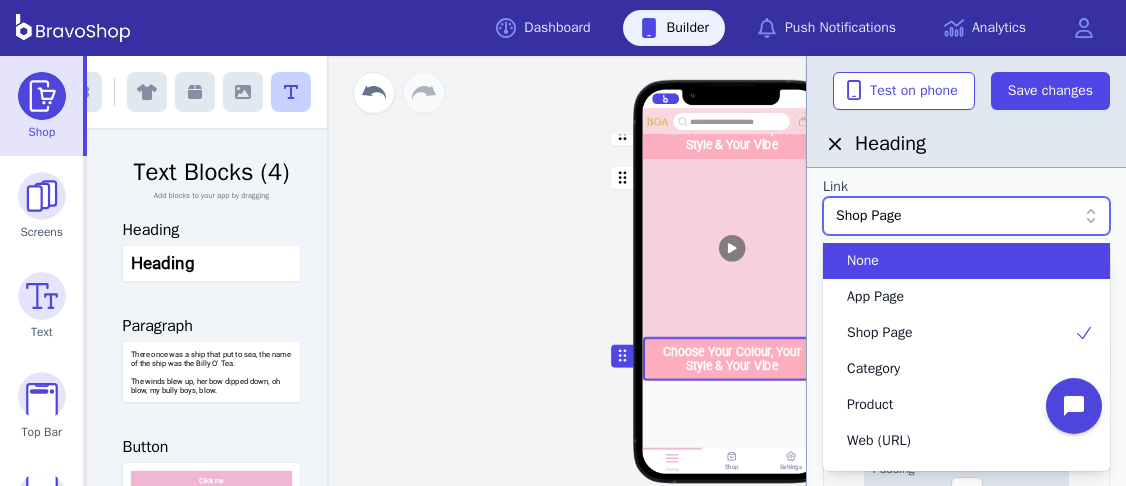 click on "None" at bounding box center (966, 261) 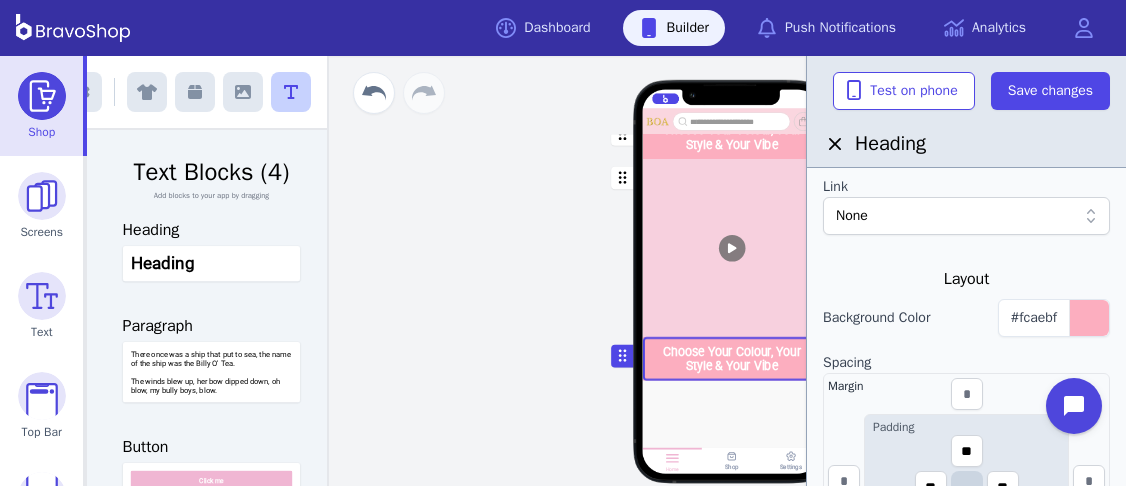 click on "Layout" at bounding box center [966, 279] 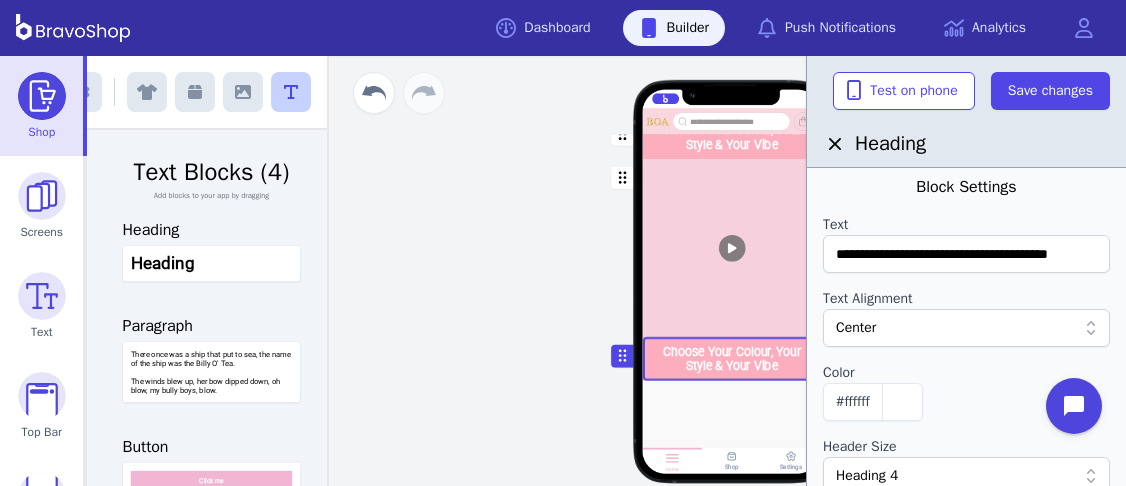 scroll, scrollTop: 8, scrollLeft: 0, axis: vertical 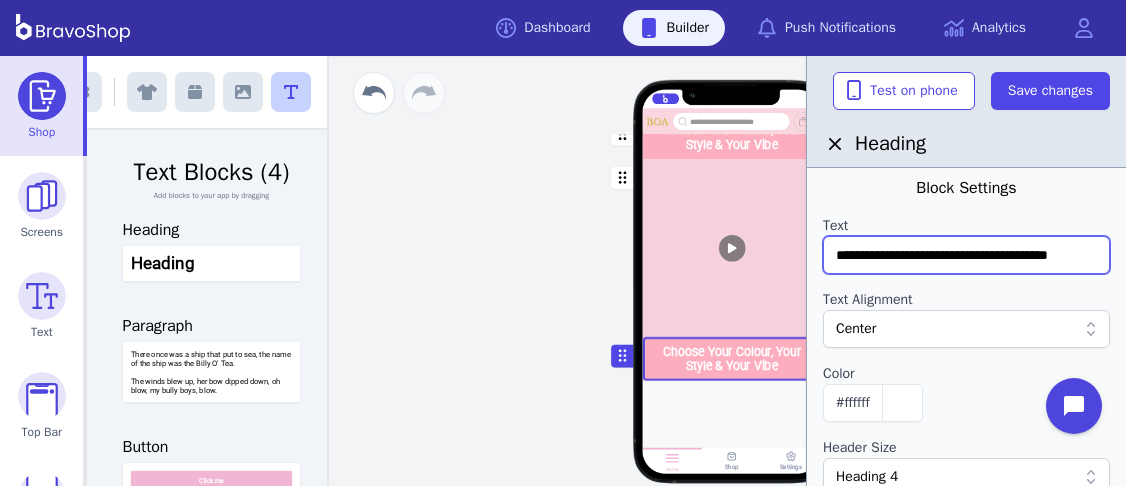 drag, startPoint x: 832, startPoint y: 250, endPoint x: 1125, endPoint y: 252, distance: 293.00684 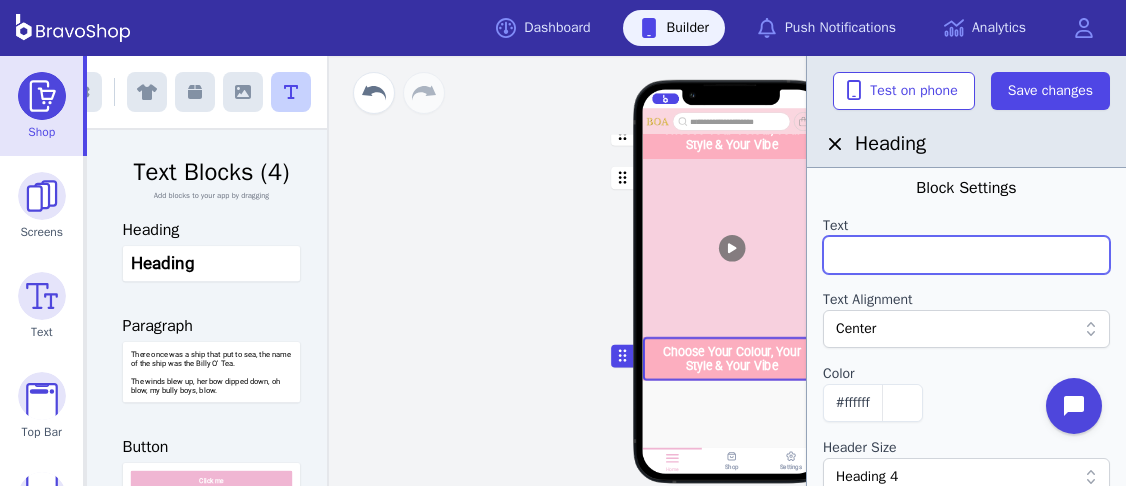 scroll, scrollTop: 0, scrollLeft: 0, axis: both 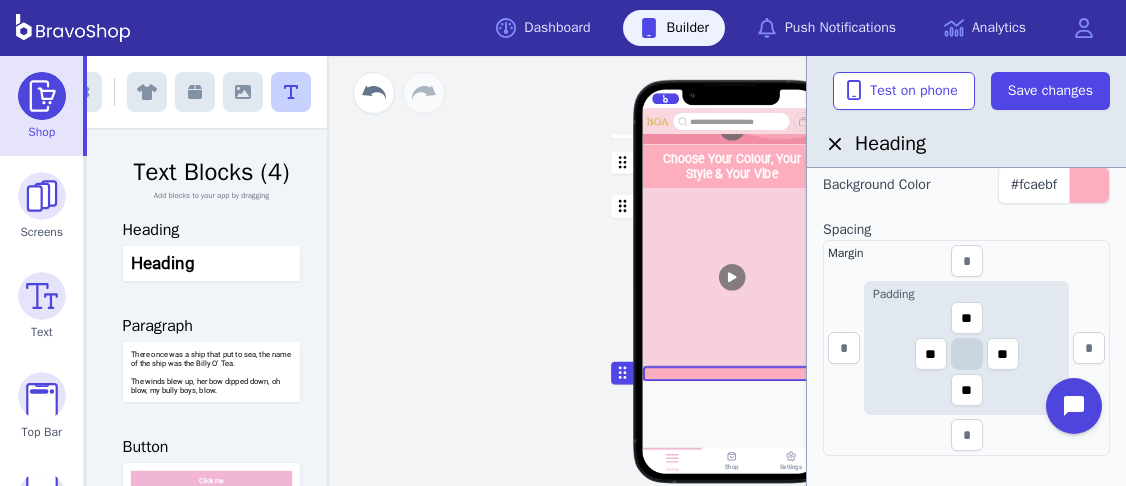 type 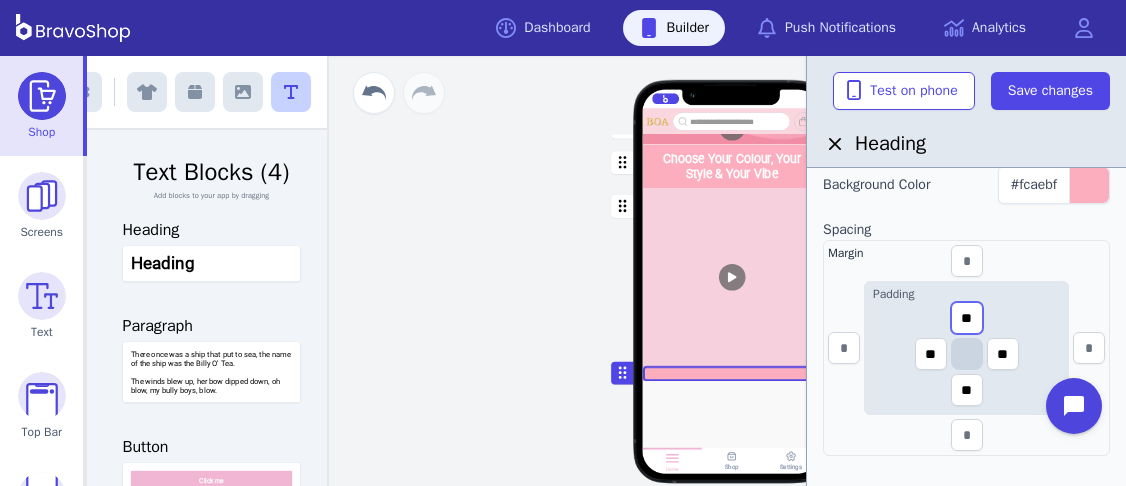 drag, startPoint x: 975, startPoint y: 314, endPoint x: 954, endPoint y: 317, distance: 21.213203 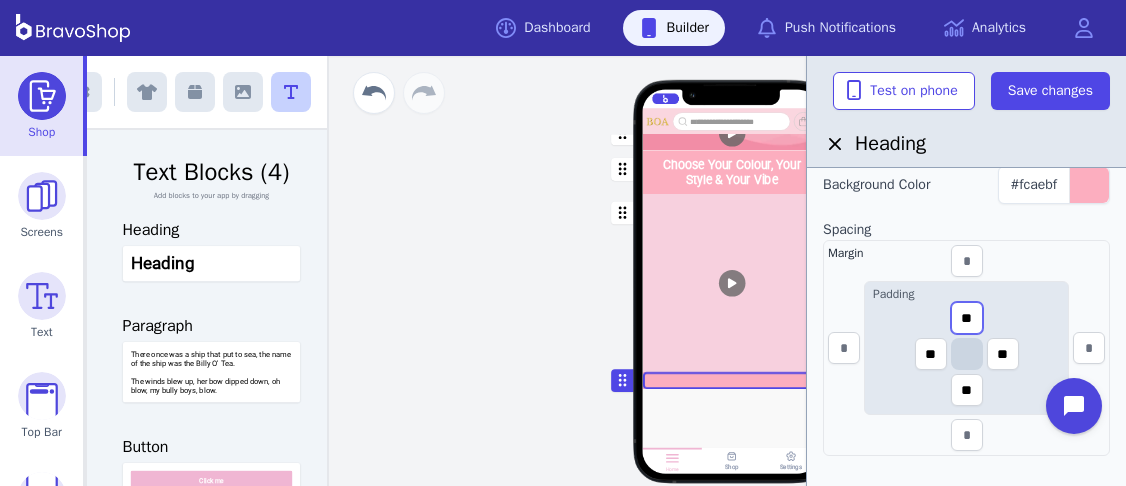 scroll, scrollTop: 1532, scrollLeft: 0, axis: vertical 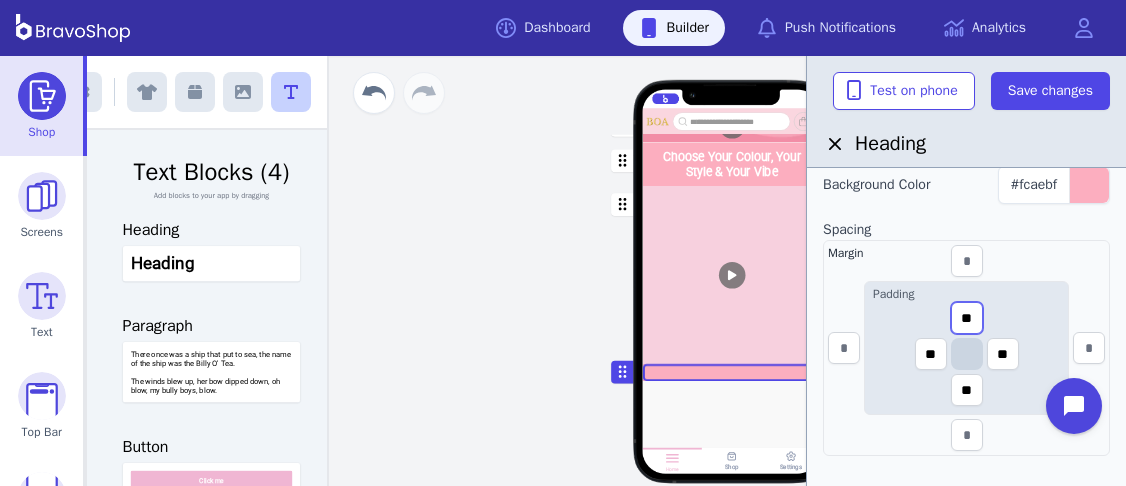 type on "**" 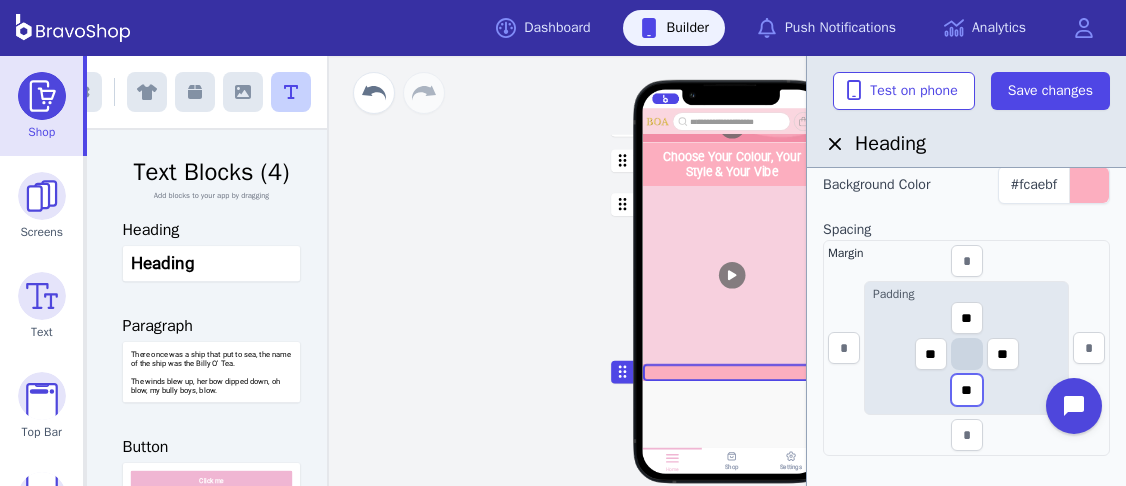 drag, startPoint x: 979, startPoint y: 392, endPoint x: 956, endPoint y: 387, distance: 23.537205 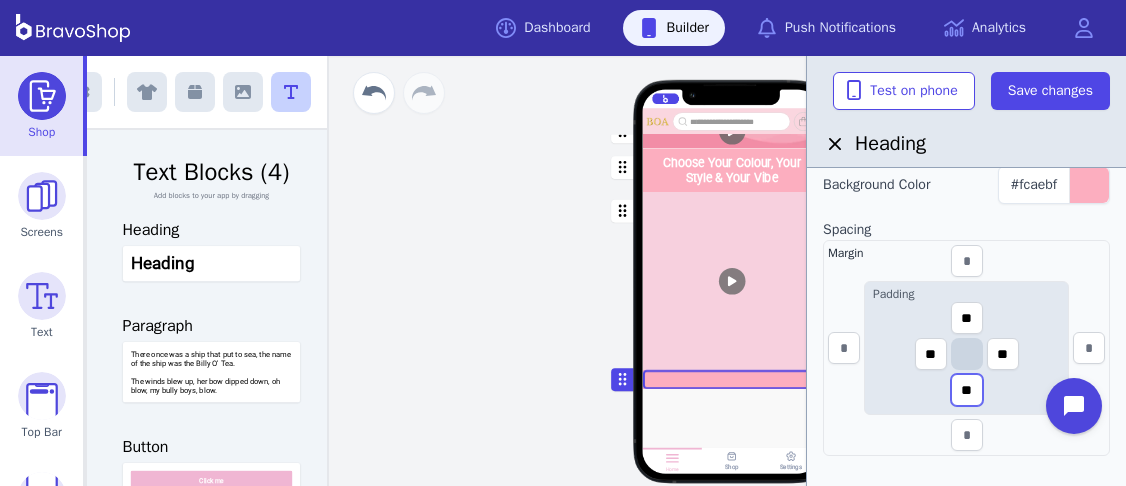 scroll, scrollTop: 1536, scrollLeft: 0, axis: vertical 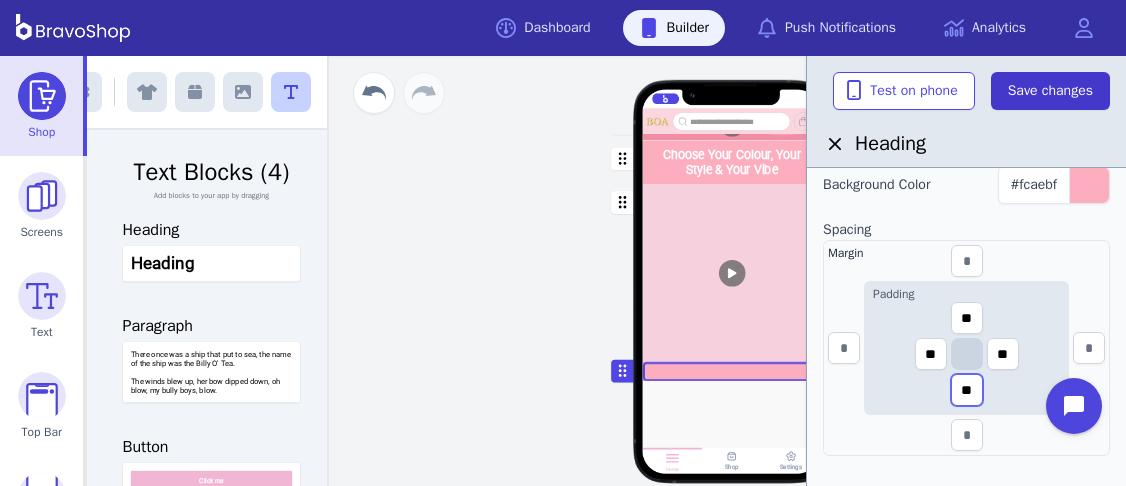 type on "**" 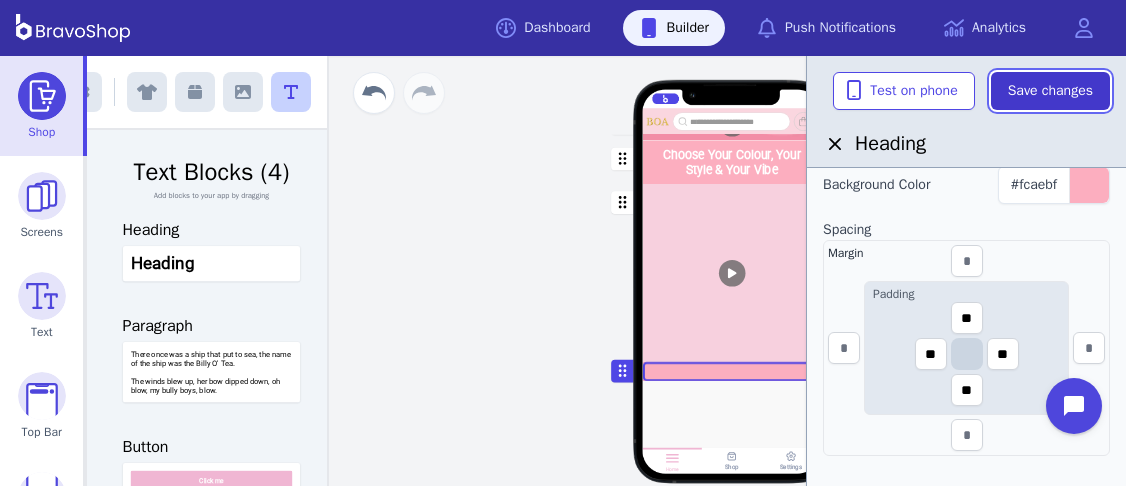 click on "Save changes" at bounding box center [1050, 91] 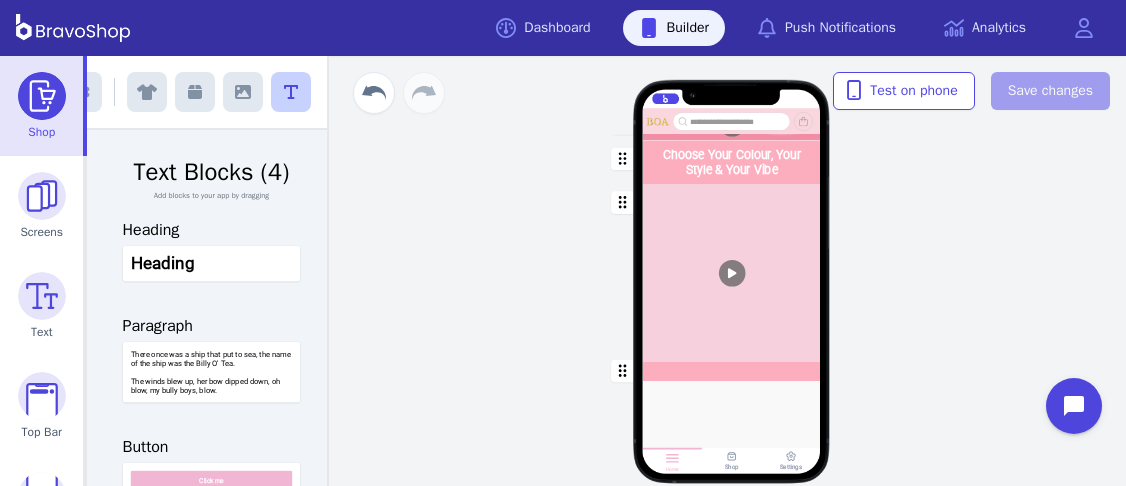 click at bounding box center [732, 162] 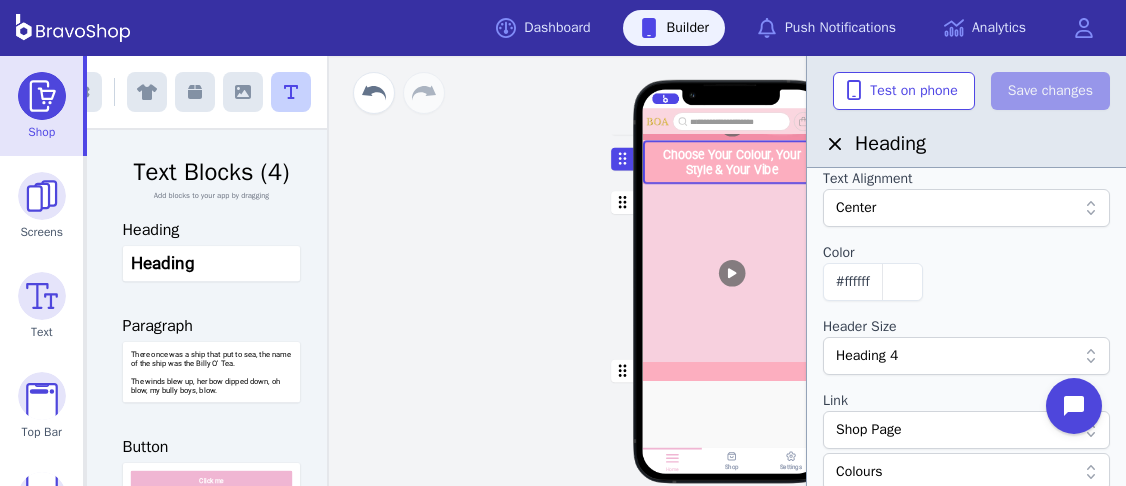 scroll, scrollTop: 130, scrollLeft: 0, axis: vertical 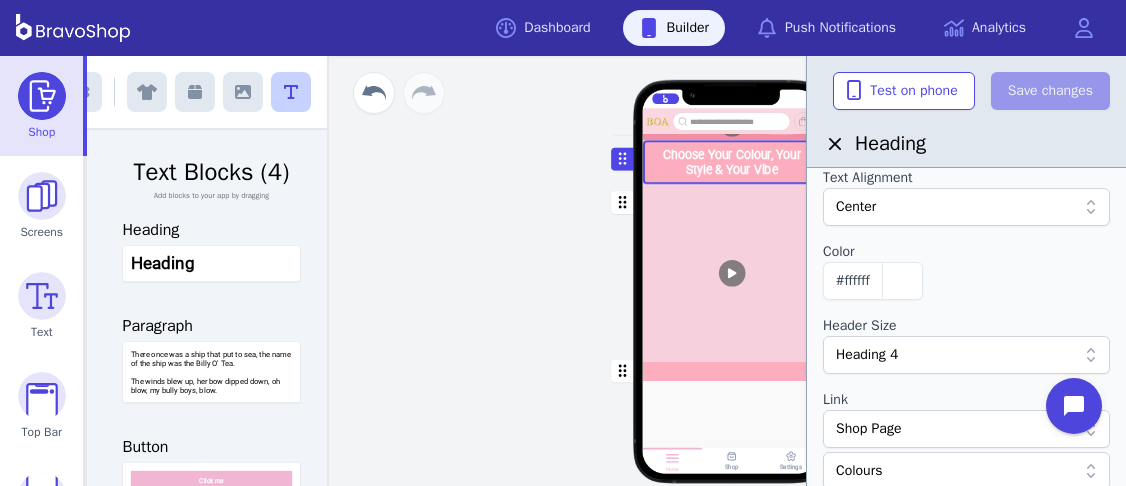 click on "Heading 4" at bounding box center [956, 355] 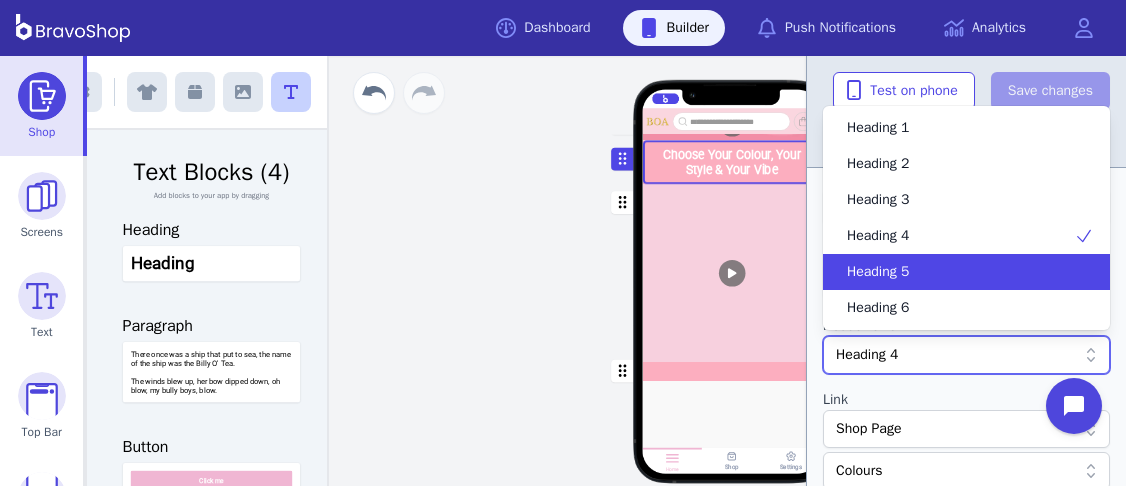 click on "Heading 5" at bounding box center [954, 272] 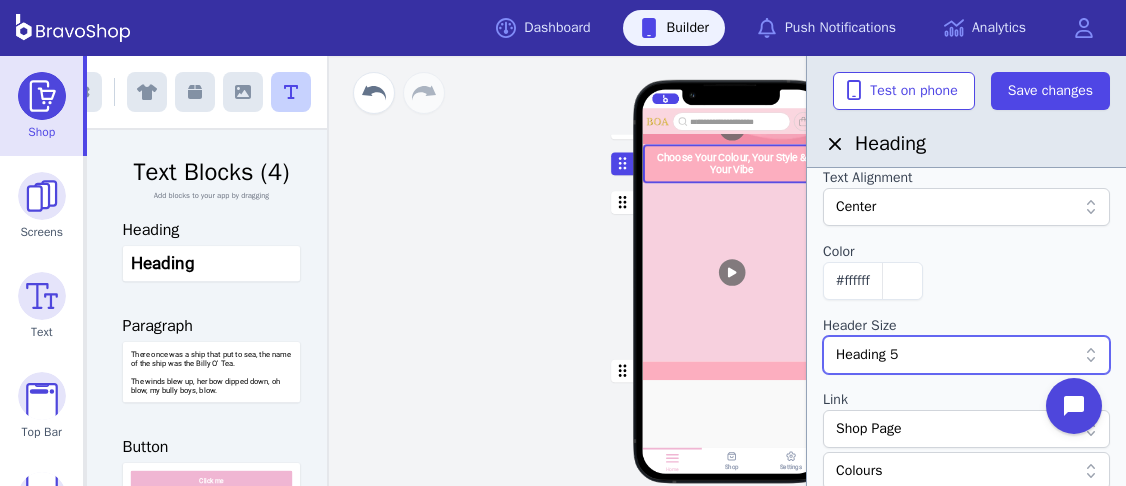 scroll, scrollTop: 1526, scrollLeft: 0, axis: vertical 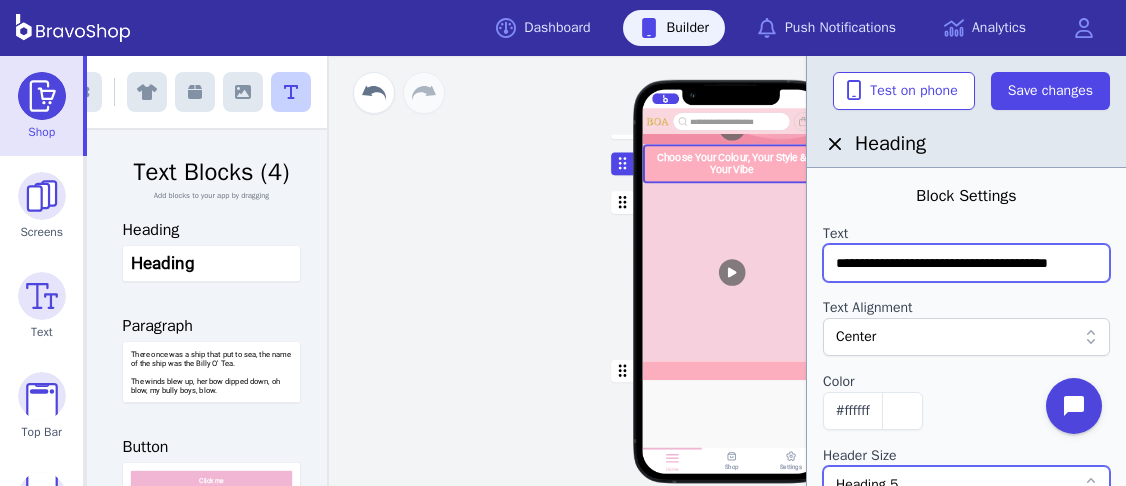 click on "**********" at bounding box center (966, 263) 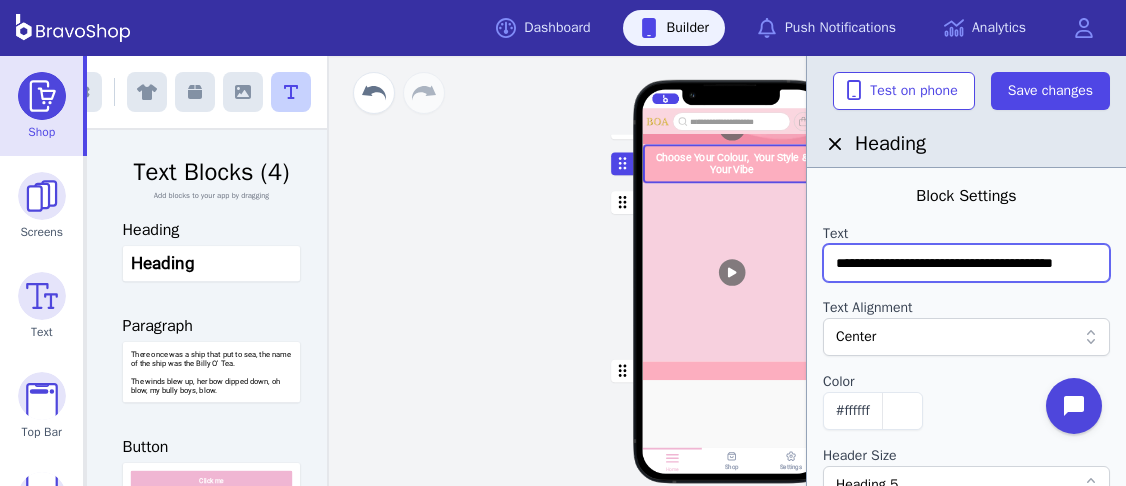 type on "**********" 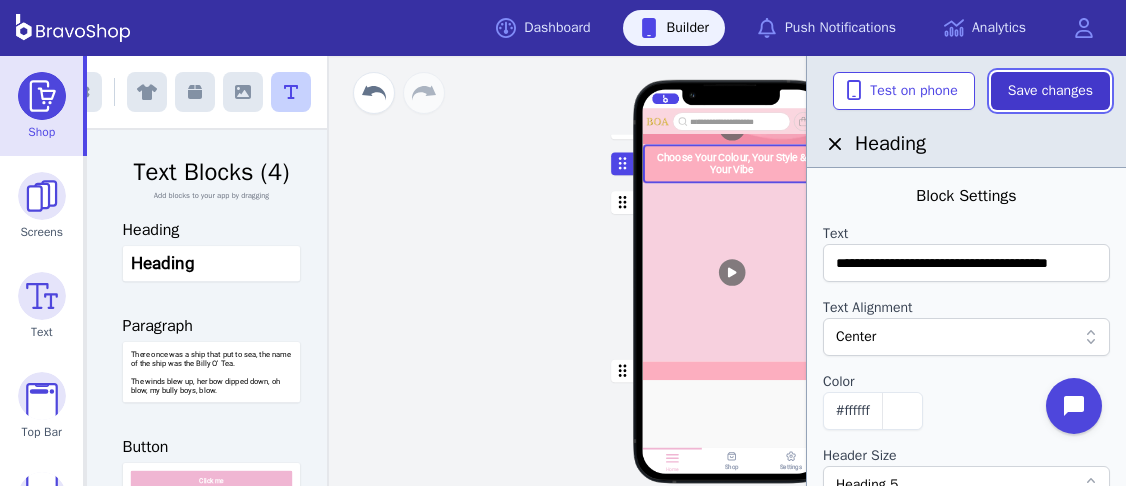 click on "Save changes" at bounding box center (1050, 91) 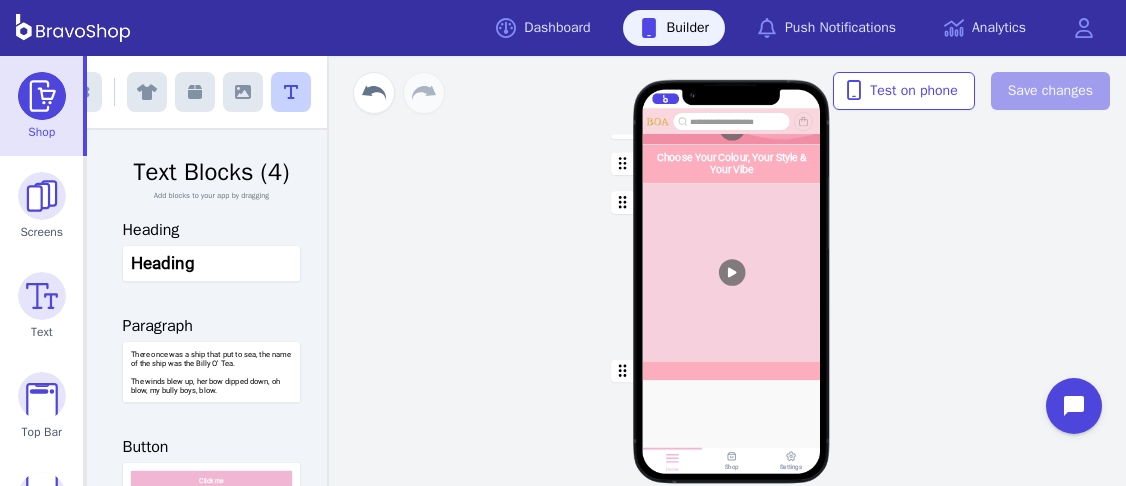 click at bounding box center [732, 164] 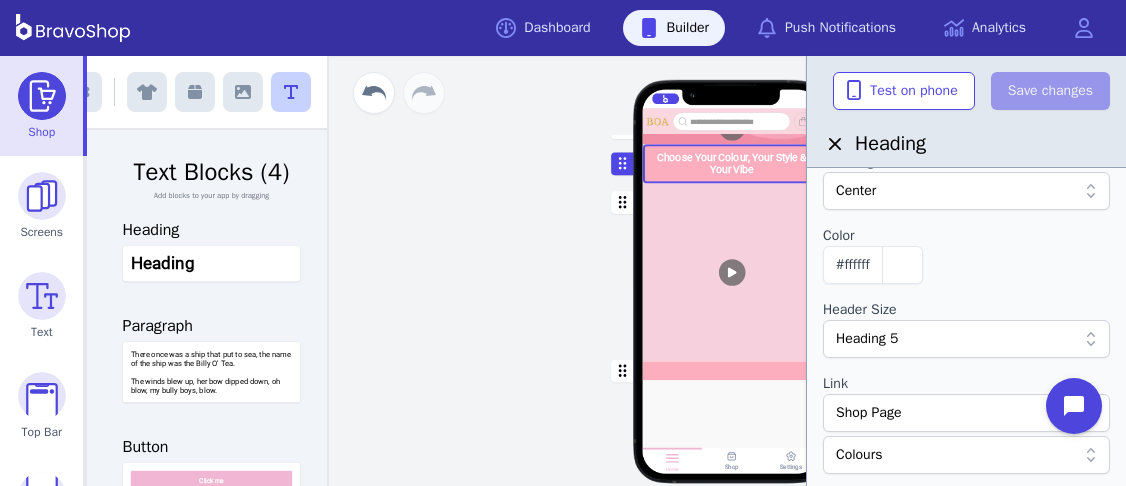 scroll, scrollTop: 153, scrollLeft: 0, axis: vertical 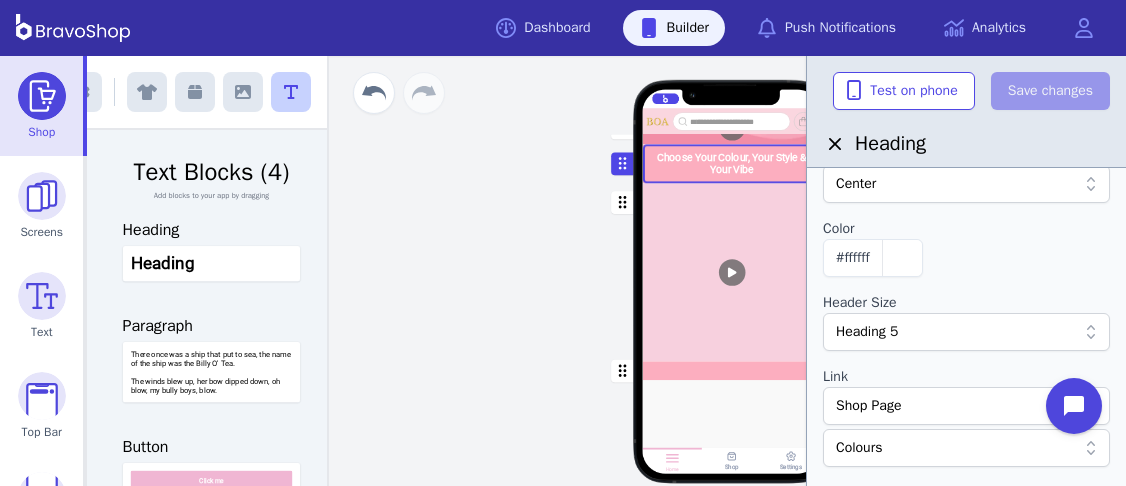 click on "Heading 5" at bounding box center [956, 332] 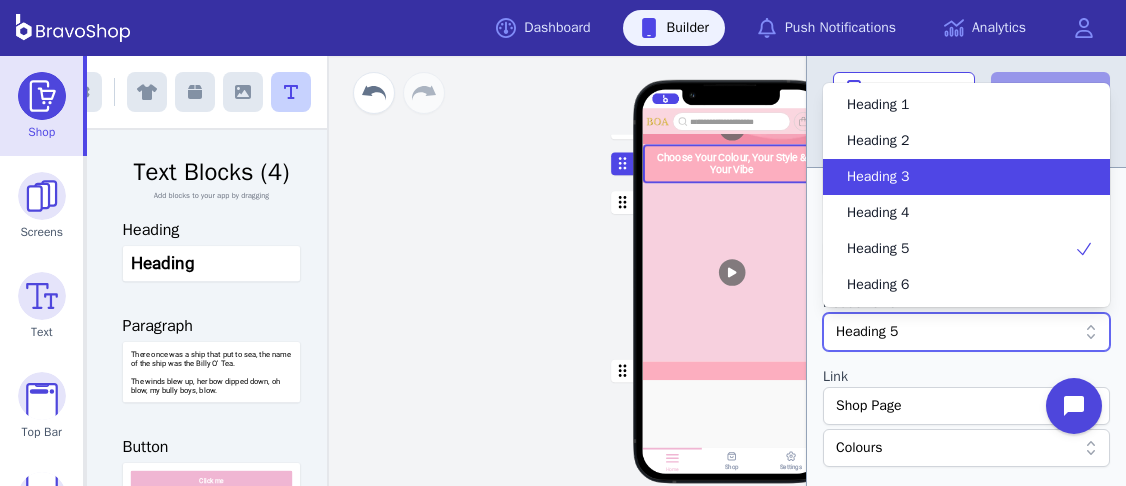 click on "Heading 3" at bounding box center (954, 177) 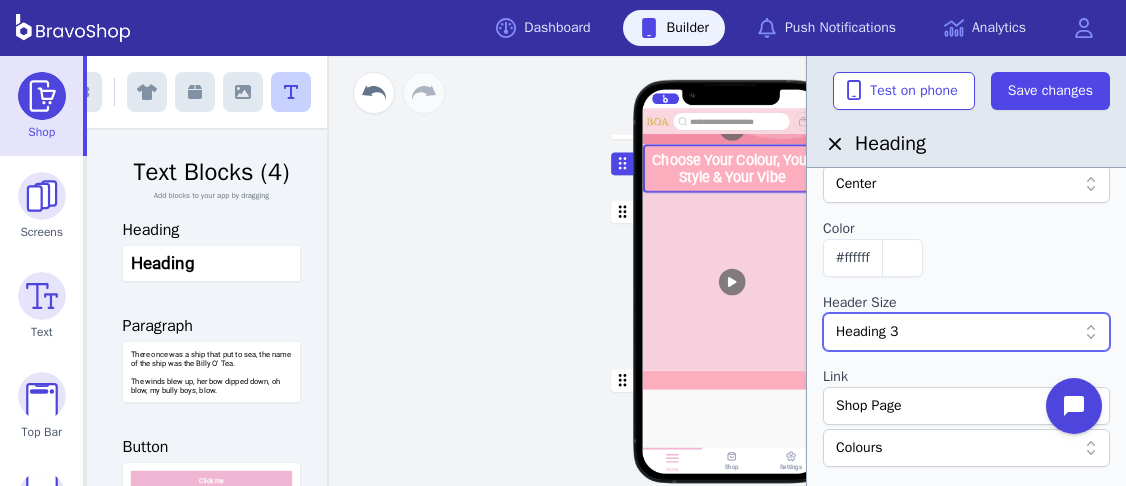 click on "Heading 3" at bounding box center [956, 332] 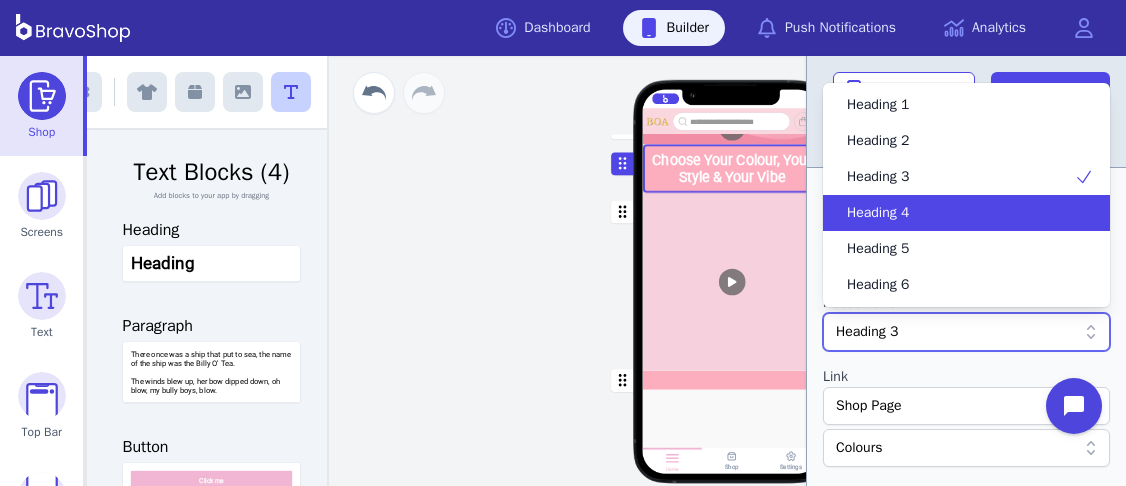 click on "Heading 4" at bounding box center [954, 213] 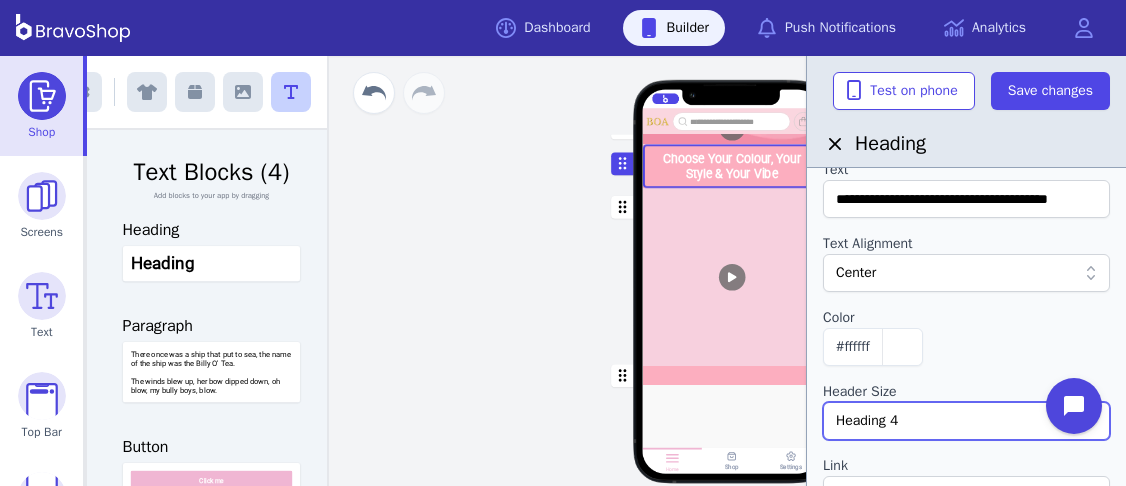 scroll, scrollTop: 0, scrollLeft: 0, axis: both 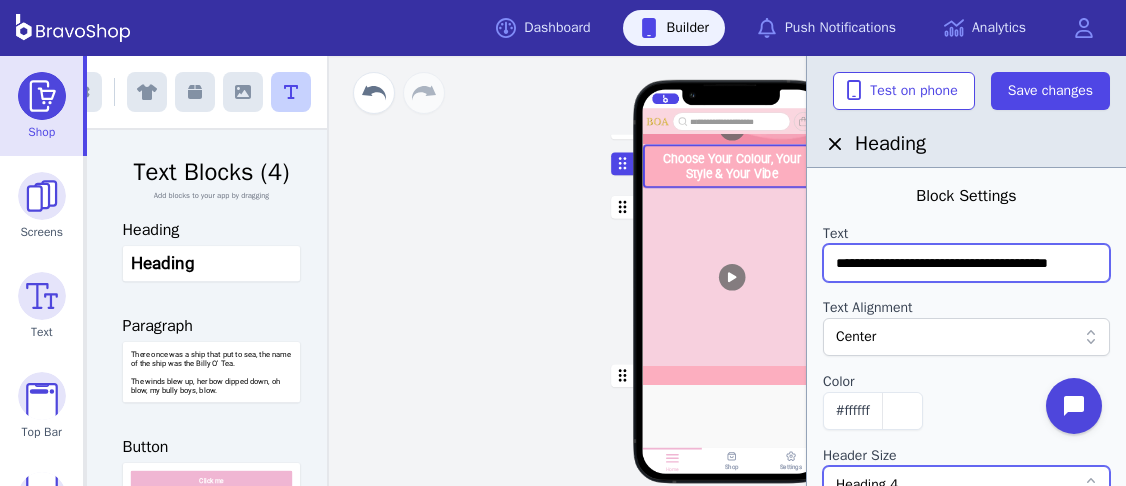 click on "**********" at bounding box center (966, 263) 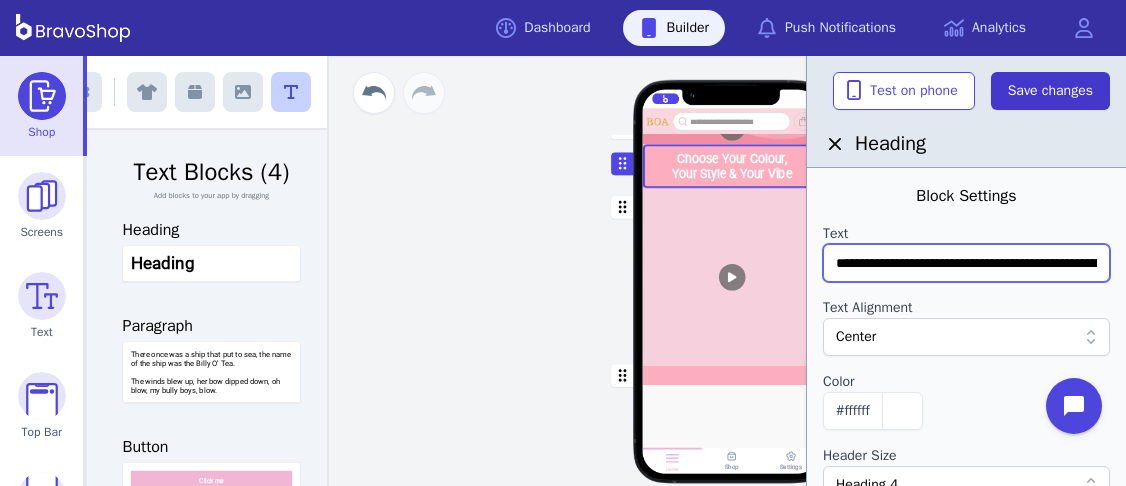type on "**********" 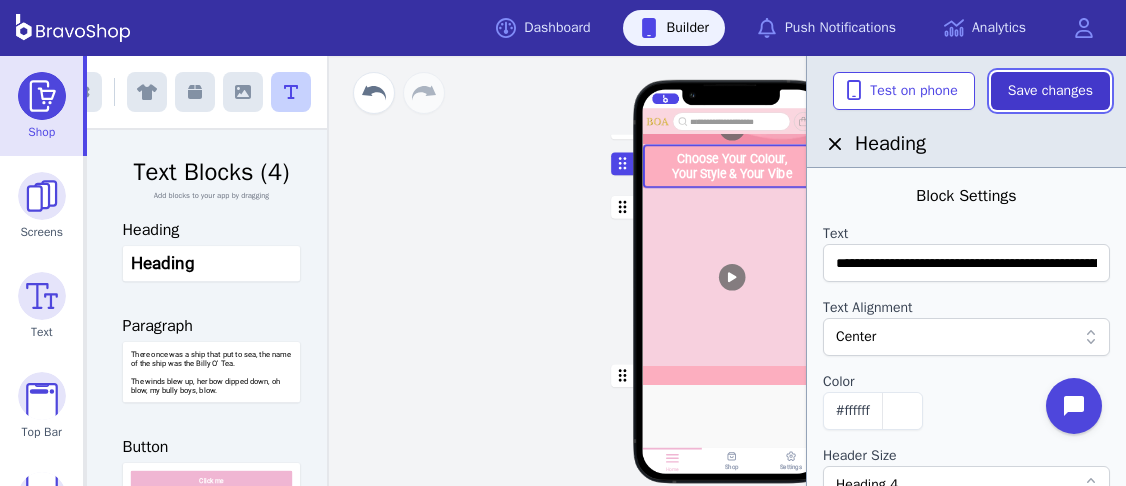 click on "Save changes" at bounding box center [1050, 91] 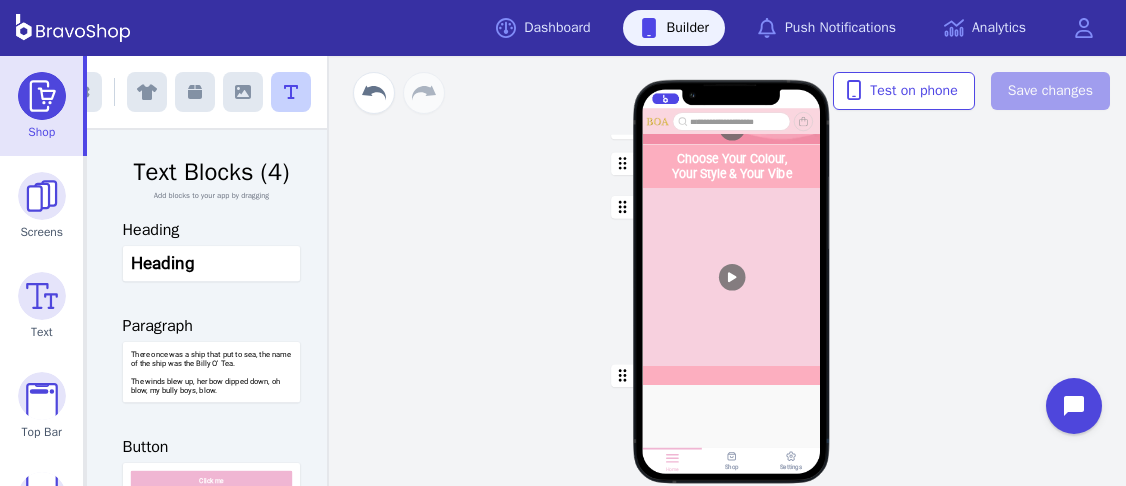 click on "Home Book Rewards Colours Inspo Skin Care Products Now Available In Store & Online Shop Now Choose Your Colour,                   Your Style & Your Vibe Drag a block here to get started Home Shop Settings" at bounding box center (731, 271) 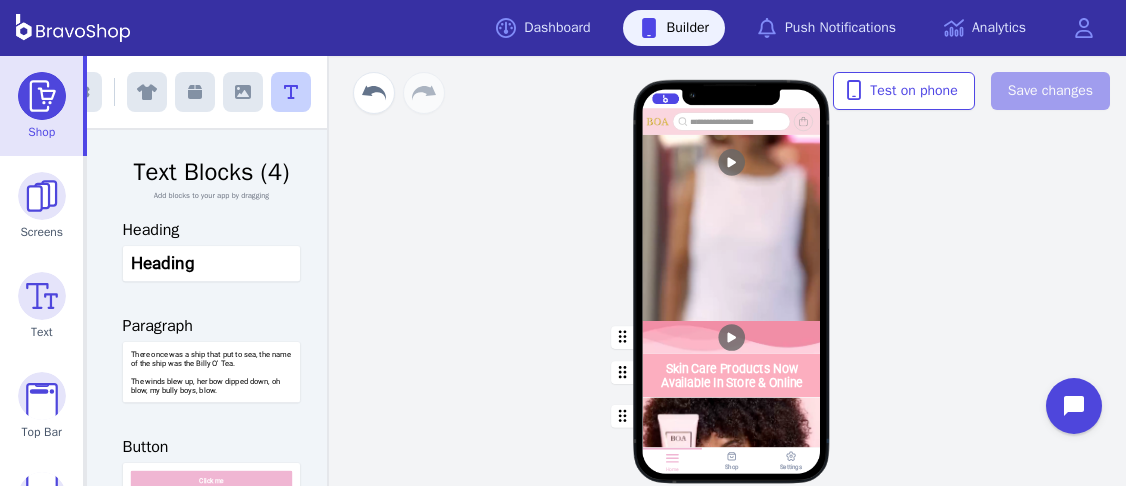 scroll, scrollTop: 0, scrollLeft: 0, axis: both 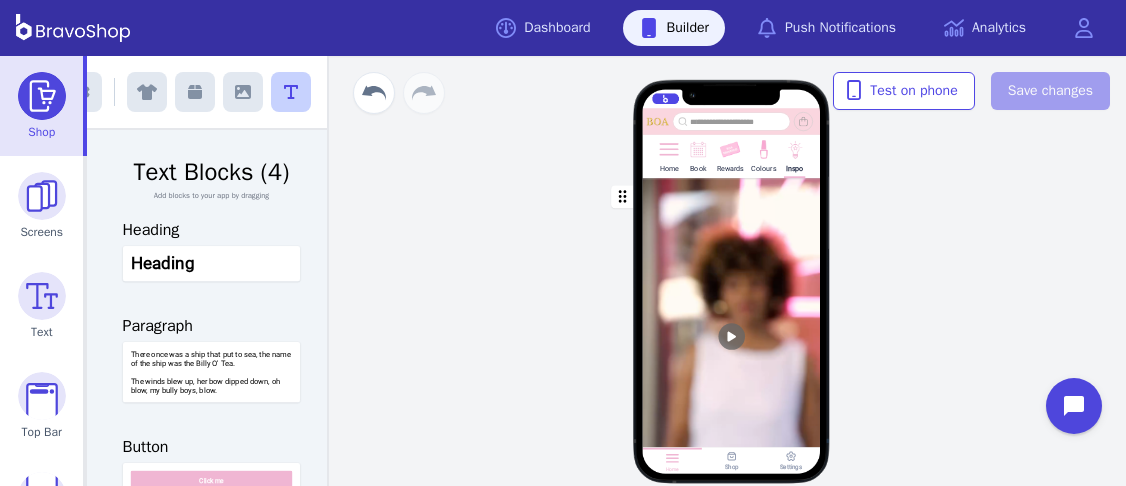 click on "Home" at bounding box center (668, 155) 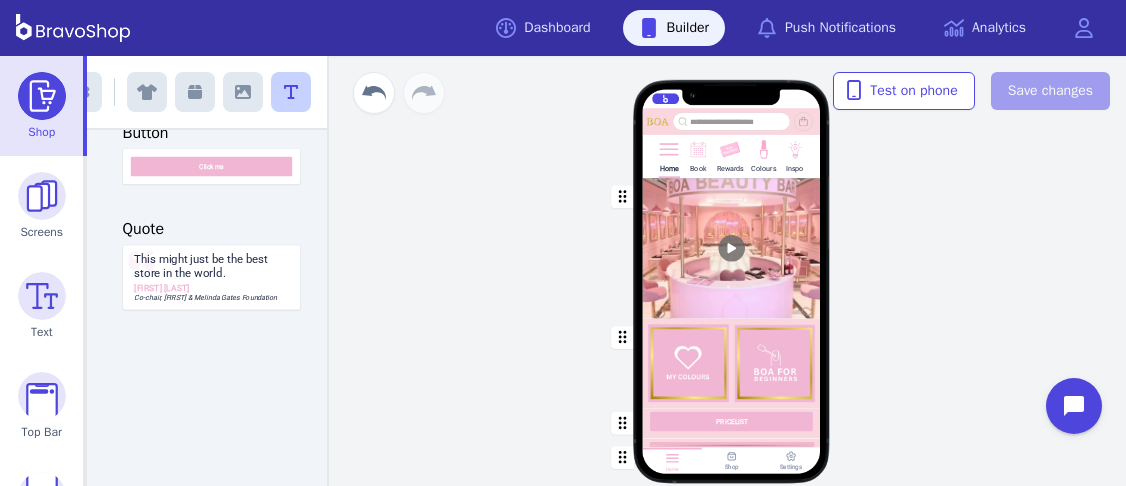 scroll, scrollTop: 316, scrollLeft: 0, axis: vertical 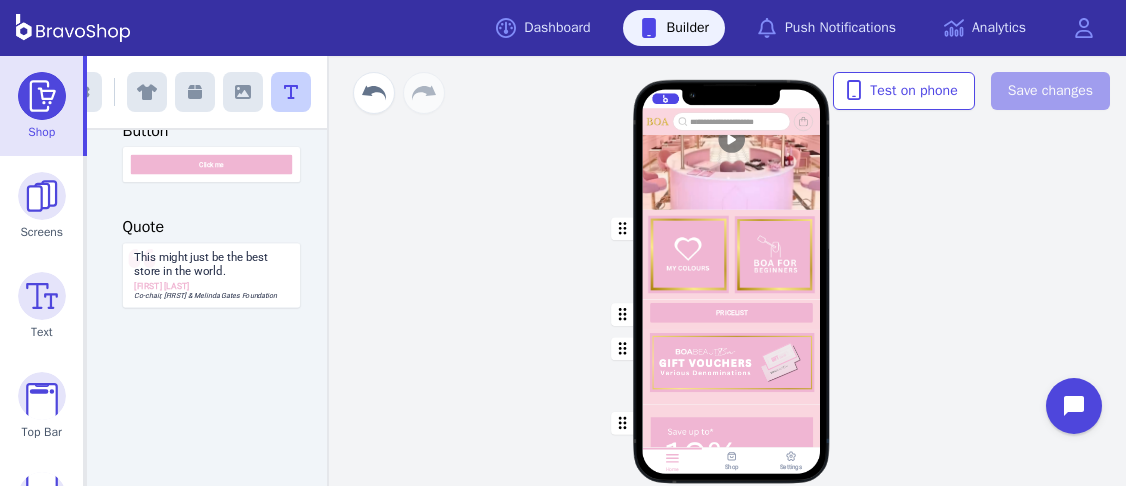 click at bounding box center (732, 367) 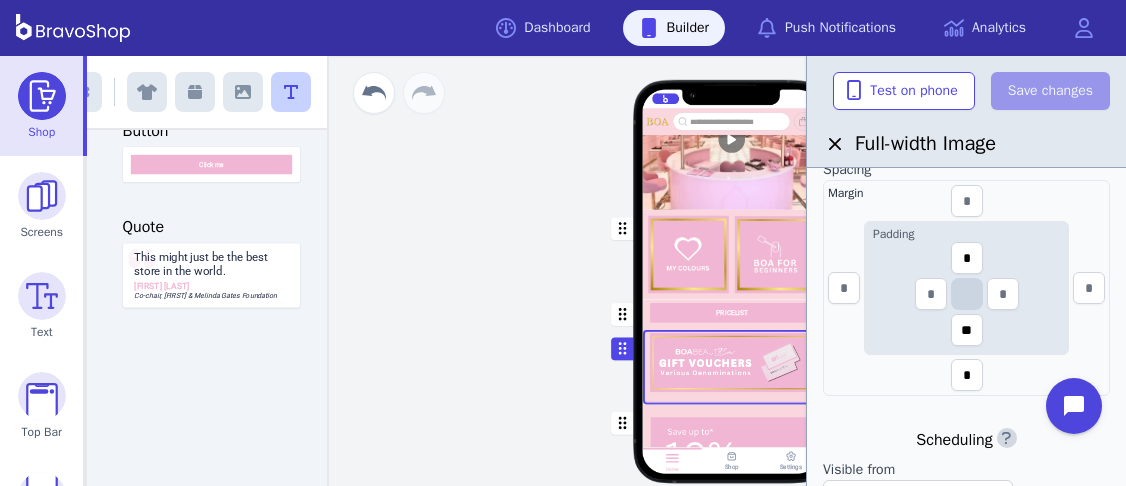 scroll, scrollTop: 400, scrollLeft: 0, axis: vertical 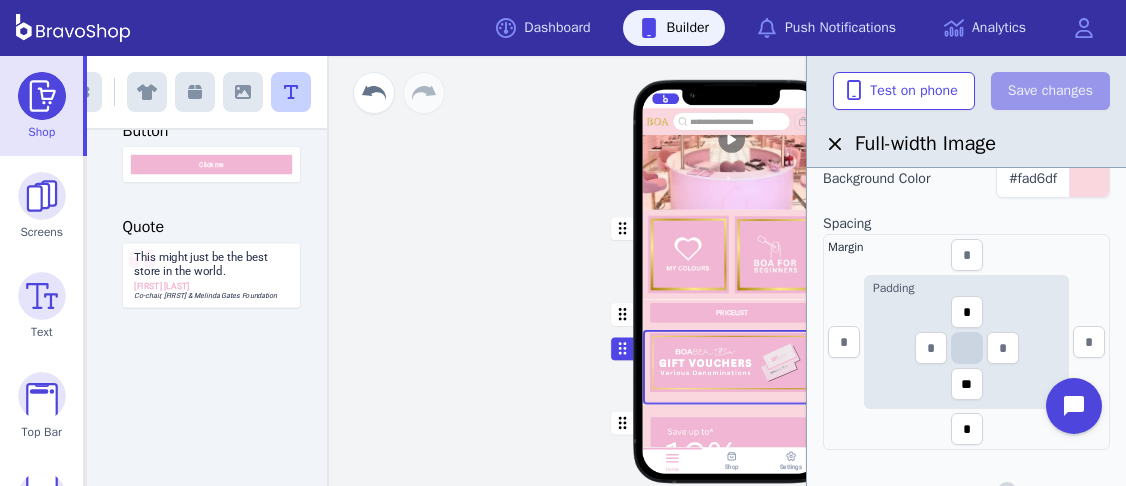 click at bounding box center [732, 255] 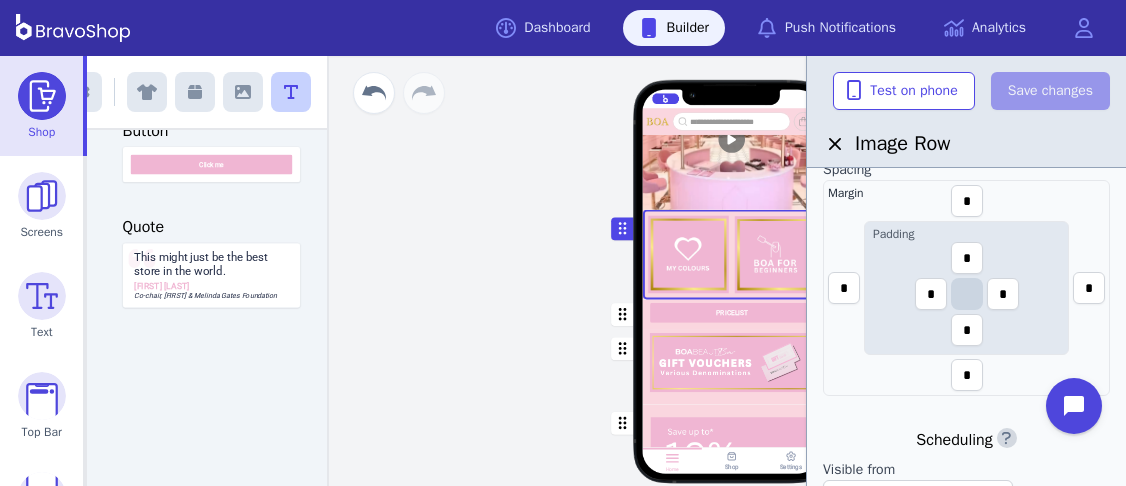 scroll, scrollTop: 313, scrollLeft: 0, axis: vertical 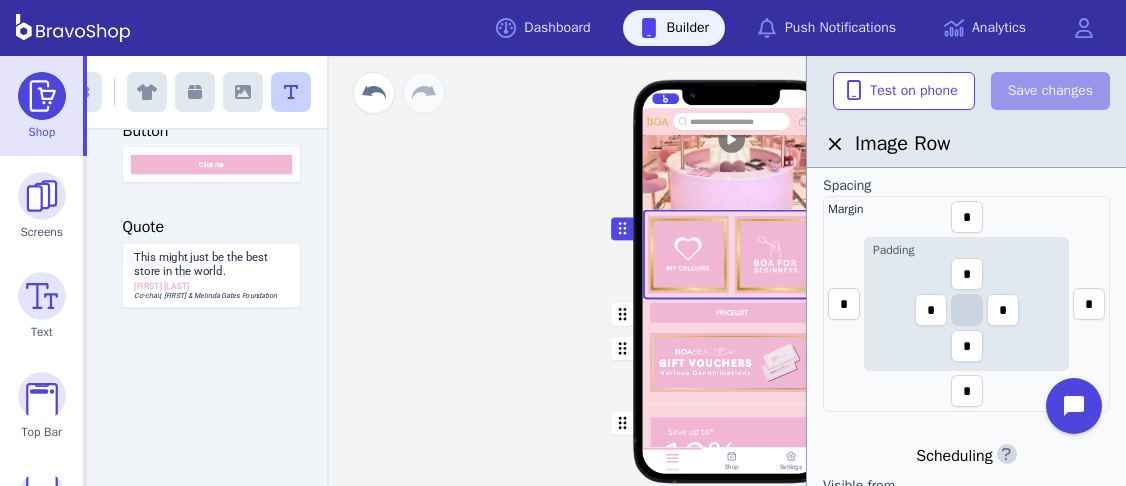 click at bounding box center (732, 367) 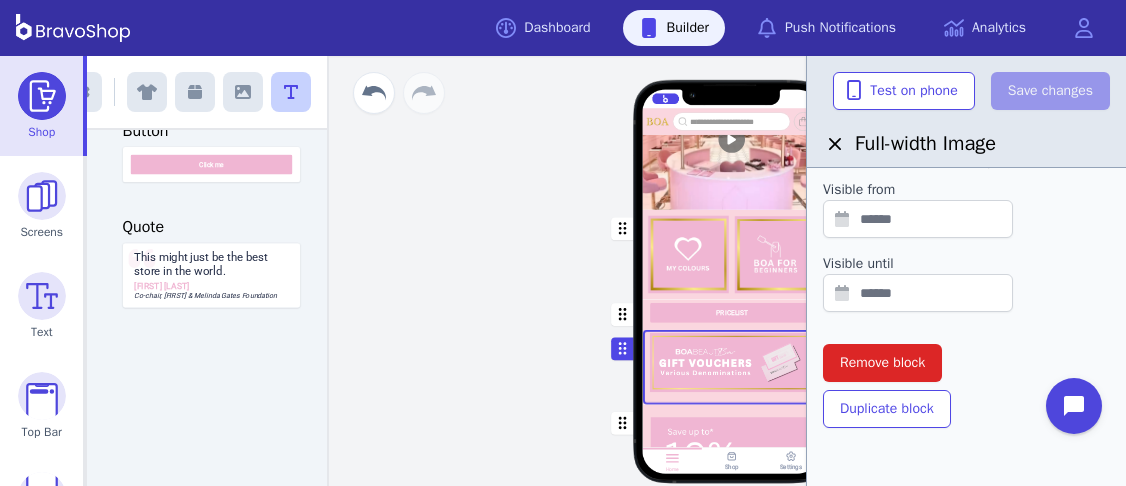 scroll, scrollTop: 764, scrollLeft: 0, axis: vertical 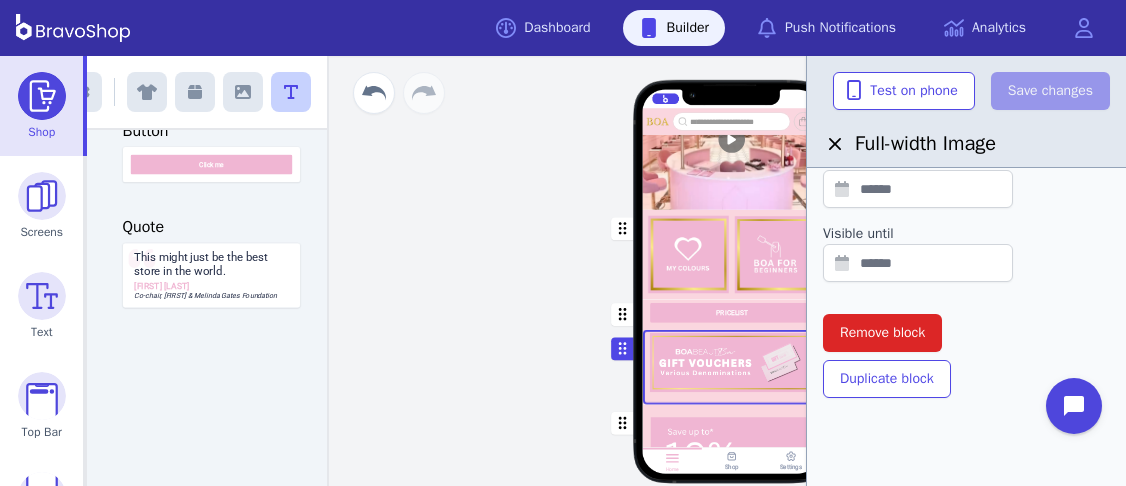 click at bounding box center [732, 516] 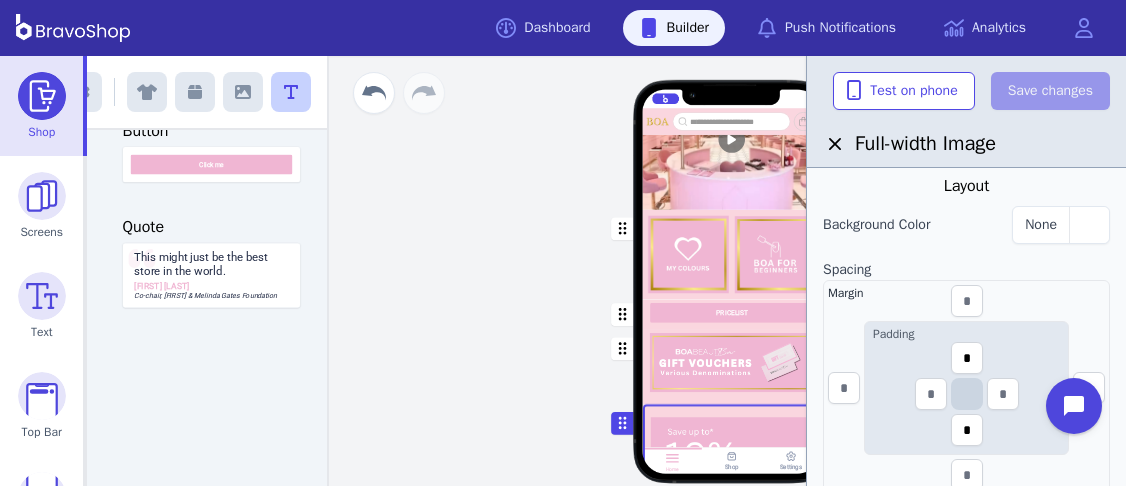 scroll, scrollTop: 357, scrollLeft: 0, axis: vertical 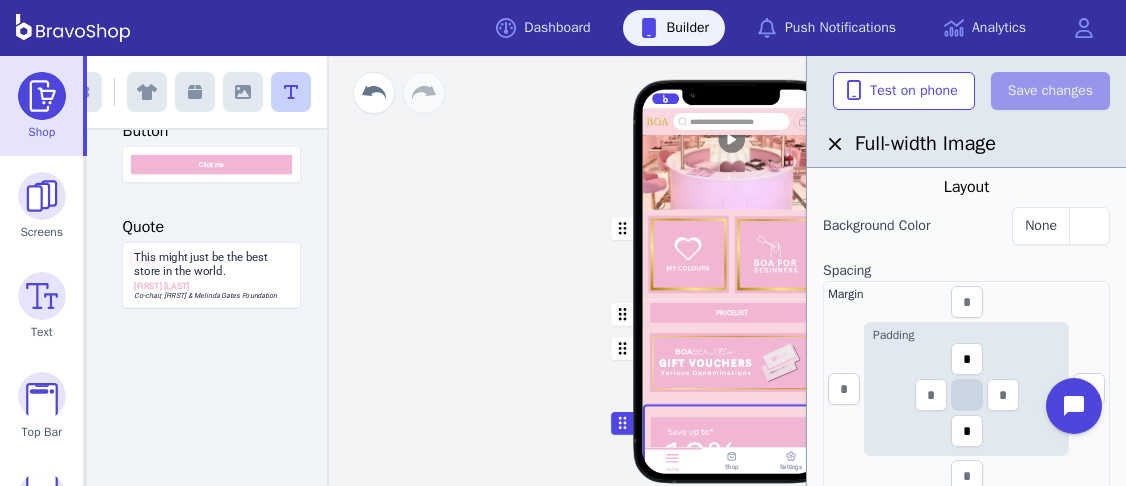 click at bounding box center (732, 367) 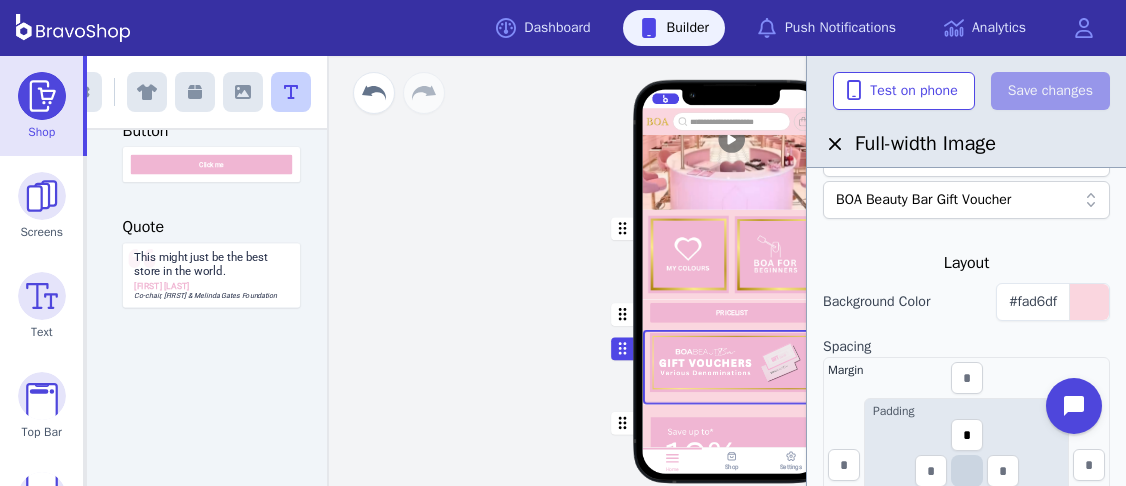 scroll, scrollTop: 280, scrollLeft: 0, axis: vertical 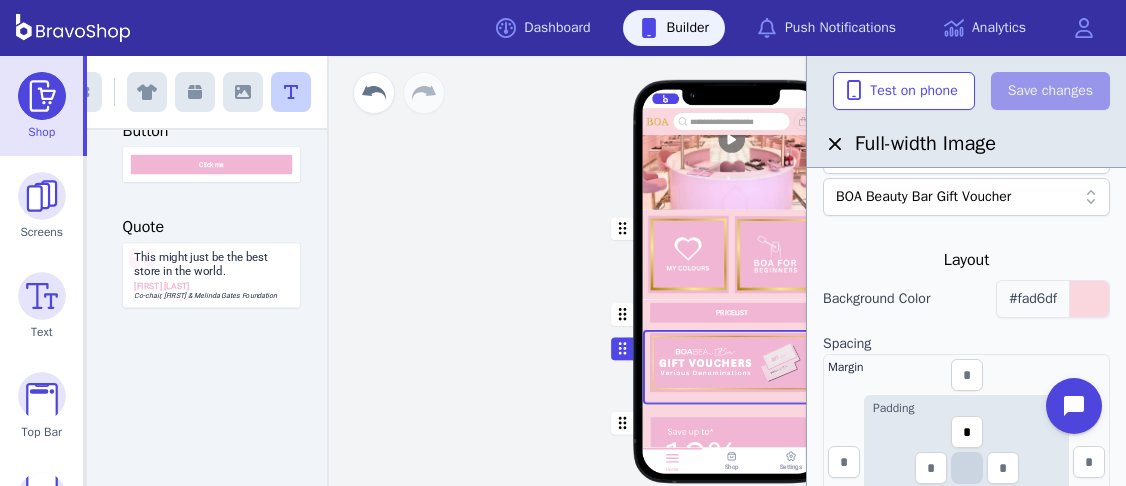 click on "#fad6df" at bounding box center [1033, 298] 